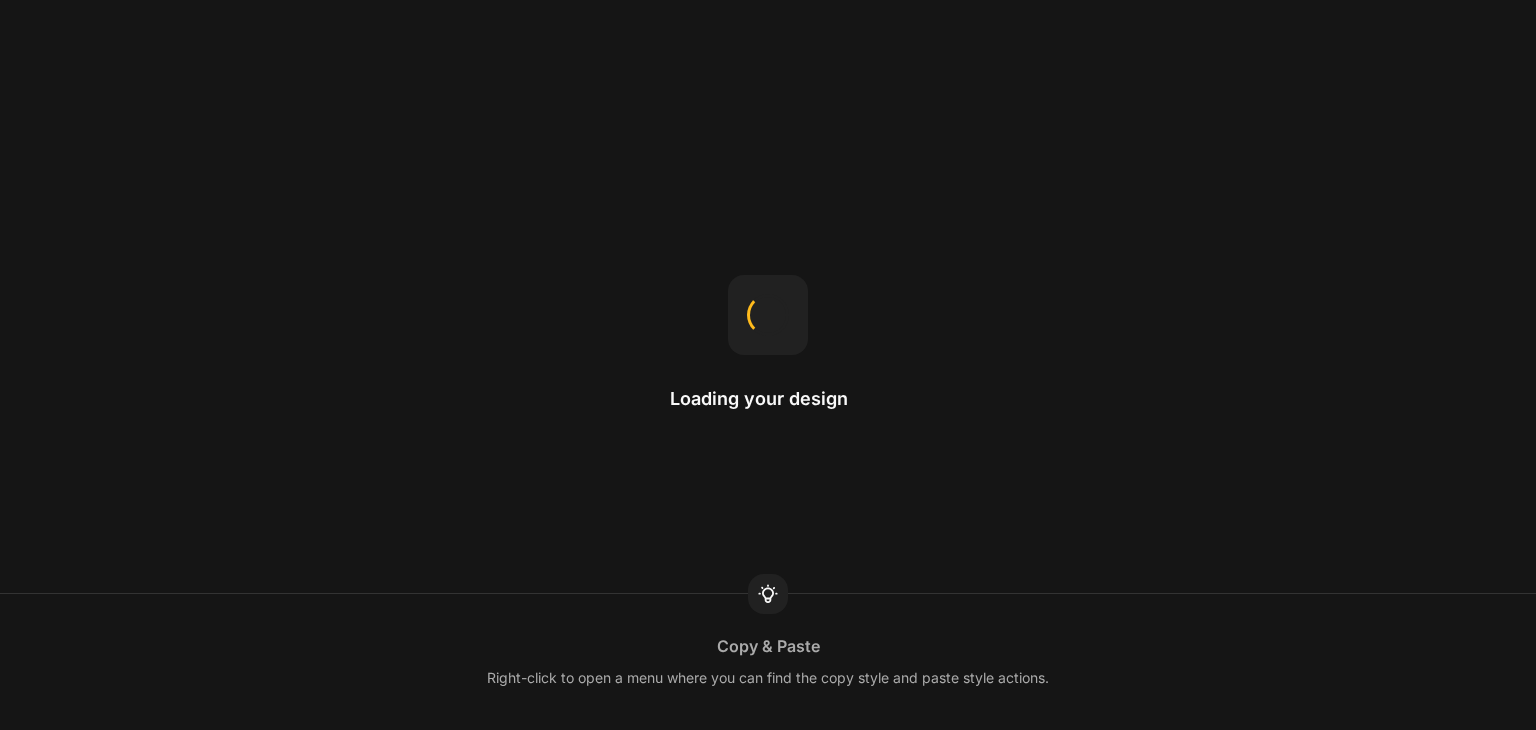 scroll, scrollTop: 0, scrollLeft: 0, axis: both 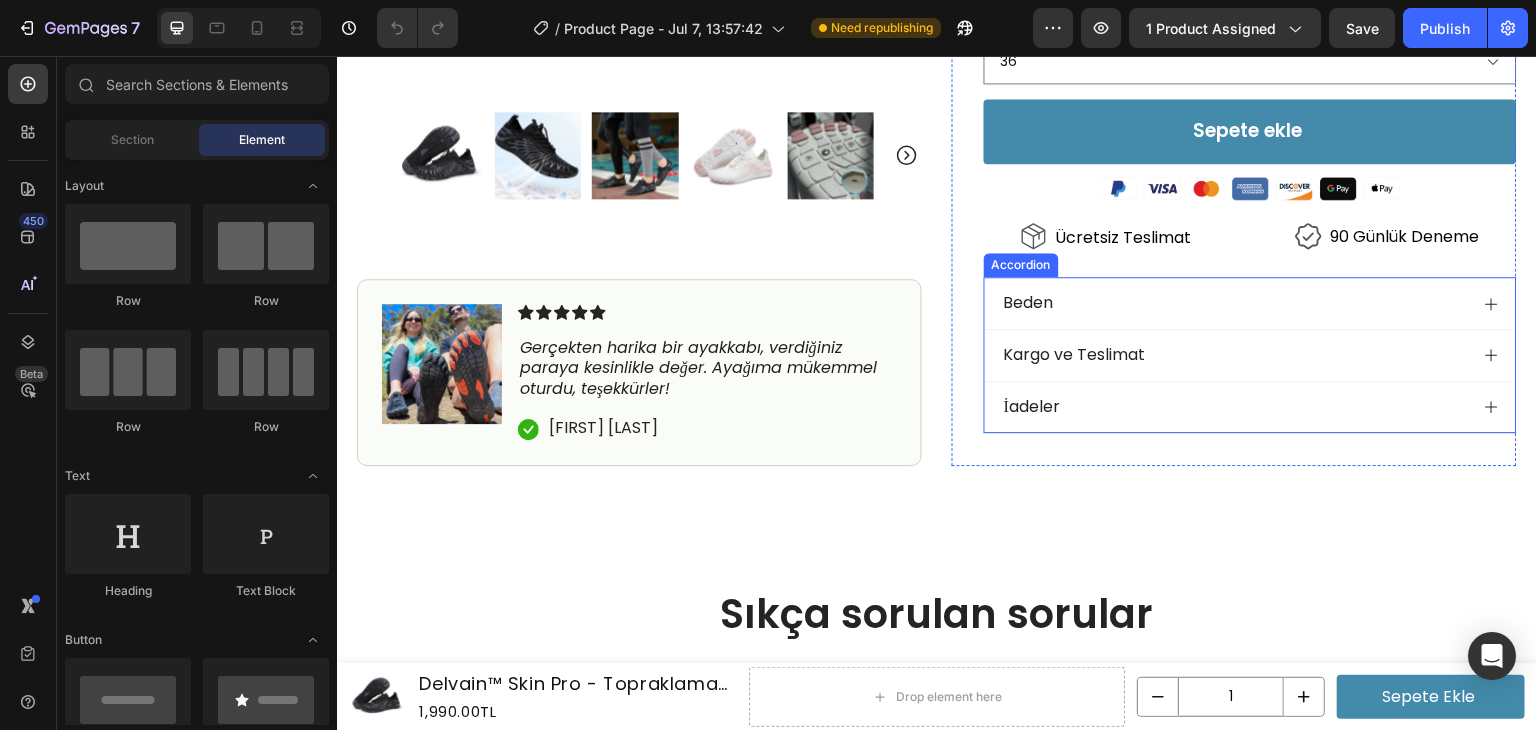 click on "Beden" at bounding box center (1234, 303) 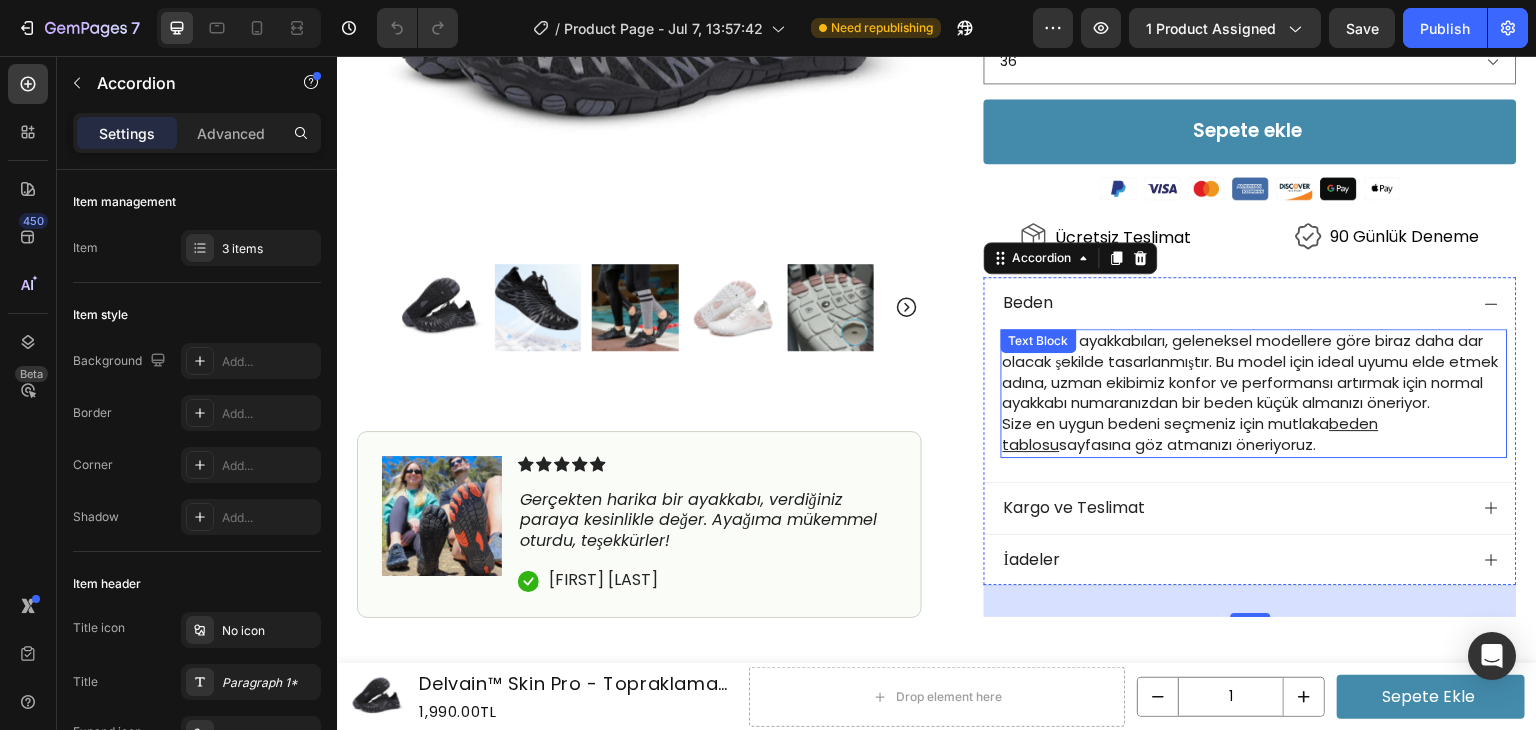 click on "Yalın ayak ayakkabıları, geleneksel modellere göre biraz daha dar olacak şekilde tasarlanmıştır. Bu model için ideal uyumu elde etmek adına, uzman ekibimiz konfor ve performansı artırmak için normal ayakkabı numaranızdan bir beden küçük almanızı öneriyor." at bounding box center [1251, 371] 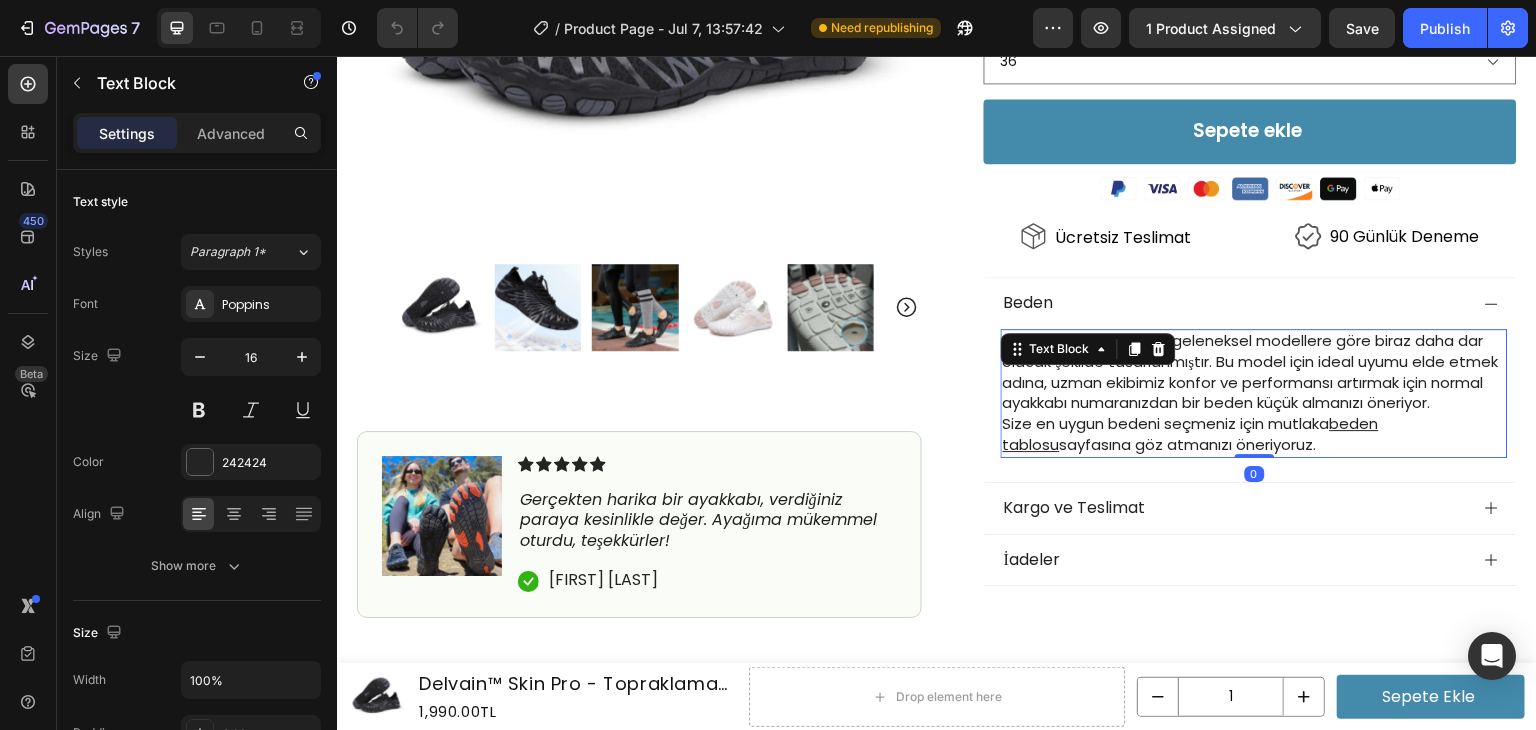 click on "Yalın ayak ayakkabıları, geleneksel modellere göre biraz daha dar olacak şekilde tasarlanmıştır. Bu model için ideal uyumu elde etmek adına, uzman ekibimiz konfor ve performansı artırmak için normal ayakkabı numaranızdan bir beden küçük almanızı öneriyor." at bounding box center [1251, 371] 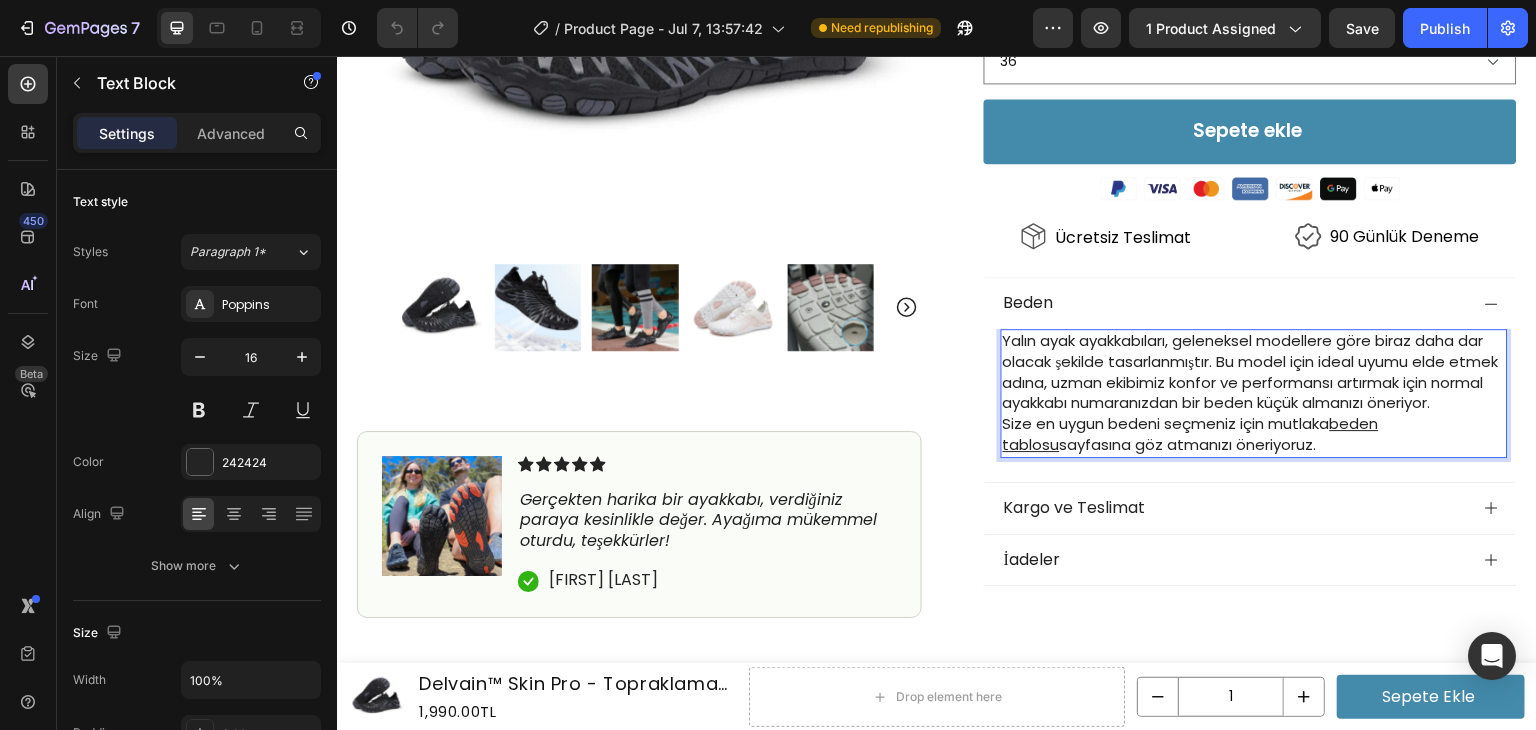 click on "Yalın ayak ayakkabıları, geleneksel modellere göre biraz daha dar olacak şekilde tasarlanmıştır. Bu model için ideal uyumu elde etmek adına, uzman ekibimiz konfor ve performansı artırmak için normal ayakkabı numaranızdan bir beden küçük almanızı öneriyor." at bounding box center (1254, 372) 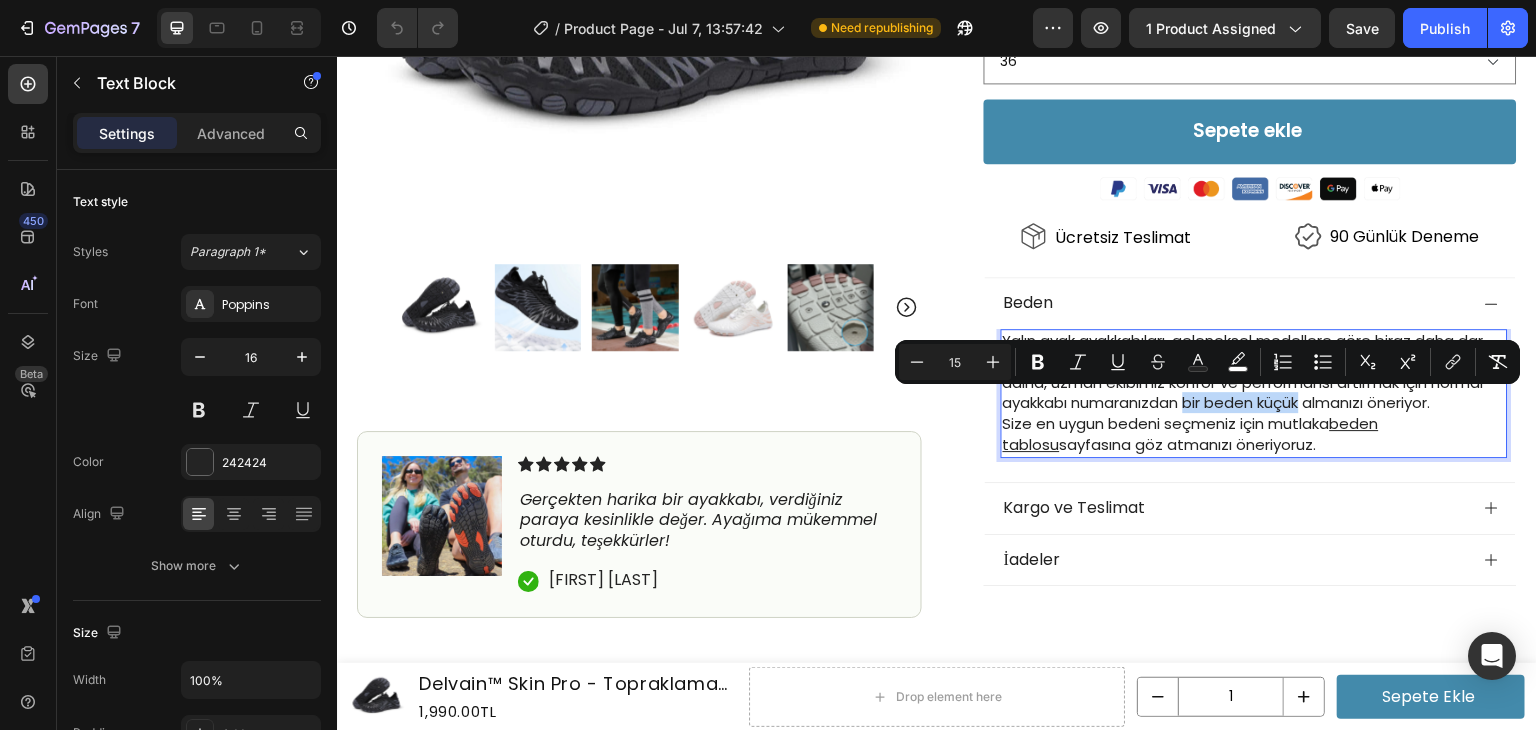 drag, startPoint x: 1244, startPoint y: 400, endPoint x: 1356, endPoint y: 403, distance: 112.04017 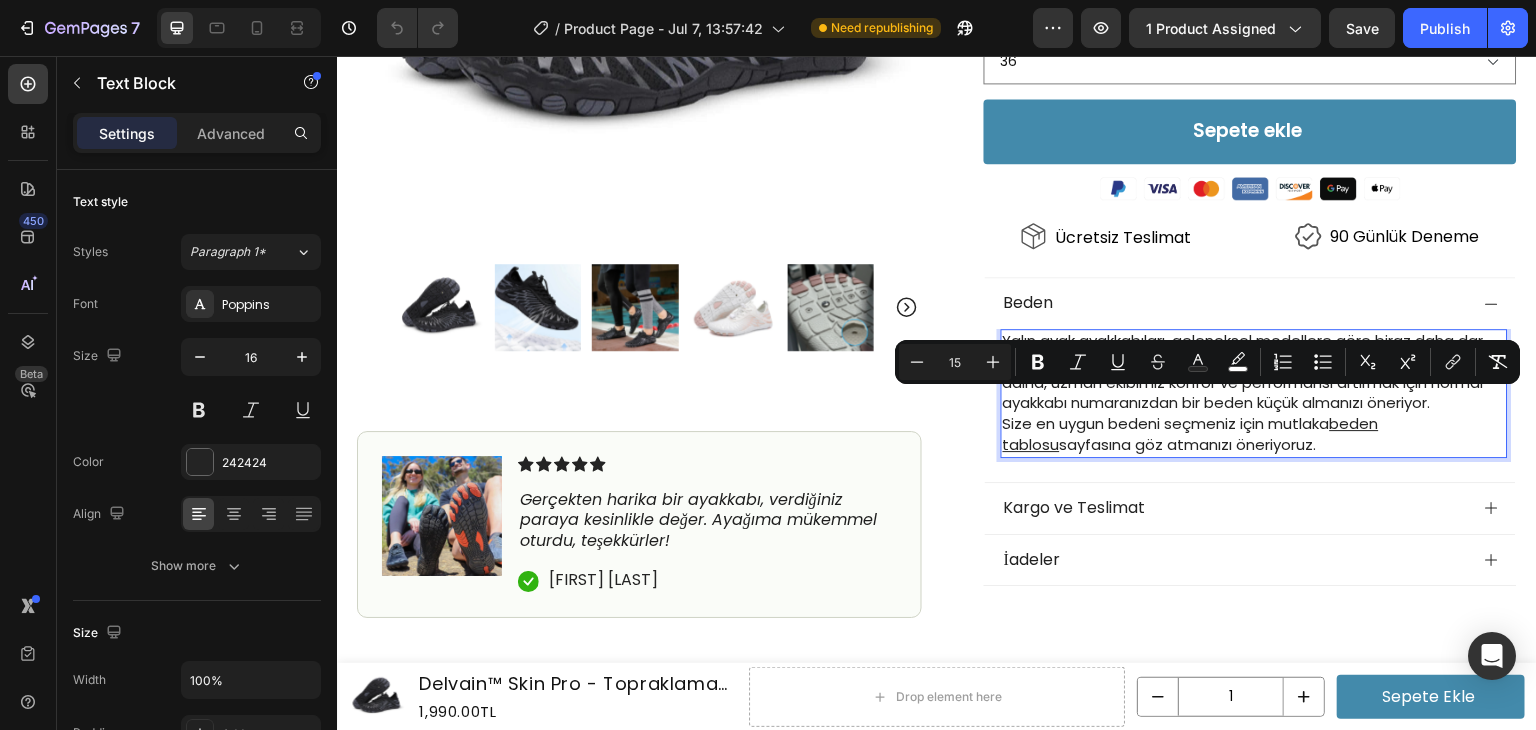 click on "Size en uygun bedeni seçmeniz için mutlaka  beden tablosu  sayfasına göz atmanızı öneriyoruz." at bounding box center (1254, 435) 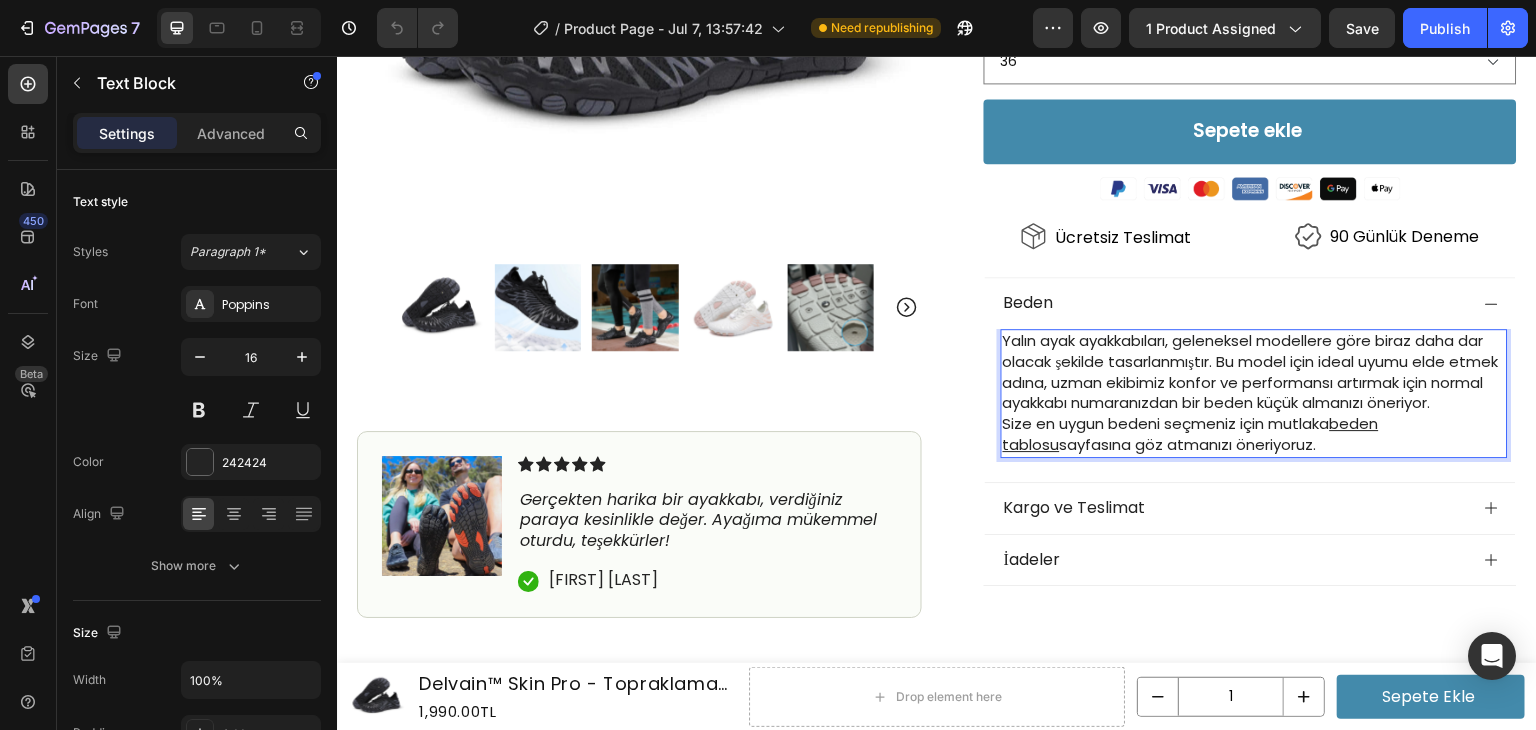 click on "Yalın ayak ayakkabıları, geleneksel modellere göre biraz daha dar olacak şekilde tasarlanmıştır. Bu model için ideal uyumu elde etmek adına, uzman ekibimiz konfor ve performansı artırmak için normal ayakkabı numaranızdan bir beden küçük almanızı öneriyor." at bounding box center (1254, 372) 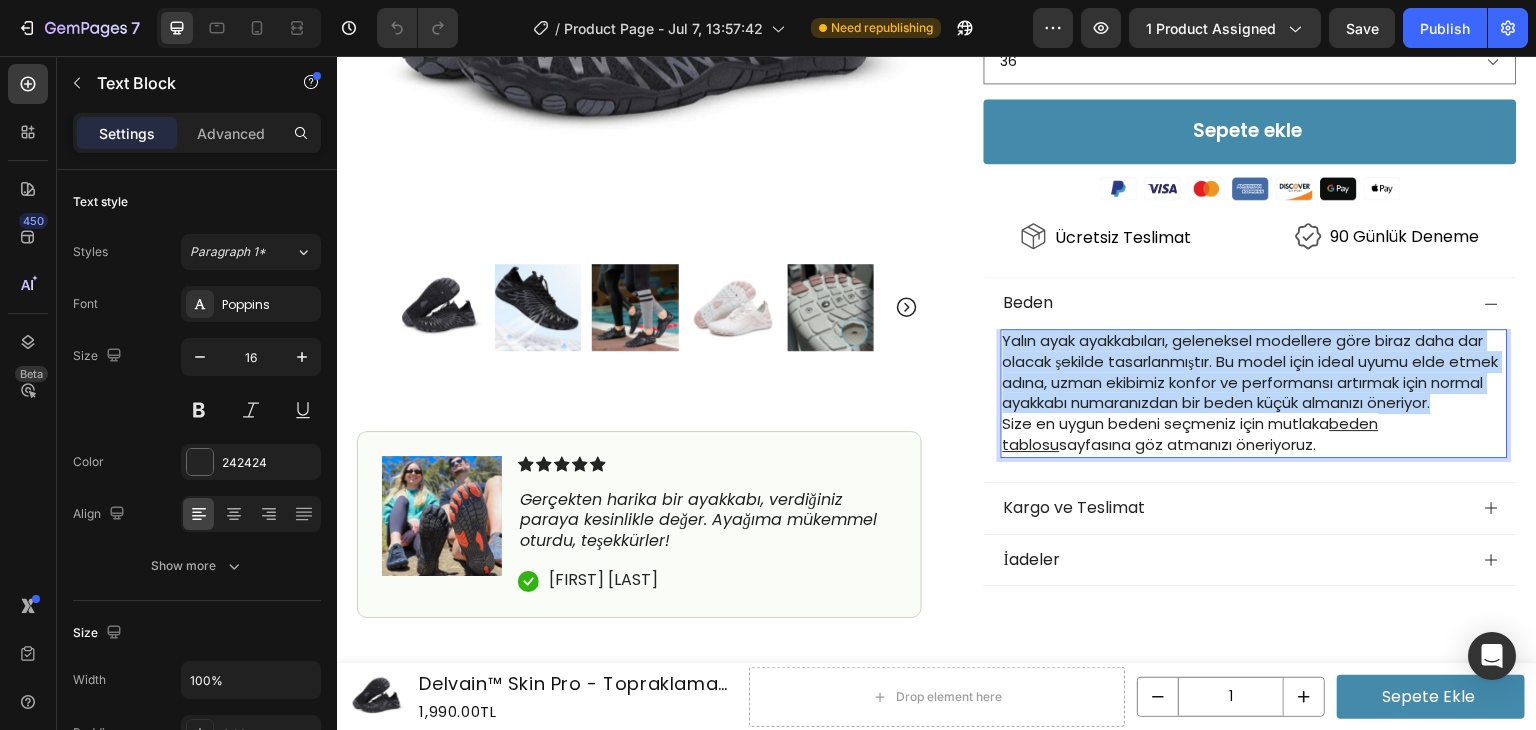 click on "Yalın ayak ayakkabıları, geleneksel modellere göre biraz daha dar olacak şekilde tasarlanmıştır. Bu model için ideal uyumu elde etmek adına, uzman ekibimiz konfor ve performansı artırmak için normal ayakkabı numaranızdan bir beden küçük almanızı öneriyor." at bounding box center (1254, 372) 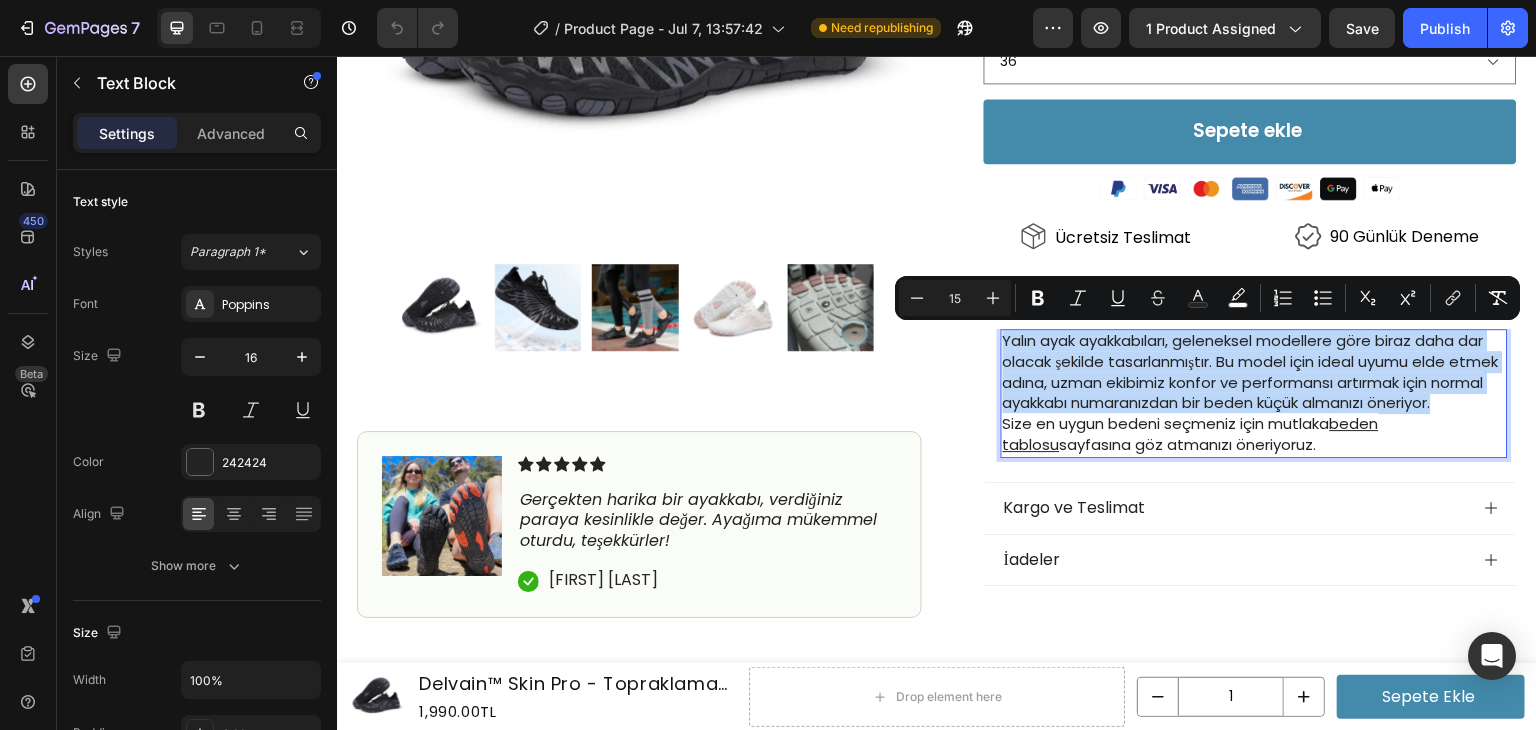 click on "Yalın ayak ayakkabıları, geleneksel modellere göre biraz daha dar olacak şekilde tasarlanmıştır. Bu model için ideal uyumu elde etmek adına, uzman ekibimiz konfor ve performansı artırmak için normal ayakkabı numaranızdan bir beden küçük almanızı öneriyor." at bounding box center [1254, 372] 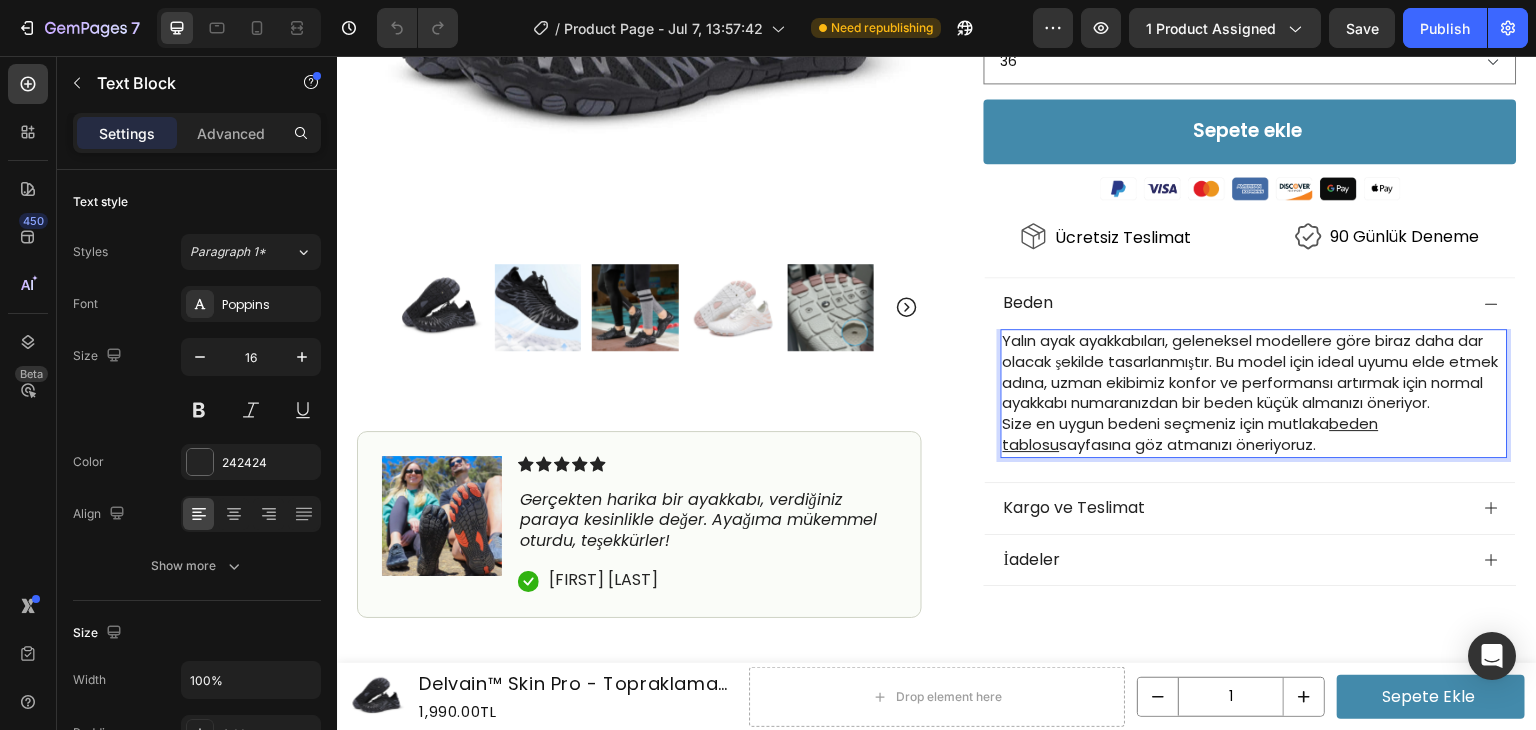 click on "Size en uygun bedeni seçmeniz için mutlaka" at bounding box center [1166, 423] 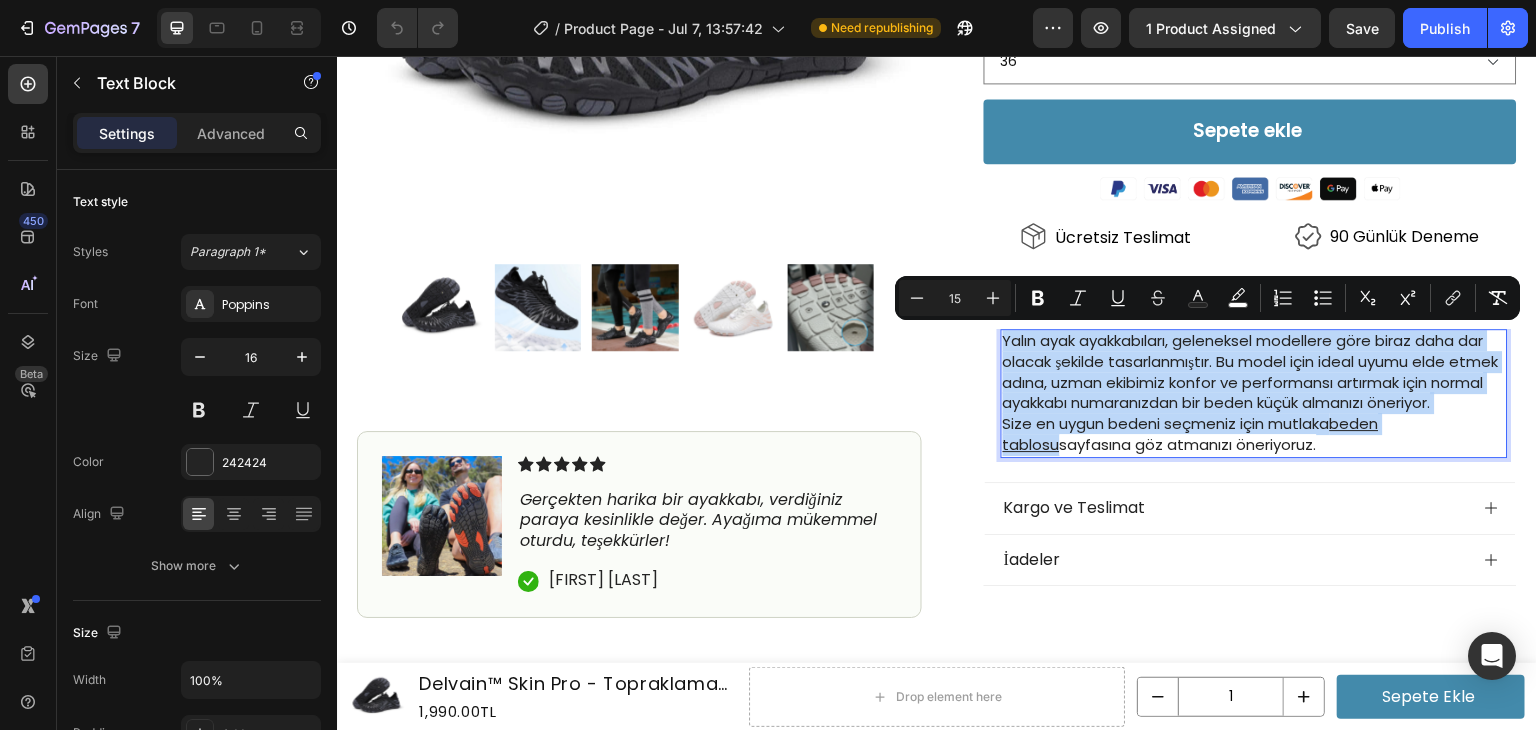 copy on "Yalın ayak ayakkabıları, geleneksel modellere göre biraz daha dar olacak şekilde tasarlanmıştır. Bu model için ideal uyumu elde etmek adına, uzman ekibimiz konfor ve performansı artırmak için normal ayakkabı numaranızdan bir beden küçük almanızı öneriyor. Size en uygun bedeni seçmeniz için mutlaka  beden tablosu" 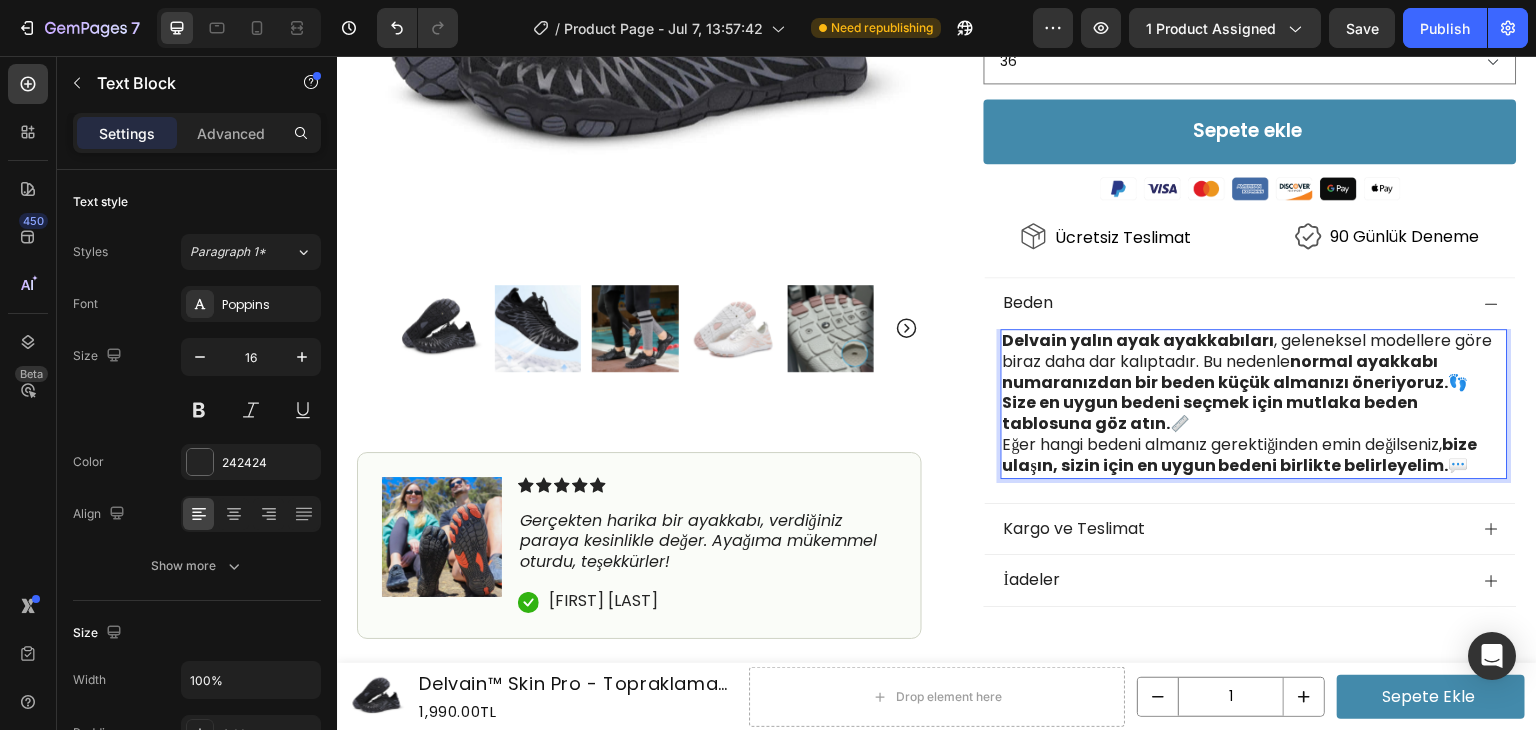 click on "Delvain yalın ayak ayakkabıları , geleneksel modellere göre biraz daha dar kalıptadır. Bu nedenle  normal ayakkabı numaranızdan bir beden küçük almanızı öneriyoruz.  👣" at bounding box center [1254, 362] 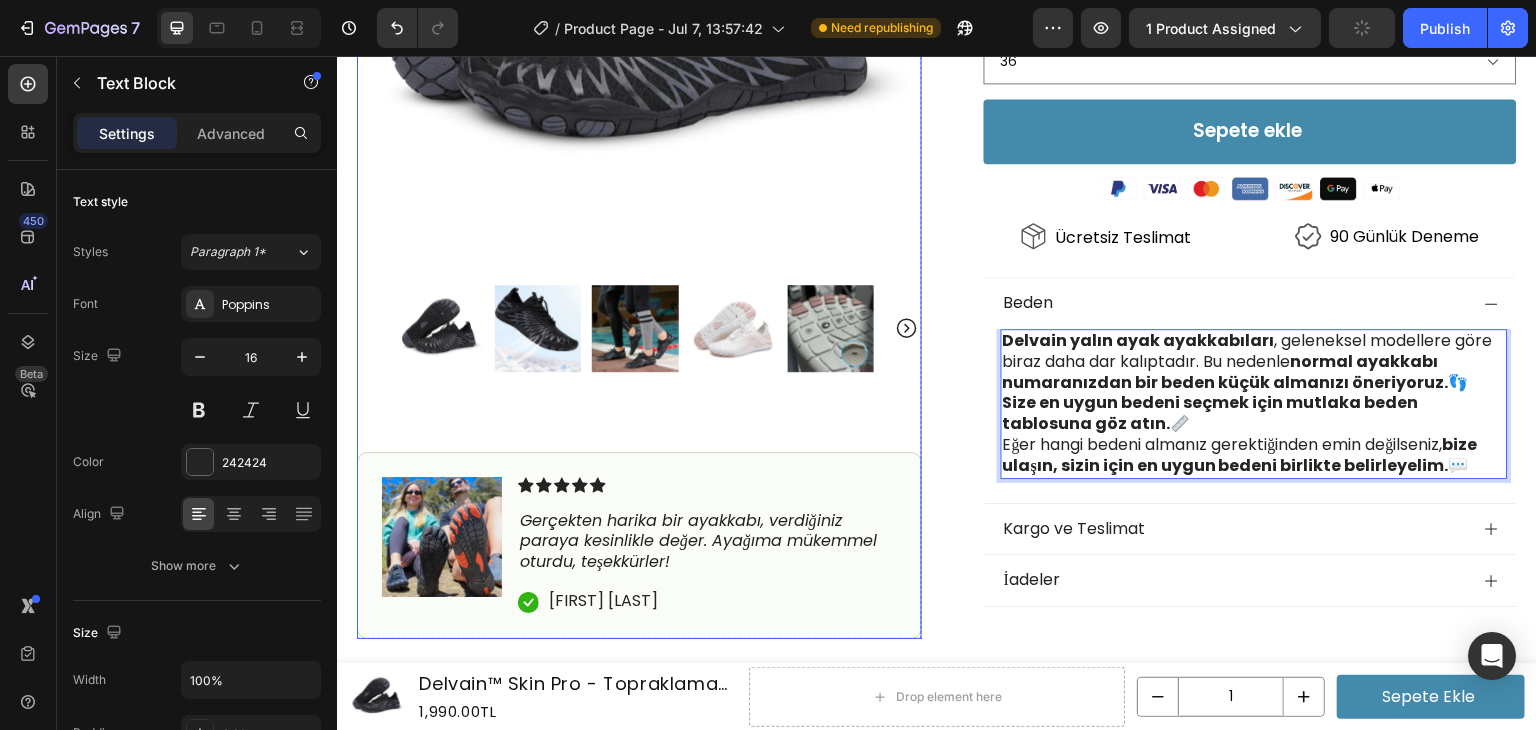 click at bounding box center [639, 328] 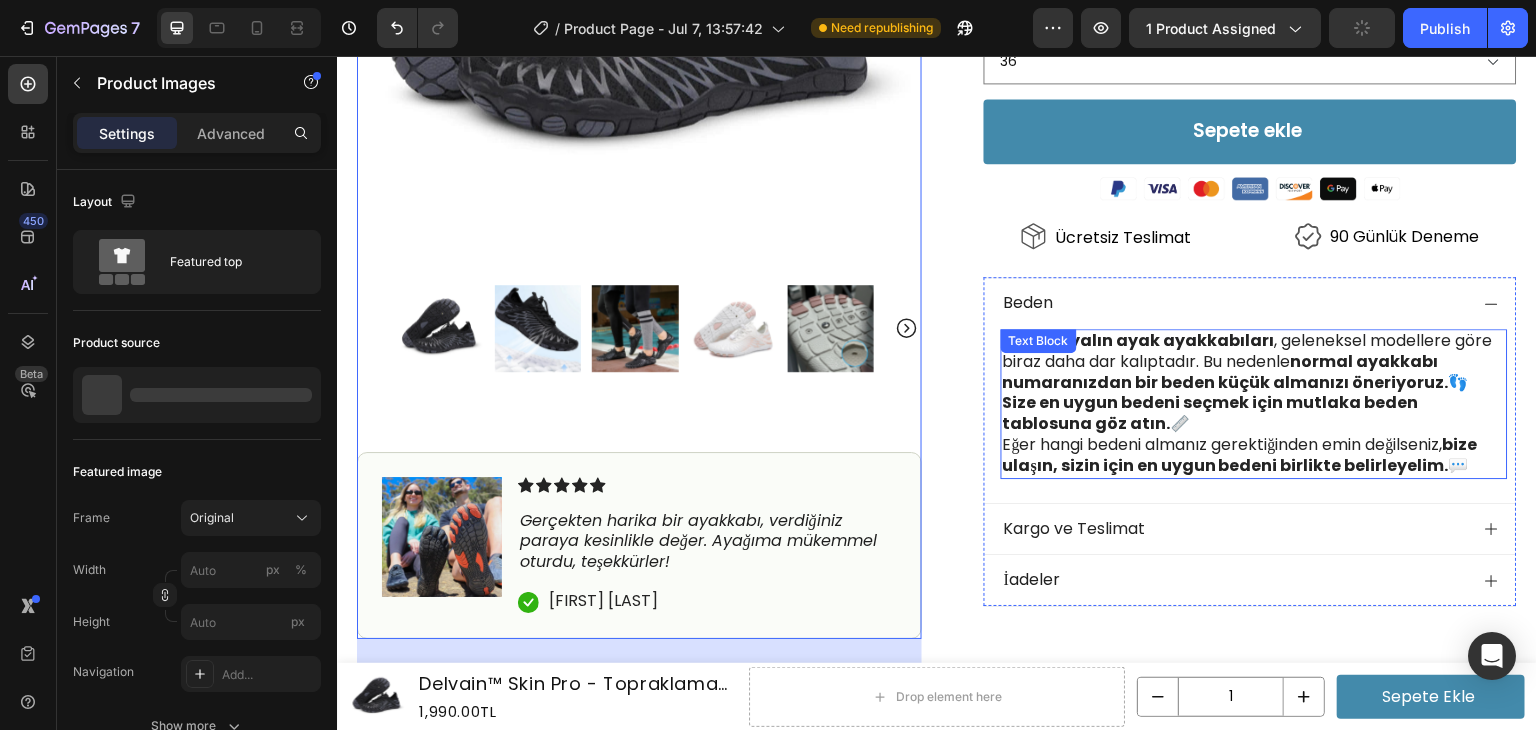 click on "Size en uygun bedeni seçmek için mutlaka beden tablosuna göz atın." at bounding box center (1211, 413) 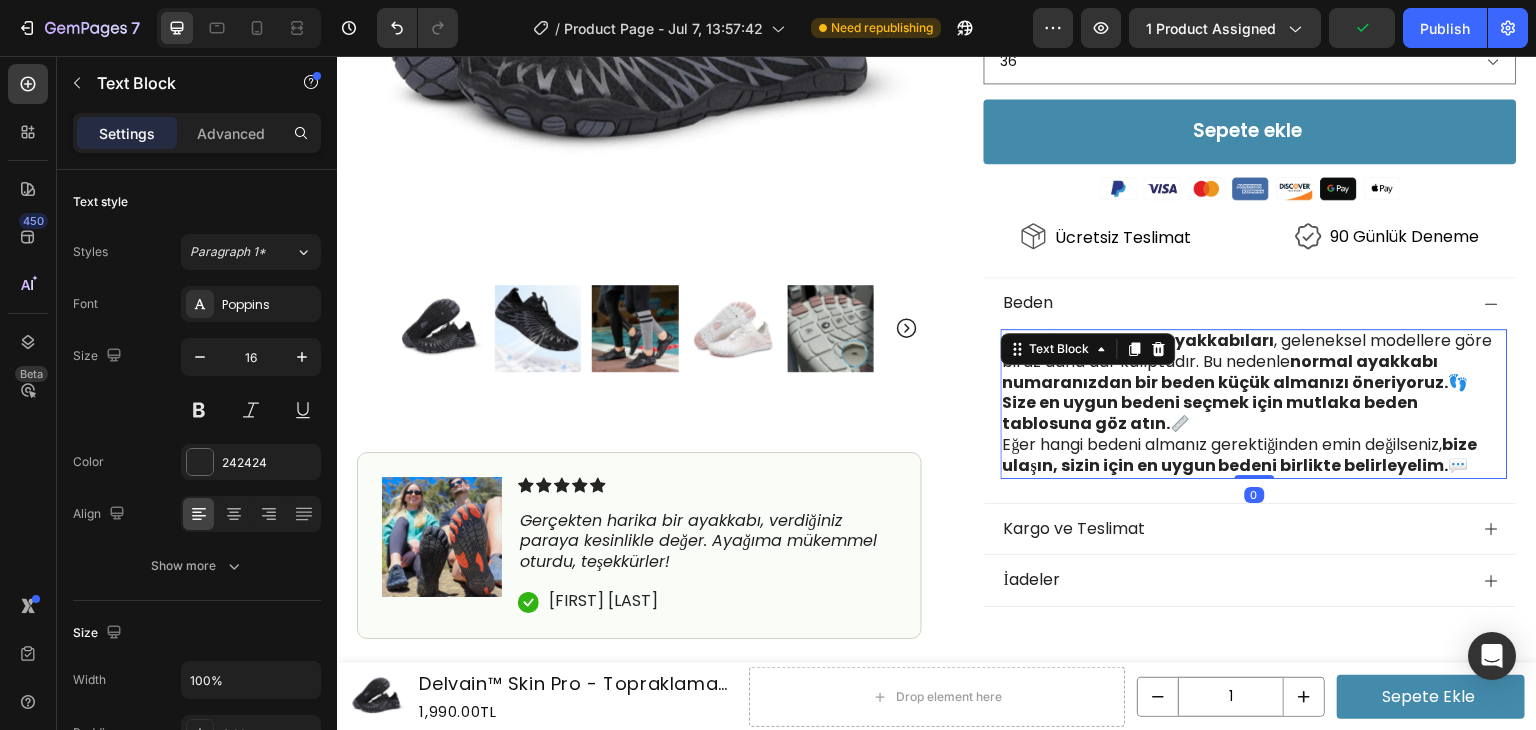 click on "Size en uygun bedeni seçmek için mutlaka beden tablosuna göz atın." at bounding box center (1211, 413) 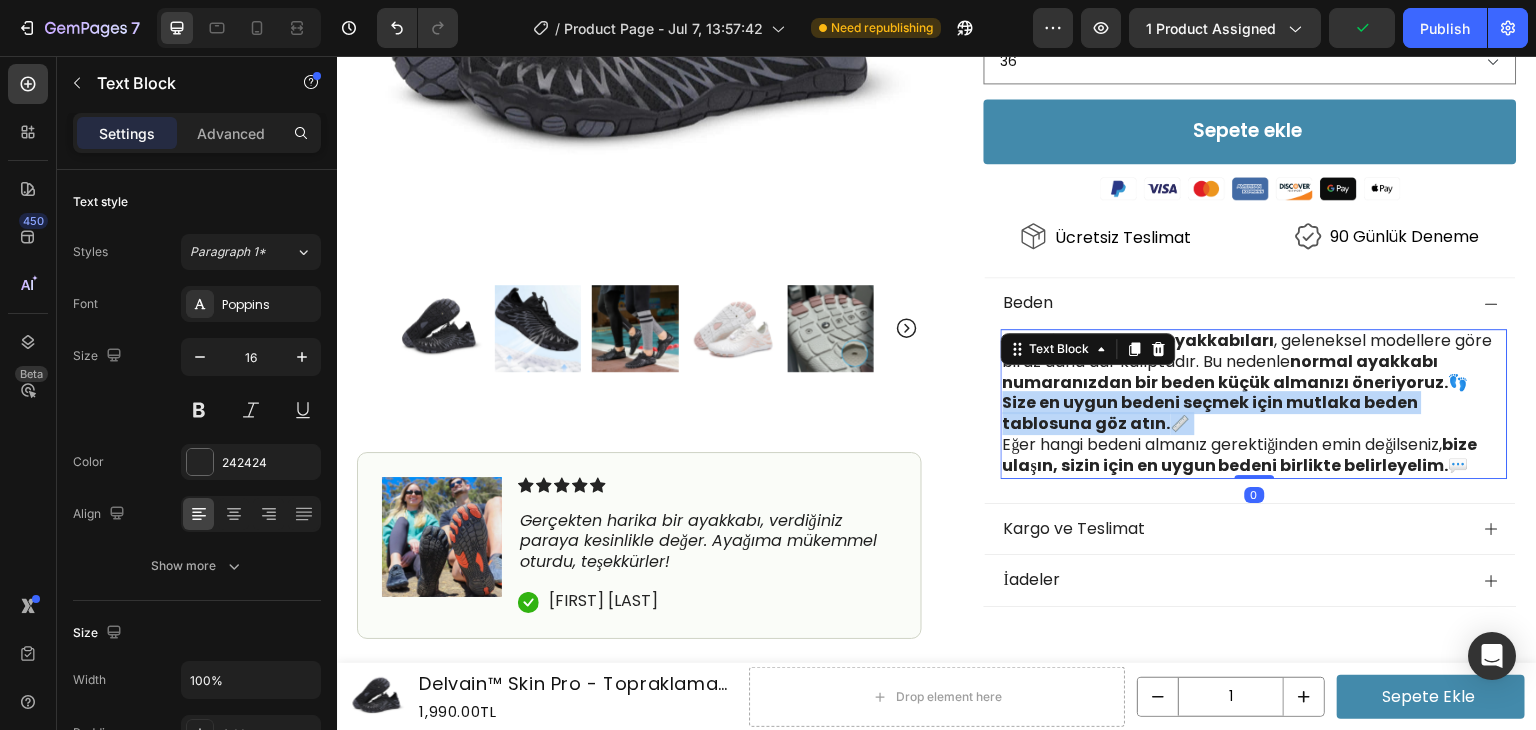 click on "Size en uygun bedeni seçmek için mutlaka beden tablosuna göz atın." at bounding box center (1211, 413) 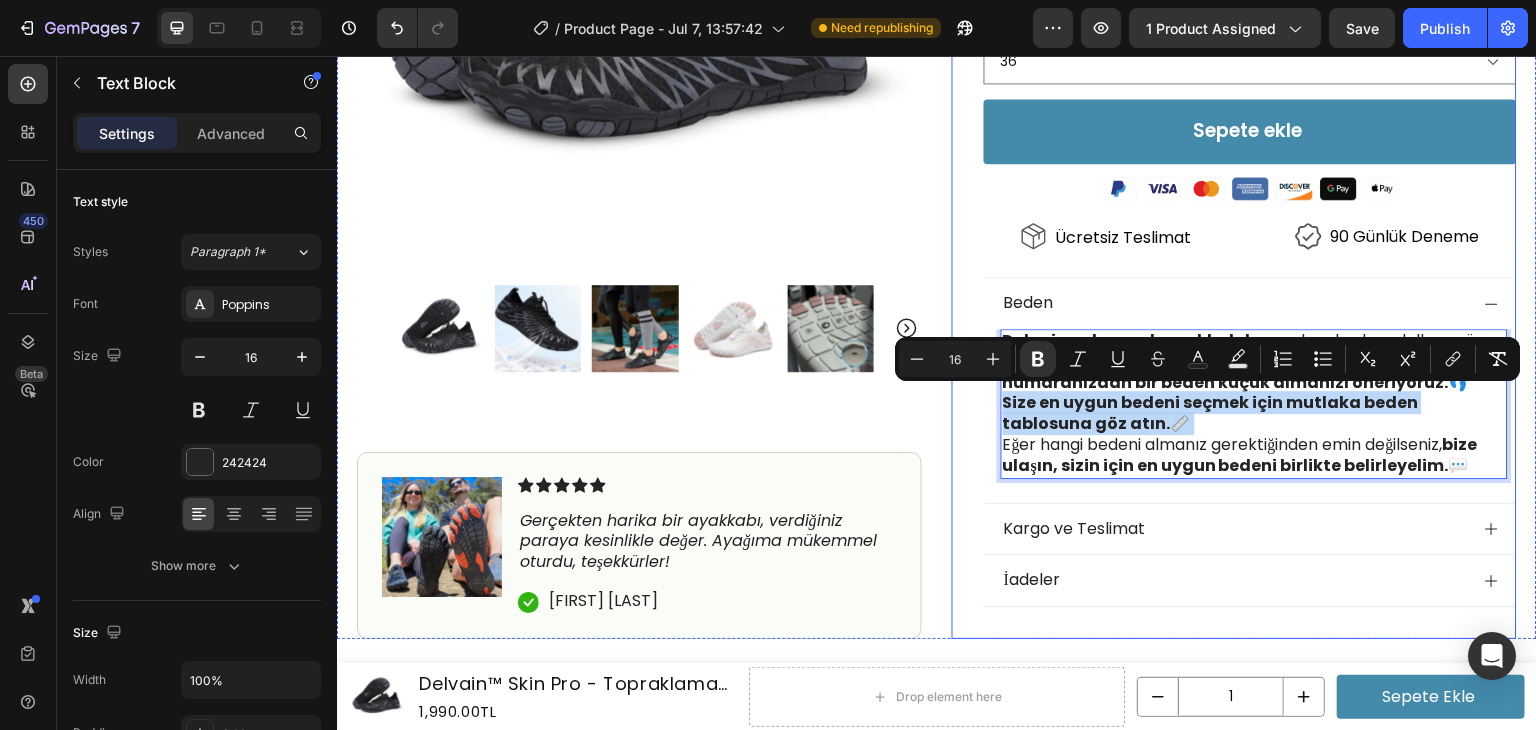click on "Icon Icon Icon Icon Icon Icon List 4.7 |  12,000+ Memnun Müşteri Text Block Row Delvain™ Skin Pro Heading Topraklama Özellikli Çok Amaçlı Yalın Ayak Ayakkabısı Text Block 1,990.00TL Product Price Product Price 3,060.00TL Product Price Product Price İNDİRİM 35% Discount Tag Row Row
Icon Stok Durumu: Çok Düşük Text Block Row
Ayak ağrılarını ortadan kaldırır
Topraklama ile doğal enerji sağlar
Yeni teknoloji ile ayağı kavrayan kaymaz taban
Günlük kullanıma uygun, çok rahat
Kullananlar artık normal ayakkabı giymek istemiyor Item List Renk   Siyah Beyaz Pembe Turuncu Mavi Beden   36 37 38 39 40 41 42 43 44 45 46 47 Product Variants & Swatches Sepete ekle Add to Cart Image
Icon Ücretsiz Teslimat Text Block
Icon 90 Günlük Deneme Text Block Row Image Text Block
Icon Ahmet Öztürk Text Block Row Row
Beden   0" at bounding box center (1234, 42) 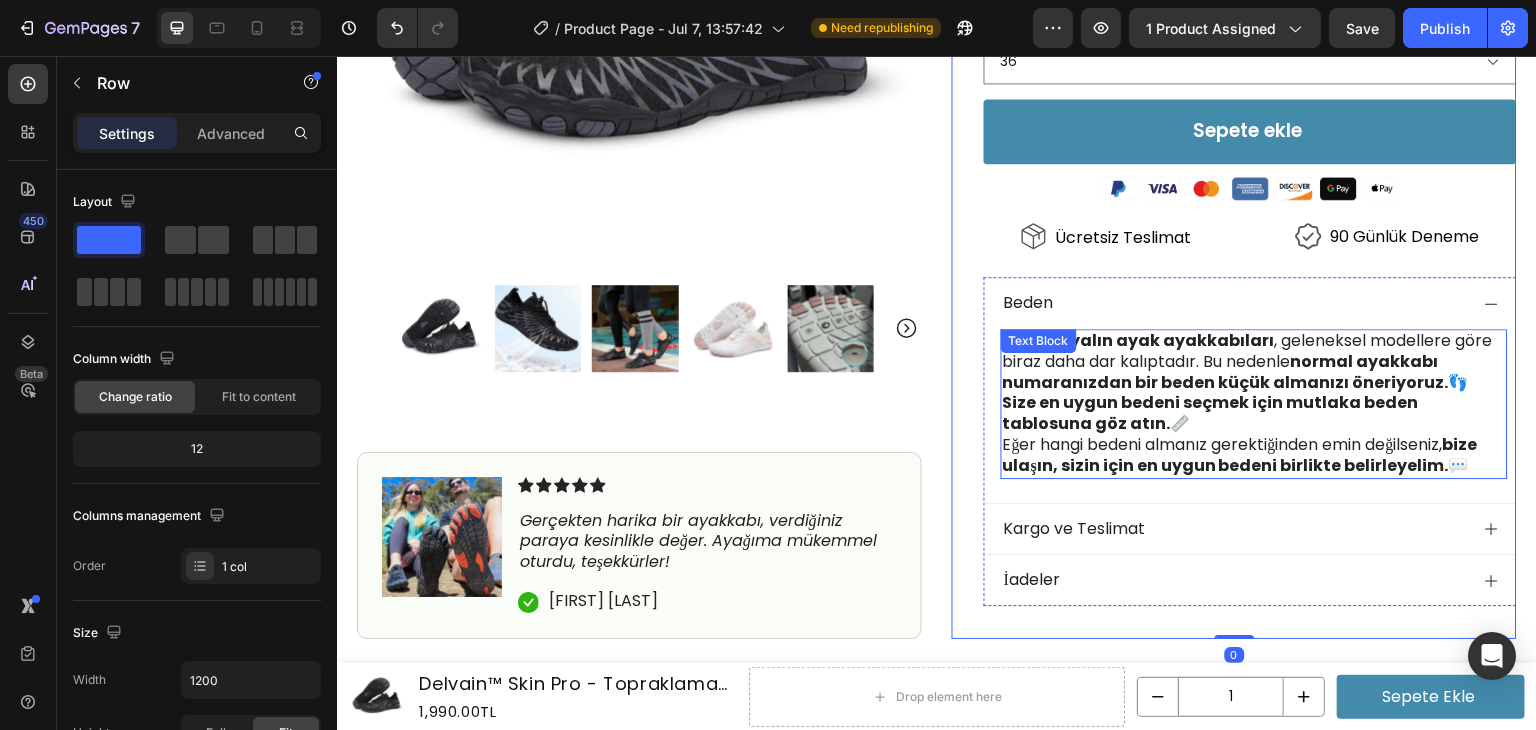 click on "normal ayakkabı numaranızdan bir beden küçük almanızı öneriyoruz." at bounding box center [1226, 372] 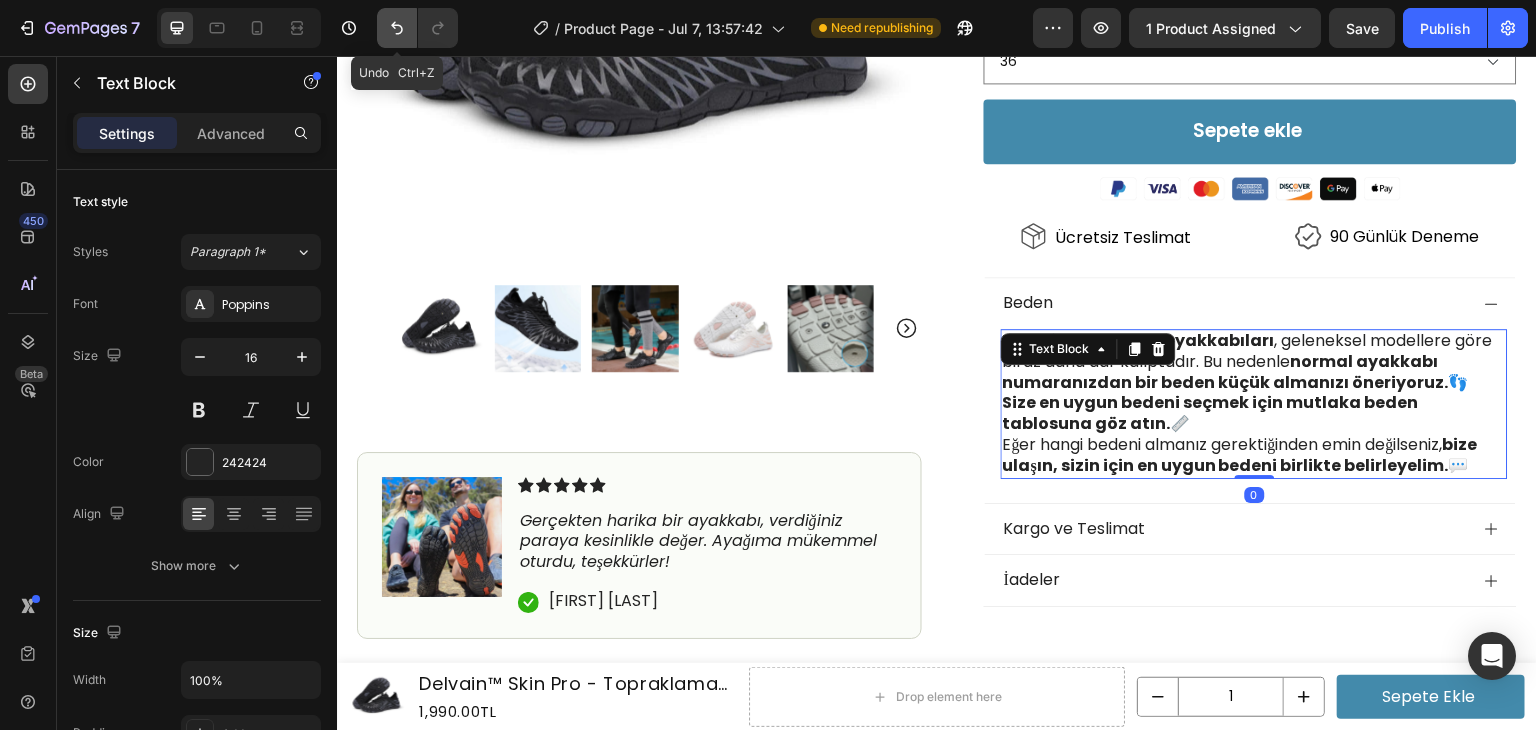 click 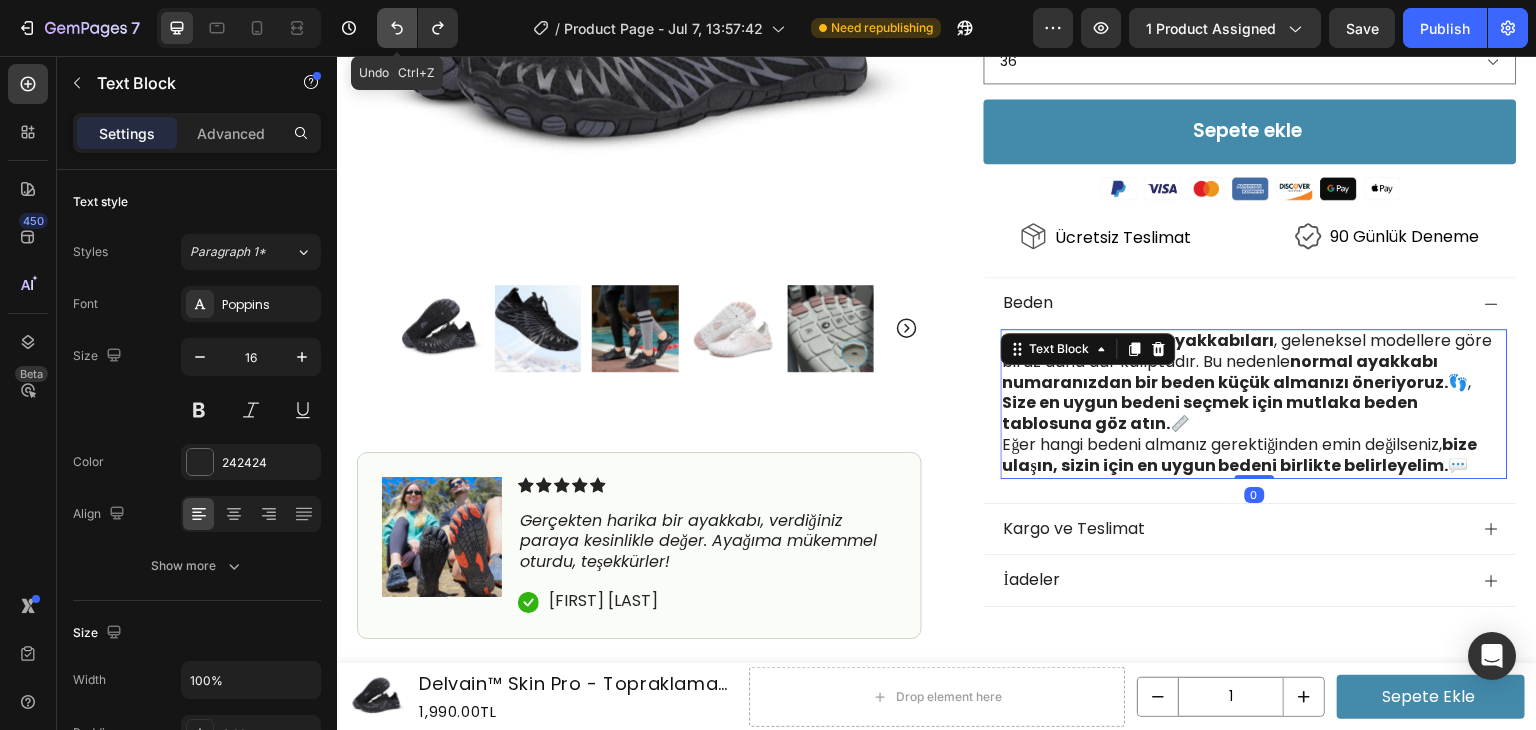 click 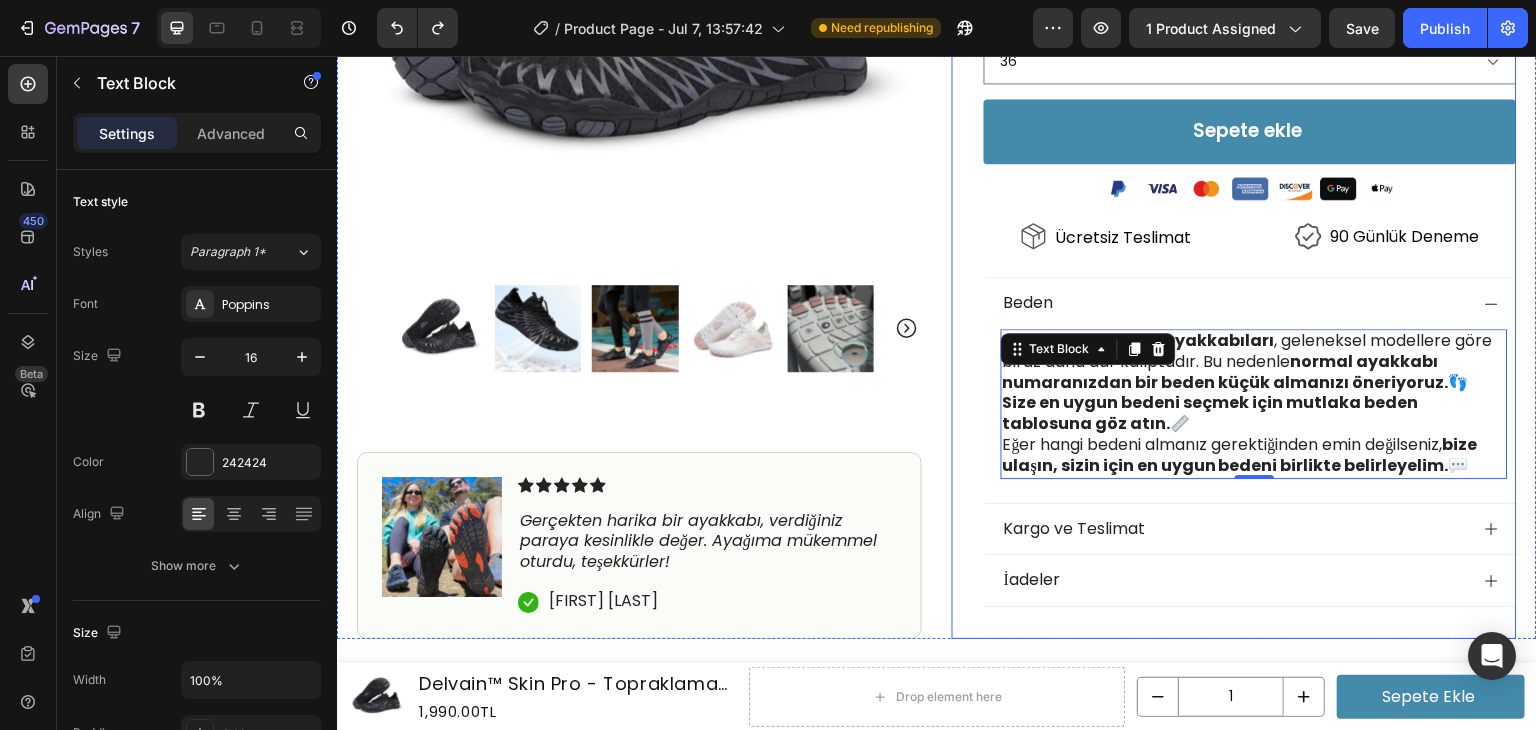 click on "Icon Icon Icon Icon Icon Icon List 4.7 |  12,000+ Memnun Müşteri Text Block Row Delvain™ Skin Pro Heading Topraklama Özellikli Çok Amaçlı Yalın Ayak Ayakkabısı Text Block 1,990.00TL Product Price Product Price 3,060.00TL Product Price Product Price İNDİRİM 35% Discount Tag Row Row
Icon Stok Durumu: Çok Düşük Text Block Row
Ayak ağrılarını ortadan kaldırır
Topraklama ile doğal enerji sağlar
Yeni teknoloji ile ayağı kavrayan kaymaz taban
Günlük kullanıma uygun, çok rahat
Kullananlar artık normal ayakkabı giymek istemiyor Item List Renk   Siyah Beyaz Pembe Turuncu Mavi Beden   36 37 38 39 40 41 42 43 44 45 46 47 Product Variants & Swatches Sepete ekle Add to Cart Image
Icon Ücretsiz Teslimat Text Block
Icon 90 Günlük Deneme Text Block Row Image Text Block
Icon Ahmet Öztürk Text Block Row Row
Beden   0" at bounding box center (1234, 42) 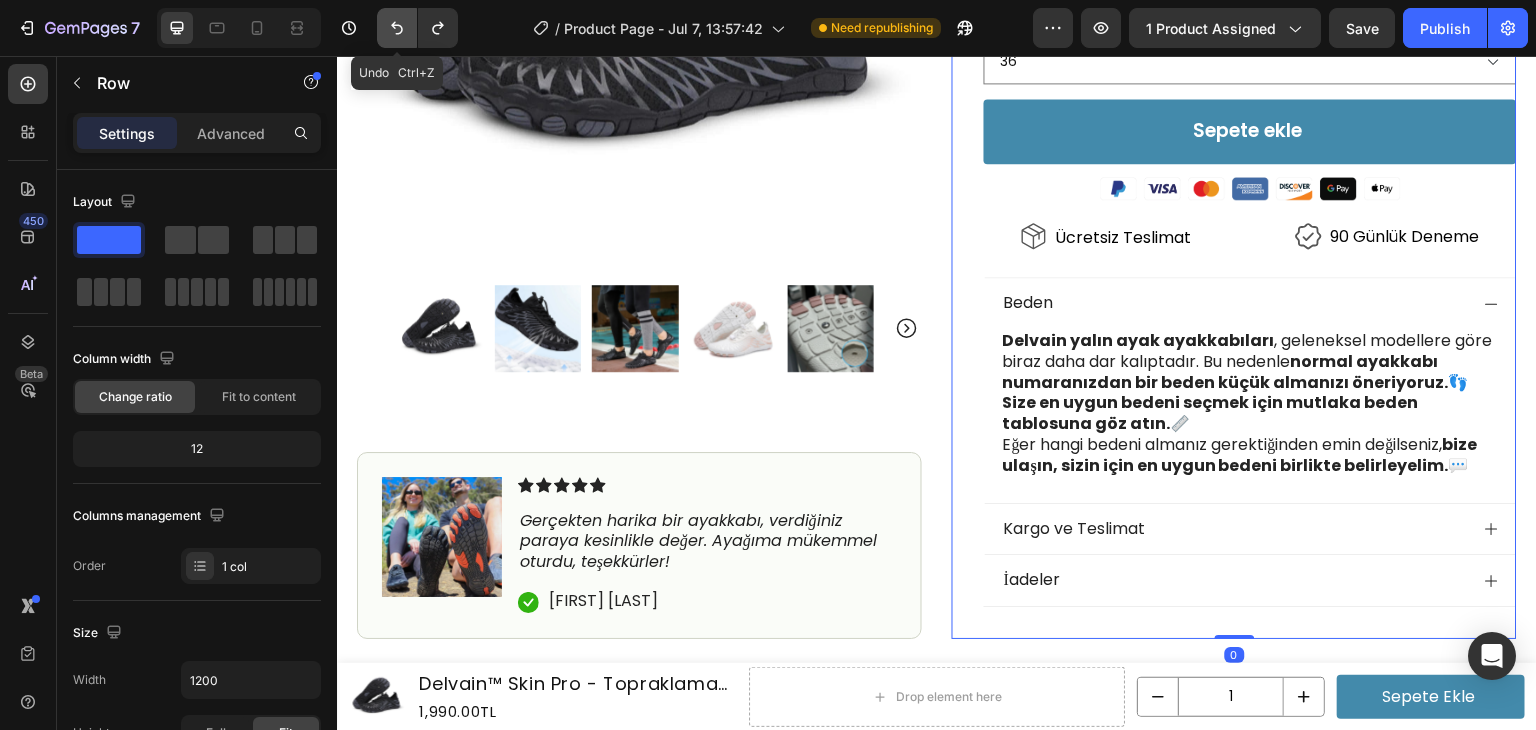 click 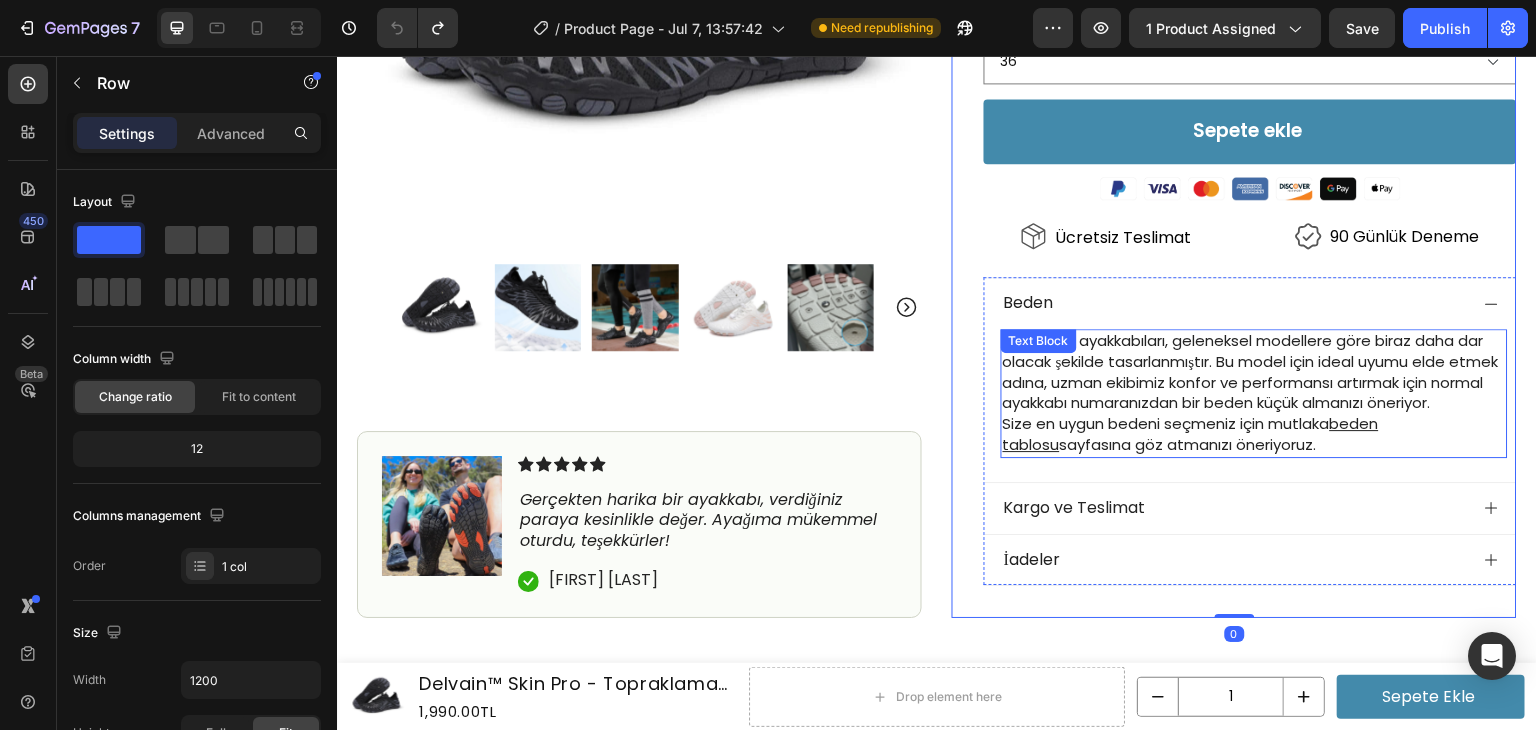 click on "Yalın ayak ayakkabıları, geleneksel modellere göre biraz daha dar olacak şekilde tasarlanmıştır. Bu model için ideal uyumu elde etmek adına, uzman ekibimiz konfor ve performansı artırmak için normal ayakkabı numaranızdan bir beden küçük almanızı öneriyor." at bounding box center [1251, 371] 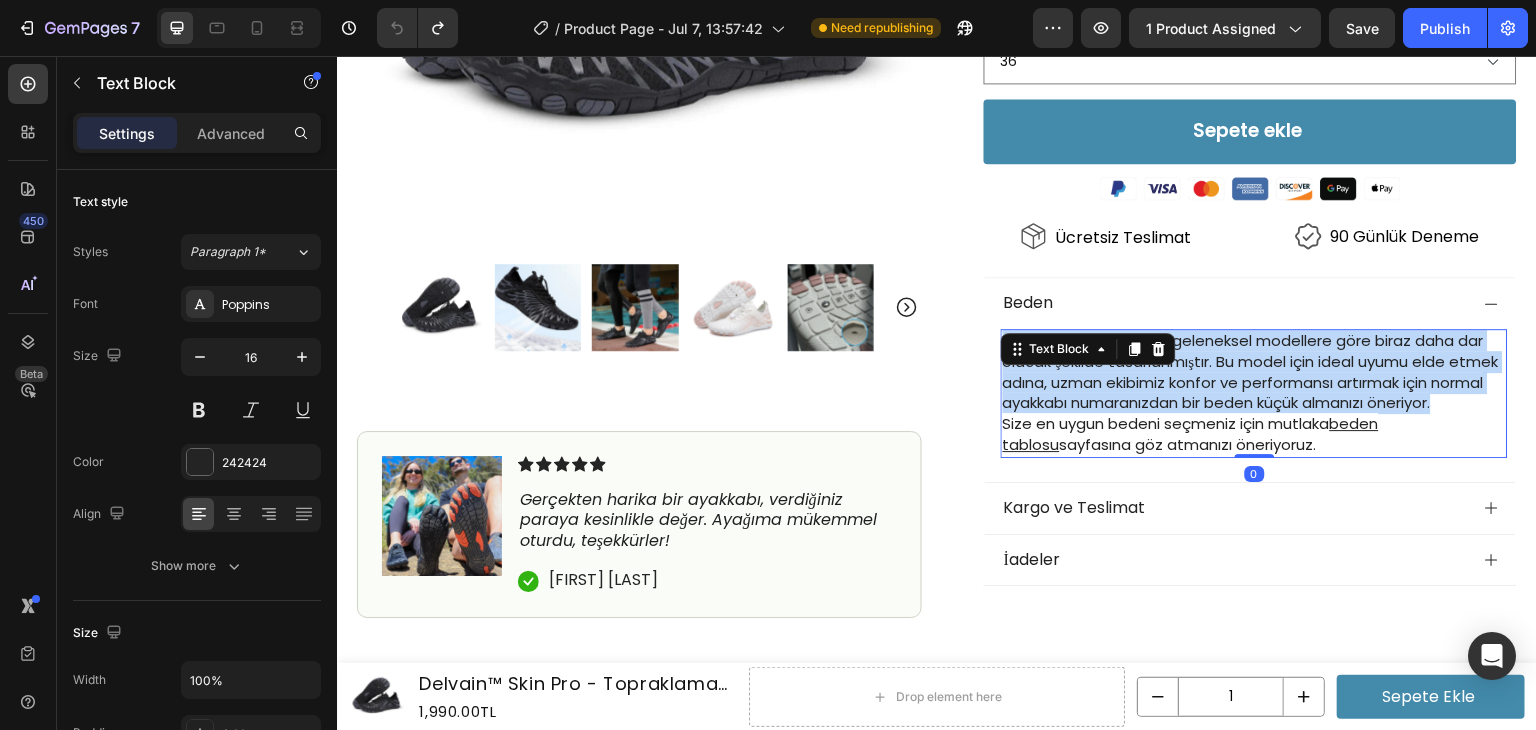 click on "Yalın ayak ayakkabıları, geleneksel modellere göre biraz daha dar olacak şekilde tasarlanmıştır. Bu model için ideal uyumu elde etmek adına, uzman ekibimiz konfor ve performansı artırmak için normal ayakkabı numaranızdan bir beden küçük almanızı öneriyor." at bounding box center (1251, 371) 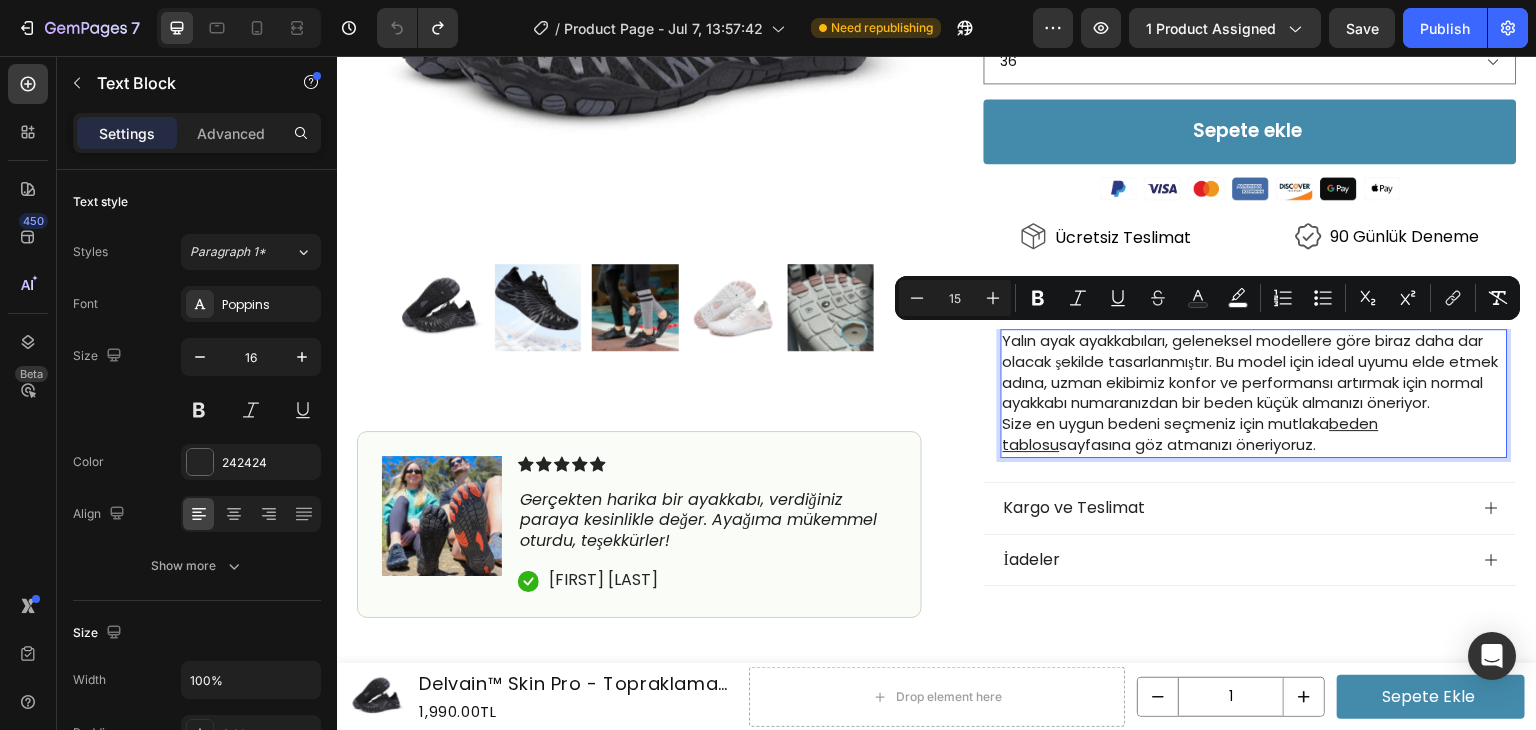 click on "sayfasına göz atmanızı öneriyoruz." at bounding box center (1188, 444) 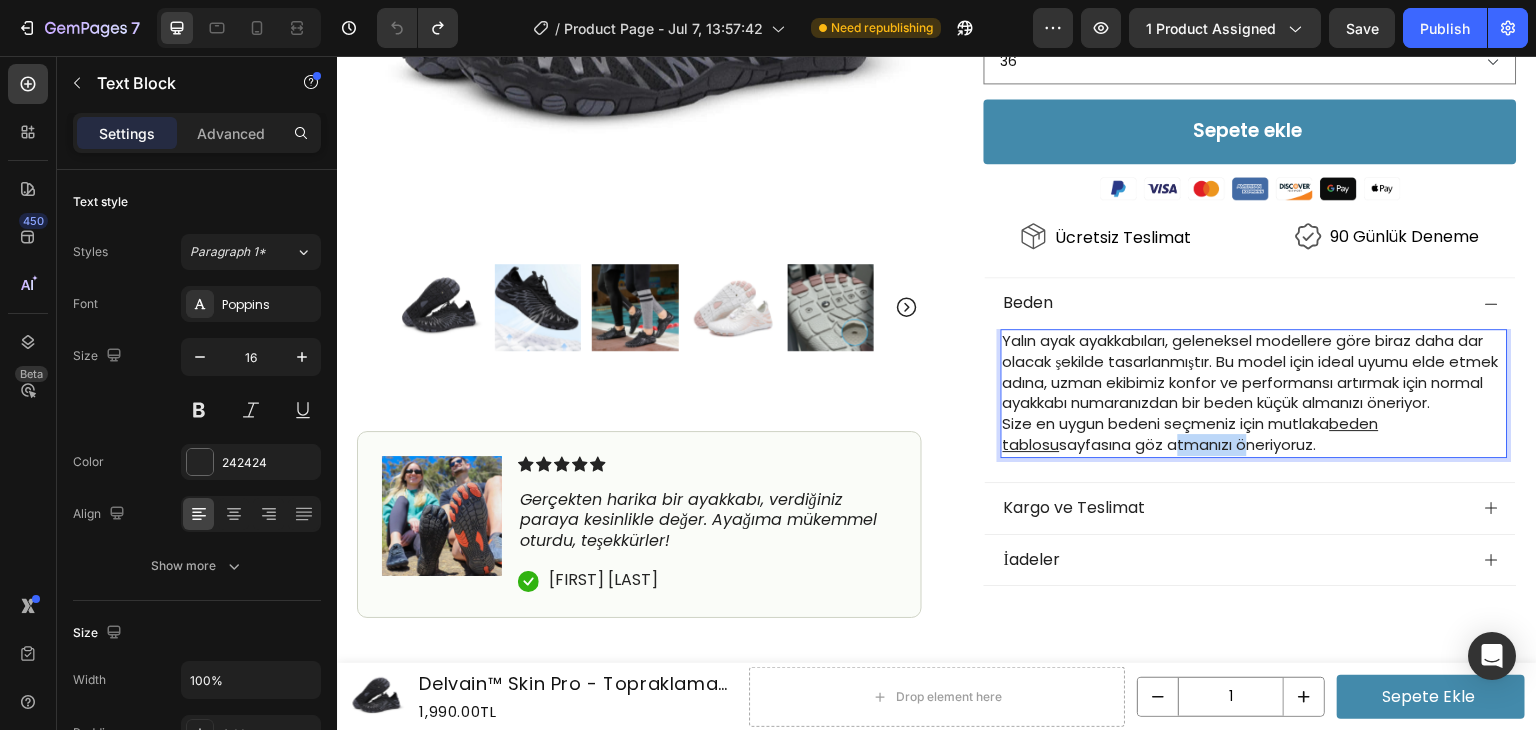 click on "sayfasına göz atmanızı öneriyoruz." at bounding box center [1188, 444] 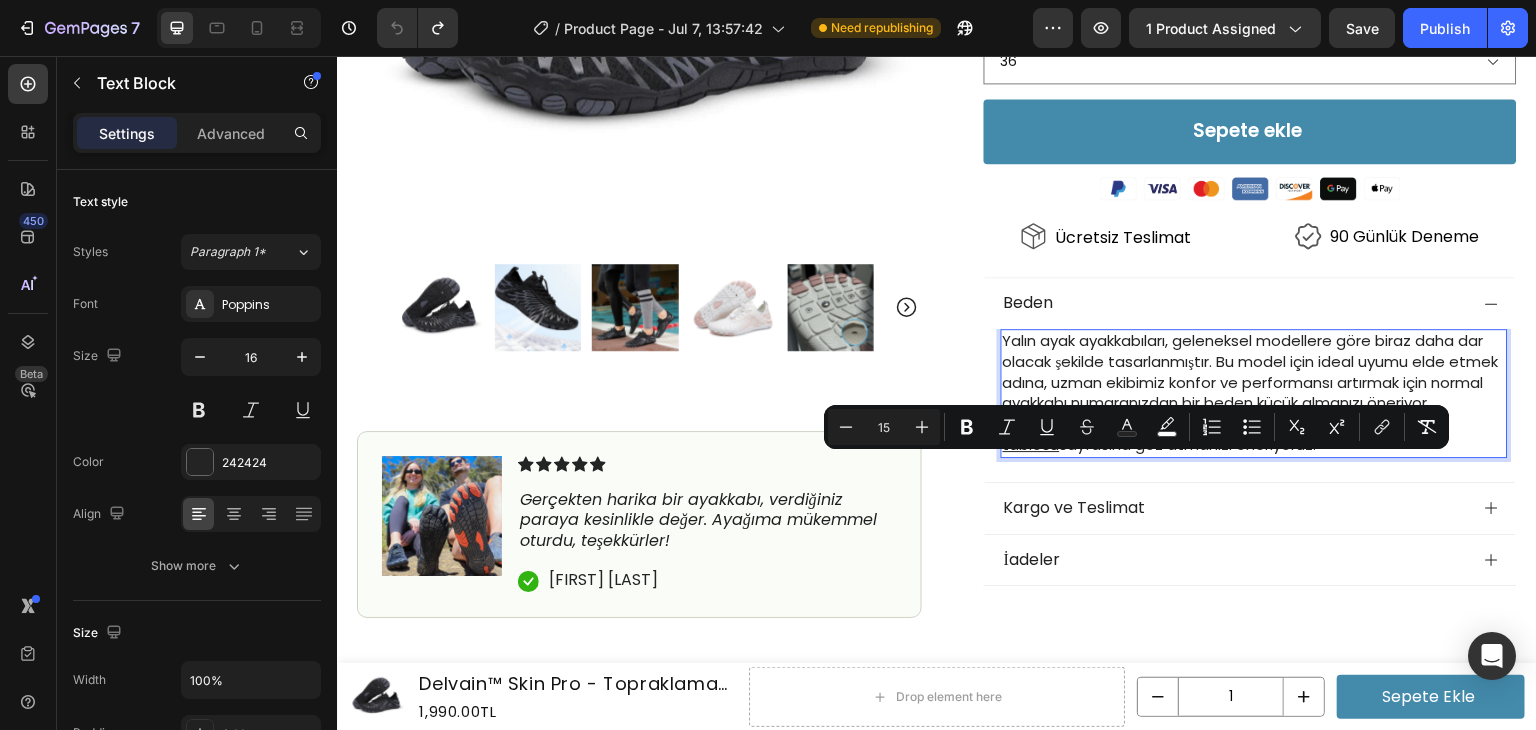 click on "Yalın ayak ayakkabıları, geleneksel modellere göre biraz daha dar olacak şekilde tasarlanmıştır. Bu model için ideal uyumu elde etmek adına, uzman ekibimiz konfor ve performansı artırmak için normal ayakkabı numaranızdan bir beden küçük almanızı öneriyor." at bounding box center [1251, 371] 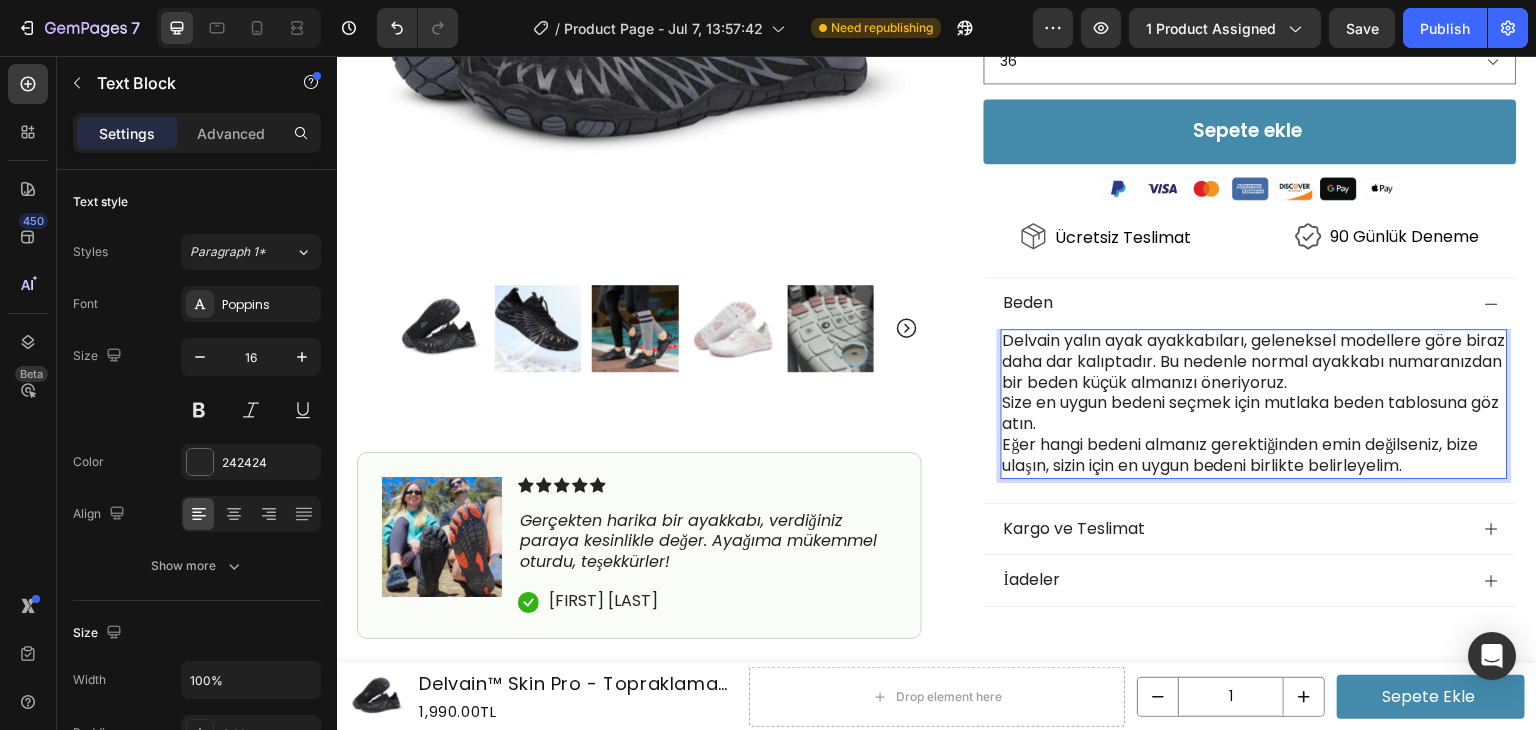 click on "Delvain yalın ayak ayakkabıları, geleneksel modellere göre biraz daha dar kalıptadır. Bu nedenle normal ayakkabı numaranızdan bir beden küçük almanızı öneriyoruz." at bounding box center [1254, 362] 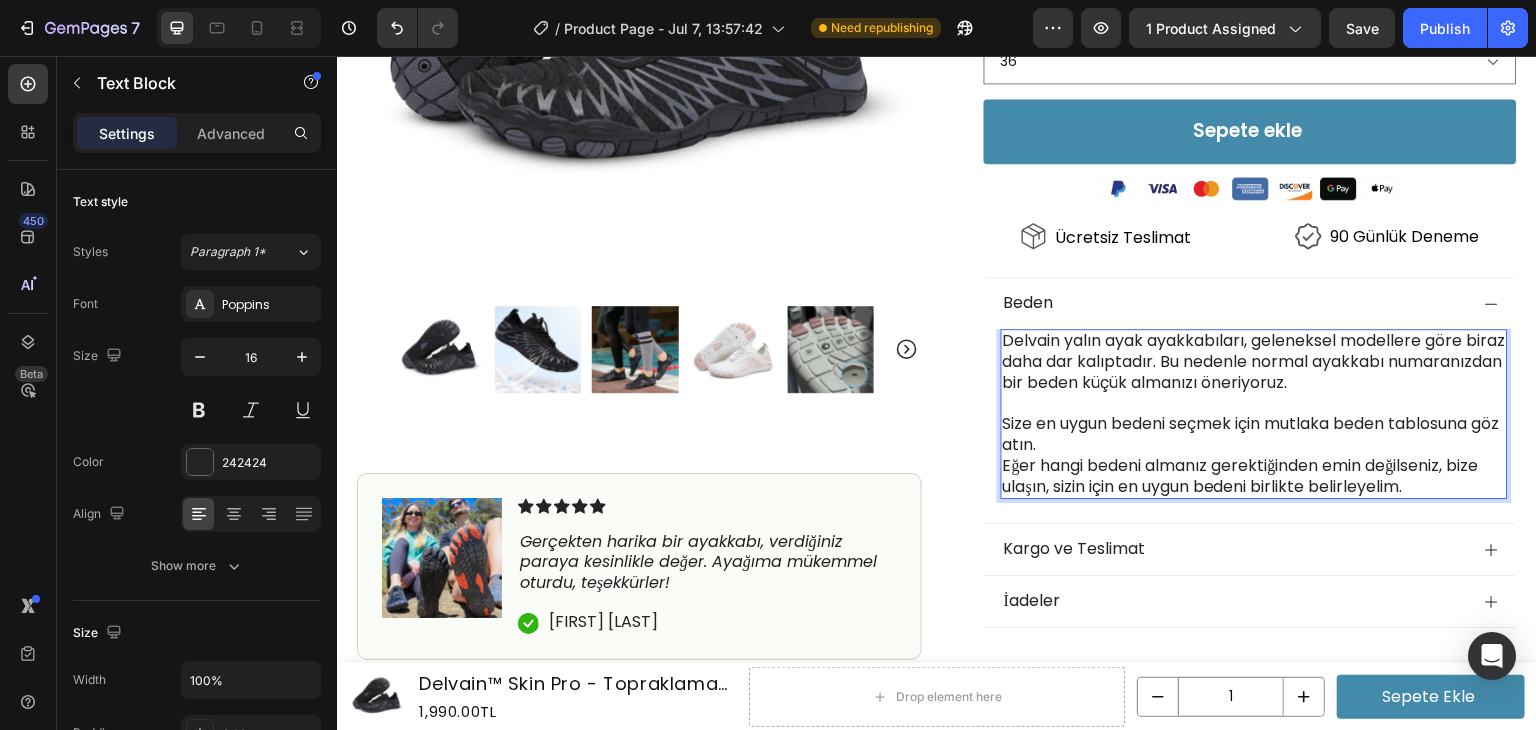 click on "Size en uygun bedeni seçmek için mutlaka beden tablosuna göz atın." at bounding box center (1254, 435) 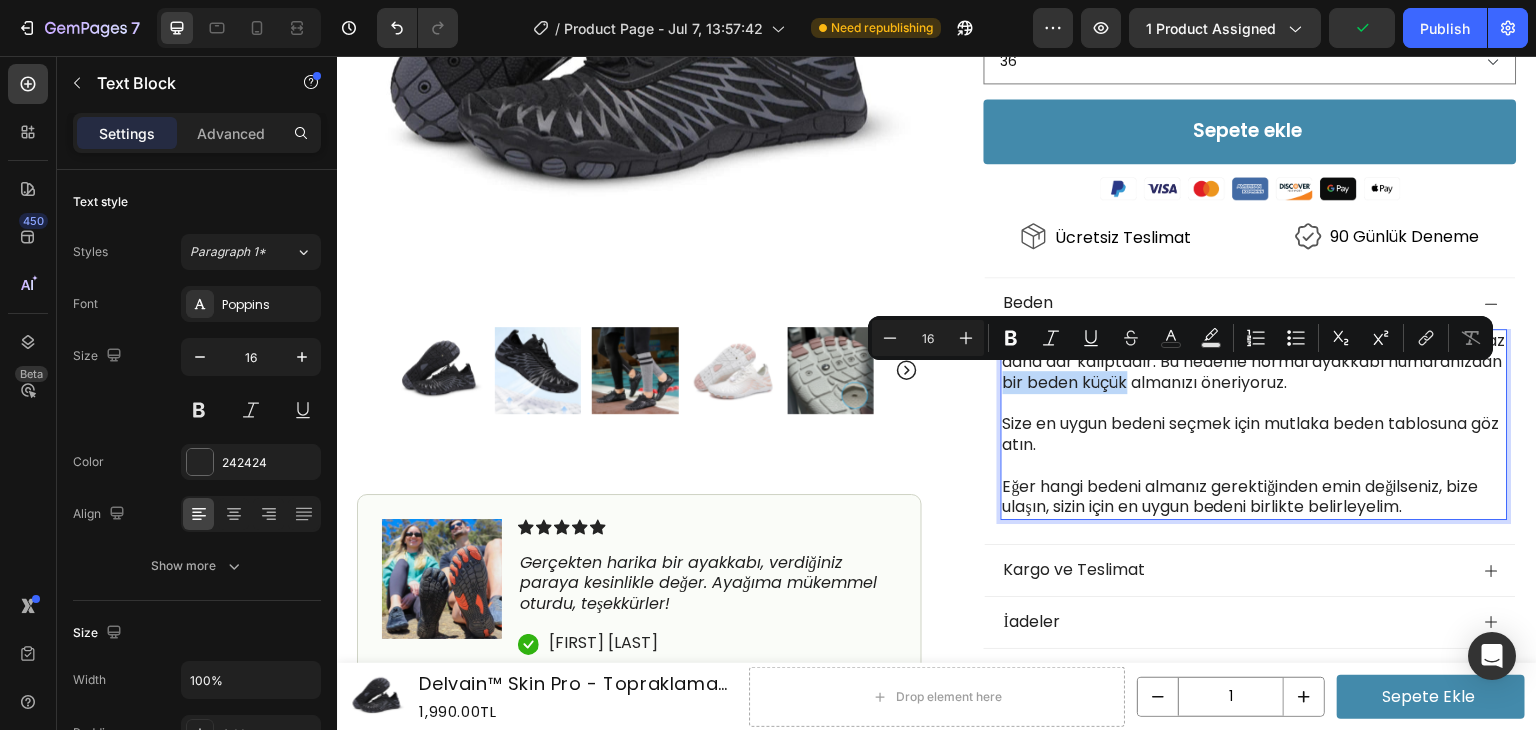 drag, startPoint x: 1120, startPoint y: 386, endPoint x: 1246, endPoint y: 383, distance: 126.035706 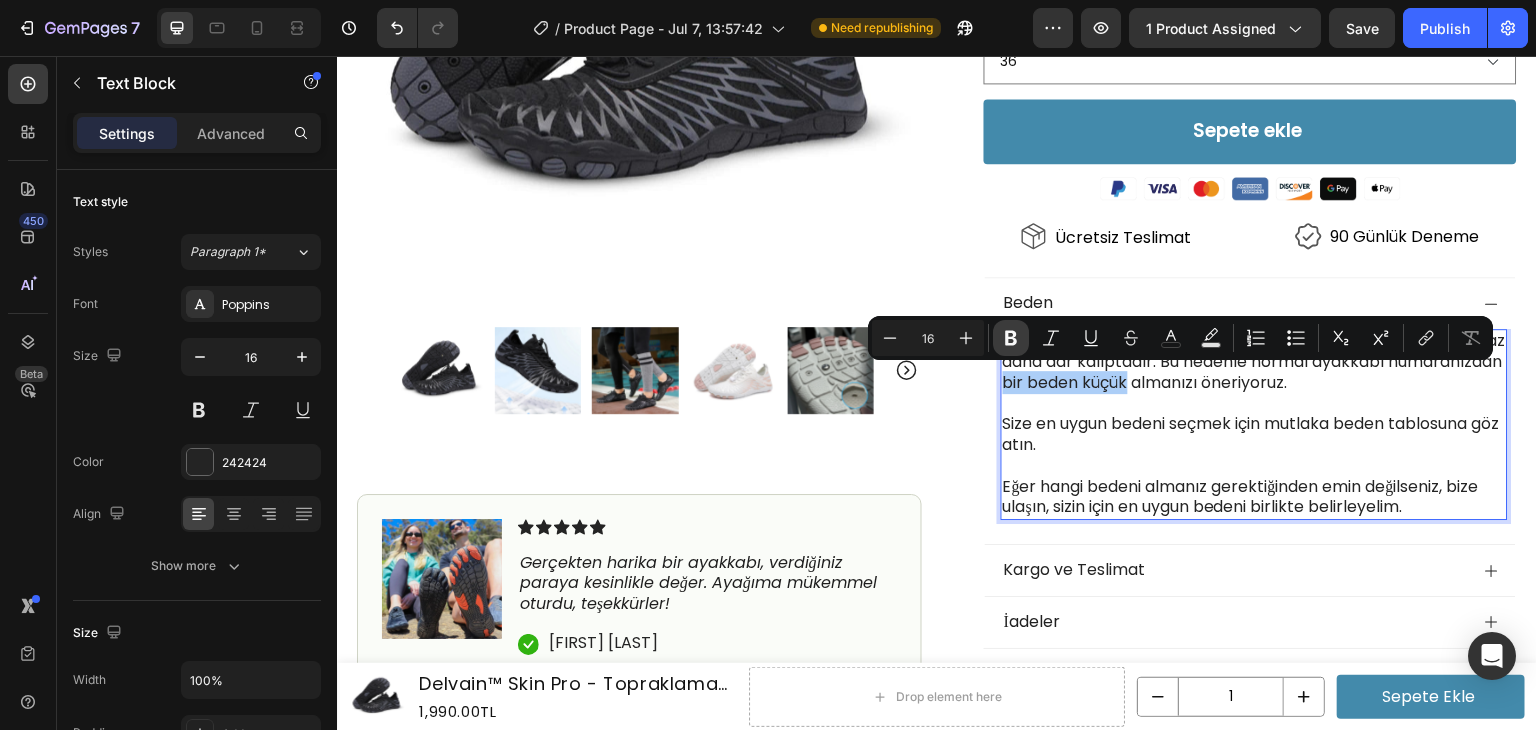 click 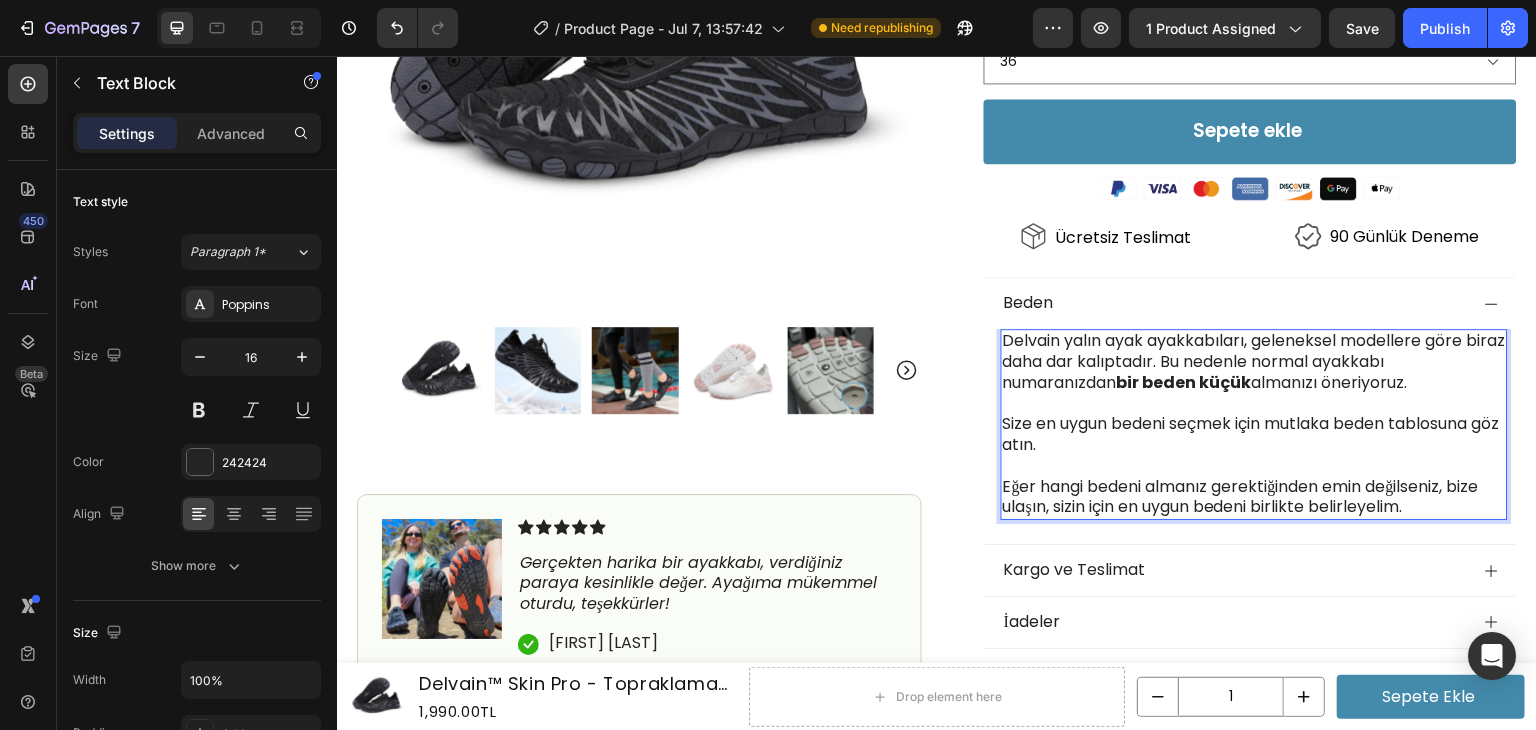 click on "Delvain yalın ayak ayakkabıları, geleneksel modellere göre biraz daha dar kalıptadır. Bu nedenle normal ayakkabı numaranızdan  bir beden küçük  almanızı öneriyoruz." at bounding box center (1254, 362) 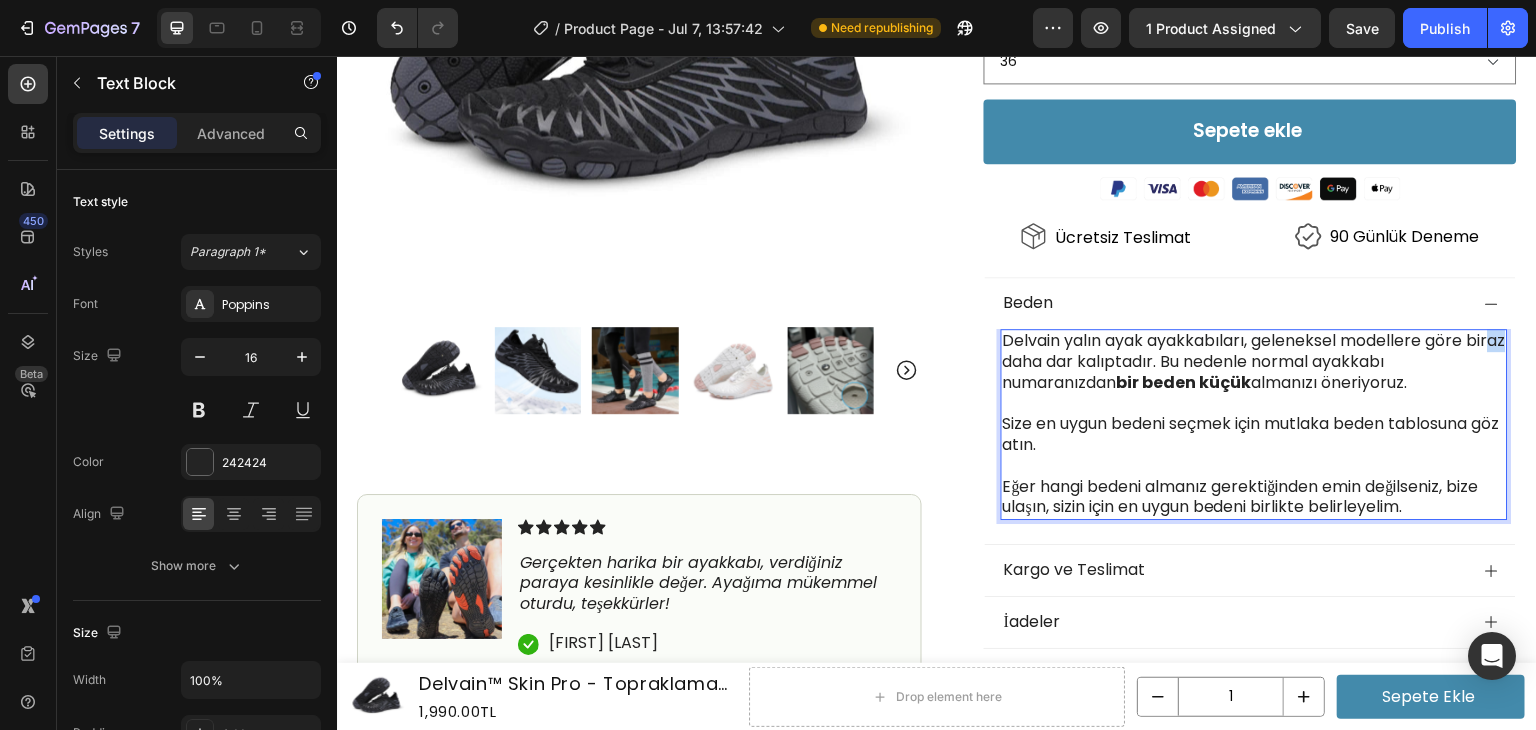 click on "Delvain yalın ayak ayakkabıları, geleneksel modellere göre biraz daha dar kalıptadır. Bu nedenle normal ayakkabı numaranızdan  bir beden küçük  almanızı öneriyoruz." at bounding box center (1254, 362) 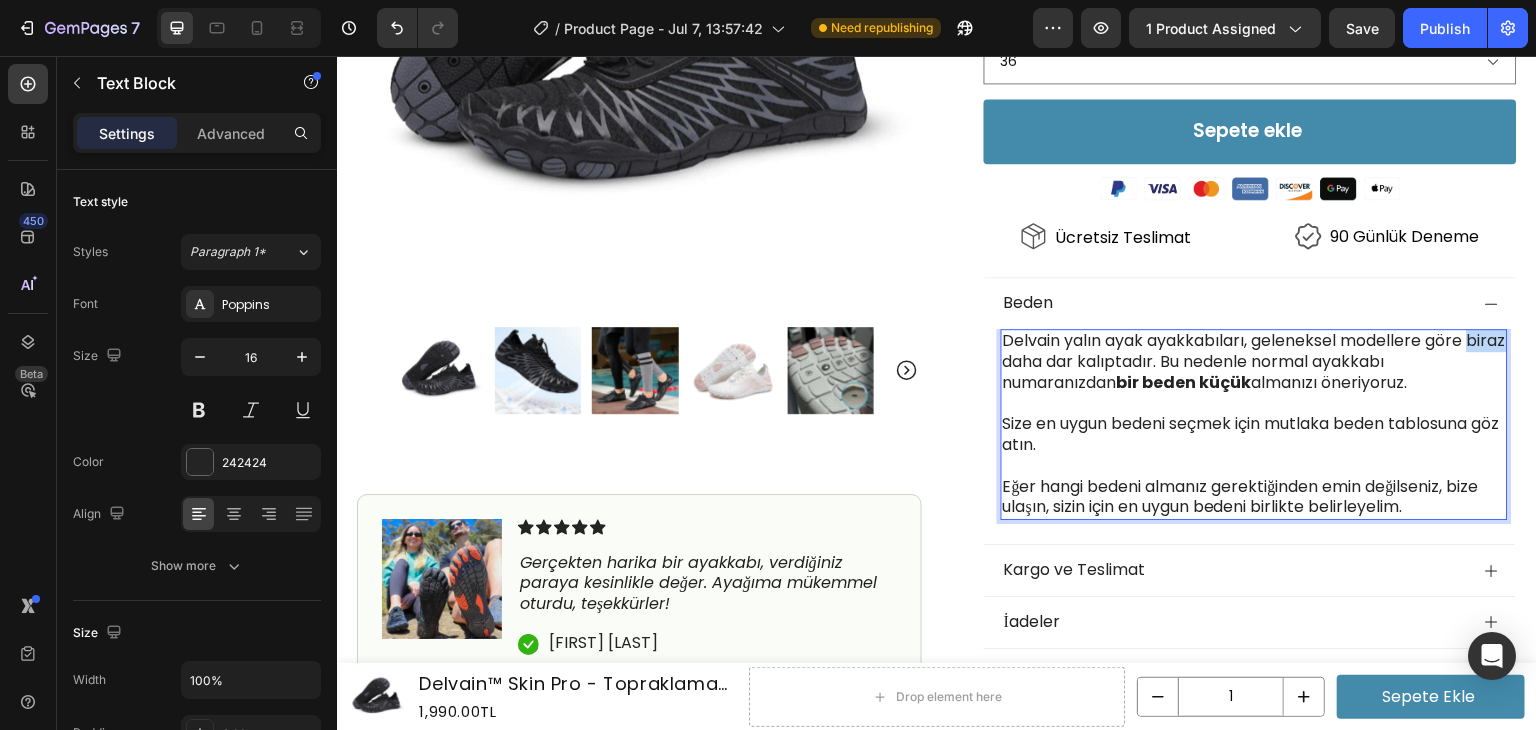 click on "Delvain yalın ayak ayakkabıları, geleneksel modellere göre biraz daha dar kalıptadır. Bu nedenle normal ayakkabı numaranızdan  bir beden küçük  almanızı öneriyoruz." at bounding box center [1254, 362] 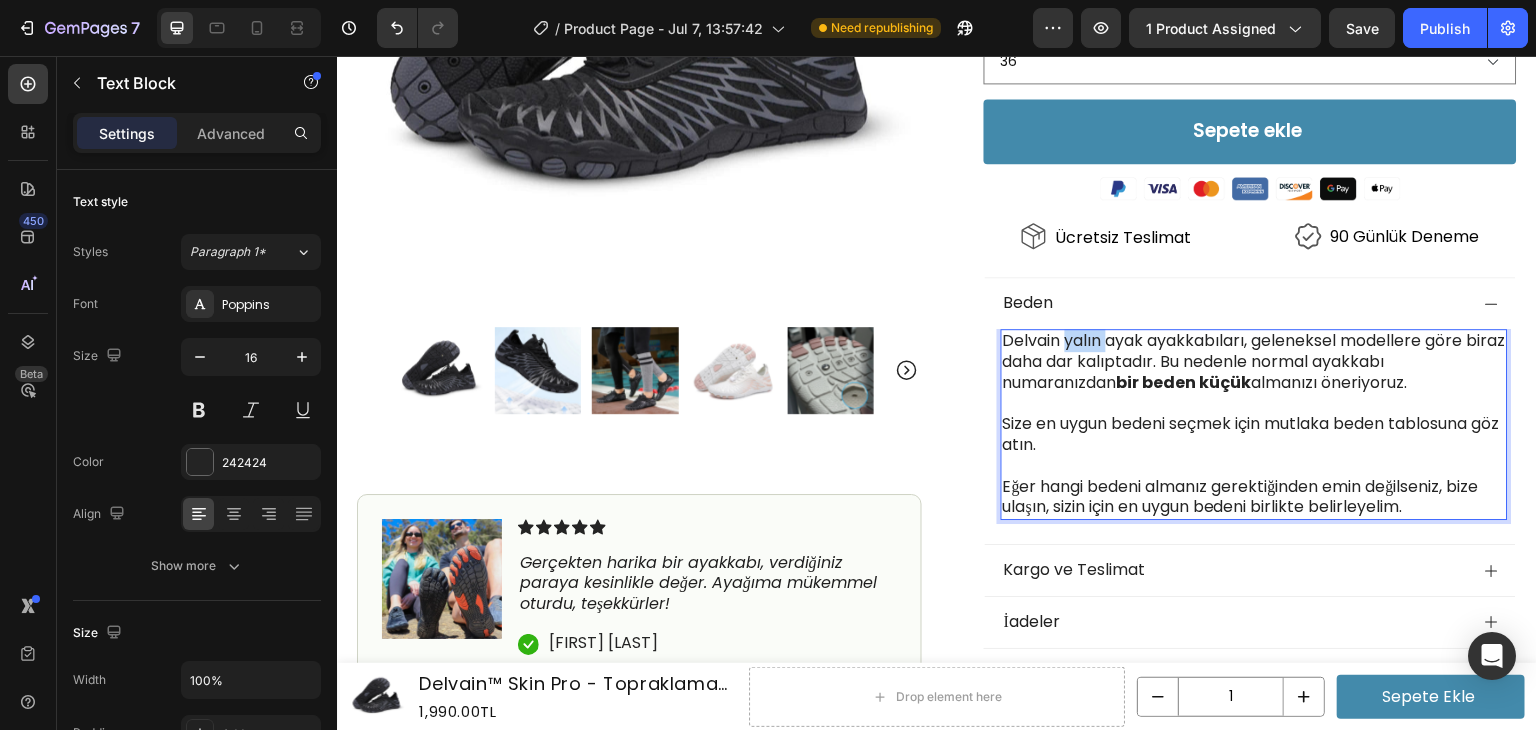click on "Delvain yalın ayak ayakkabıları, geleneksel modellere göre biraz daha dar kalıptadır. Bu nedenle normal ayakkabı numaranızdan  bir beden küçük  almanızı öneriyoruz." at bounding box center (1254, 362) 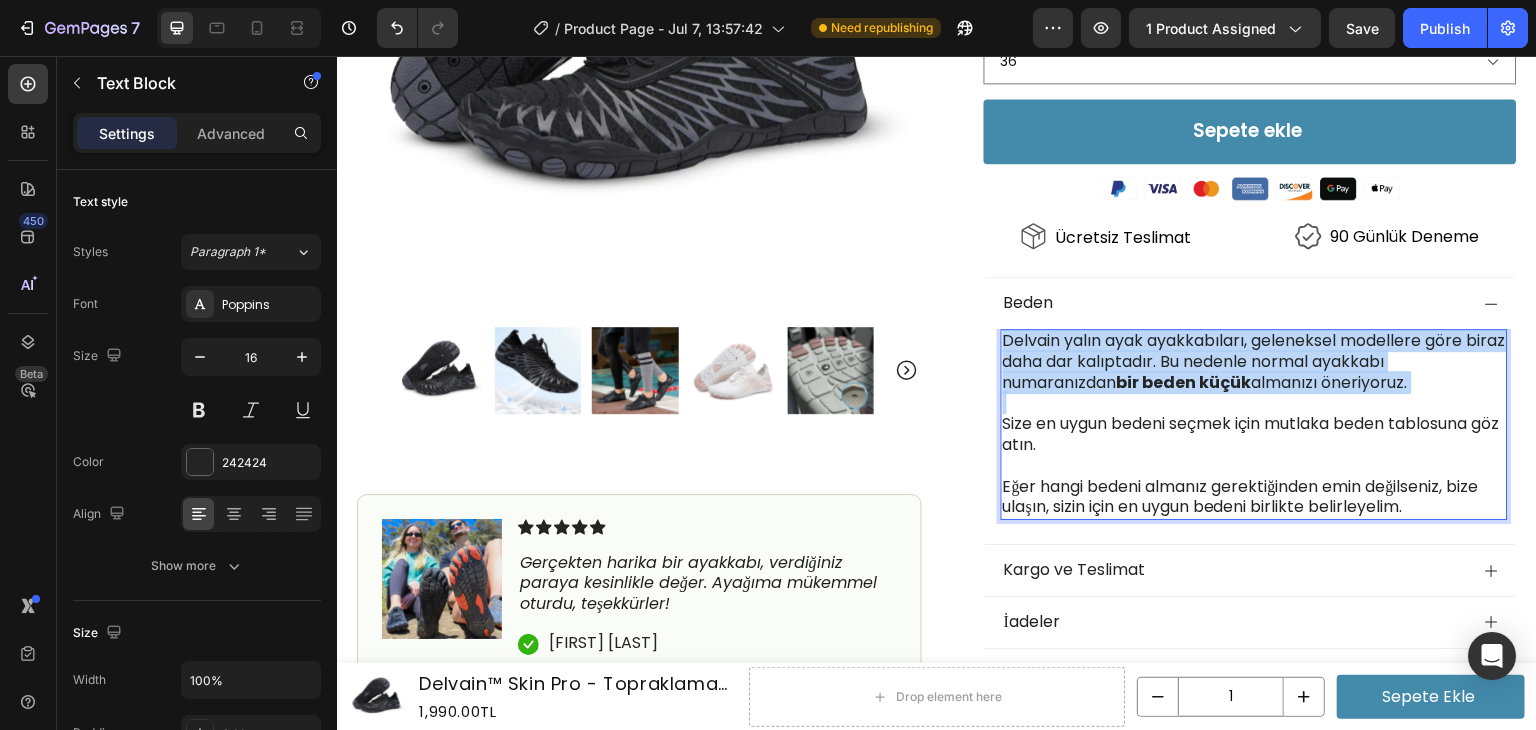 click on "Delvain yalın ayak ayakkabıları, geleneksel modellere göre biraz daha dar kalıptadır. Bu nedenle normal ayakkabı numaranızdan  bir beden küçük  almanızı öneriyoruz." at bounding box center [1254, 362] 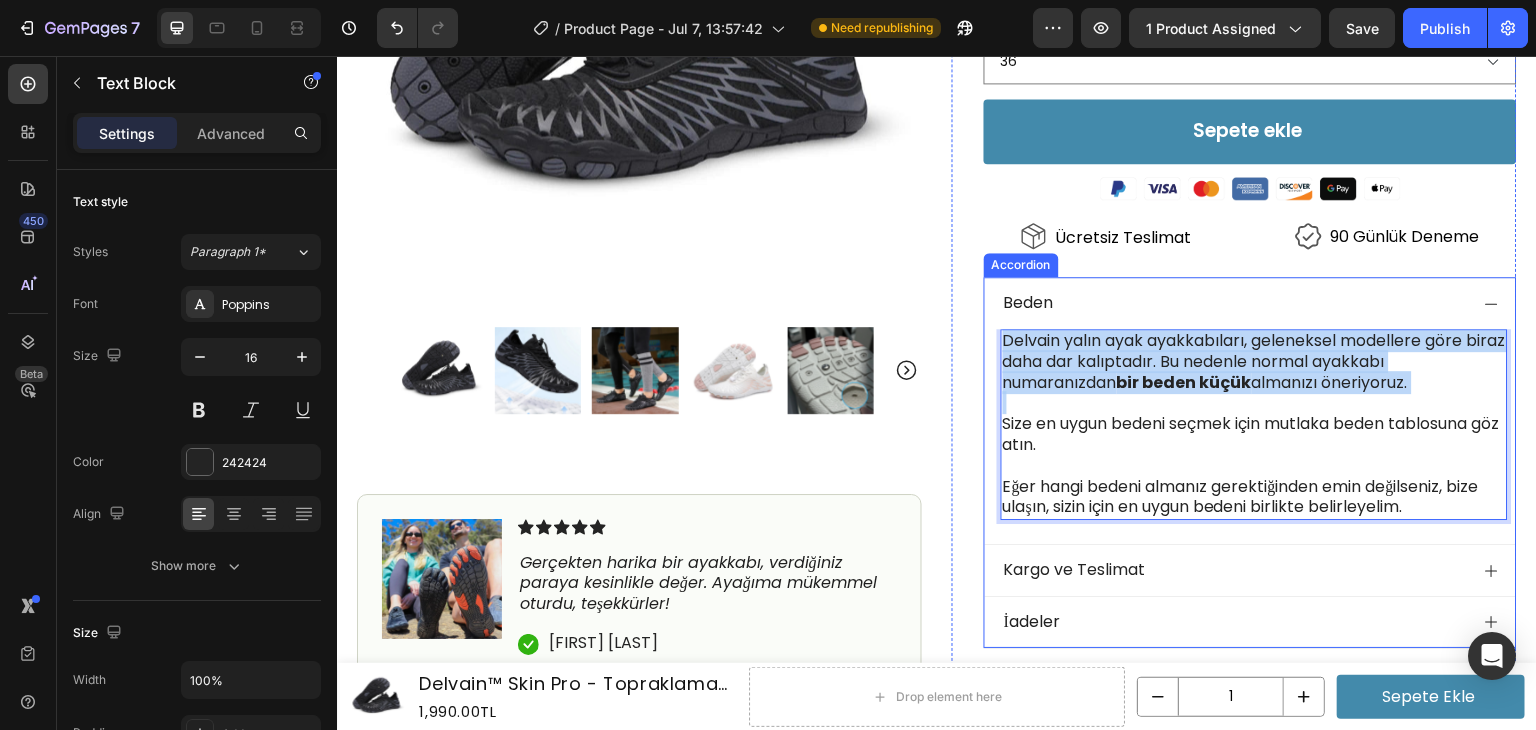 click on "Delvain yalın ayak ayakkabıları, geleneksel modellere göre biraz daha dar kalıptadır. Bu nedenle normal ayakkabı numaranızdan  bir beden küçük  almanızı öneriyoruz. Size en uygun bedeni seçmek için mutlaka beden tablosuna göz atın. Eğer hangi bedeni almanız gerektiğinden emin değilseniz, bize ulaşın, sizin için en uygun bedeni birlikte belirleyelim.  Text Block   0" at bounding box center [1250, 436] 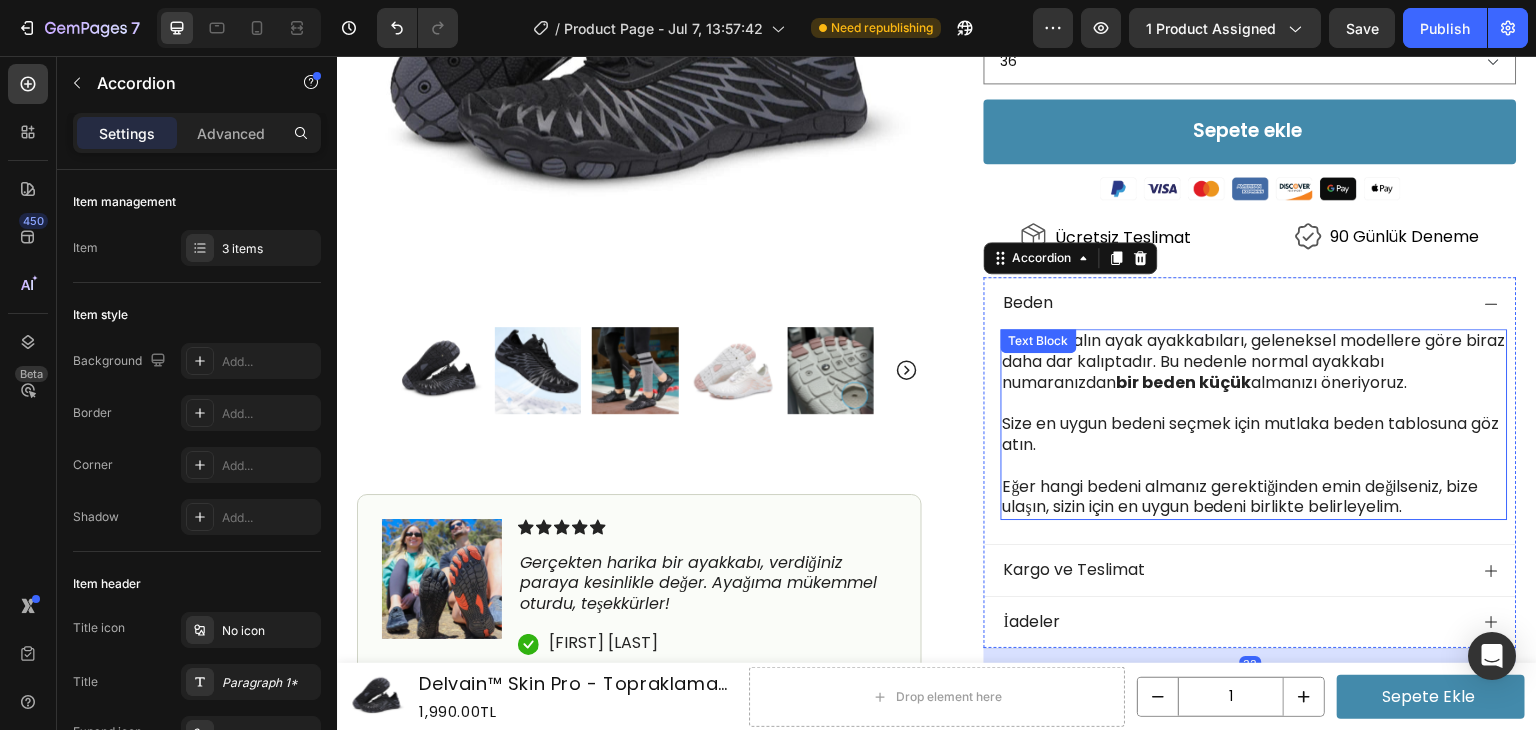 click on "Delvain yalın ayak ayakkabıları, geleneksel modellere göre biraz daha dar kalıptadır. Bu nedenle normal ayakkabı numaranızdan  bir beden küçük  almanızı öneriyoruz. Size en uygun bedeni seçmek için mutlaka beden tablosuna göz atın. Eğer hangi bedeni almanız gerektiğinden emin değilseniz, bize ulaşın, sizin için en uygun bedeni birlikte belirleyelim.  Text Block" at bounding box center (1254, 424) 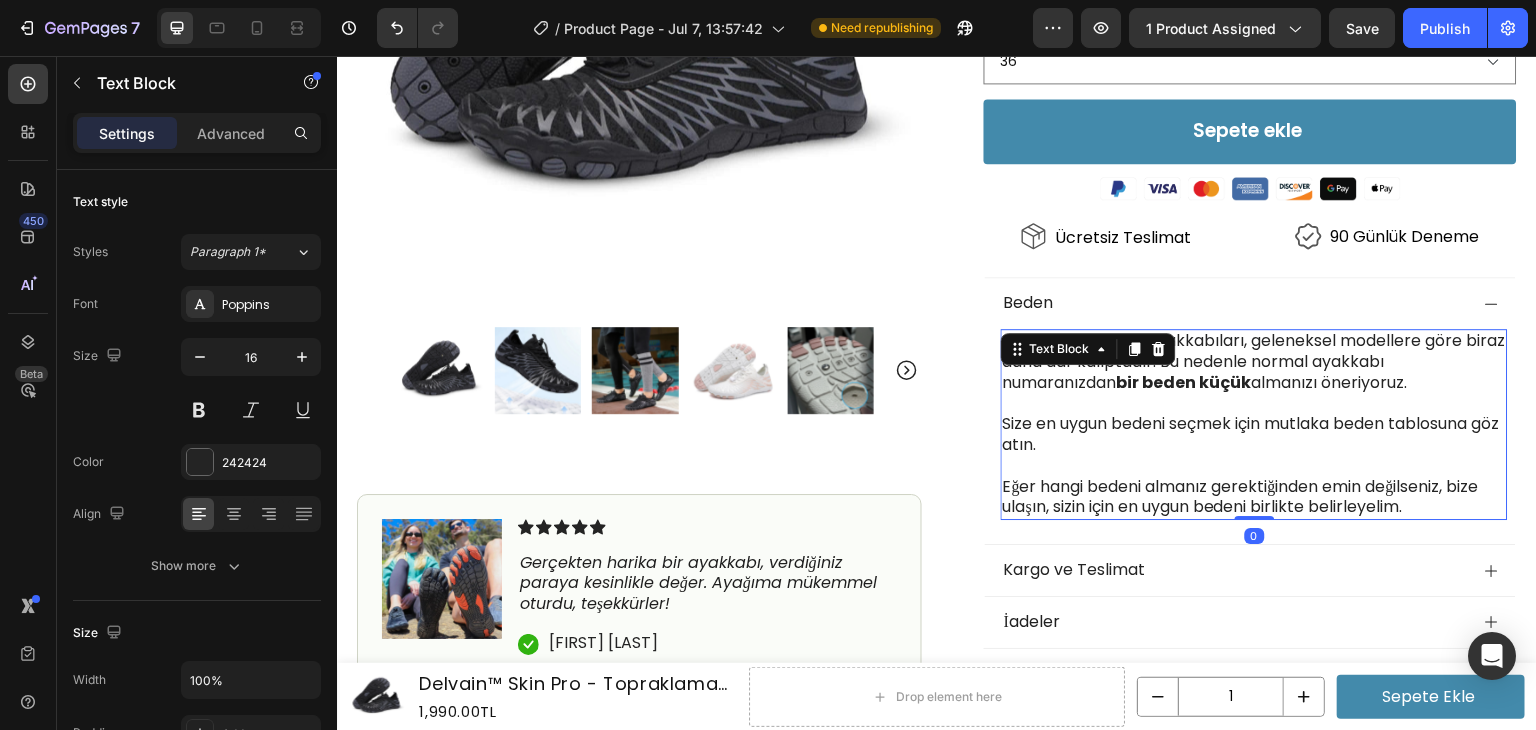 click on "Text Block" at bounding box center [1060, 349] 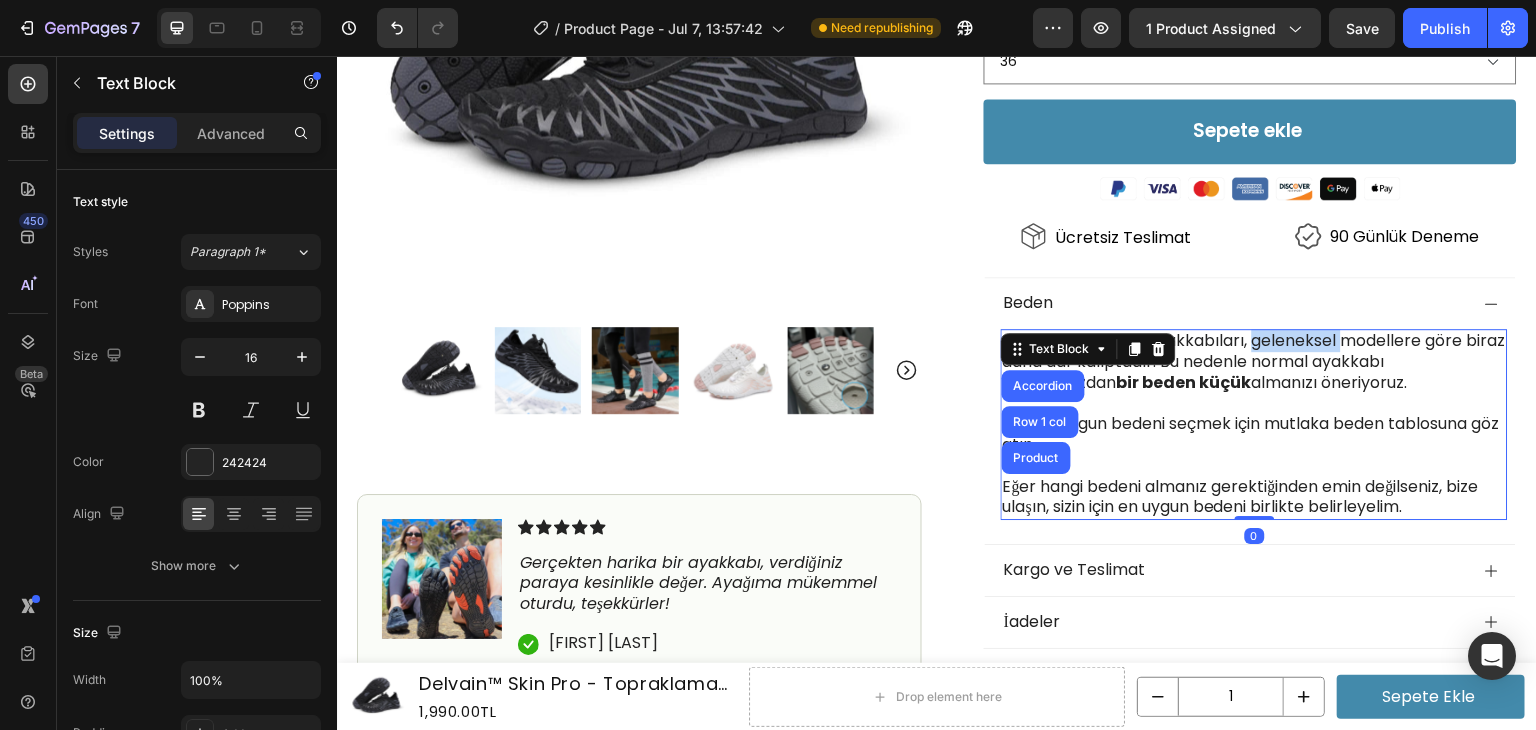 click on "Delvain yalın ayak ayakkabıları, geleneksel modellere göre biraz daha dar kalıptadır. Bu nedenle normal ayakkabı numaranızdan  bir beden küçük  almanızı öneriyoruz." at bounding box center [1254, 362] 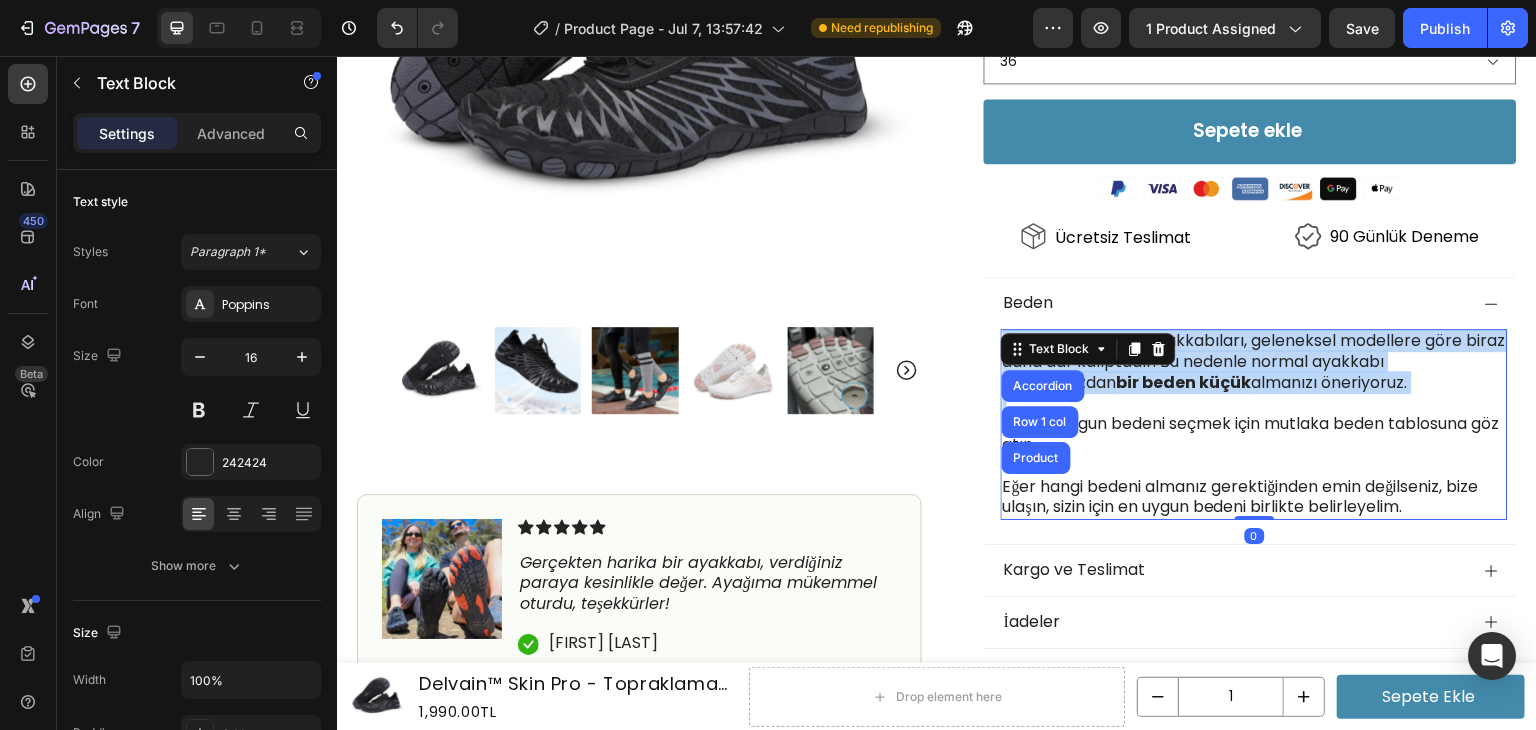 click on "Delvain yalın ayak ayakkabıları, geleneksel modellere göre biraz daha dar kalıptadır. Bu nedenle normal ayakkabı numaranızdan  bir beden küçük  almanızı öneriyoruz." at bounding box center (1254, 362) 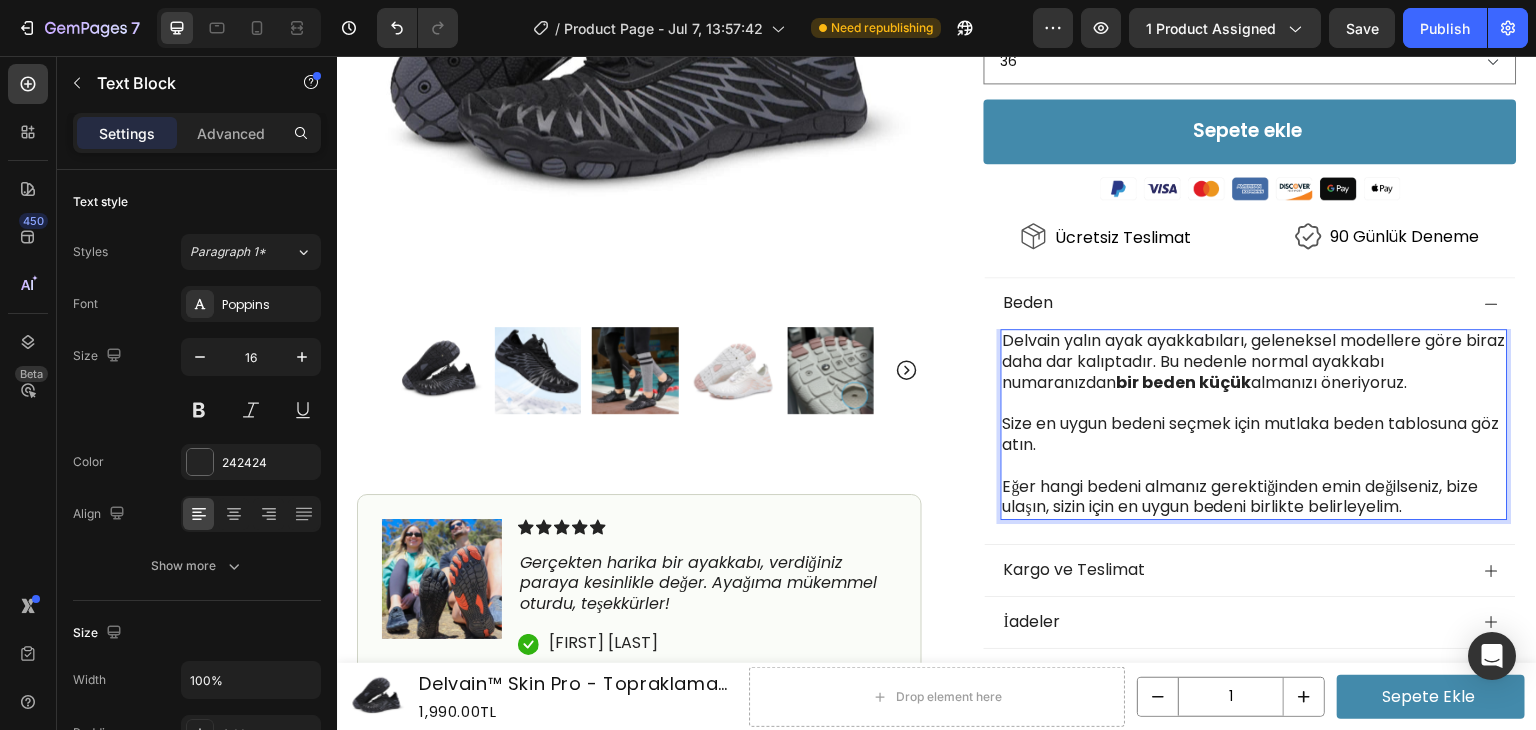 click on "Eğer hangi bedeni almanız gerektiğinden emin değilseniz, bize ulaşın, sizin için en uygun bedeni birlikte belirleyelim." at bounding box center [1254, 498] 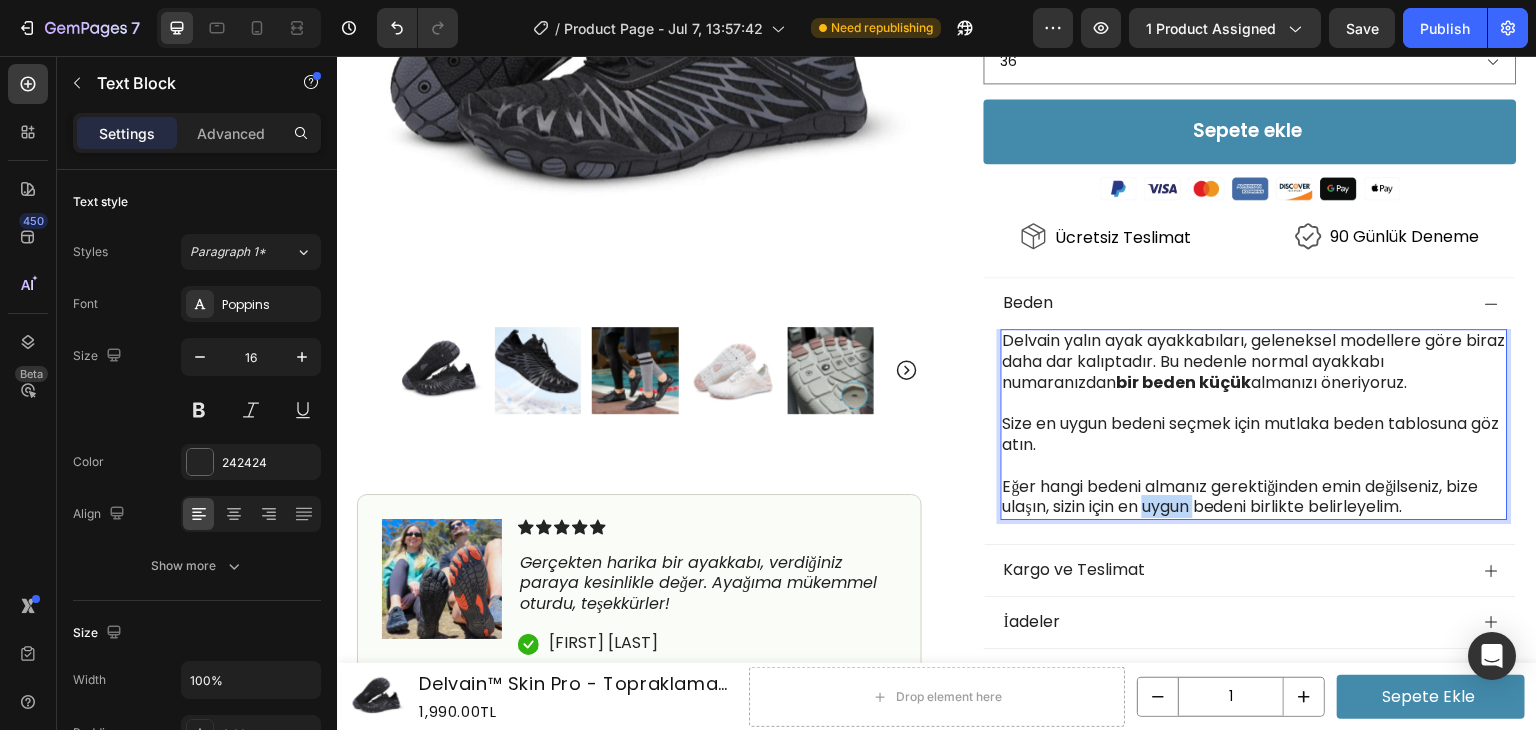 click on "Eğer hangi bedeni almanız gerektiğinden emin değilseniz, bize ulaşın, sizin için en uygun bedeni birlikte belirleyelim." at bounding box center (1254, 498) 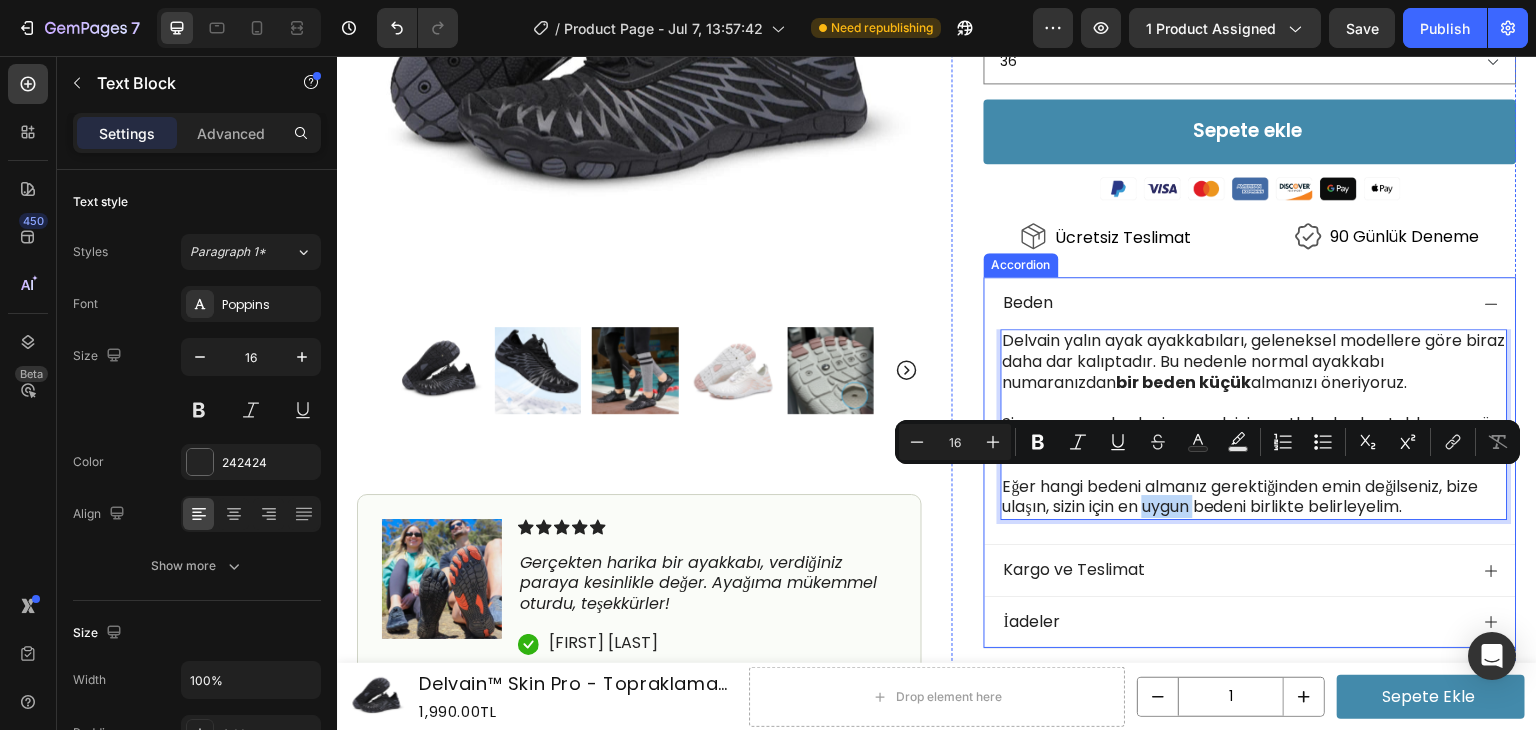 click on "Kargo ve Teslimat" at bounding box center (1234, 570) 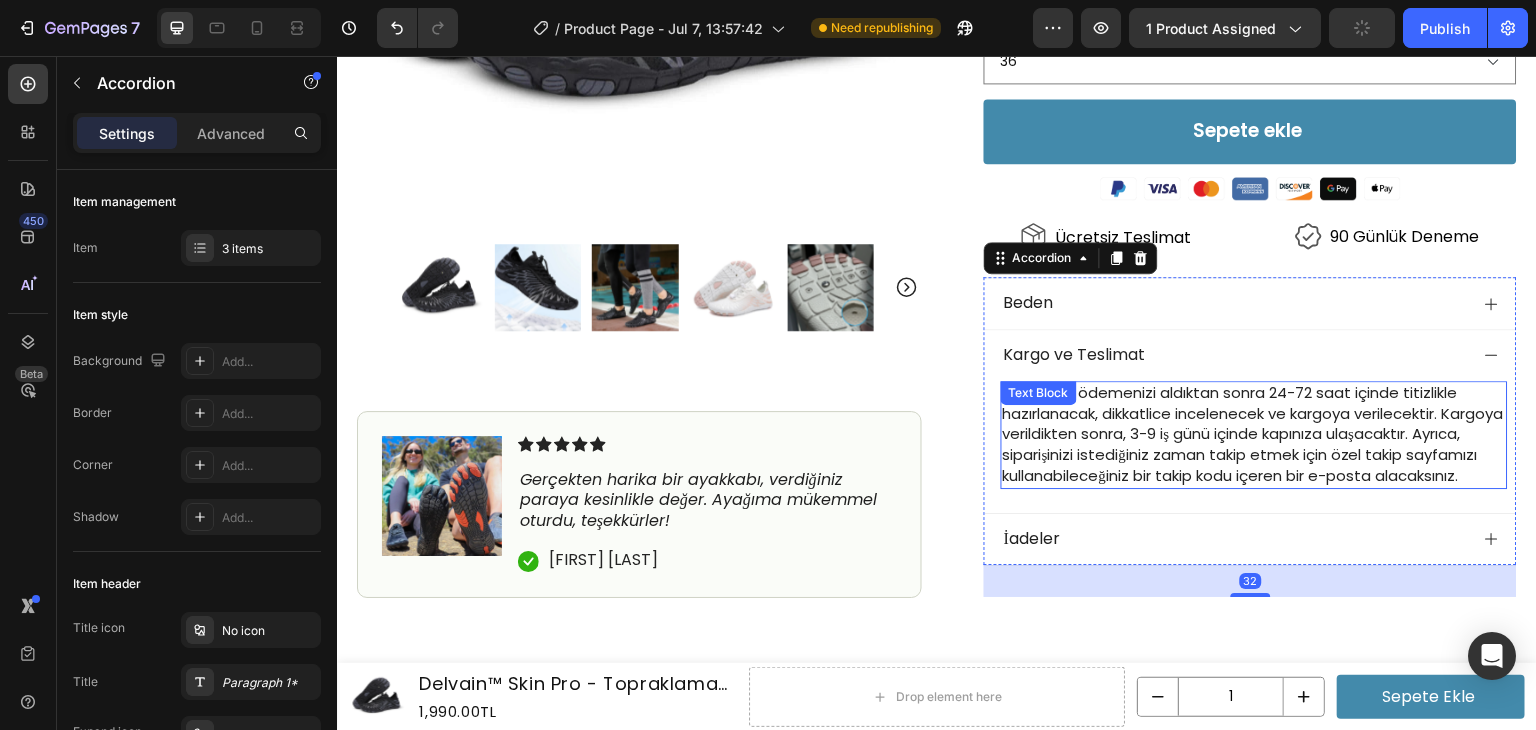 click on "Siparişiniz, ödemenizi aldıktan sonra 24-72 saat içinde titizlikle hazırlanacak, dikkatlice incelenecek ve kargoya verilecektir. Kargoya verildikten sonra, 3-9 iş günü içinde kapınıza ulaşacaktır. Ayrıca, siparişinizi istediğiniz zaman takip etmek için özel takip sayfamızı kullanabileceğiniz bir takip kodu içeren bir e-posta alacaksınız." at bounding box center [1253, 434] 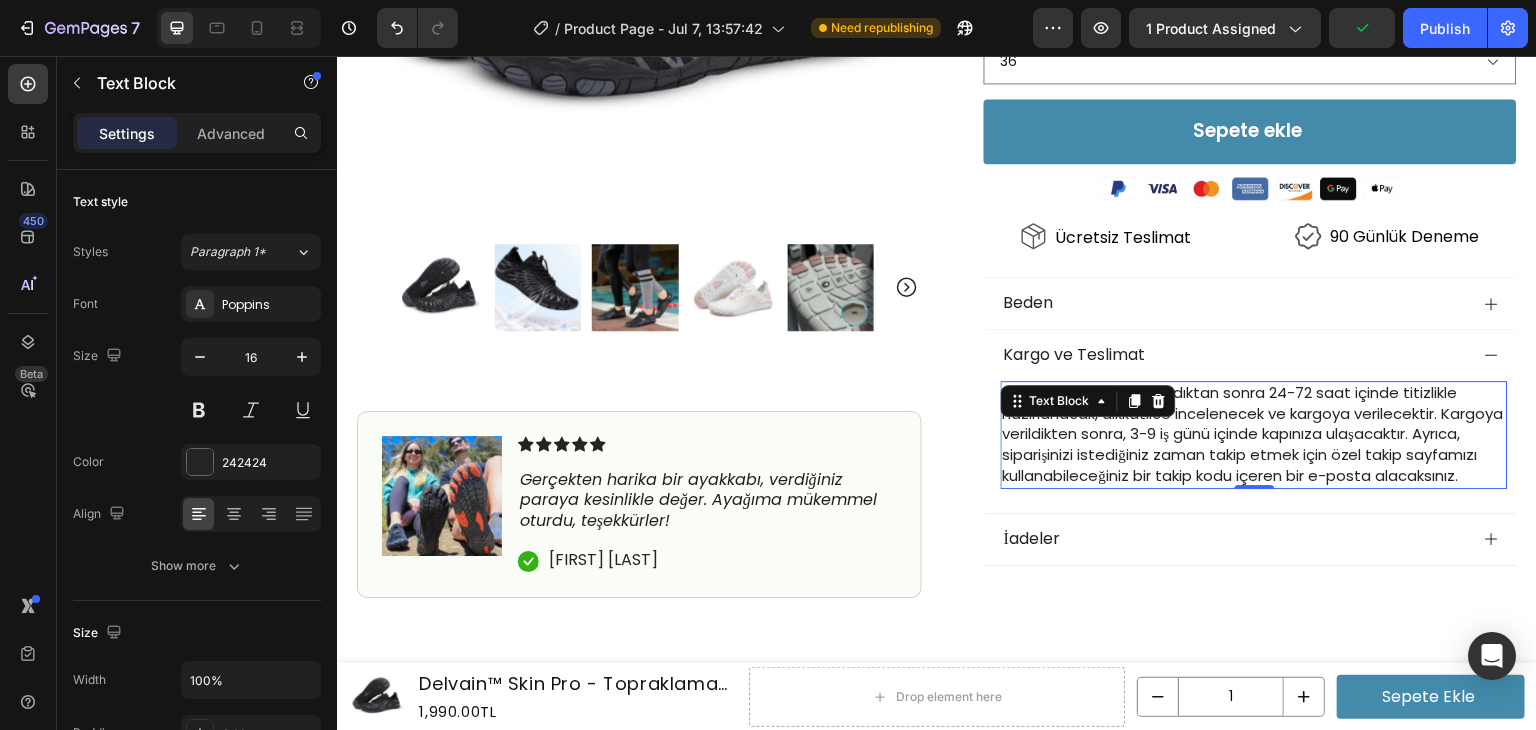 click on "Siparişiniz, ödemenizi aldıktan sonra 24-72 saat içinde titizlikle hazırlanacak, dikkatlice incelenecek ve kargoya verilecektir. Kargoya verildikten sonra, 3-9 iş günü içinde kapınıza ulaşacaktır. Ayrıca, siparişinizi istediğiniz zaman takip etmek için özel takip sayfamızı kullanabileceğiniz bir takip kodu içeren bir e-posta alacaksınız." at bounding box center (1253, 434) 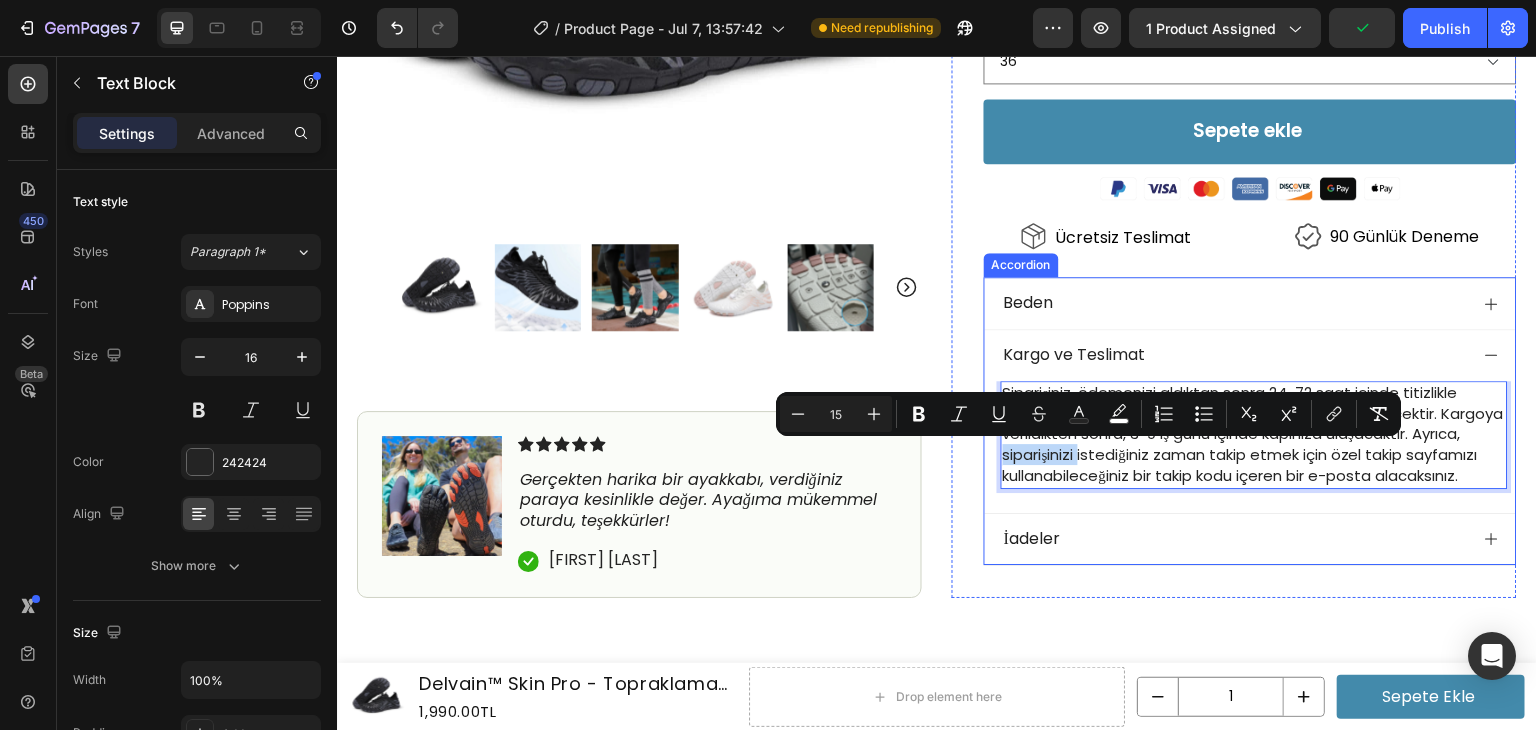 click on "Beden" at bounding box center [1234, 303] 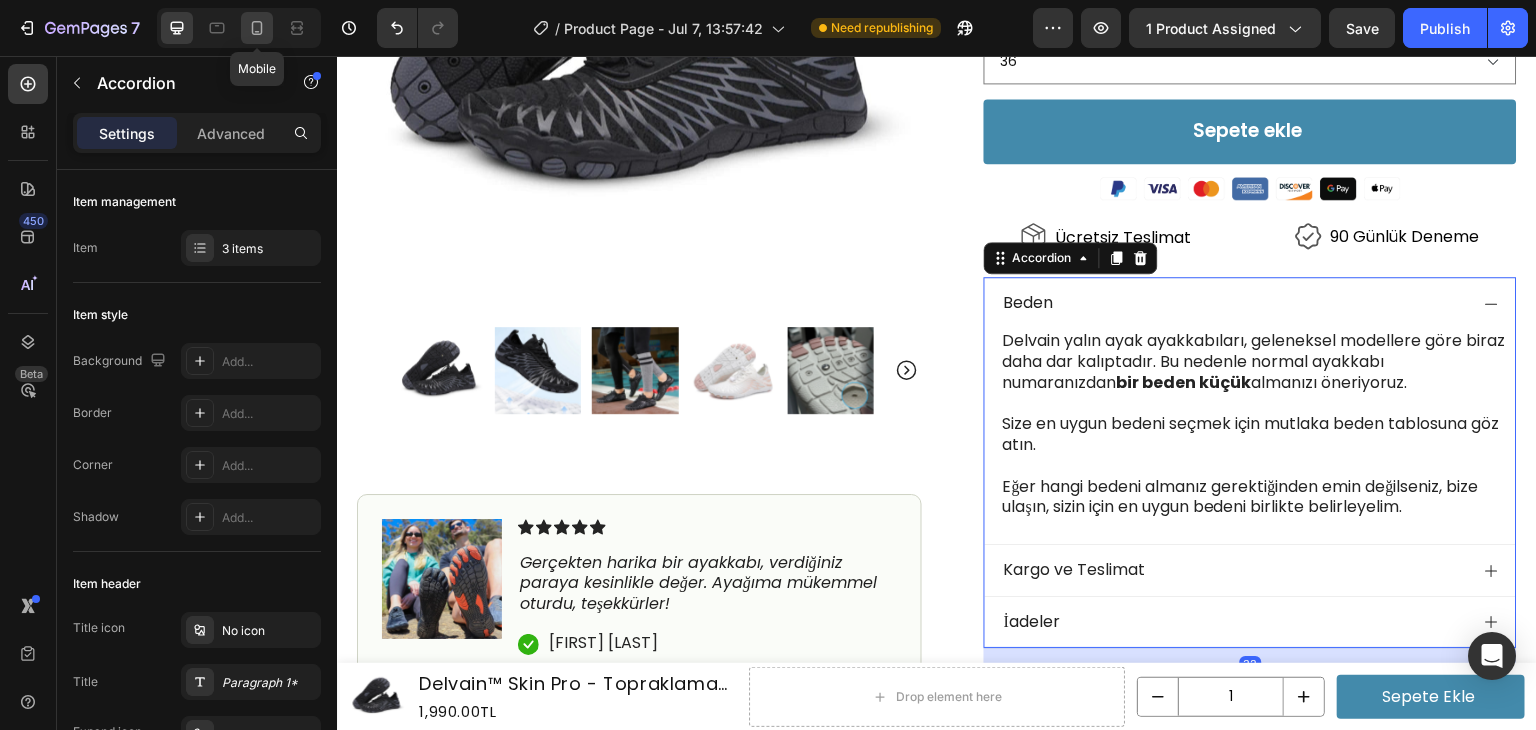 click 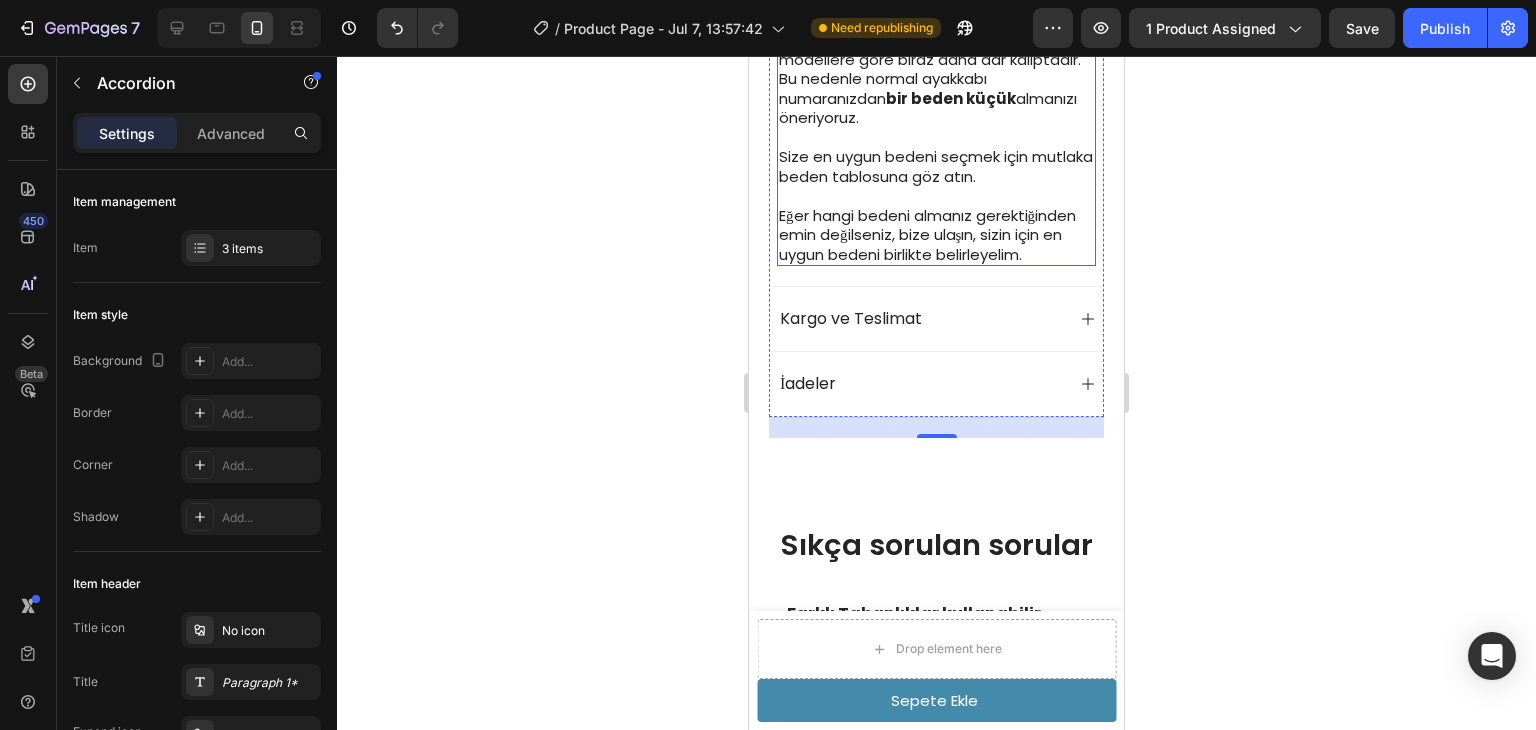 scroll, scrollTop: 1323, scrollLeft: 0, axis: vertical 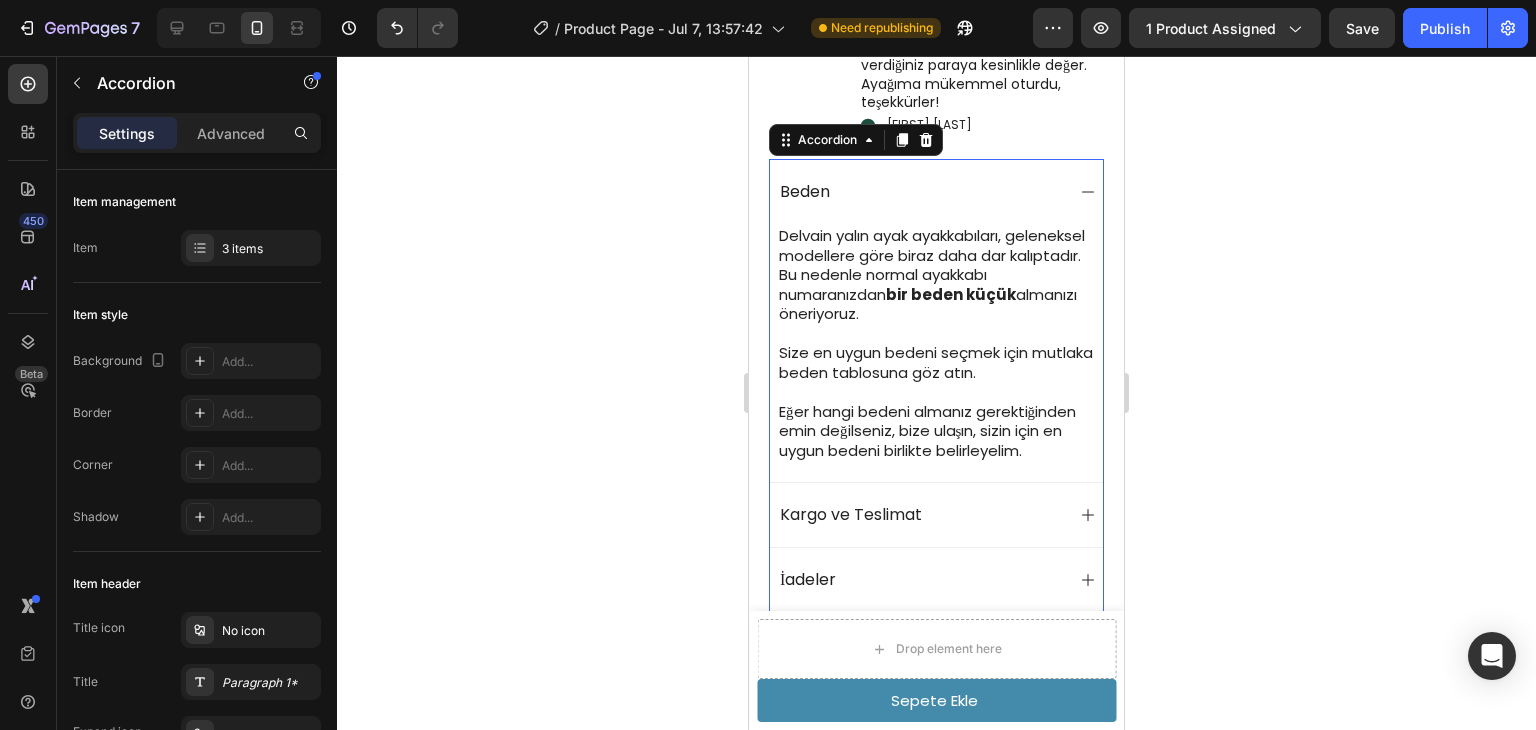 click on "Kargo ve Teslimat" at bounding box center [920, 515] 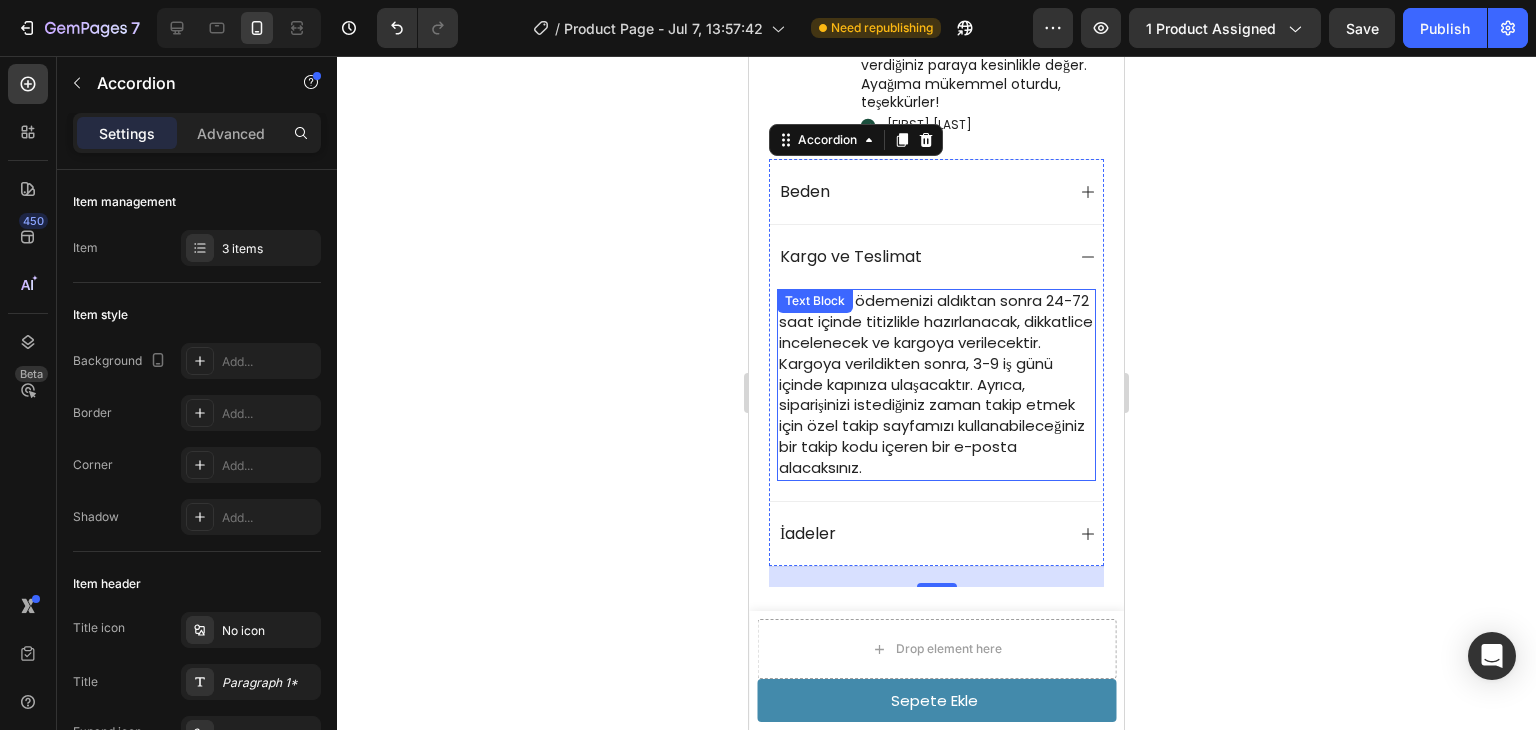 click on "Siparişiniz, ödemenizi aldıktan sonra 24-72 saat içinde titizlikle hazırlanacak, dikkatlice incelenecek ve kargoya verilecektir. Kargoya verildikten sonra, 3-9 iş günü içinde kapınıza ulaşacaktır. Ayrıca, siparişinizi istediğiniz zaman takip etmek için özel takip sayfamızı kullanabileceğiniz bir takip kodu içeren bir e-posta alacaksınız." at bounding box center [936, 383] 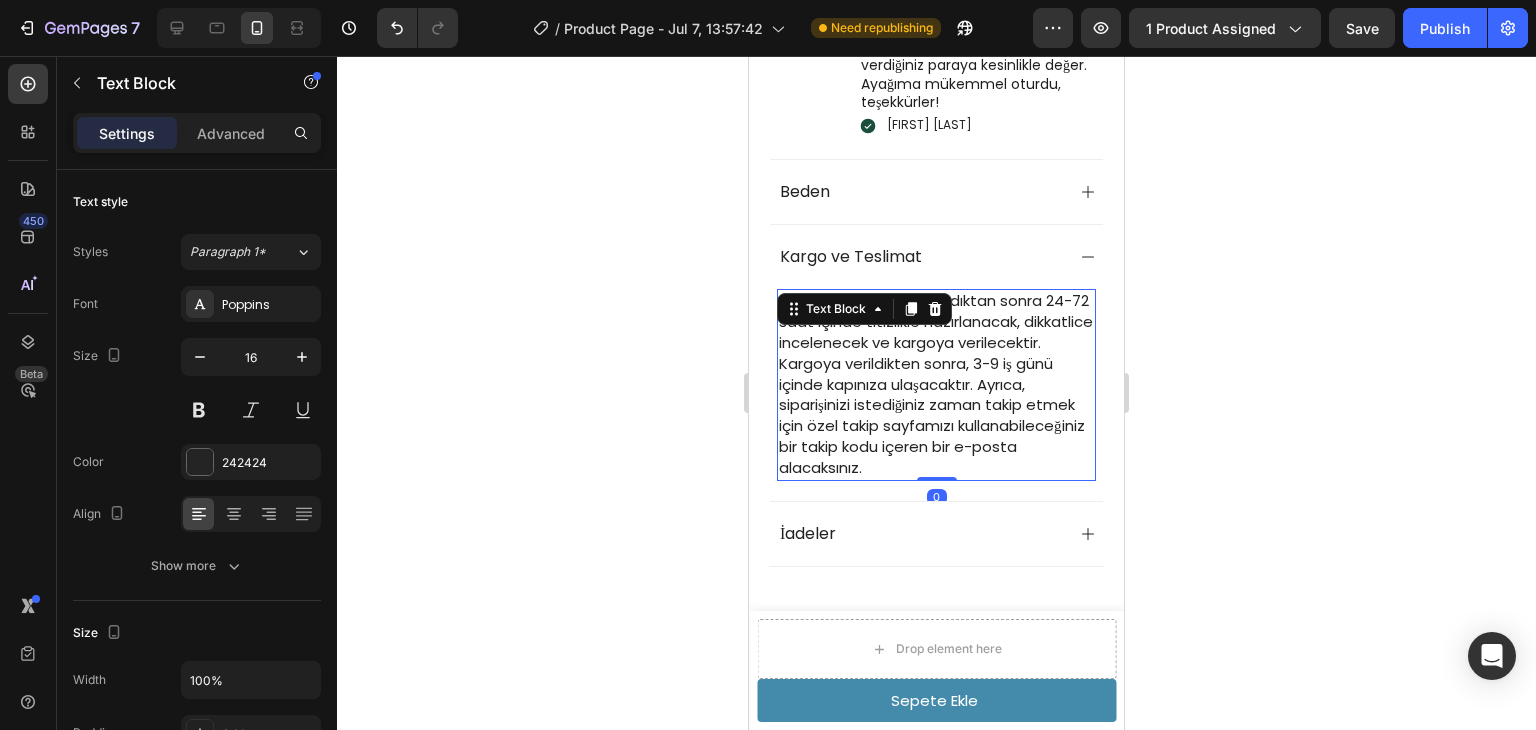 click on "Siparişiniz, ödemenizi aldıktan sonra 24-72 saat içinde titizlikle hazırlanacak, dikkatlice incelenecek ve kargoya verilecektir. Kargoya verildikten sonra, 3-9 iş günü içinde kapınıza ulaşacaktır. Ayrıca, siparişinizi istediğiniz zaman takip etmek için özel takip sayfamızı kullanabileceğiniz bir takip kodu içeren bir e-posta alacaksınız." at bounding box center (936, 383) 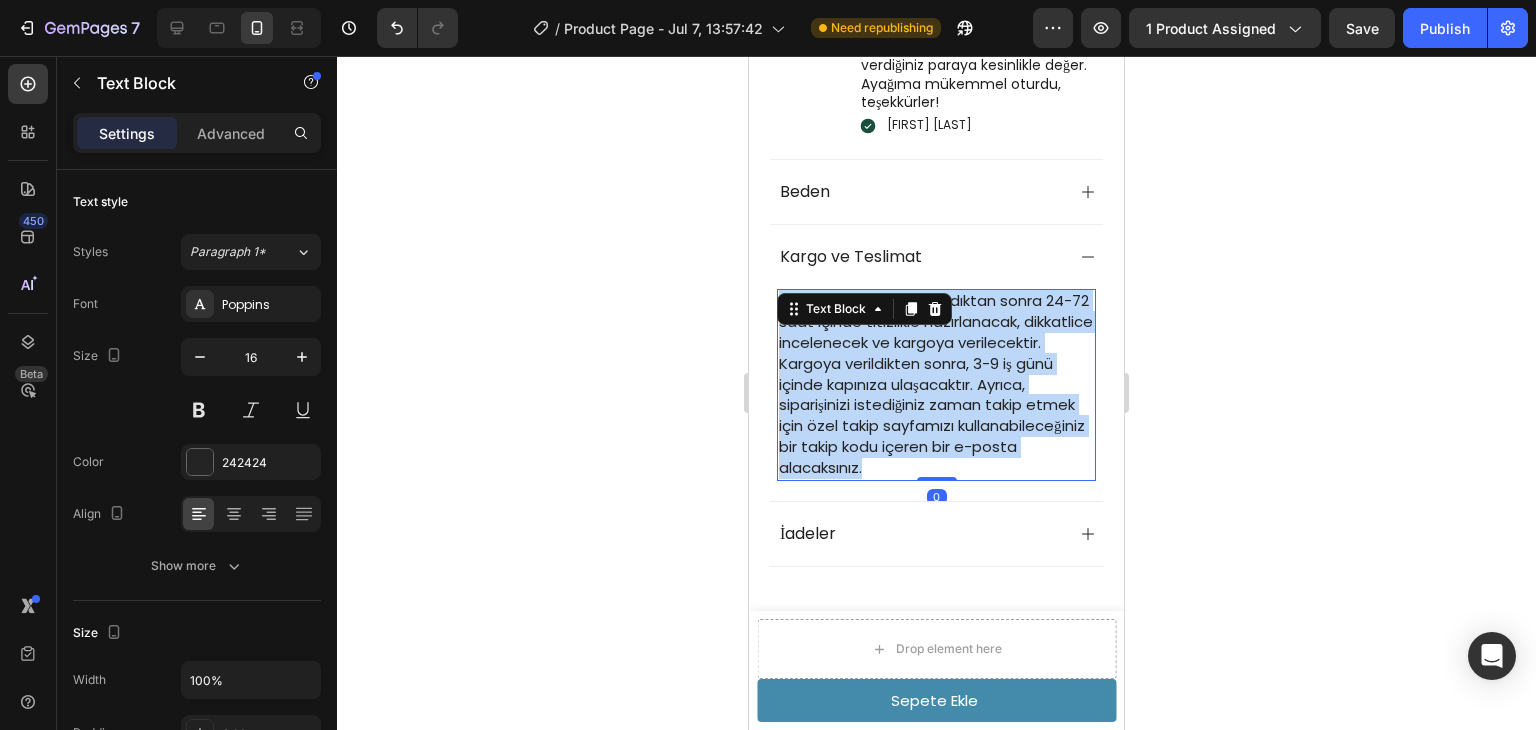 click on "Siparişiniz, ödemenizi aldıktan sonra 24-72 saat içinde titizlikle hazırlanacak, dikkatlice incelenecek ve kargoya verilecektir. Kargoya verildikten sonra, 3-9 iş günü içinde kapınıza ulaşacaktır. Ayrıca, siparişinizi istediğiniz zaman takip etmek için özel takip sayfamızı kullanabileceğiniz bir takip kodu içeren bir e-posta alacaksınız." at bounding box center [936, 383] 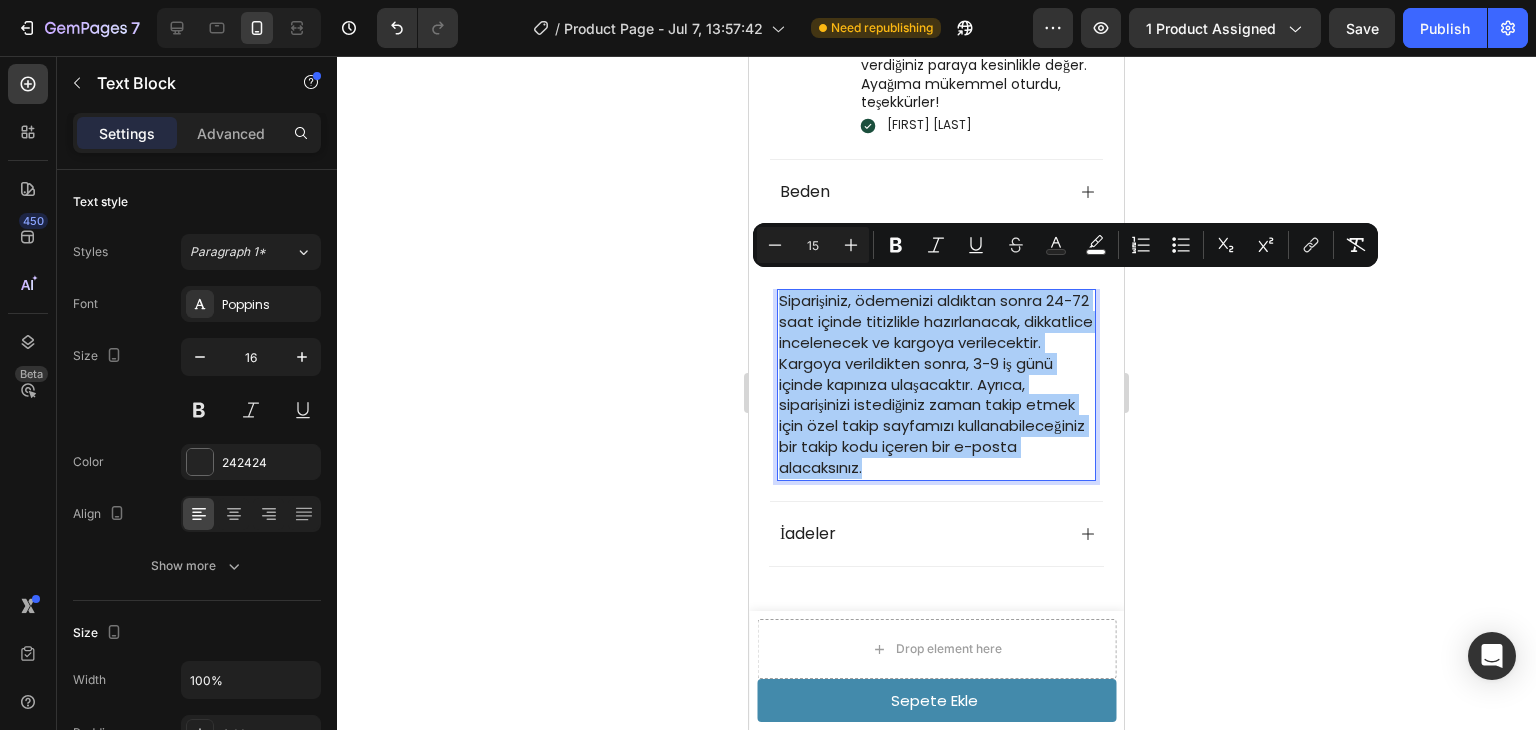 click 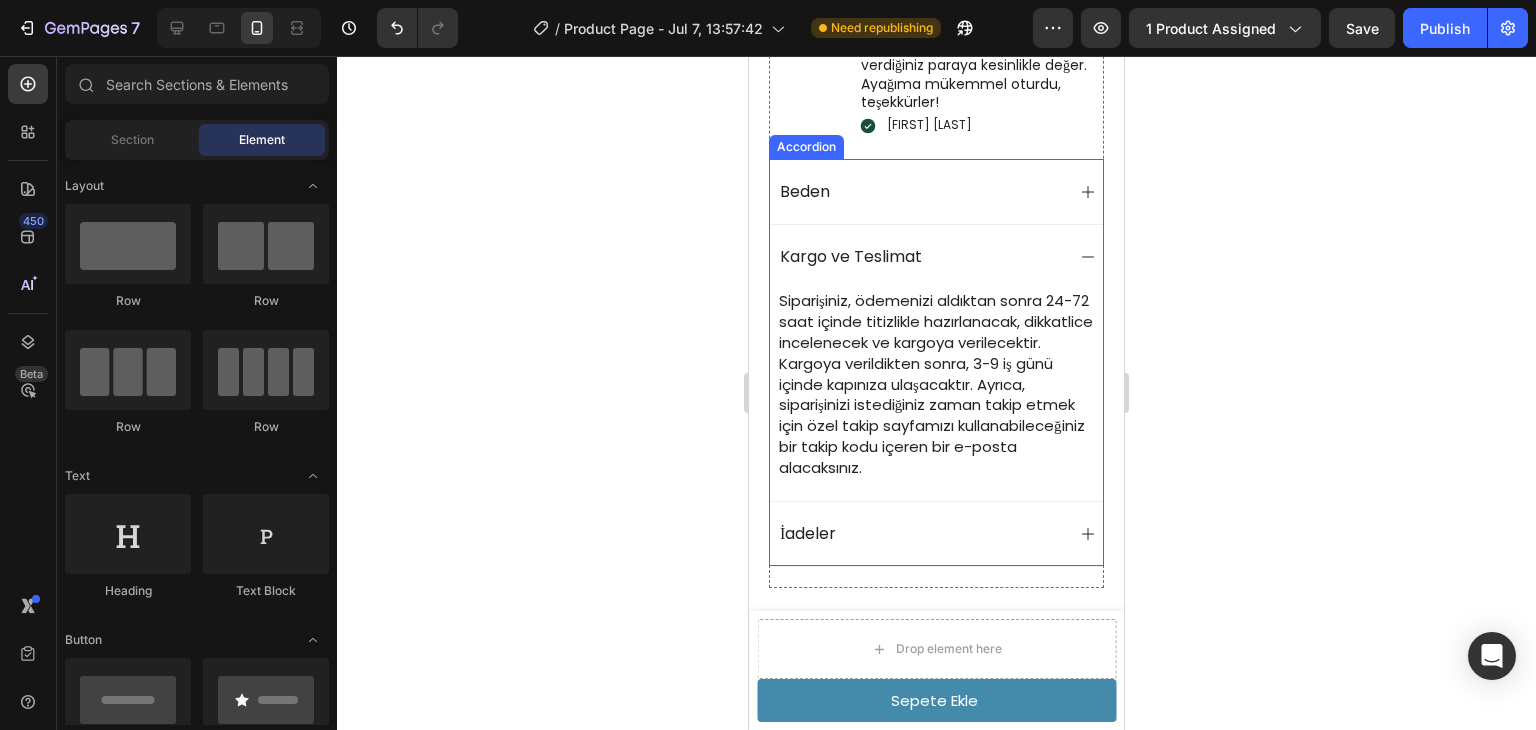 click on "Beden" at bounding box center [920, 192] 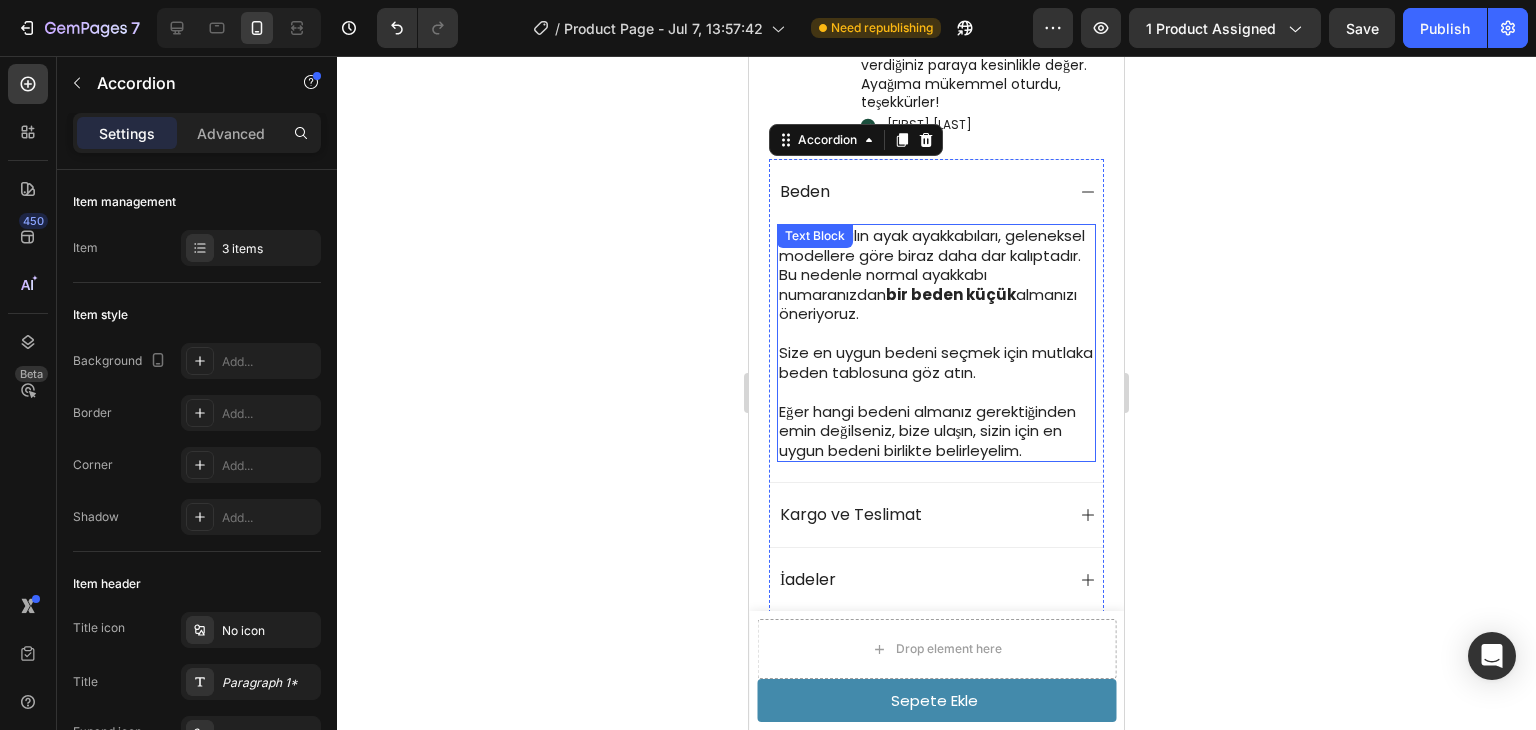 click on "Size en uygun bedeni seçmek için mutlaka beden tablosuna göz atın." at bounding box center [936, 362] 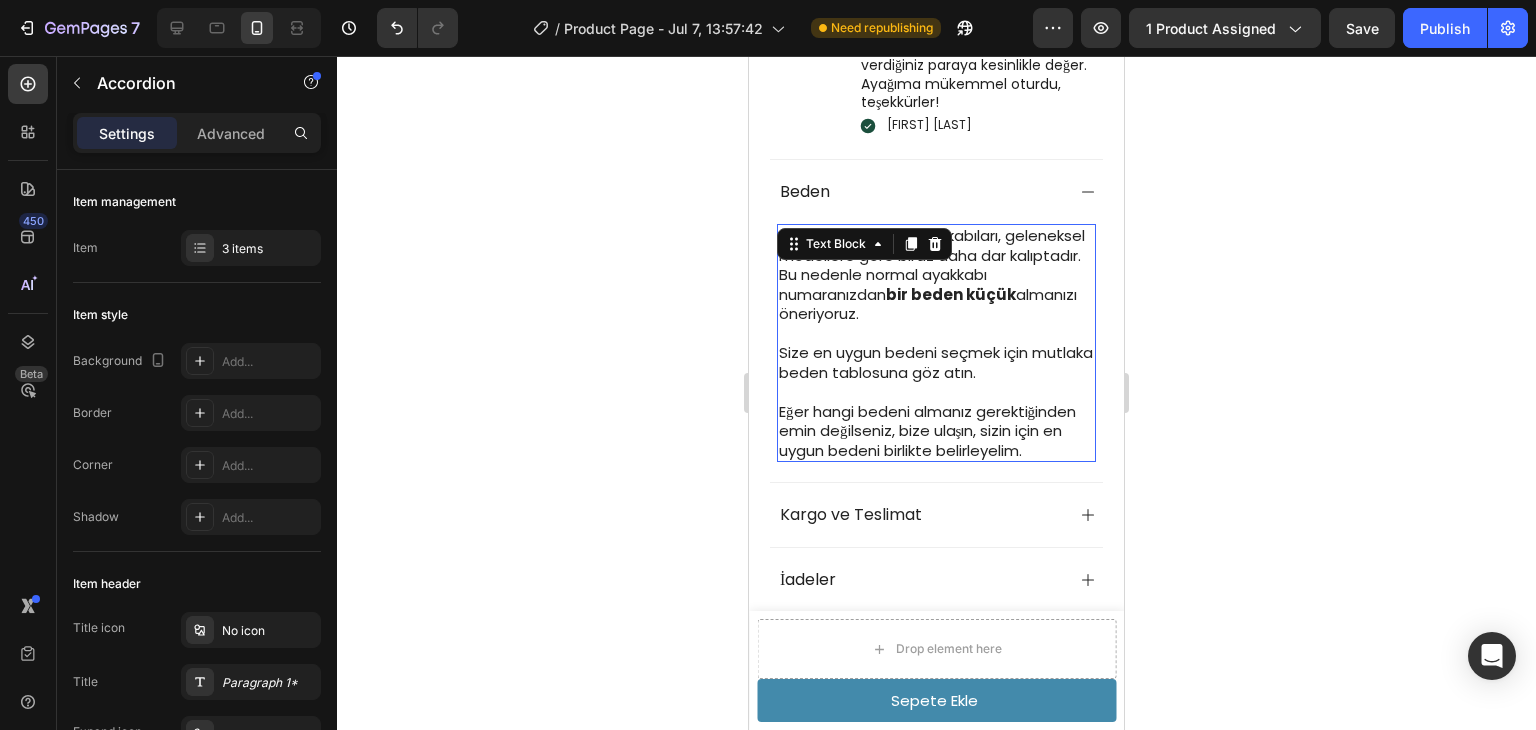 click on "Size en uygun bedeni seçmek için mutlaka beden tablosuna göz atın." at bounding box center [936, 362] 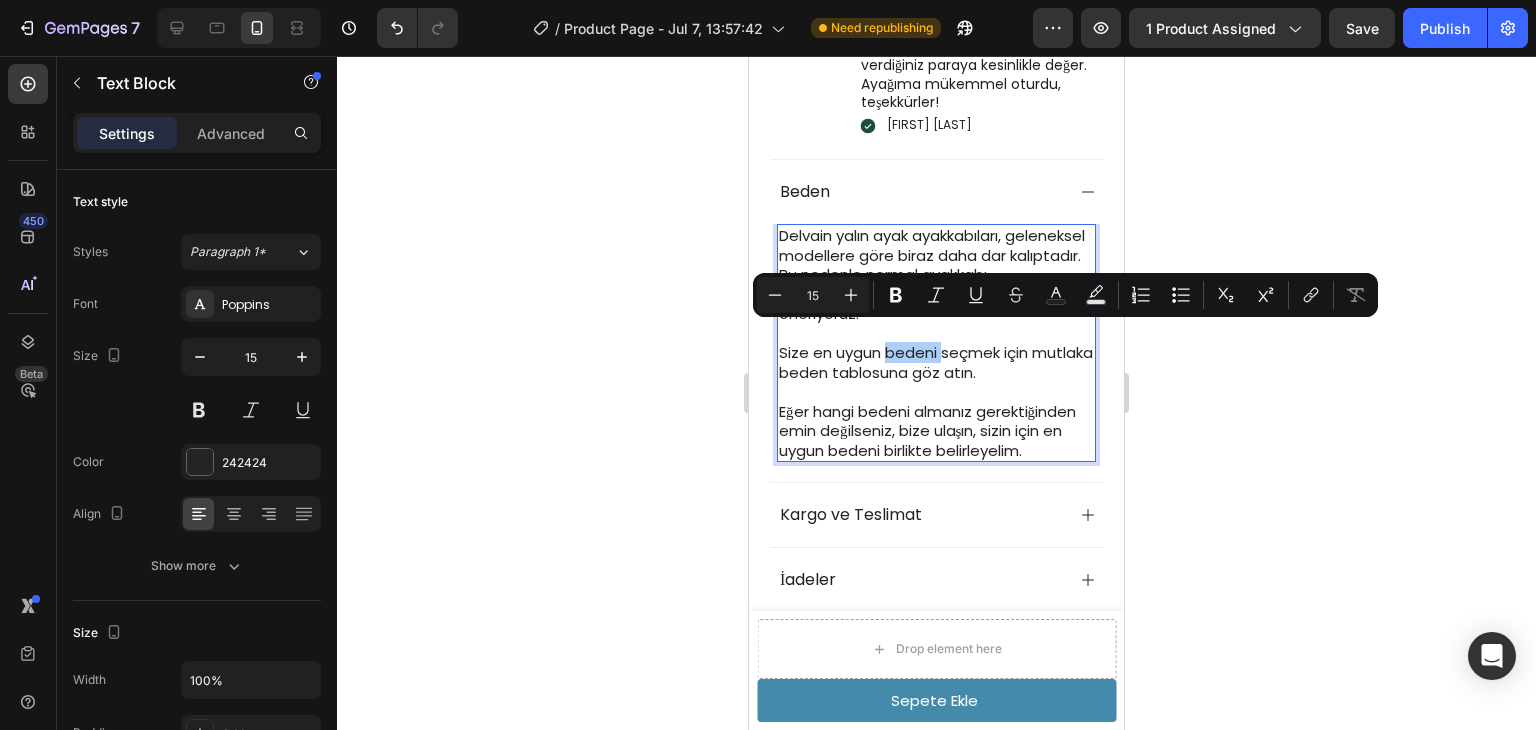 click 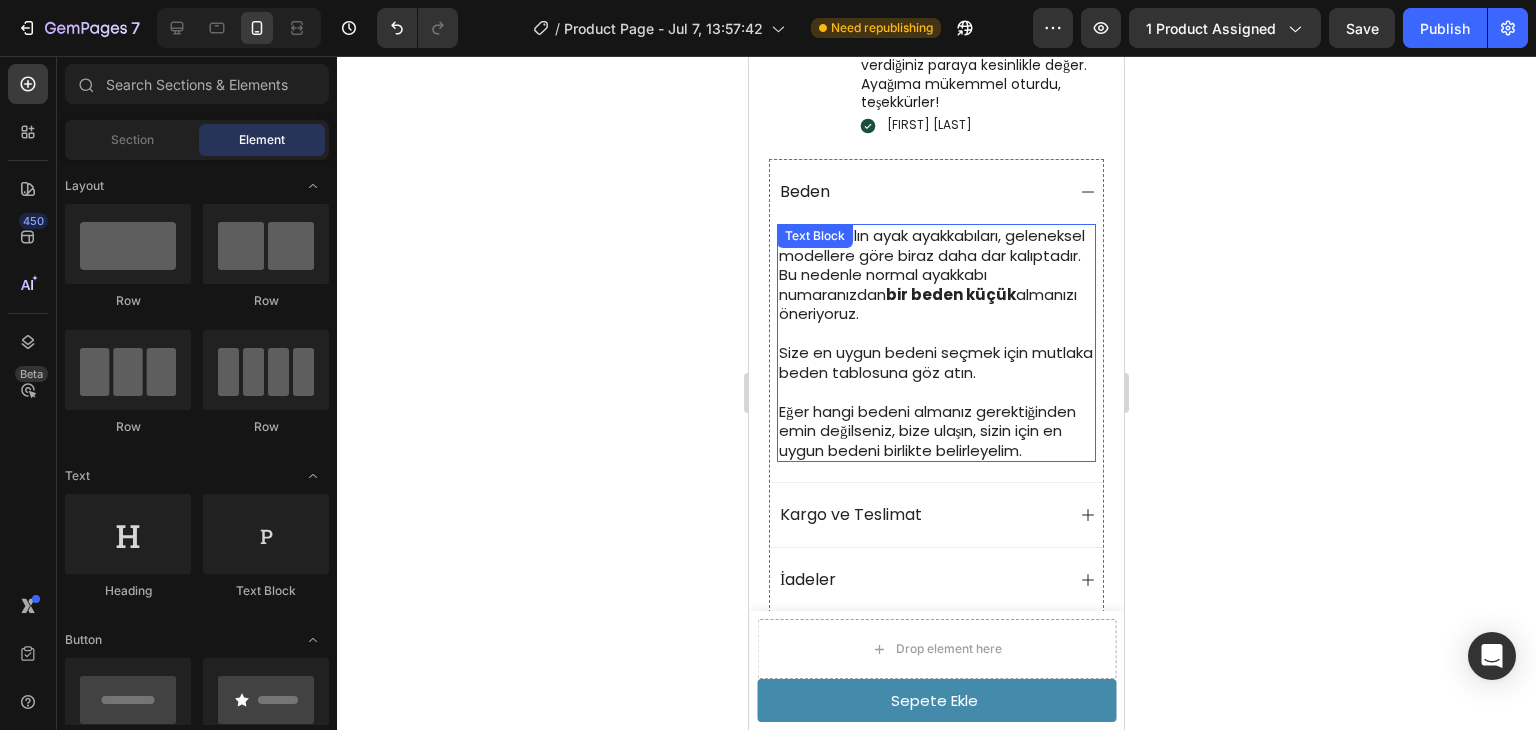 click on "Delvain yalın ayak ayakkabıları, geleneksel modellere göre biraz daha dar kalıptadır. Bu nedenle normal ayakkabı numaranızdan  bir beden küçük  almanızı öneriyoruz." at bounding box center [936, 275] 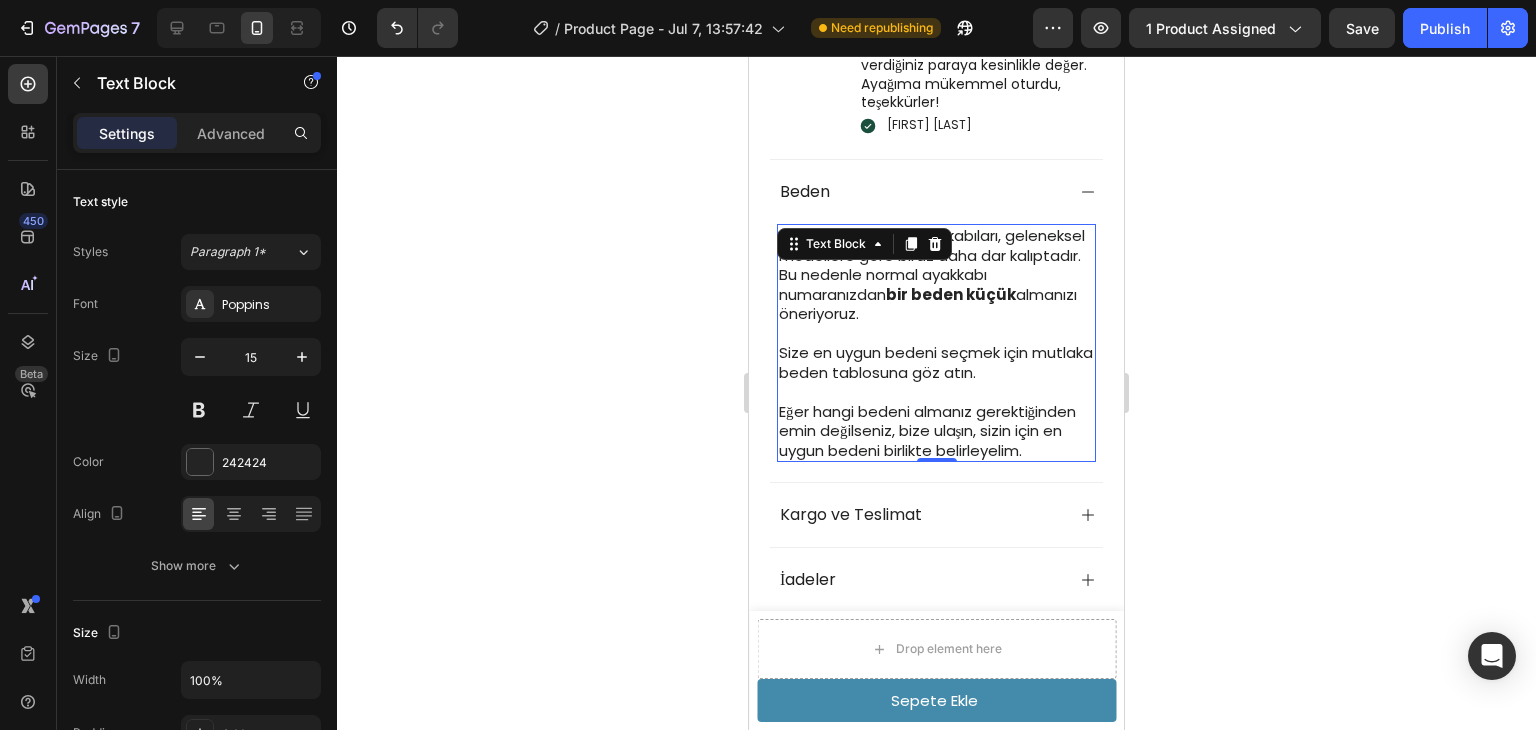 click on "Text Block" at bounding box center (864, 244) 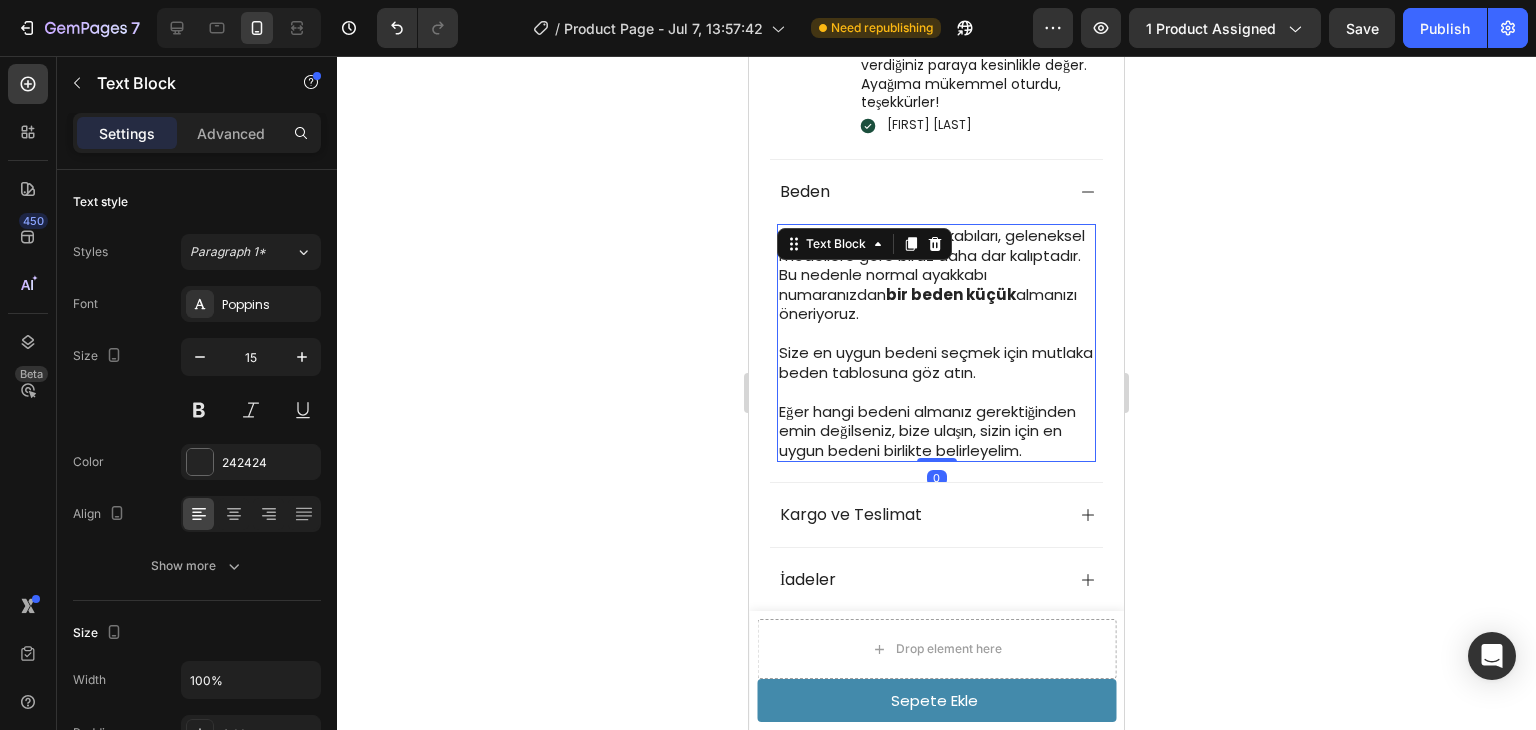 click on "Text Block" at bounding box center [864, 244] 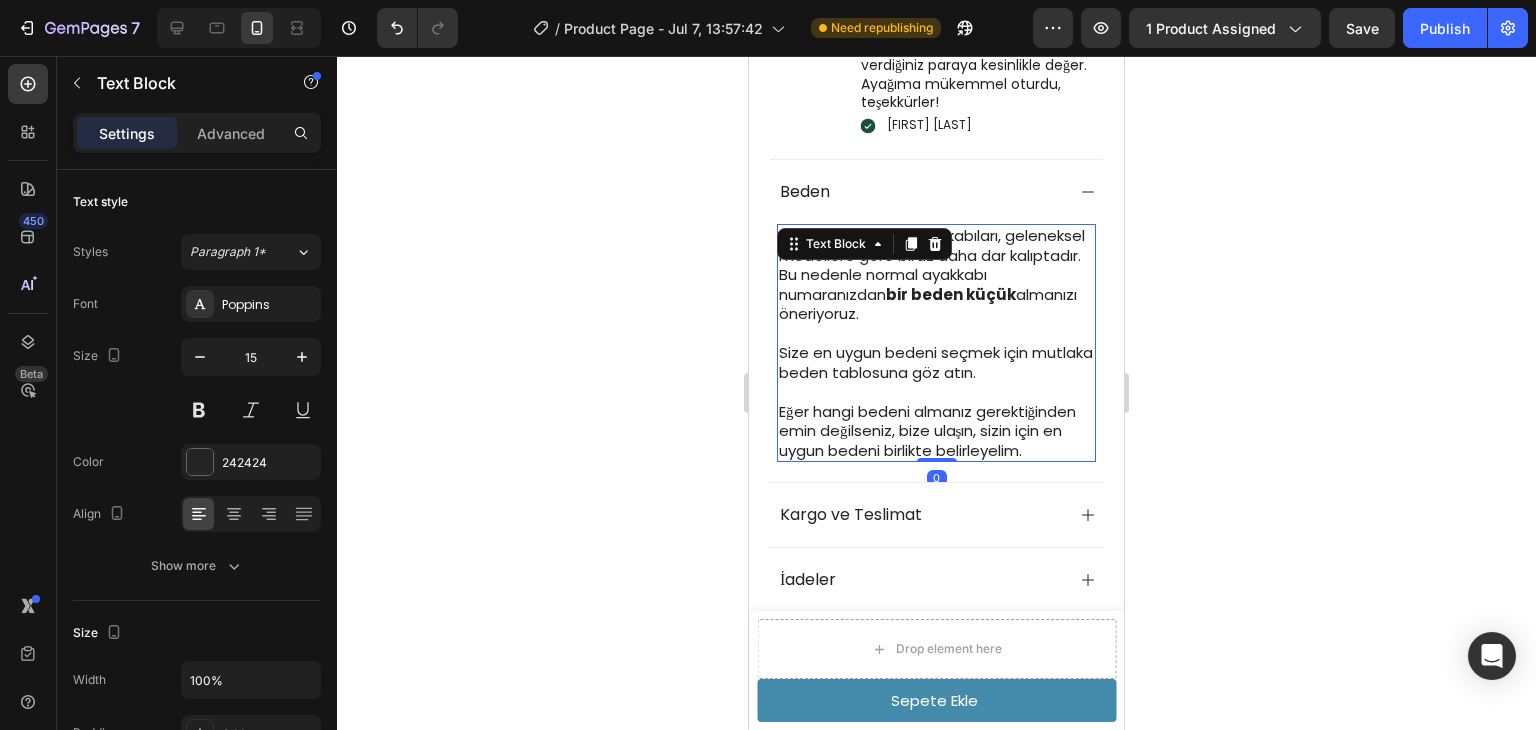 click on "Delvain yalın ayak ayakkabıları, geleneksel modellere göre biraz daha dar kalıptadır. Bu nedenle normal ayakkabı numaranızdan  bir beden küçük  almanızı öneriyoruz." at bounding box center (936, 275) 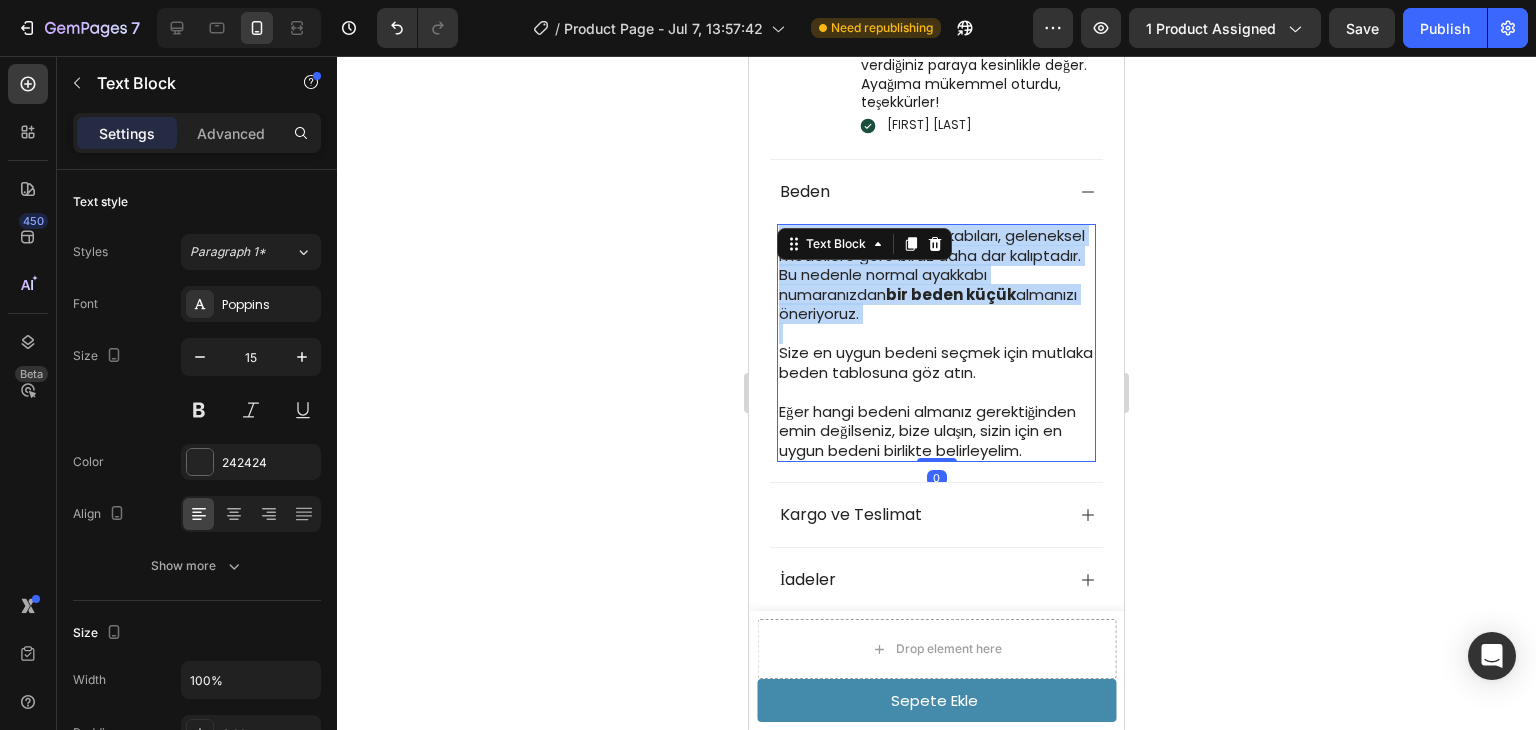 click on "Delvain yalın ayak ayakkabıları, geleneksel modellere göre biraz daha dar kalıptadır. Bu nedenle normal ayakkabı numaranızdan  bir beden küçük  almanızı öneriyoruz." at bounding box center [936, 275] 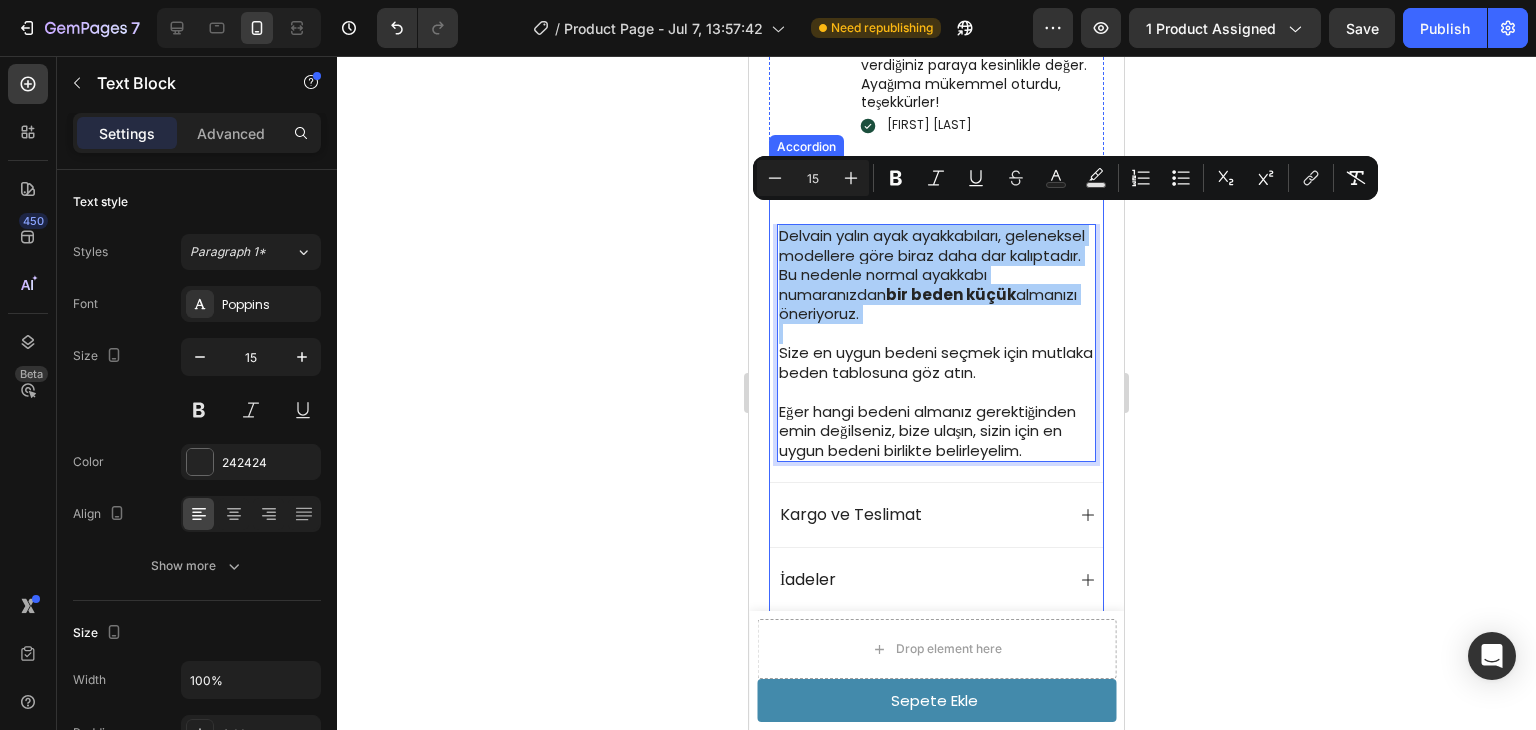 click 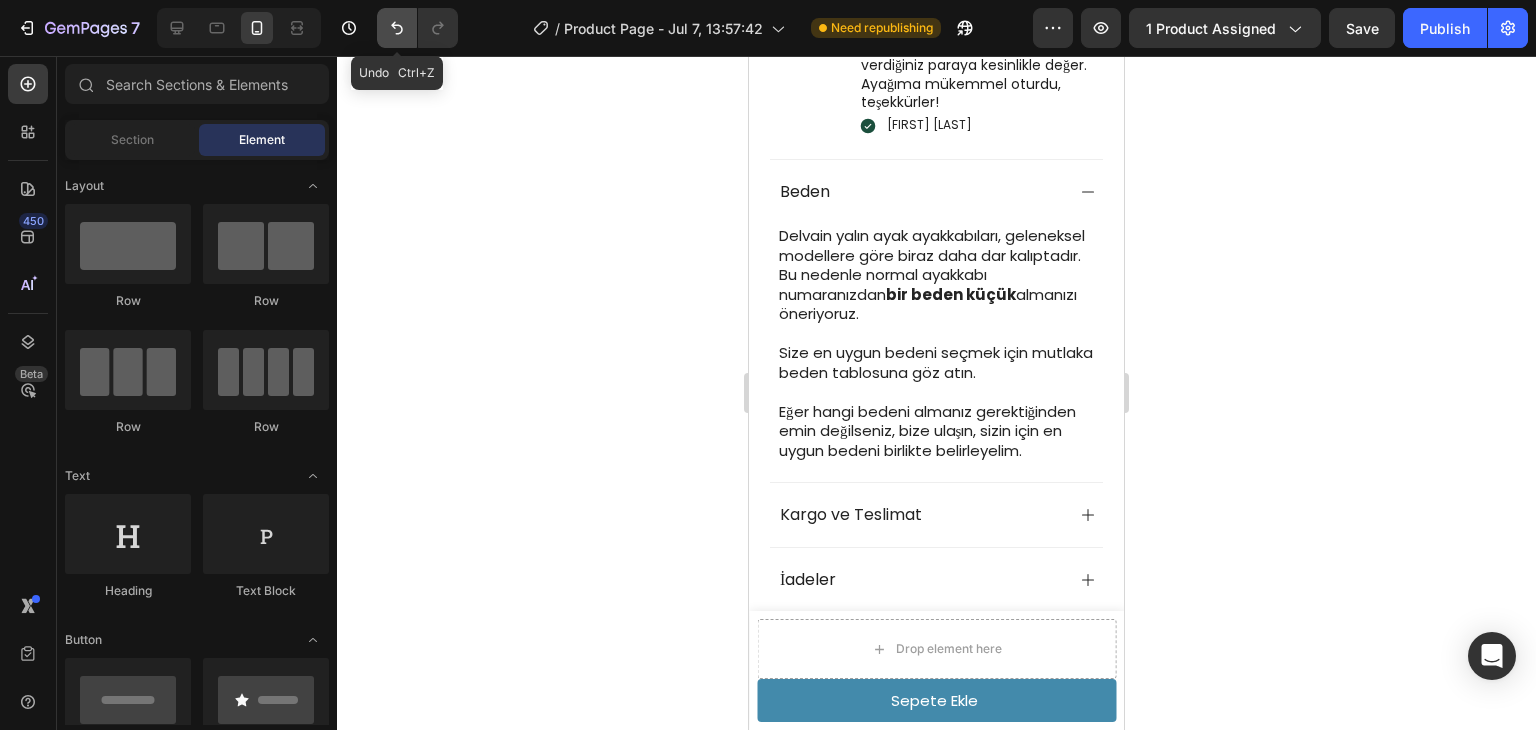 click 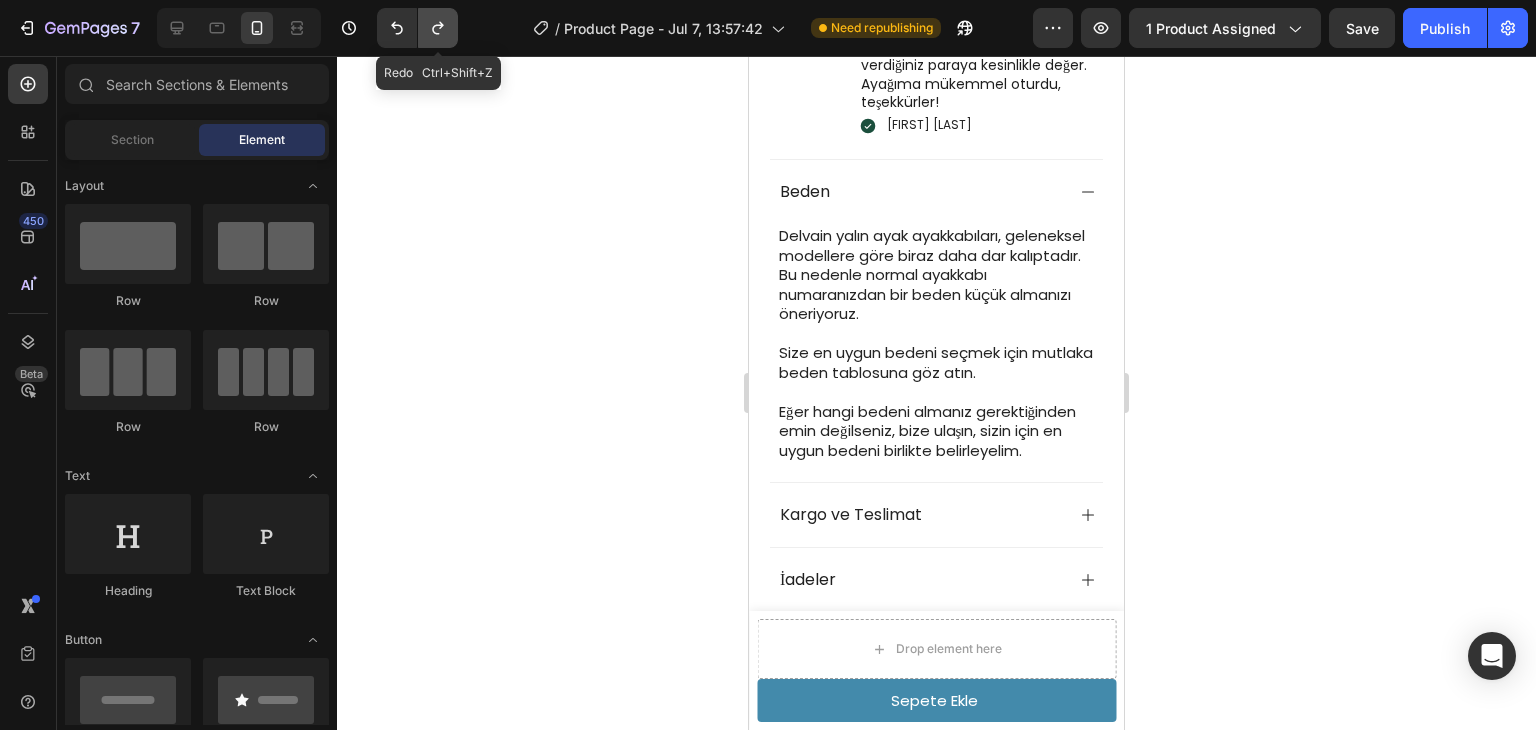 click 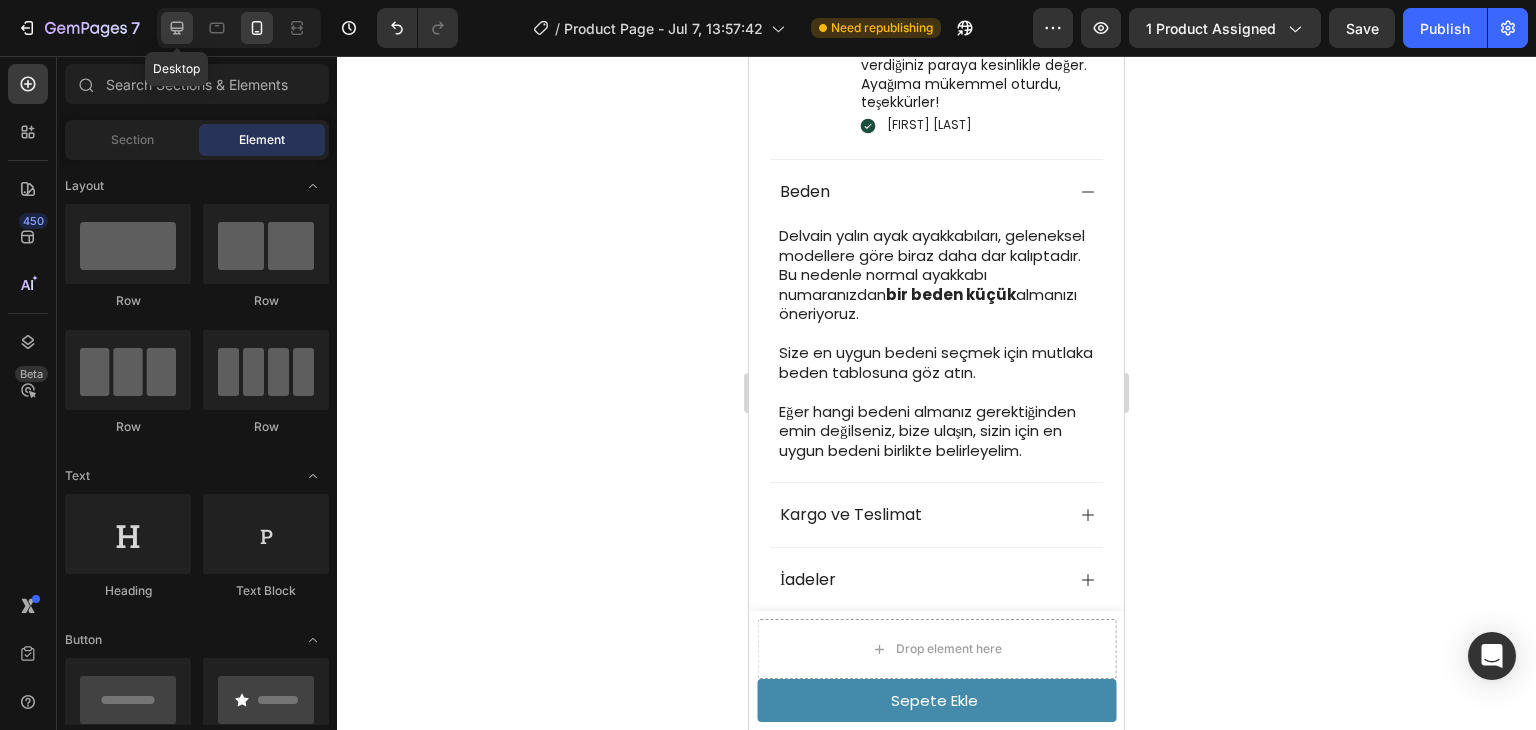 click 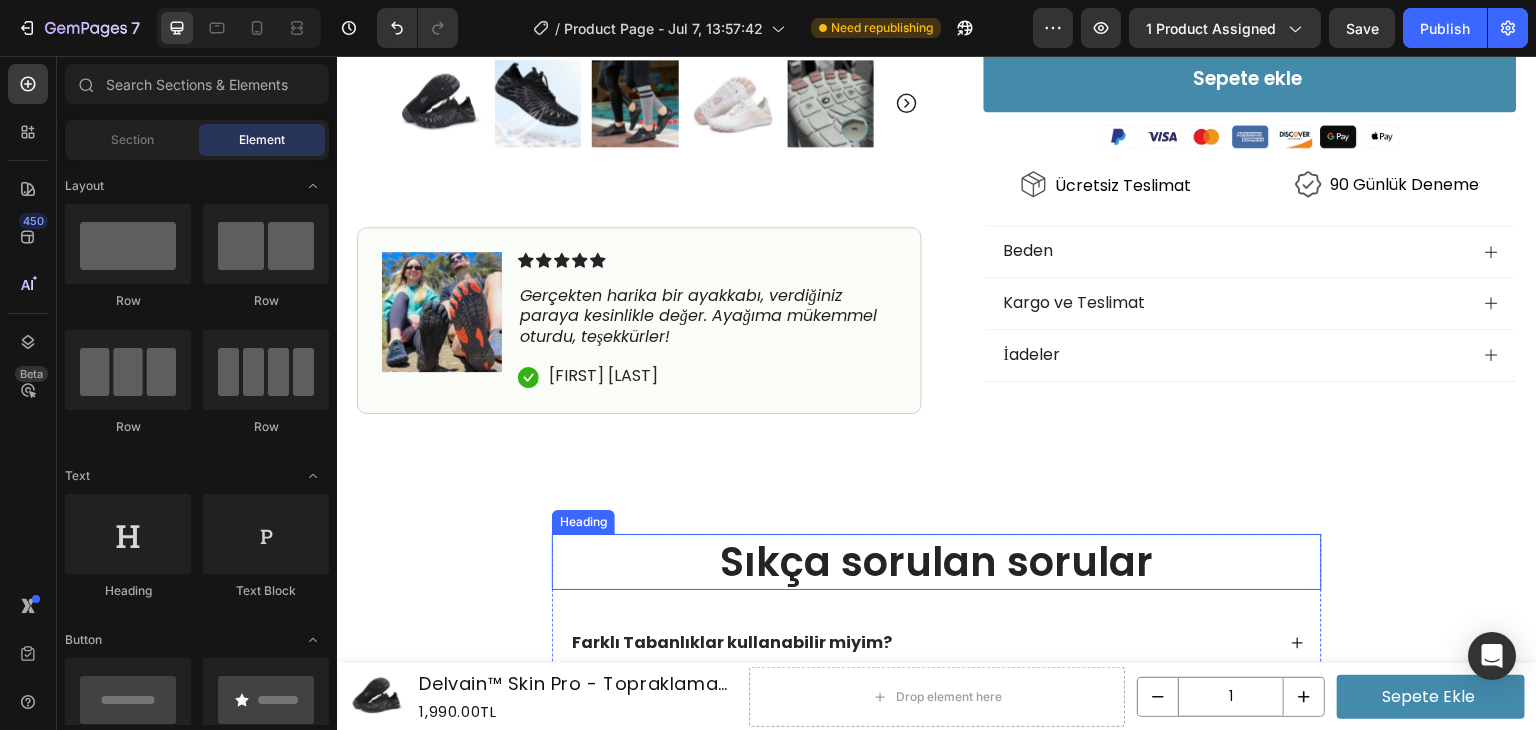 scroll, scrollTop: 581, scrollLeft: 0, axis: vertical 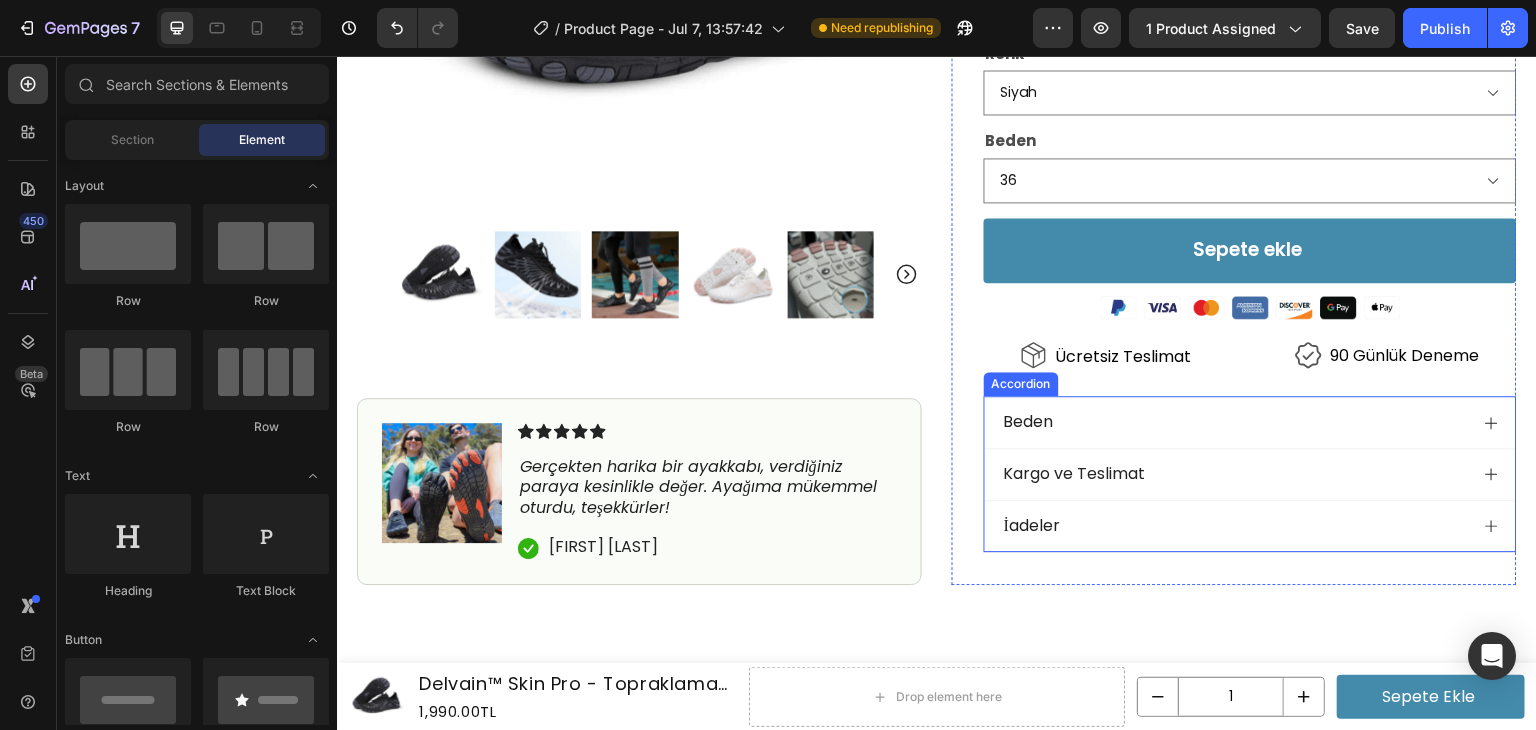 click on "Beden" at bounding box center (1234, 422) 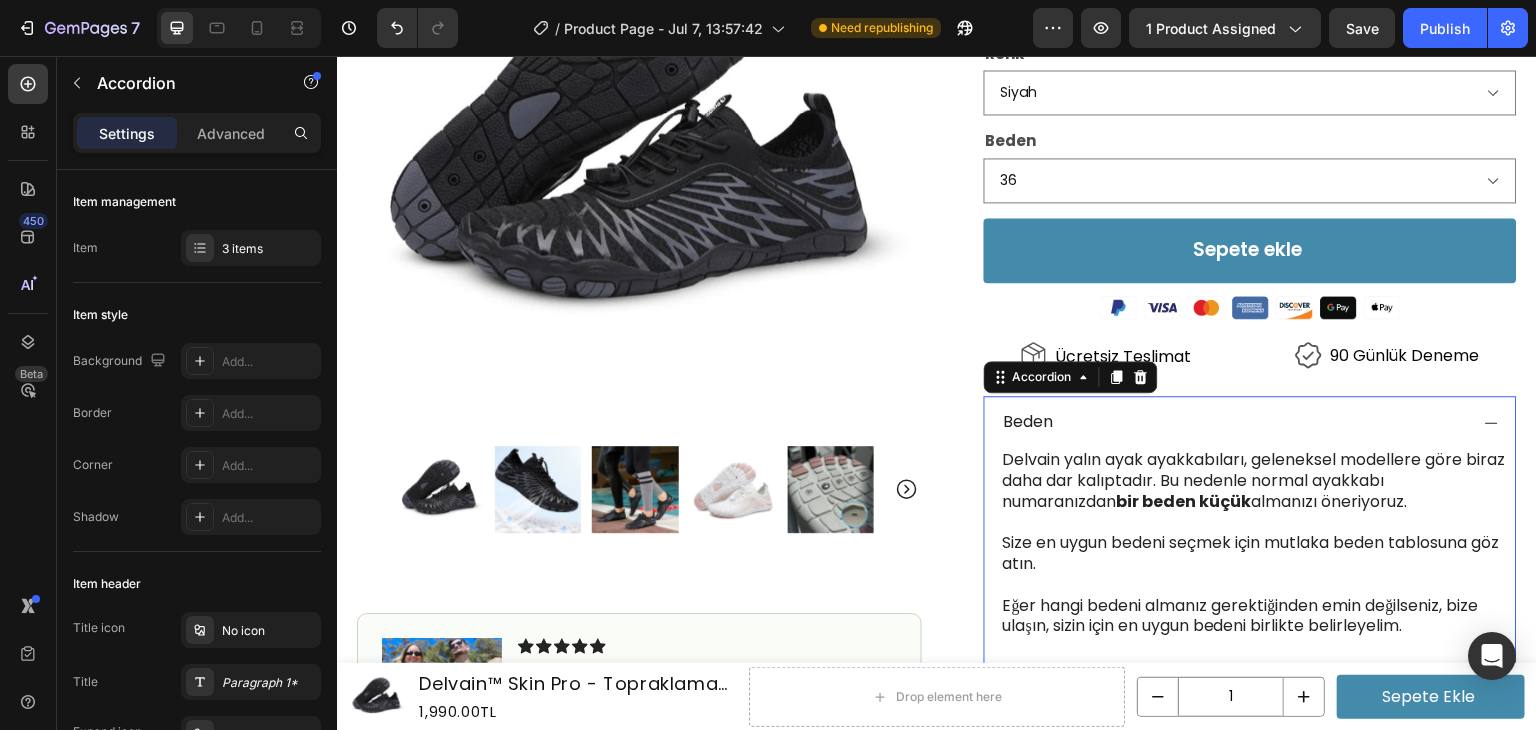 scroll, scrollTop: 681, scrollLeft: 0, axis: vertical 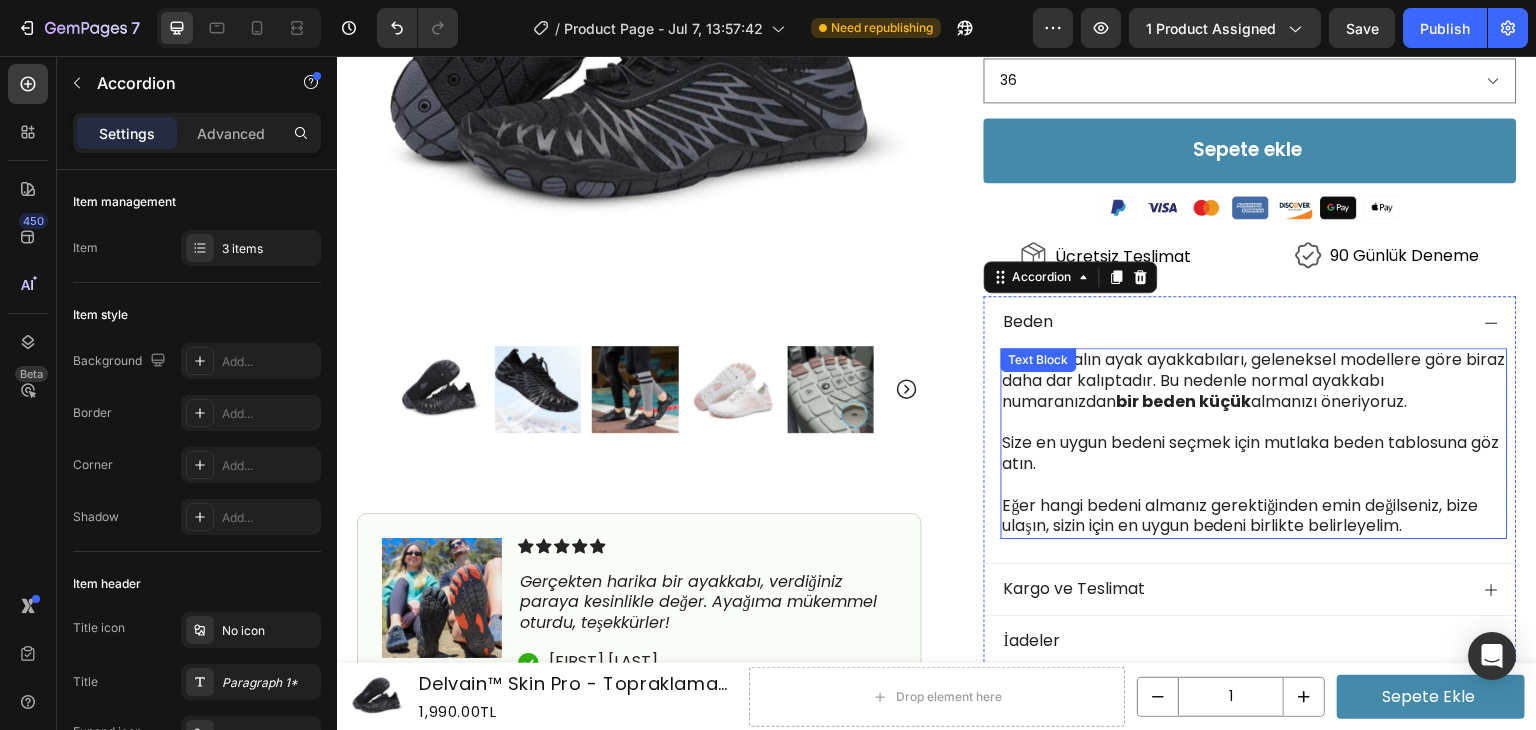 click at bounding box center (1254, 422) 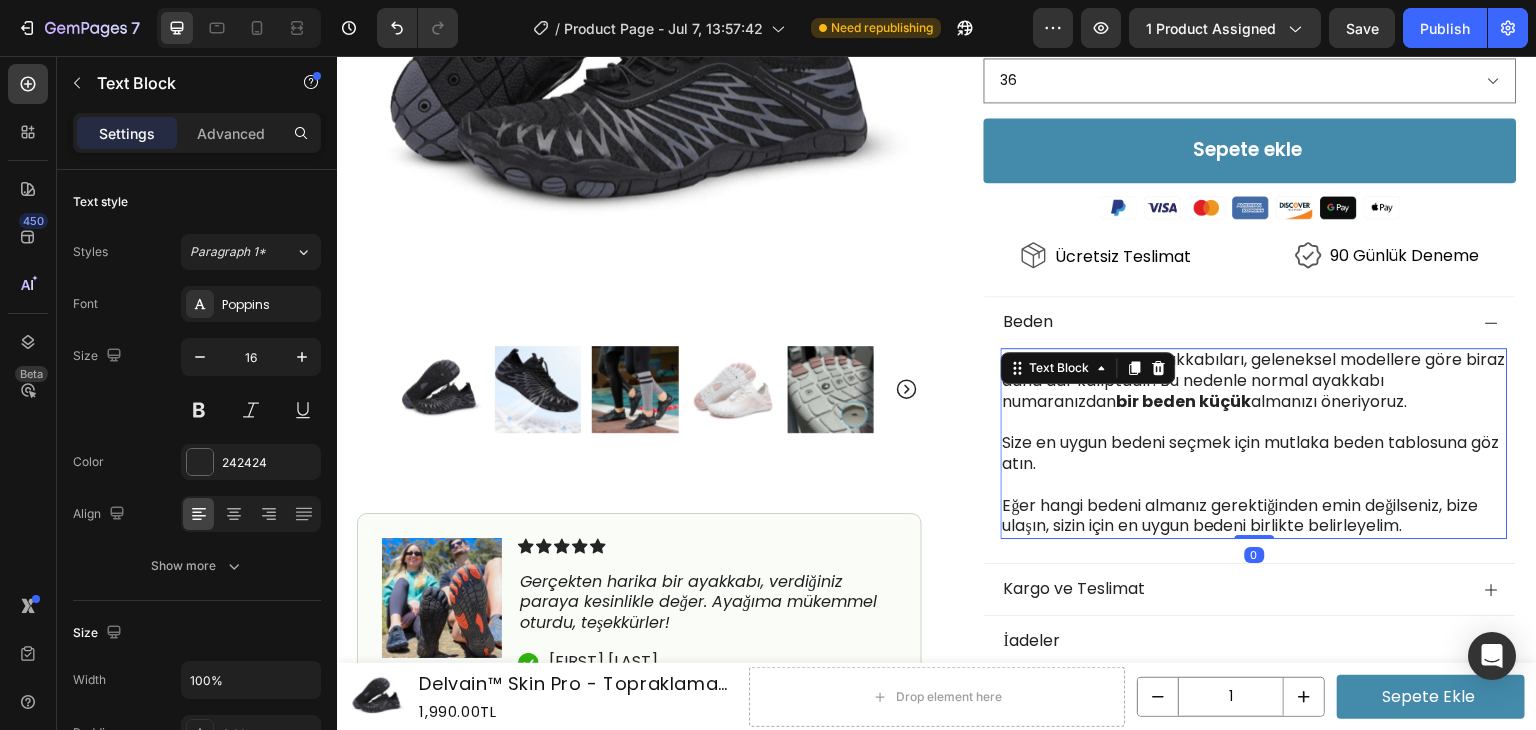 click on "Size en uygun bedeni seçmek için mutlaka beden tablosuna göz atın." at bounding box center [1254, 454] 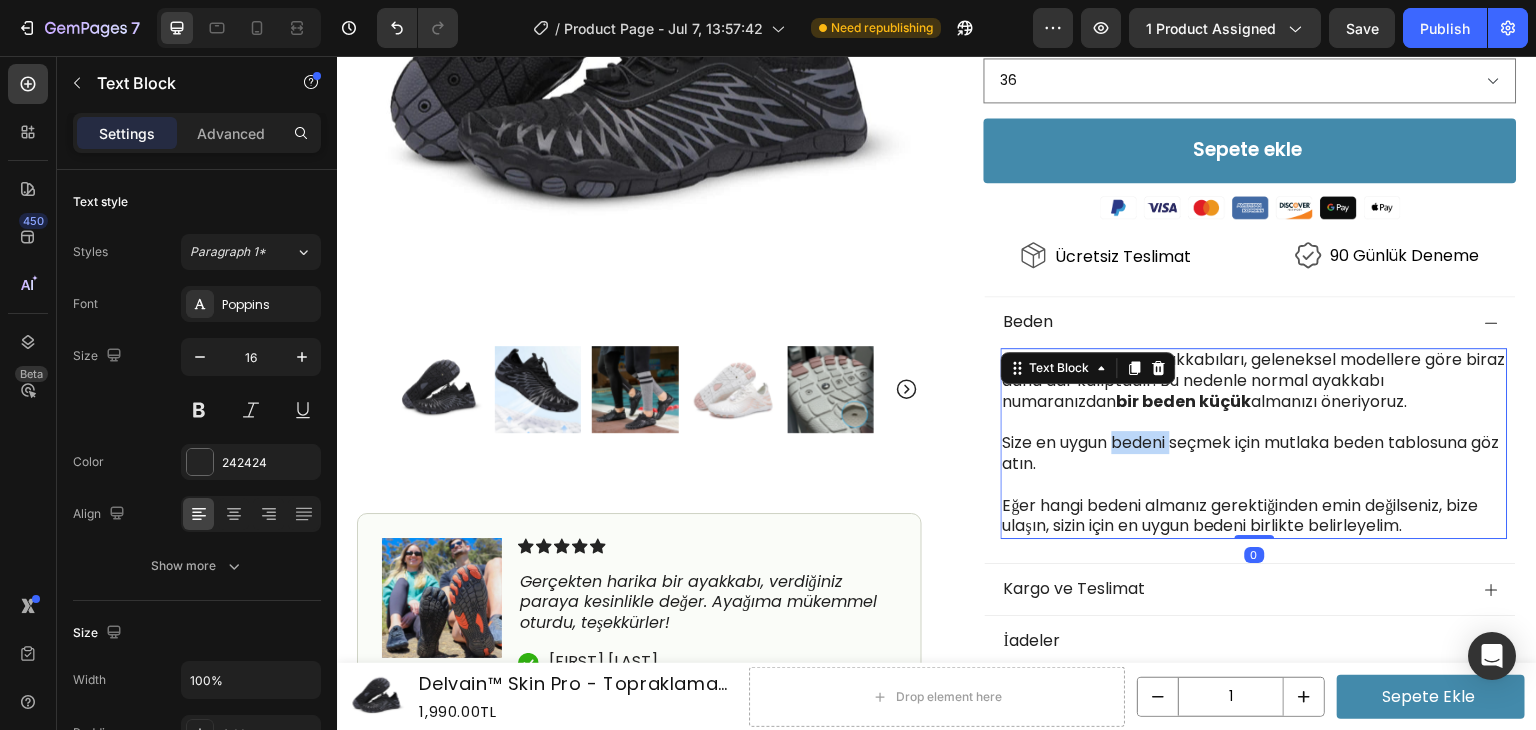 click on "Size en uygun bedeni seçmek için mutlaka beden tablosuna göz atın." at bounding box center (1254, 454) 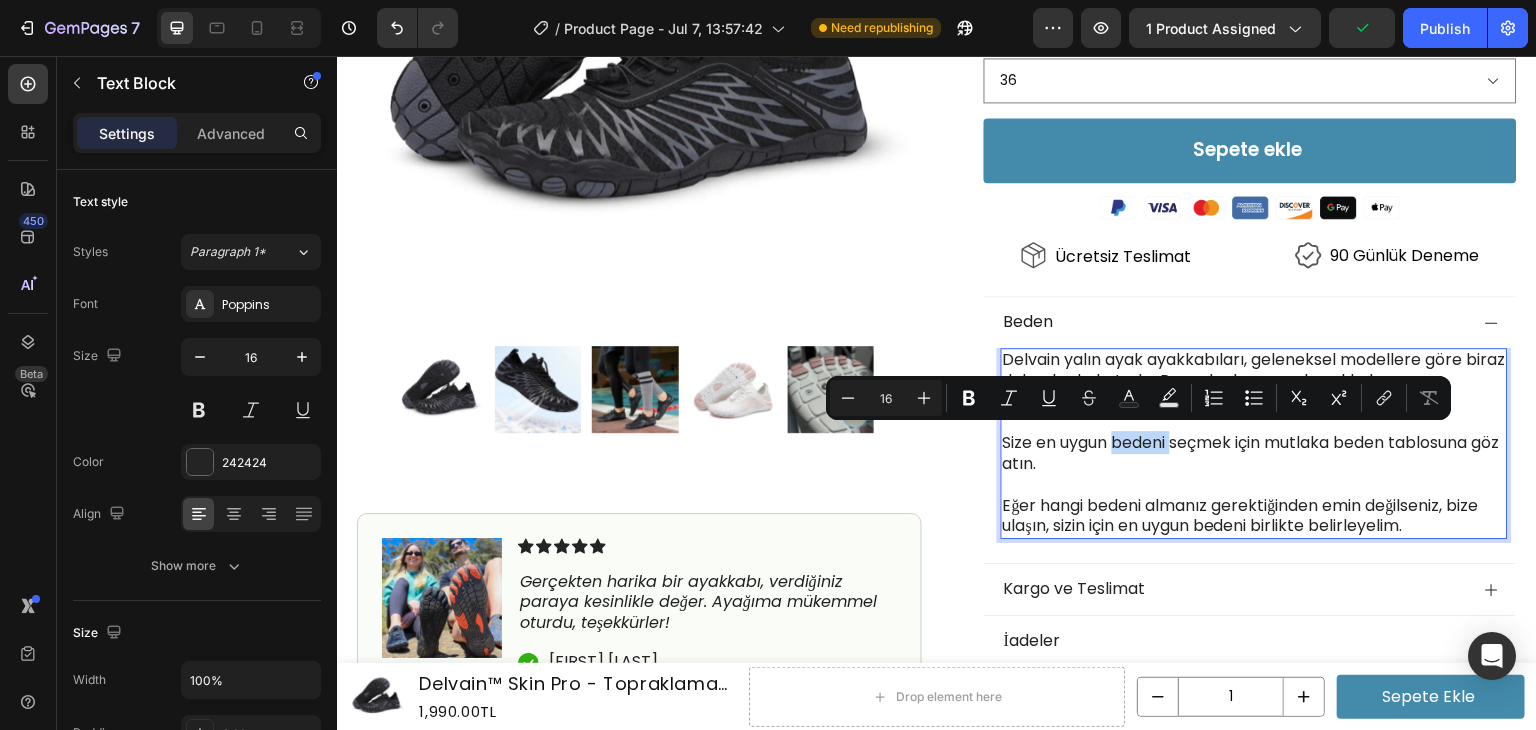 click on "Size en uygun bedeni seçmek için mutlaka beden tablosuna göz atın." at bounding box center (1254, 454) 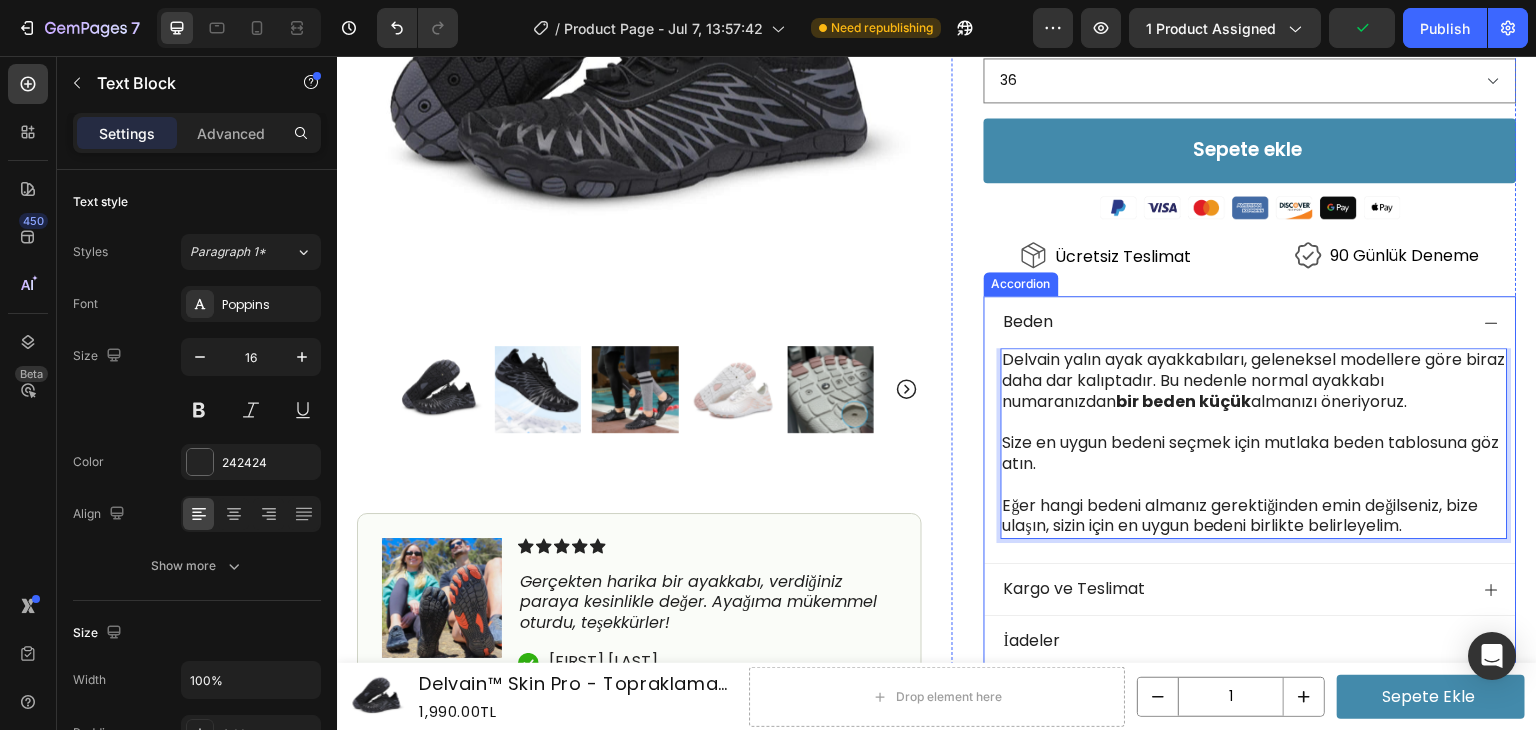 click on "Icon Icon Icon Icon Icon Icon List 4.7 |  12,000+ Memnun Müşteri Text Block Row Delvain™ Skin Pro Heading Topraklama Özellikli Çok Amaçlı Yalın Ayak Ayakkabısı Text Block 1,990.00TL Product Price Product Price 3,060.00TL Product Price Product Price İNDİRİM 35% Discount Tag Row Row
Icon Stok Durumu: Çok Düşük Text Block Row
Ayak ağrılarını ortadan kaldırır
Topraklama ile doğal enerji sağlar
Yeni teknoloji ile ayağı kavrayan kaymaz taban
Günlük kullanıma uygun, çok rahat
Kullananlar artık normal ayakkabı giymek istemiyor Item List Renk   Siyah Beyaz Pembe Turuncu Mavi Beden   36 37 38 39 40 41 42 43 44 45 46 47 Product Variants & Swatches Sepete ekle Add to Cart Image
Icon Ücretsiz Teslimat Text Block
Icon 90 Günlük Deneme Text Block Row Image Text Block
Icon Ahmet Öztürk Text Block Row Row
Beden   0" at bounding box center (1234, 82) 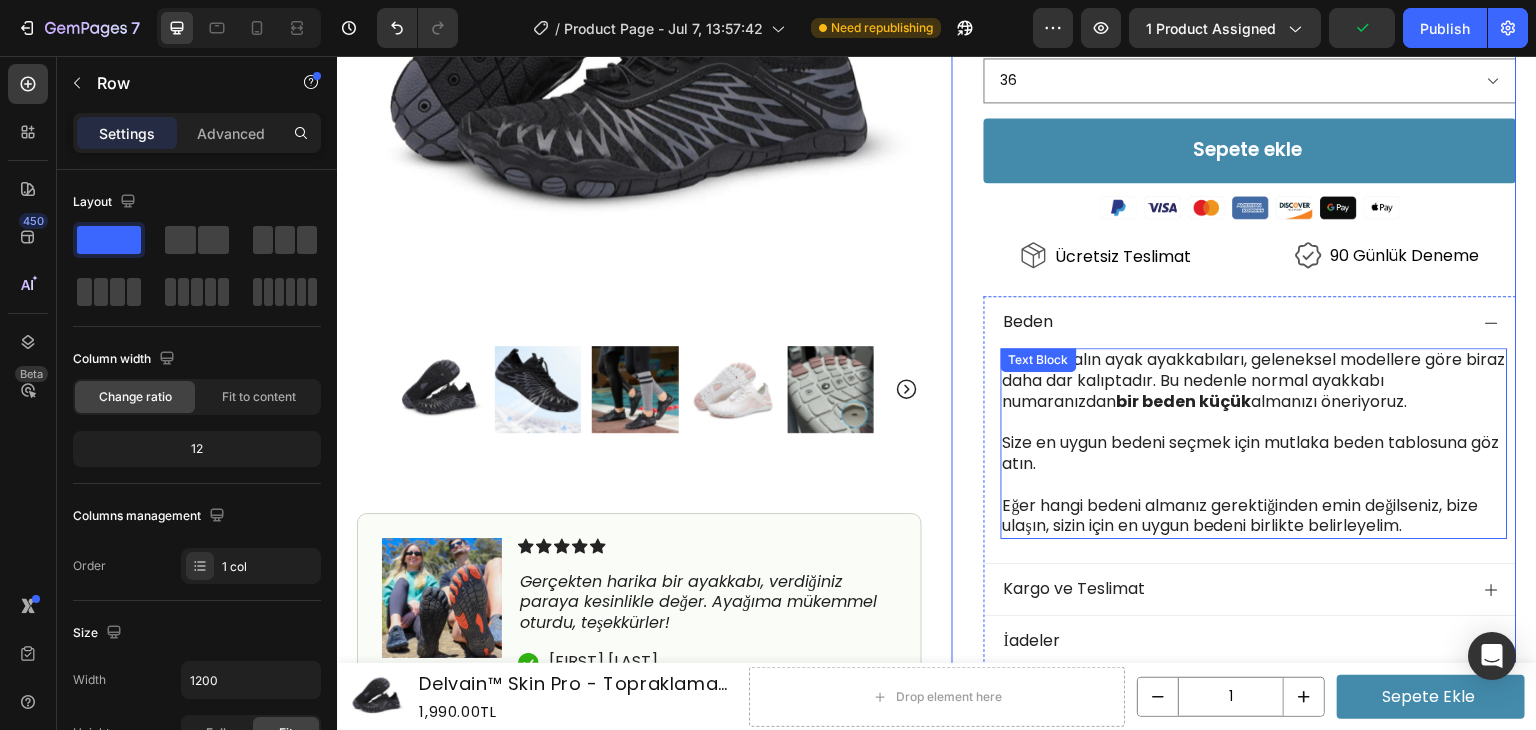 click on "Size en uygun bedeni seçmek için mutlaka beden tablosuna göz atın." at bounding box center [1254, 454] 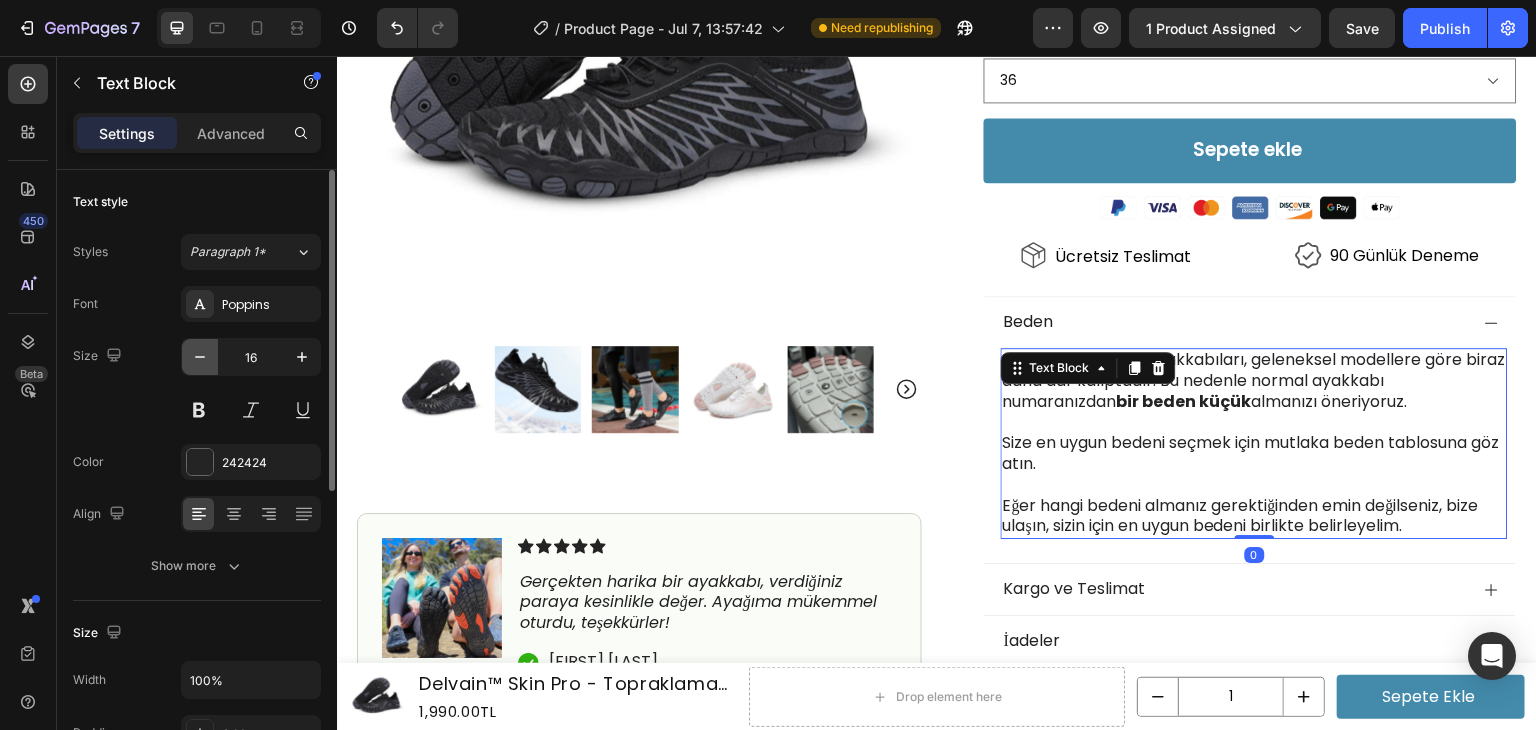 click 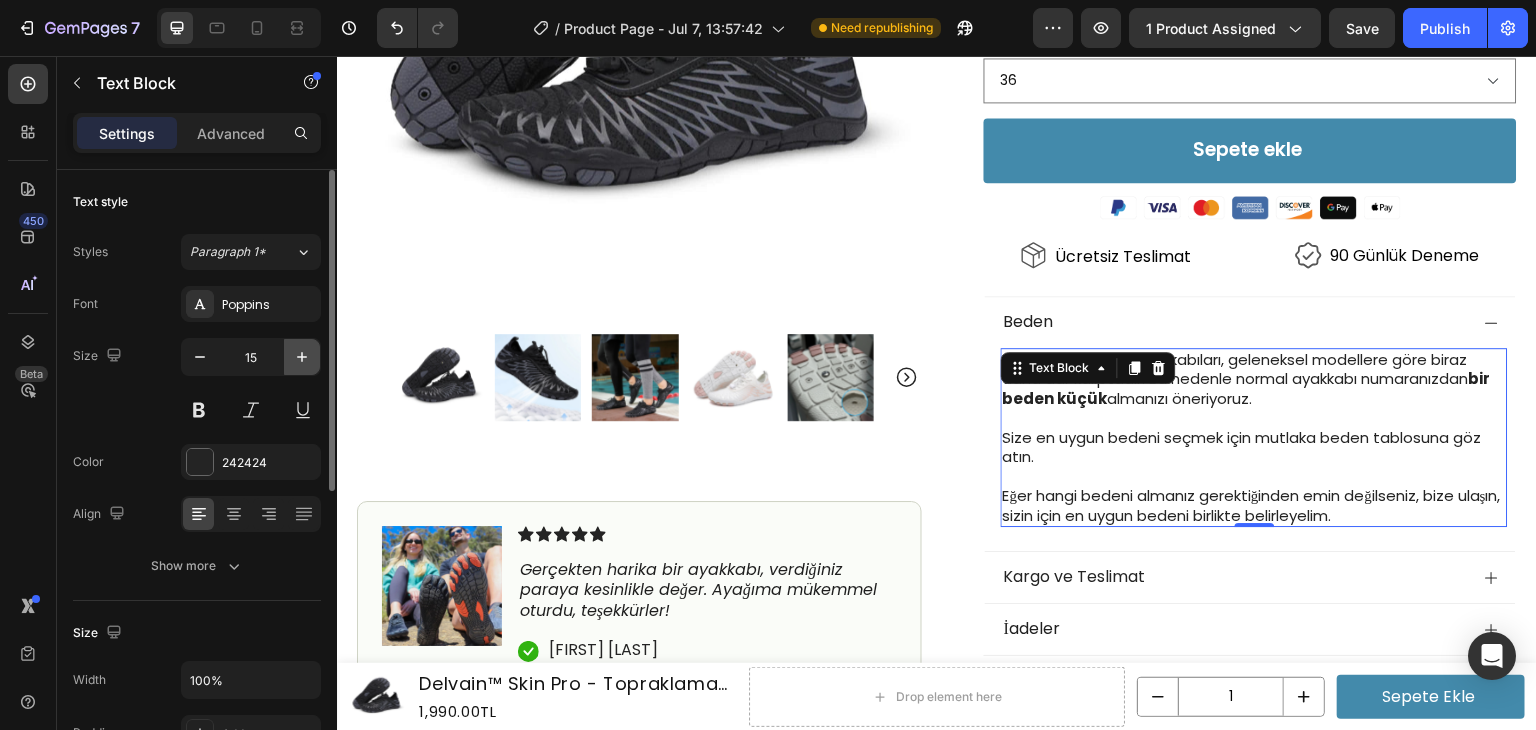 click 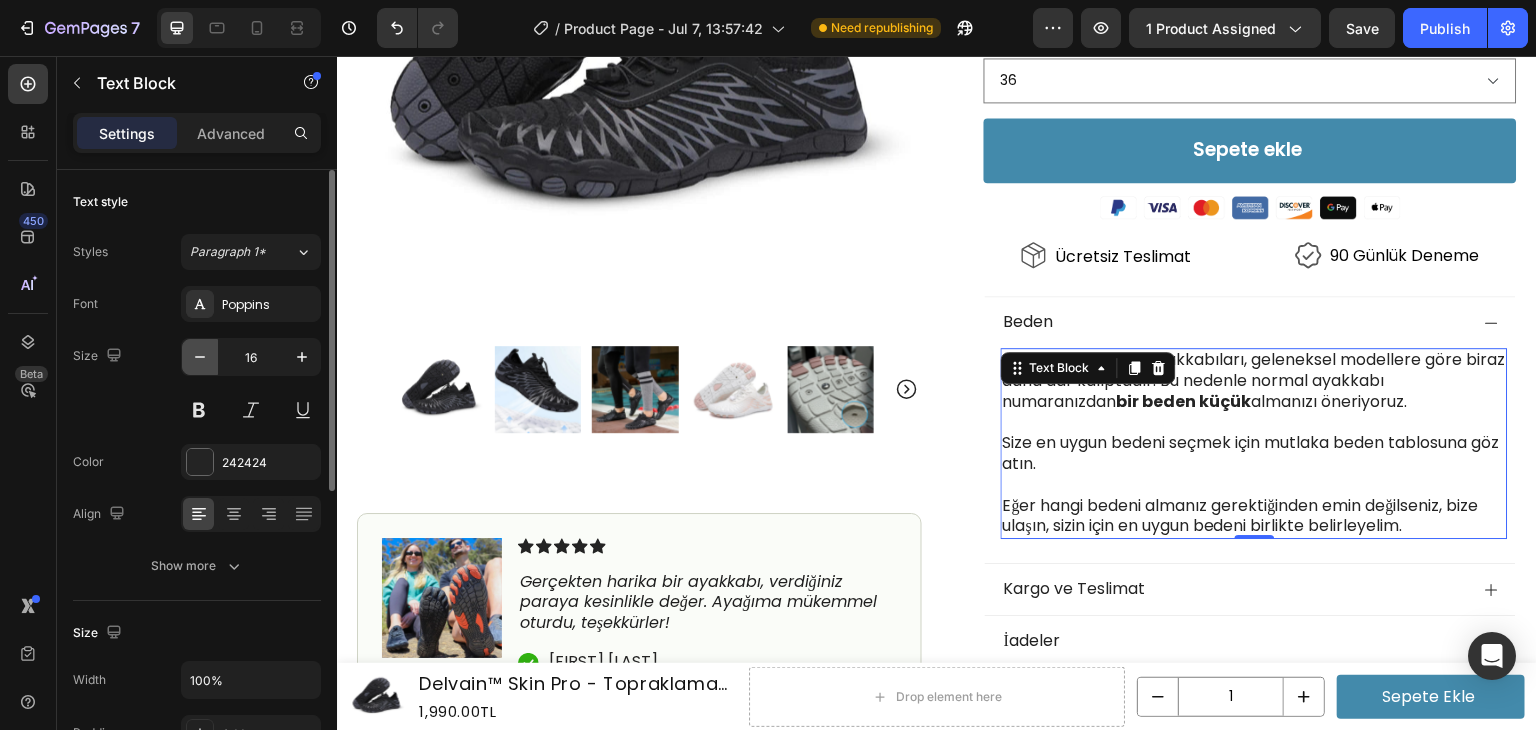 click 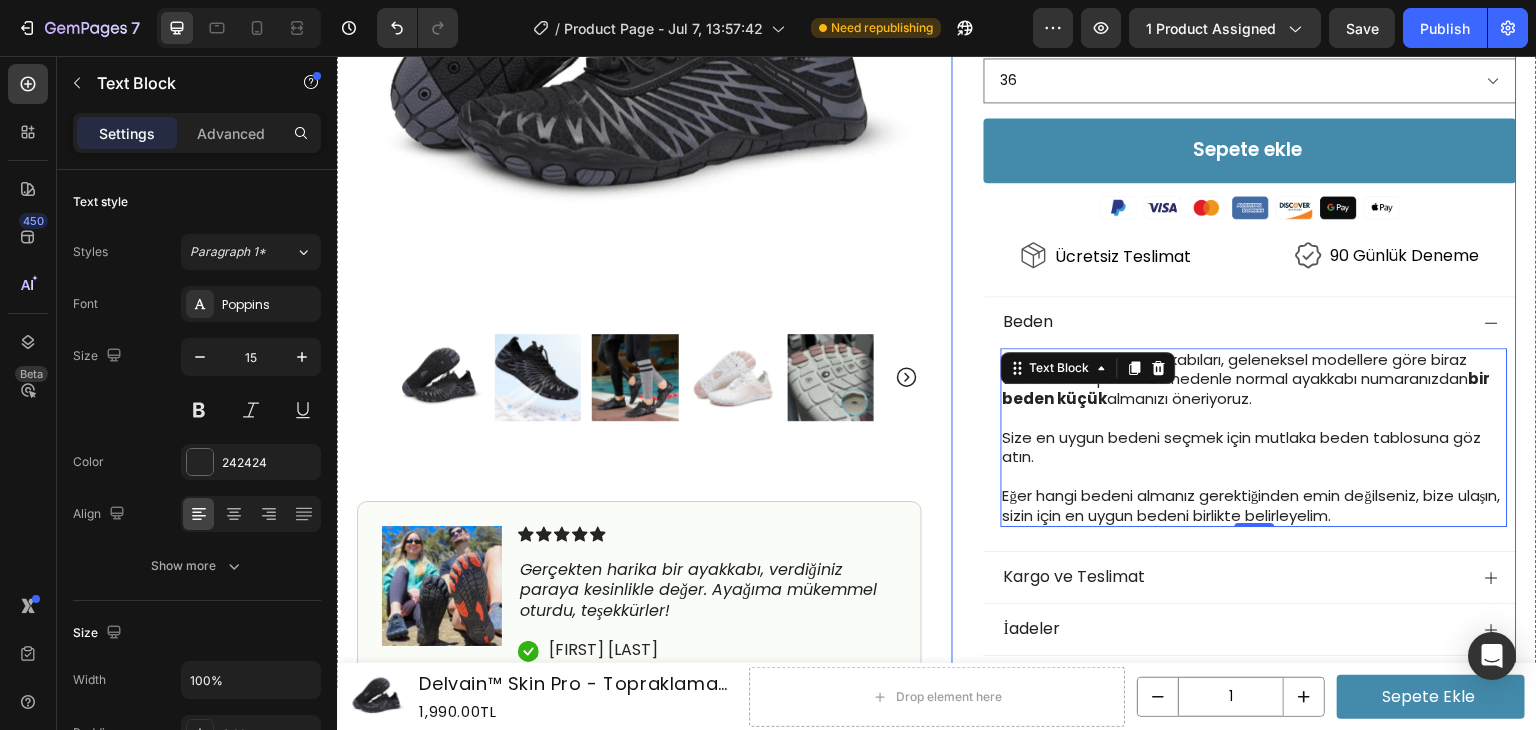 click on "Icon Icon Icon Icon Icon Icon List 4.7 |  12,000+ Memnun Müşteri Text Block Row Delvain™ Skin Pro Heading Topraklama Özellikli Çok Amaçlı Yalın Ayak Ayakkabısı Text Block 1,990.00TL Product Price Product Price 3,060.00TL Product Price Product Price İNDİRİM 35% Discount Tag Row Row
Icon Stok Durumu: Çok Düşük Text Block Row
Ayak ağrılarını ortadan kaldırır
Topraklama ile doğal enerji sağlar
Yeni teknoloji ile ayağı kavrayan kaymaz taban
Günlük kullanıma uygun, çok rahat
Kullananlar artık normal ayakkabı giymek istemiyor Item List Renk   Siyah Beyaz Pembe Turuncu Mavi Beden   36 37 38 39 40 41 42 43 44 45 46 47 Product Variants & Swatches Sepete ekle Add to Cart Image
Icon Ücretsiz Teslimat Text Block
Icon 90 Günlük Deneme Text Block Row Image Text Block
Icon Ahmet Öztürk Text Block Row Row
Beden   0" at bounding box center [1234, 76] 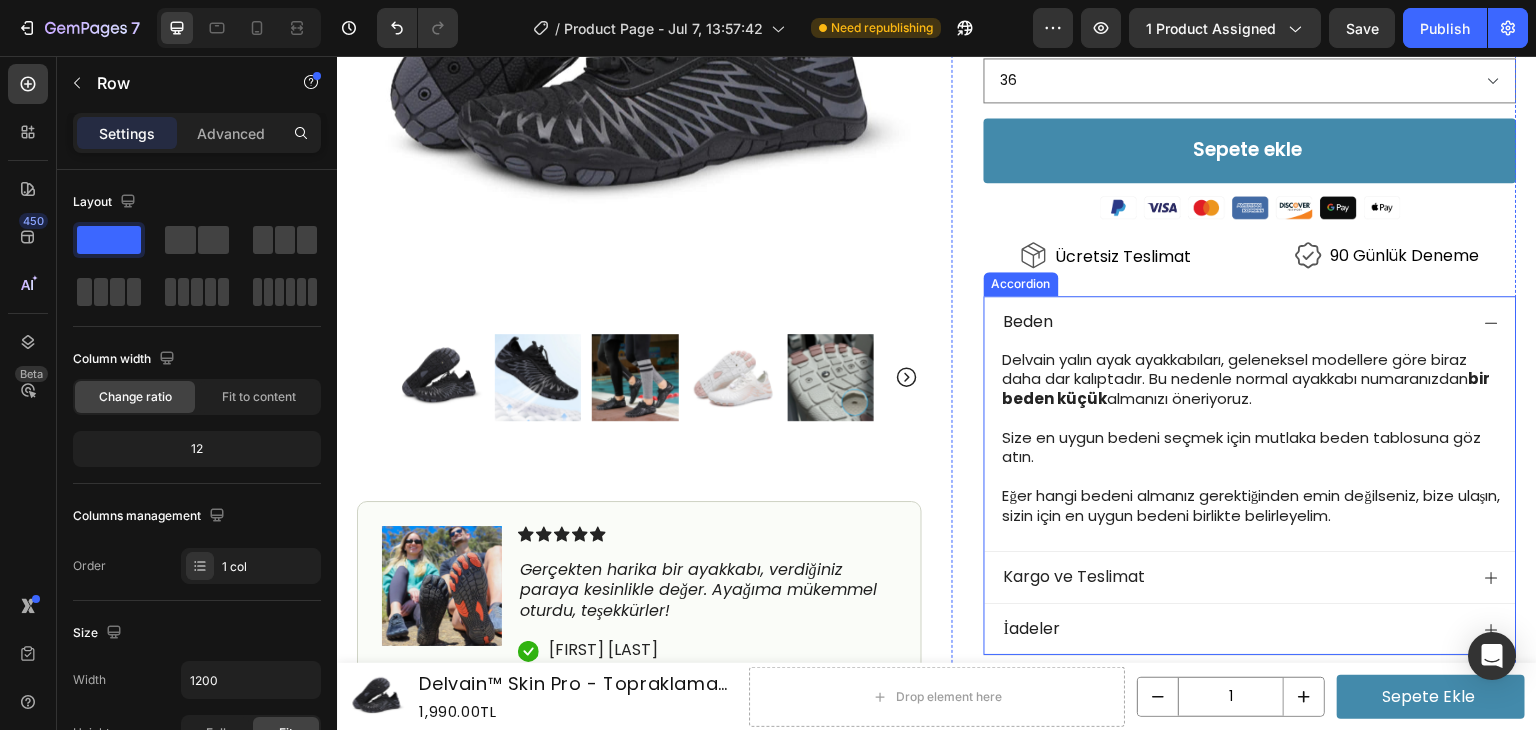 click on "Kargo ve Teslimat" at bounding box center (1075, 576) 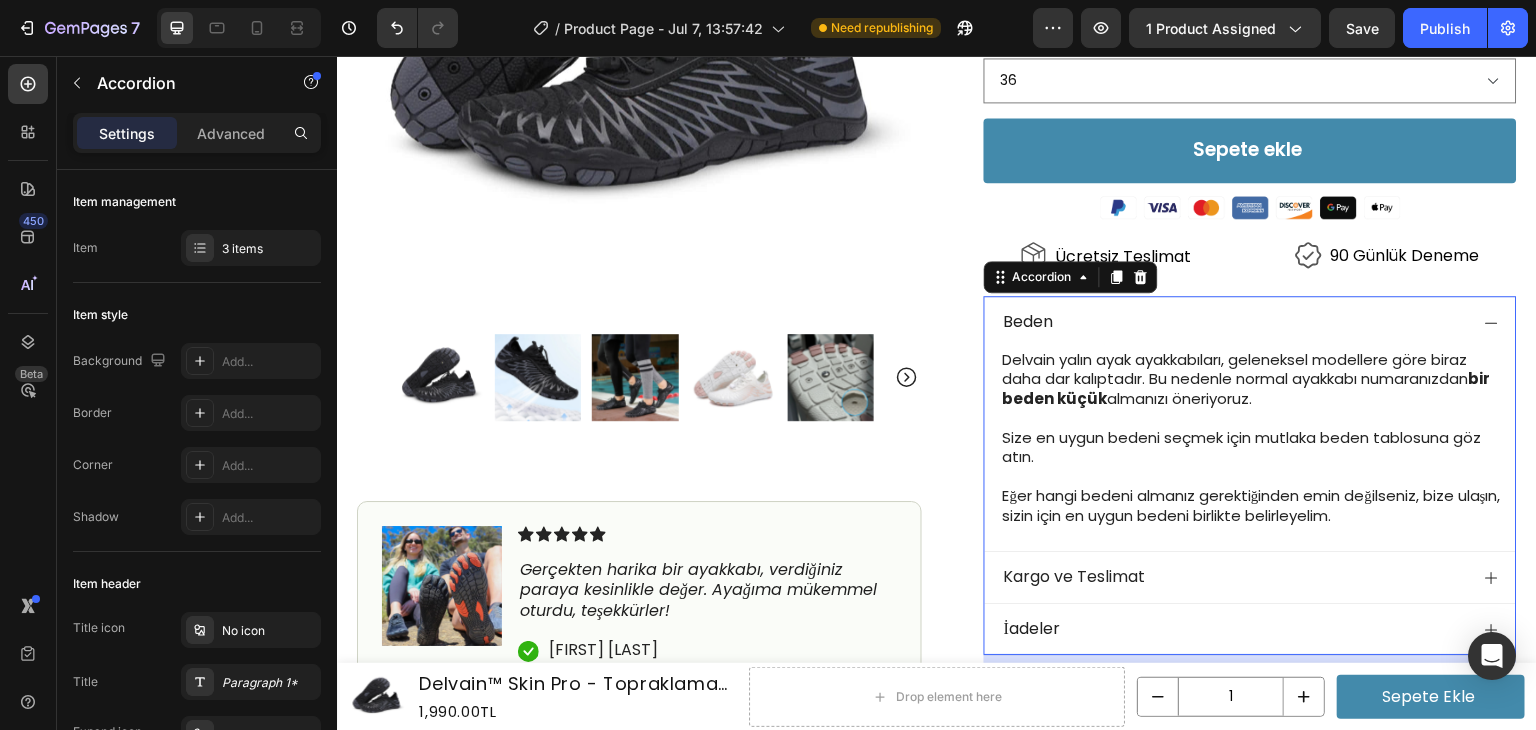 click on "Kargo ve Teslimat" at bounding box center [1234, 577] 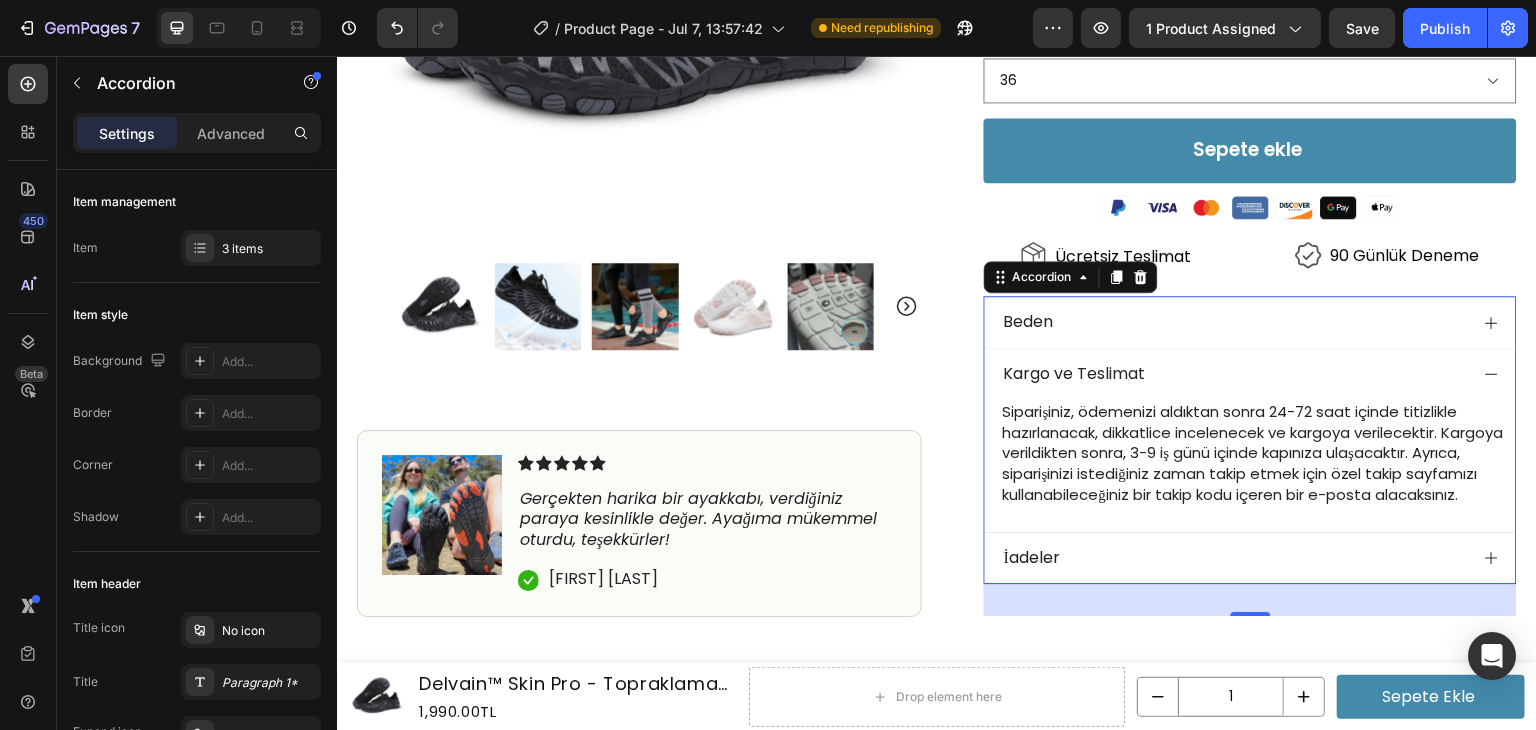 click on "Kargo ve Teslimat" at bounding box center (1234, 374) 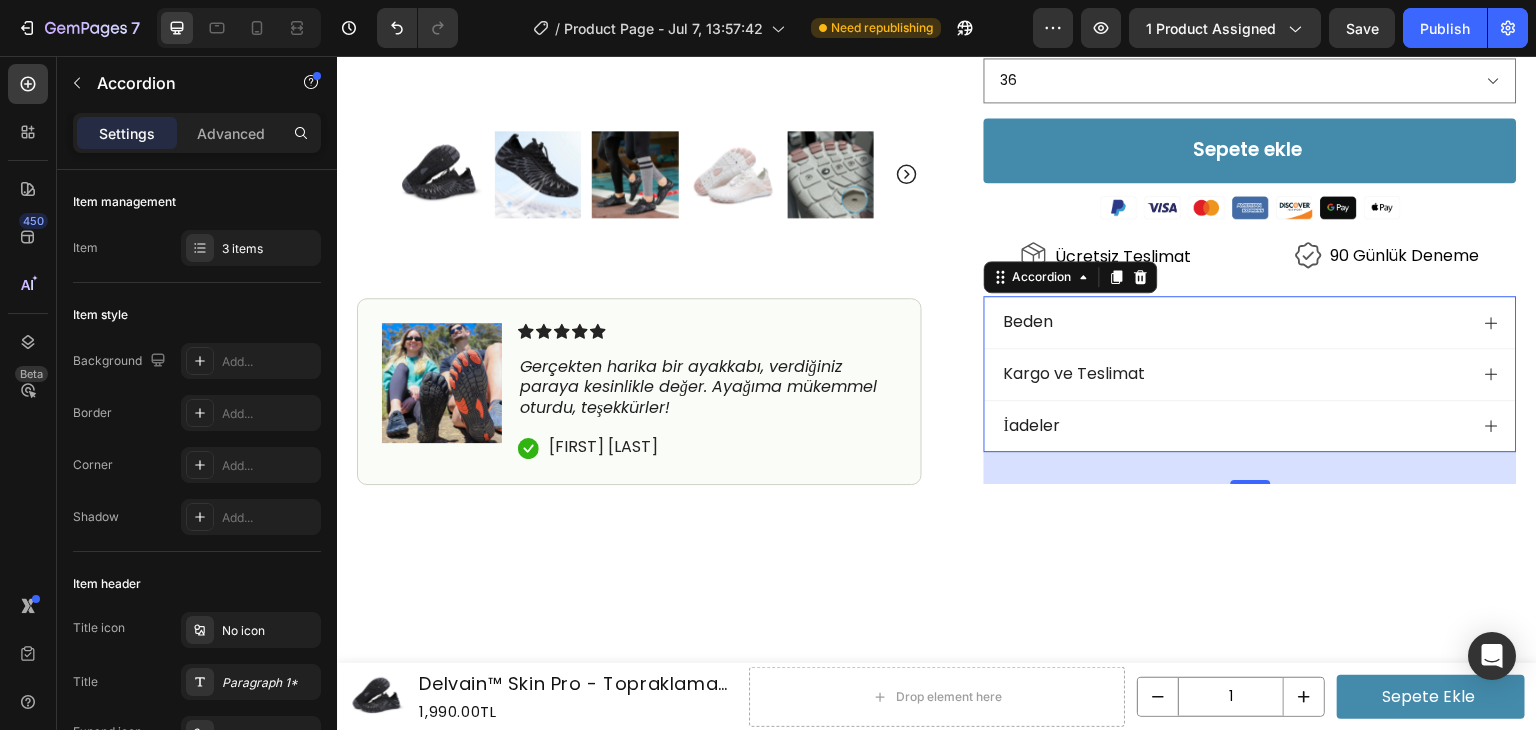 click on "İadeler" at bounding box center [1234, 426] 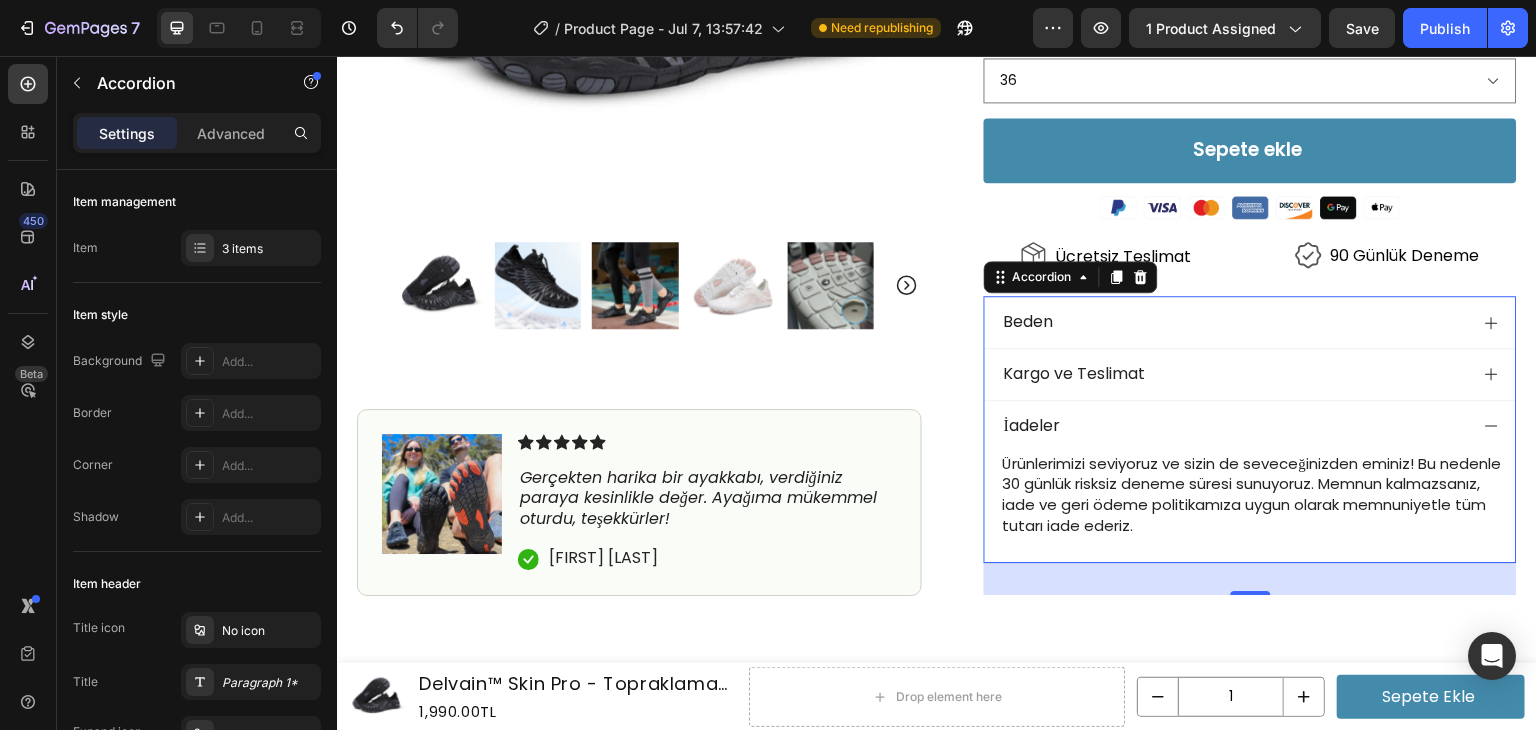 click on "İadeler" at bounding box center (1234, 426) 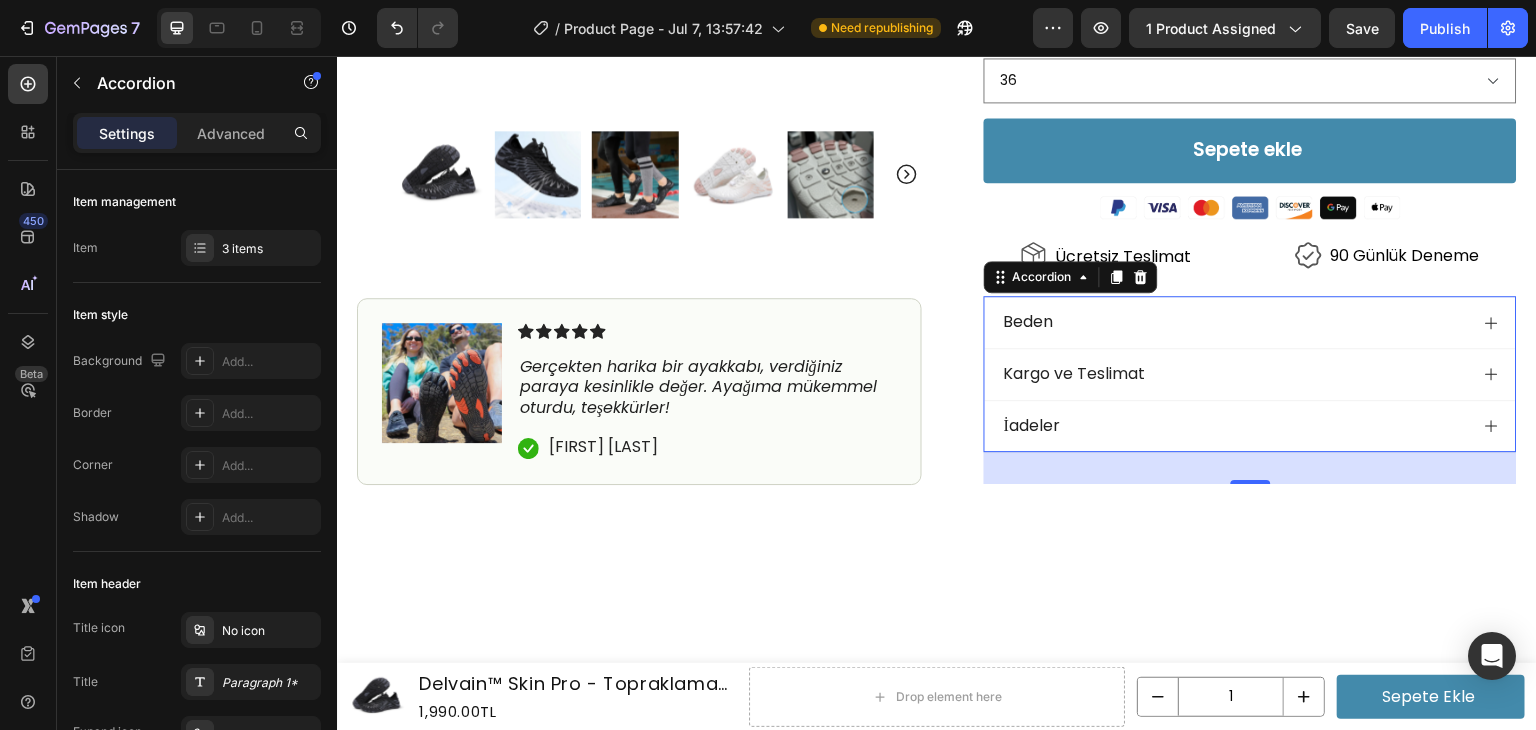 click on "Beden" at bounding box center [1234, 322] 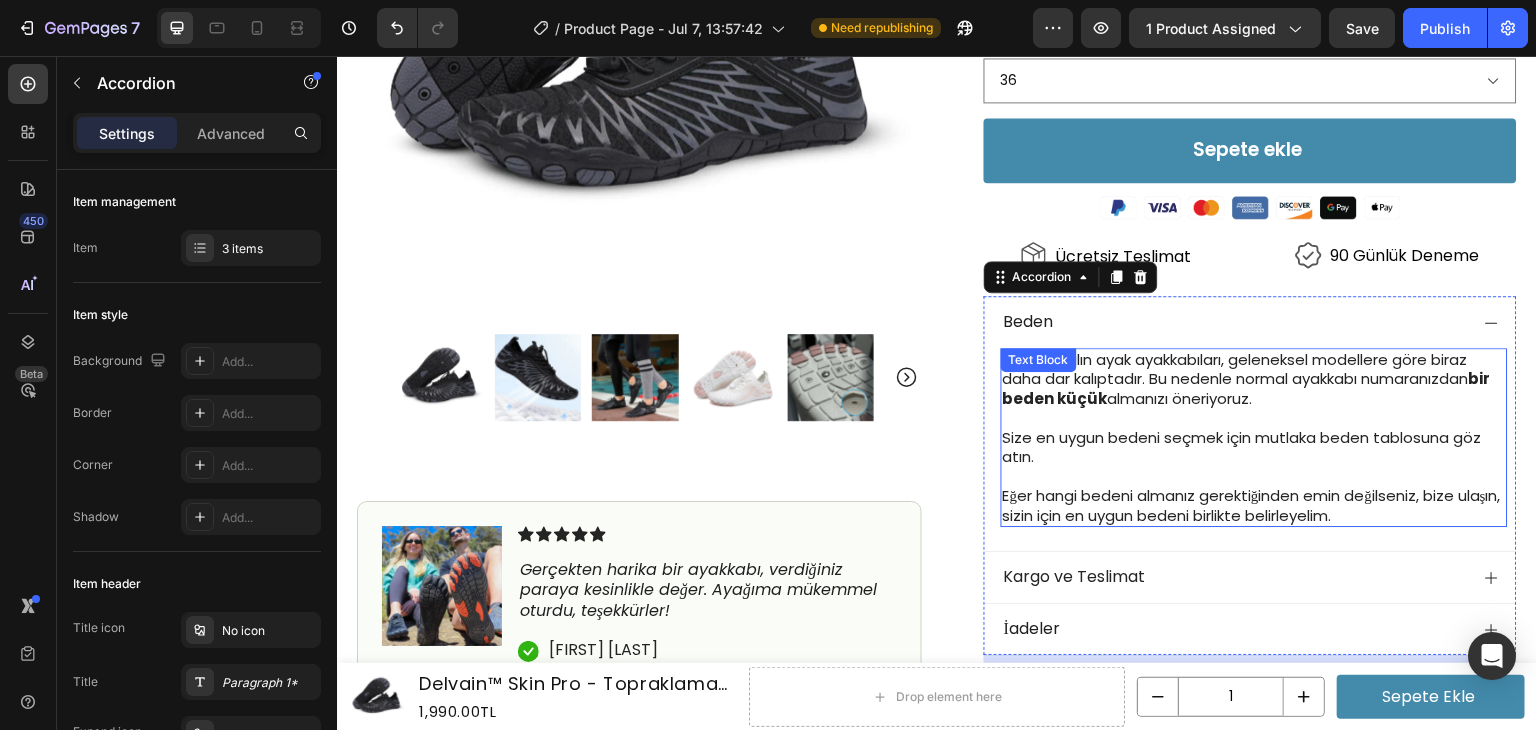 click on "Size en uygun bedeni seçmek için mutlaka beden tablosuna göz atın." at bounding box center [1254, 447] 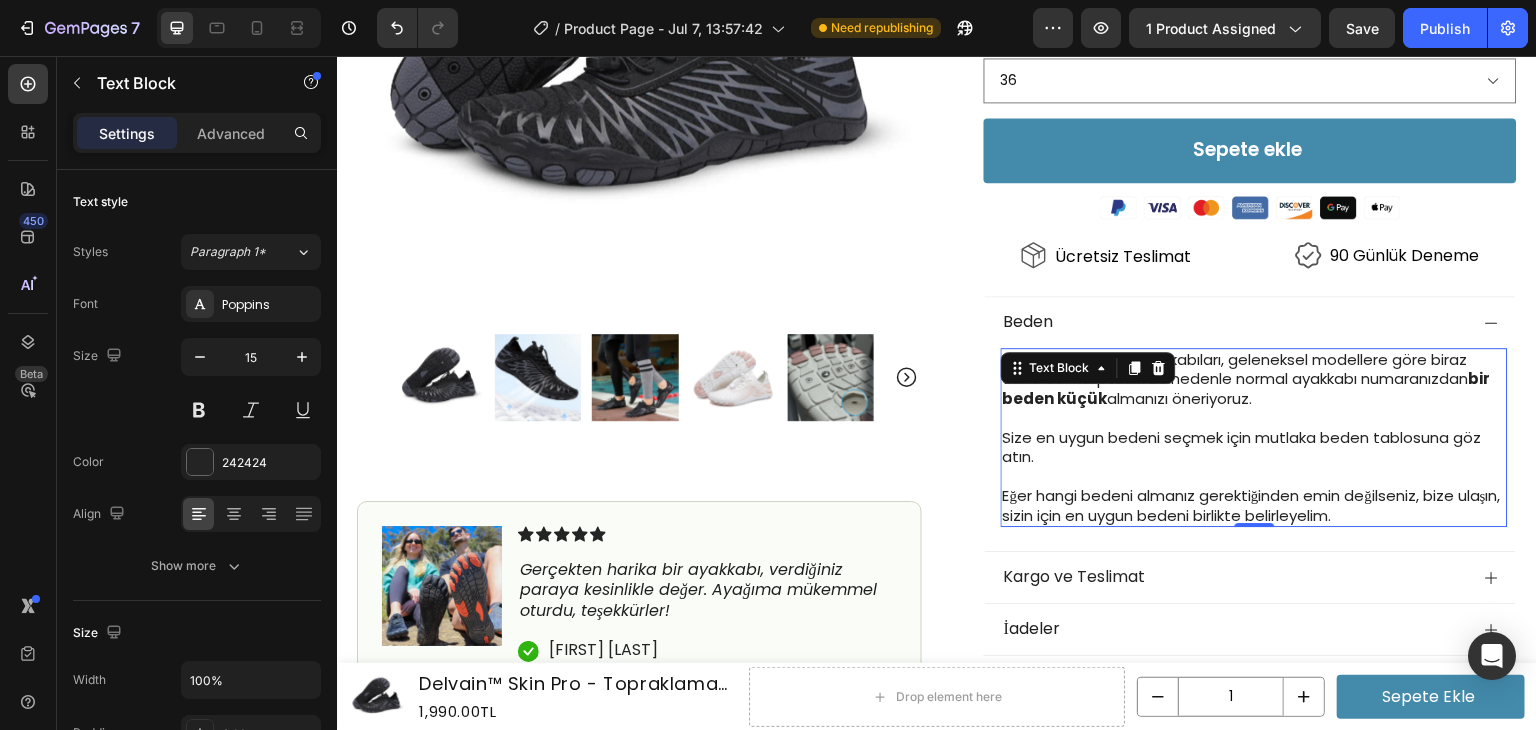 click on "Size en uygun bedeni seçmek için mutlaka beden tablosuna göz atın." at bounding box center [1254, 447] 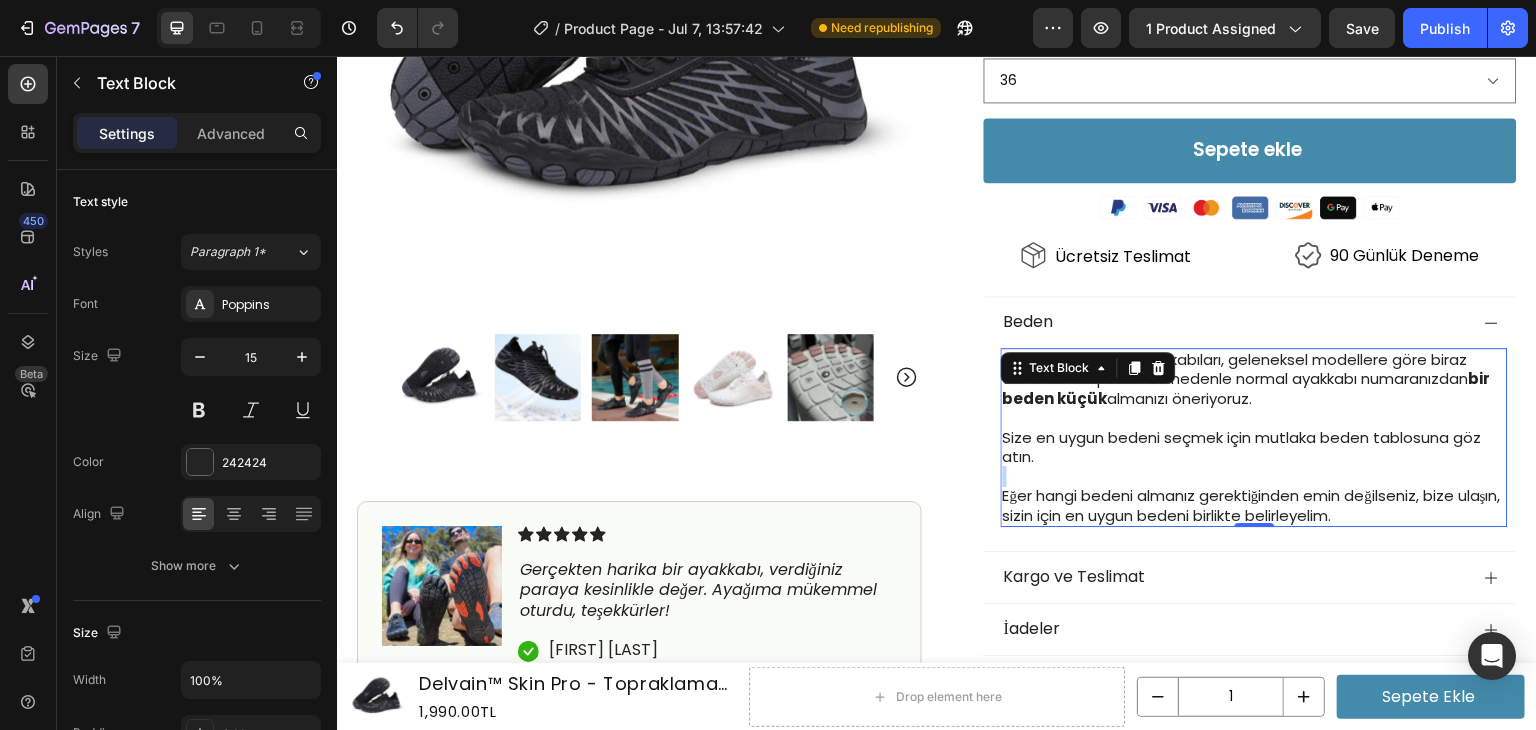 click on "Size en uygun bedeni seçmek için mutlaka beden tablosuna göz atın." at bounding box center (1254, 447) 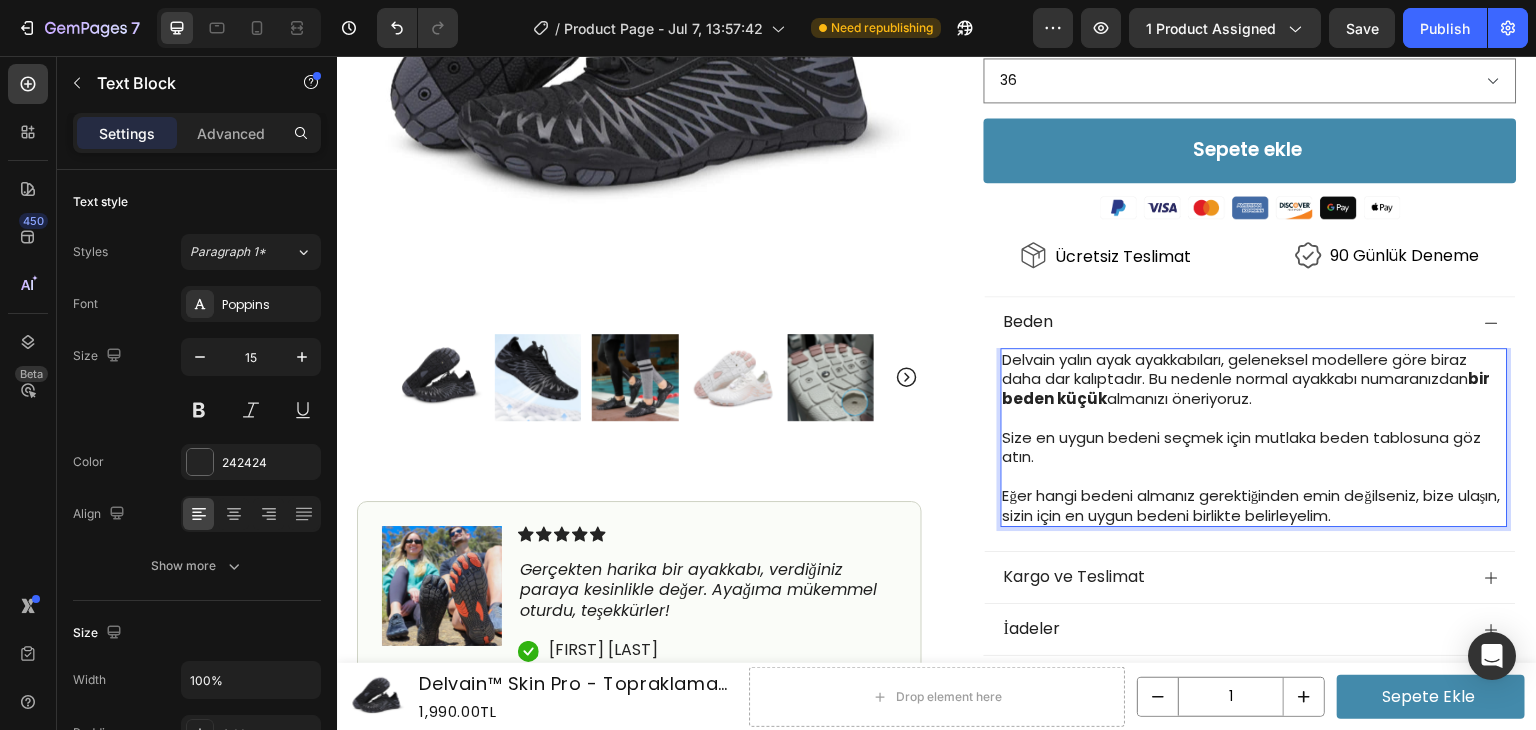 click on "Size en uygun bedeni seçmek için mutlaka beden tablosuna göz atın." at bounding box center (1254, 447) 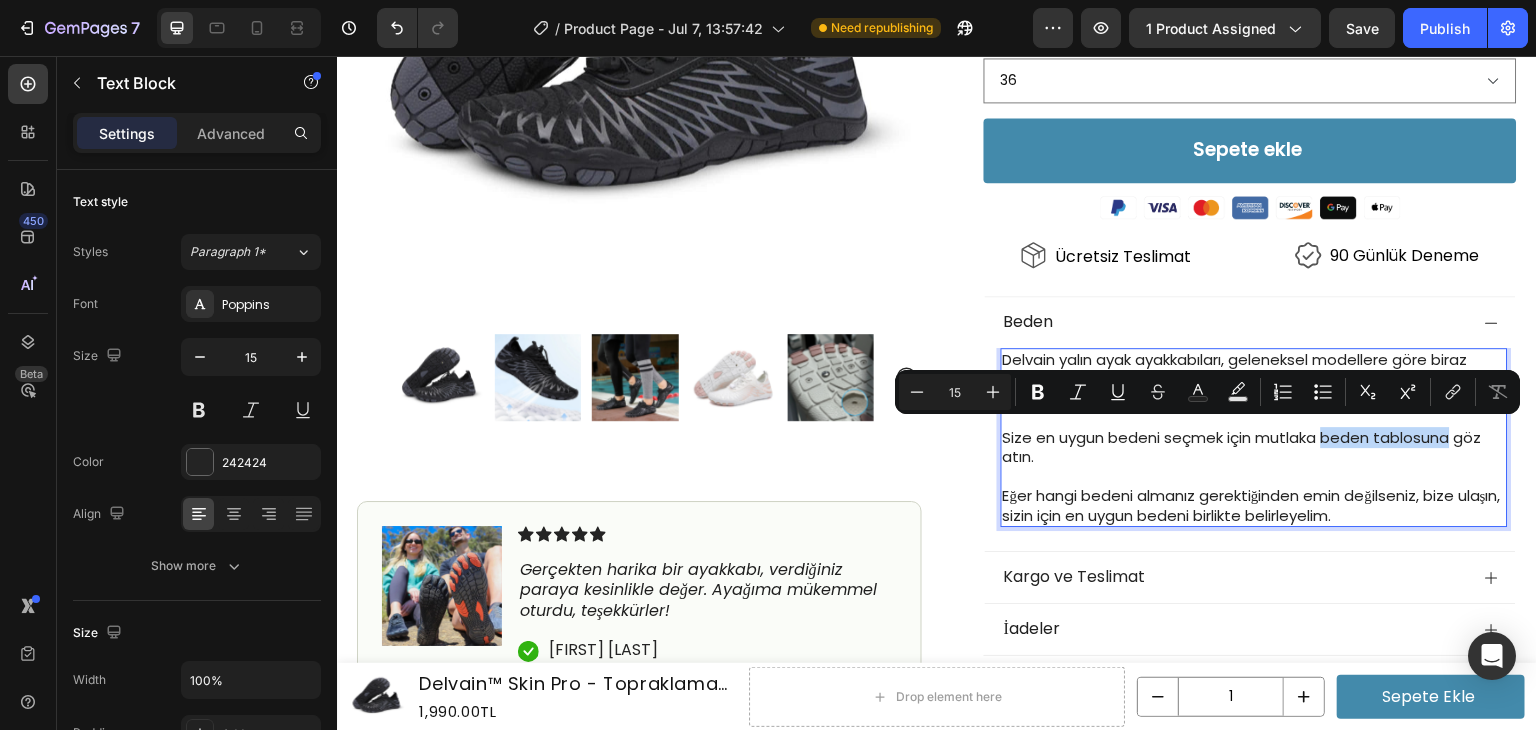 drag, startPoint x: 1444, startPoint y: 436, endPoint x: 1320, endPoint y: 438, distance: 124.01613 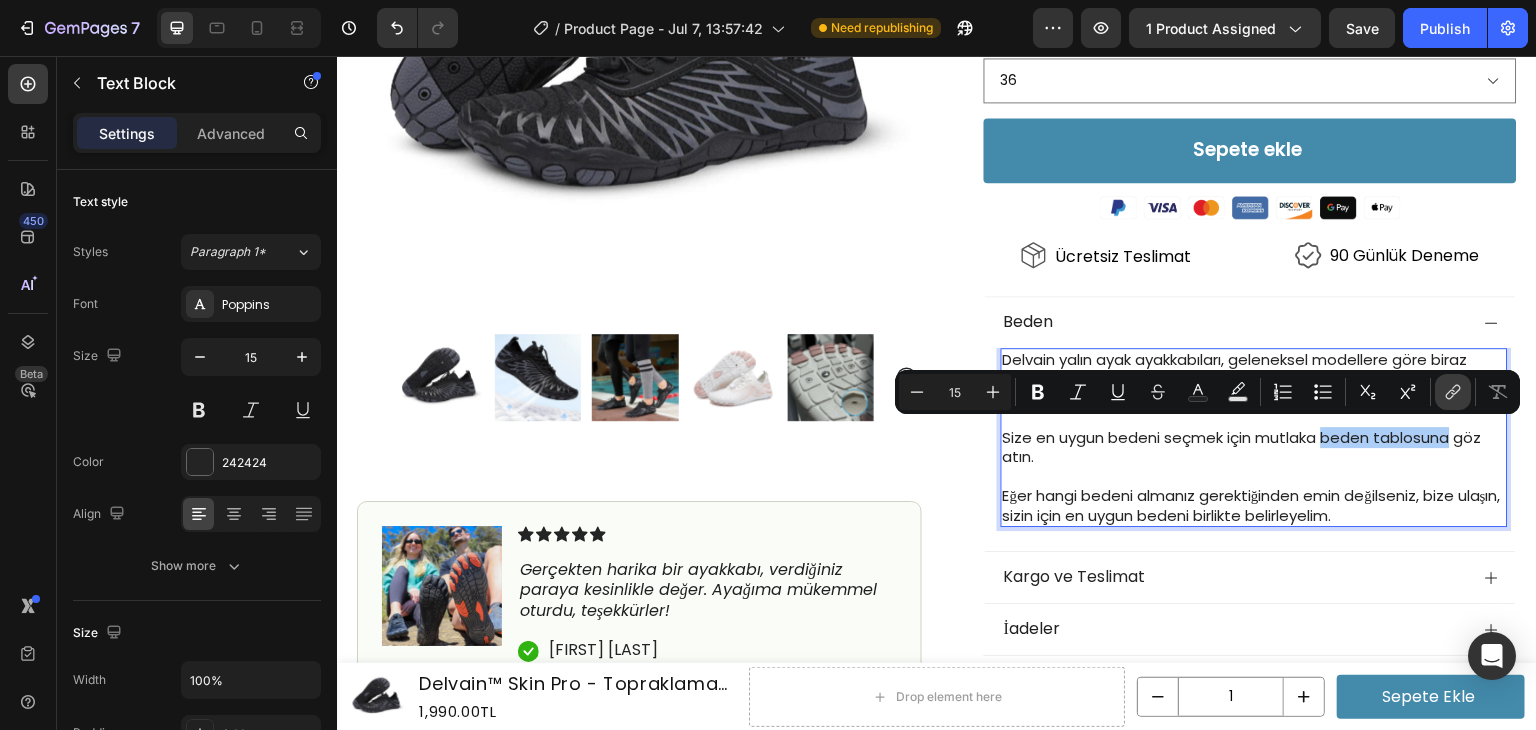 click on "link" at bounding box center [1453, 392] 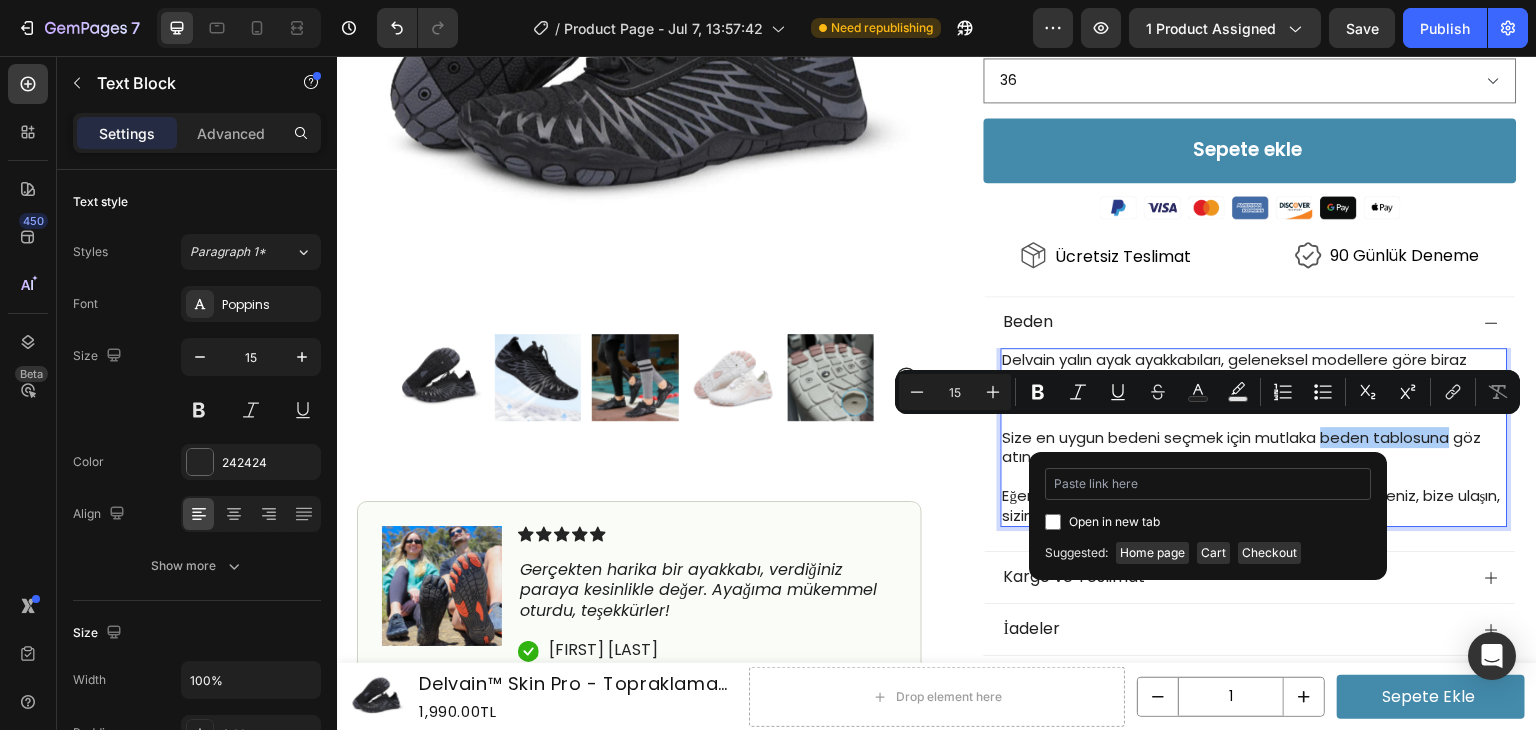 click at bounding box center [1208, 484] 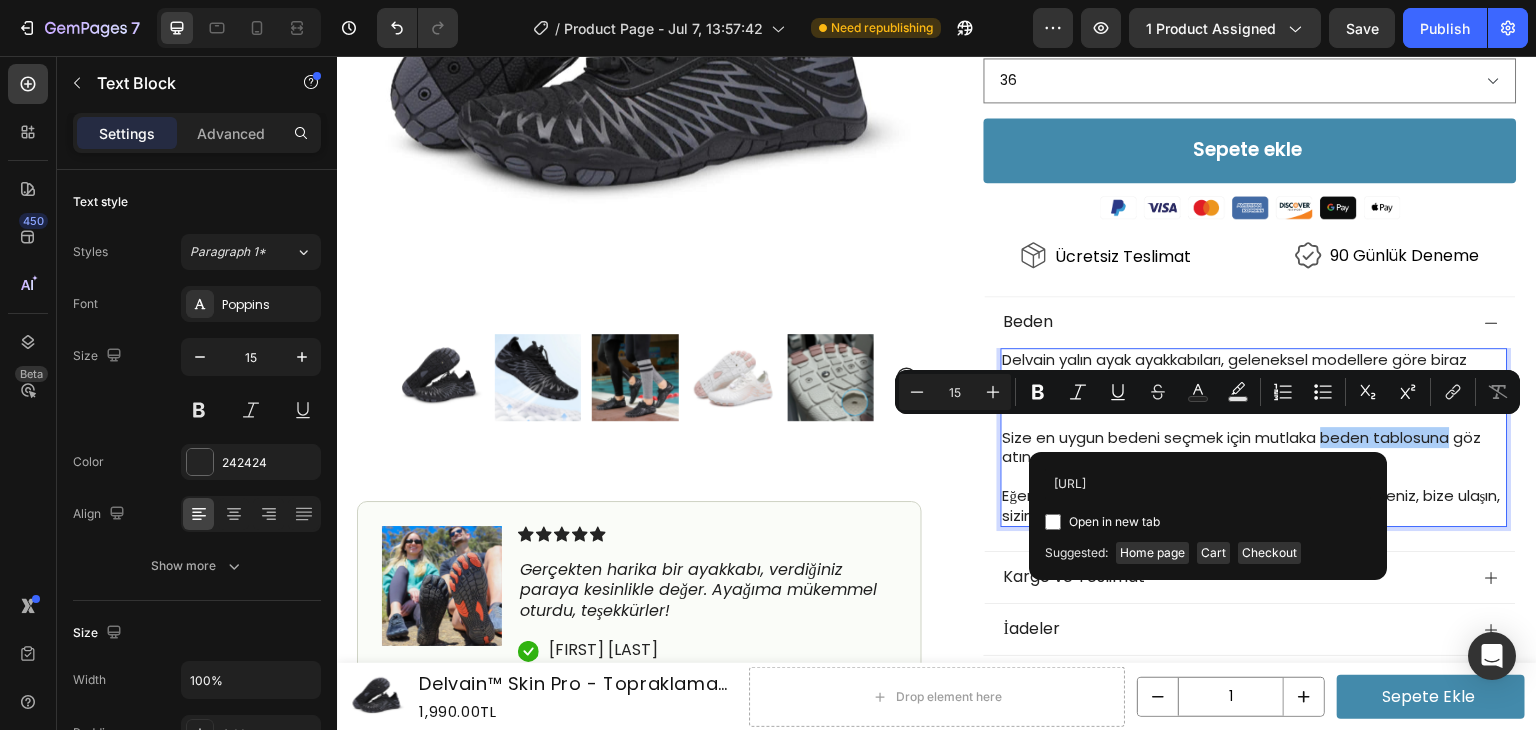scroll, scrollTop: 0, scrollLeft: 11, axis: horizontal 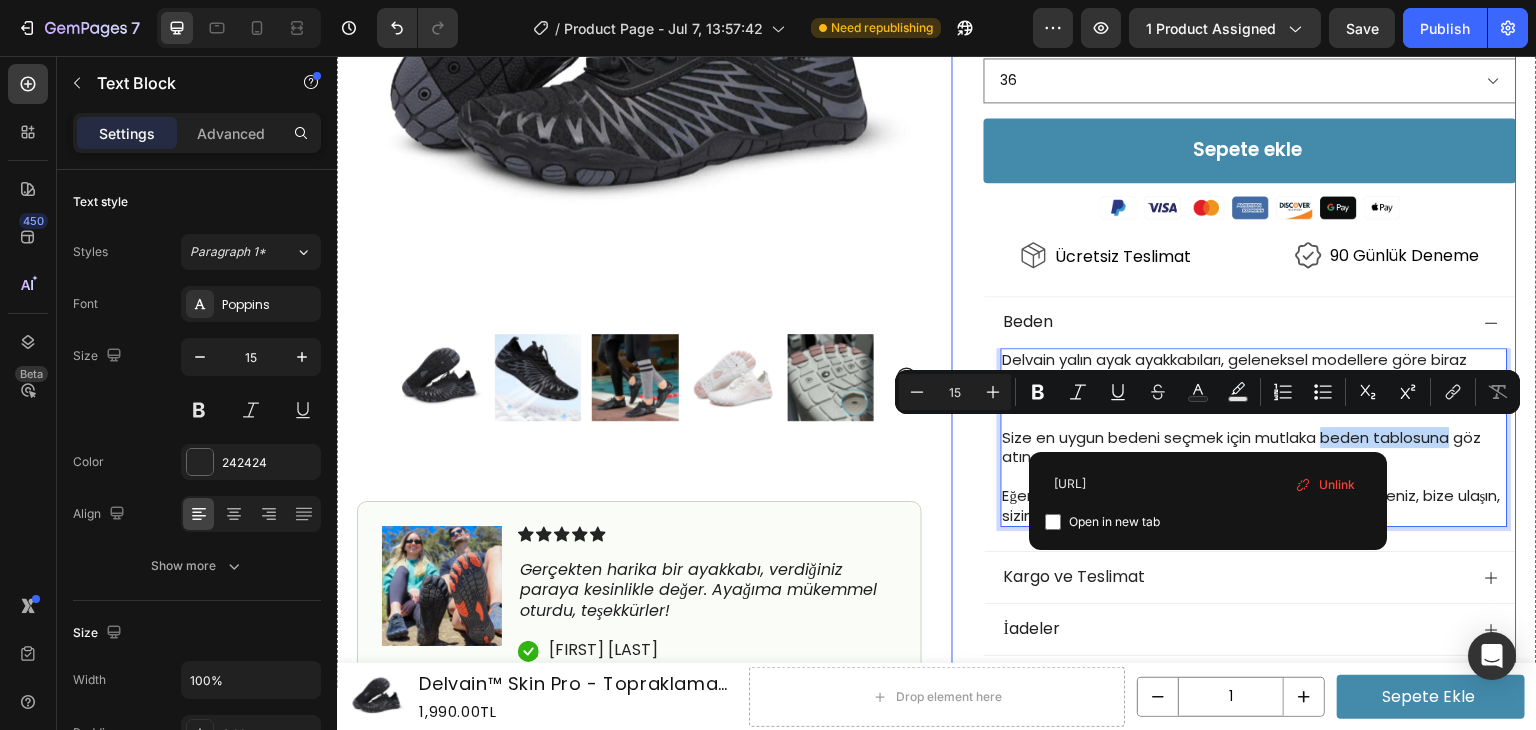 click on "Icon Icon Icon Icon Icon Icon List 4.7 |  12,000+ Memnun Müşteri Text Block Row Delvain™ Skin Pro Heading Topraklama Özellikli Çok Amaçlı Yalın Ayak Ayakkabısı Text Block 1,990.00TL Product Price Product Price 3,060.00TL Product Price Product Price İNDİRİM 35% Discount Tag Row Row
Icon Stok Durumu: Çok Düşük Text Block Row
Ayak ağrılarını ortadan kaldırır
Topraklama ile doğal enerji sağlar
Yeni teknoloji ile ayağı kavrayan kaymaz taban
Günlük kullanıma uygun, çok rahat
Kullananlar artık normal ayakkabı giymek istemiyor Item List Renk   Siyah Beyaz Pembe Turuncu Mavi Beden   36 37 38 39 40 41 42 43 44 45 46 47 Product Variants & Swatches Sepete ekle Add to Cart Image
Icon Ücretsiz Teslimat Text Block
Icon 90 Günlük Deneme Text Block Row Image Text Block
Icon Ahmet Öztürk Text Block Row Row
Beden   0" at bounding box center [1234, 76] 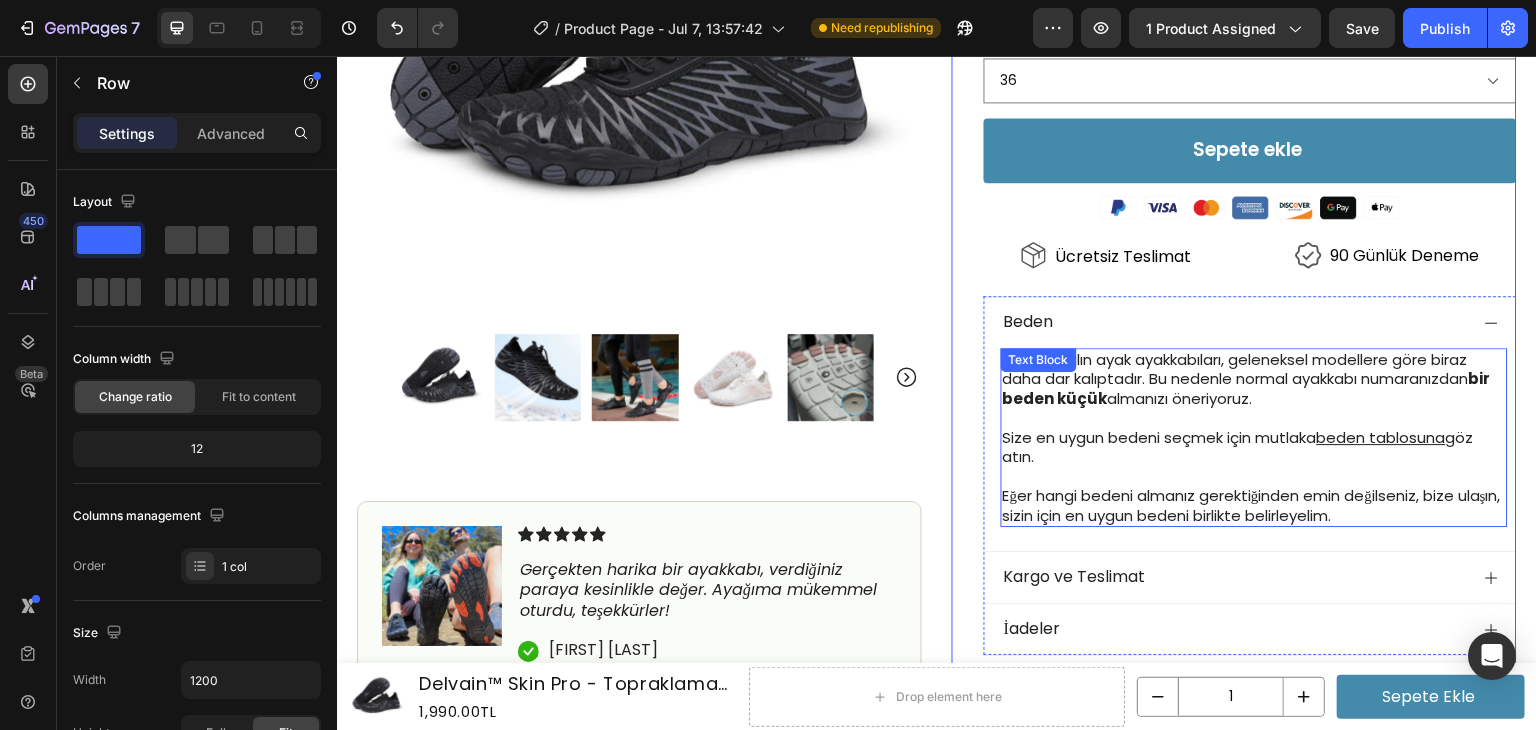 click on "Eğer hangi bedeni almanız gerektiğinden emin değilseniz, bize ulaşın, sizin için en uygun bedeni birlikte belirleyelim." at bounding box center [1254, 505] 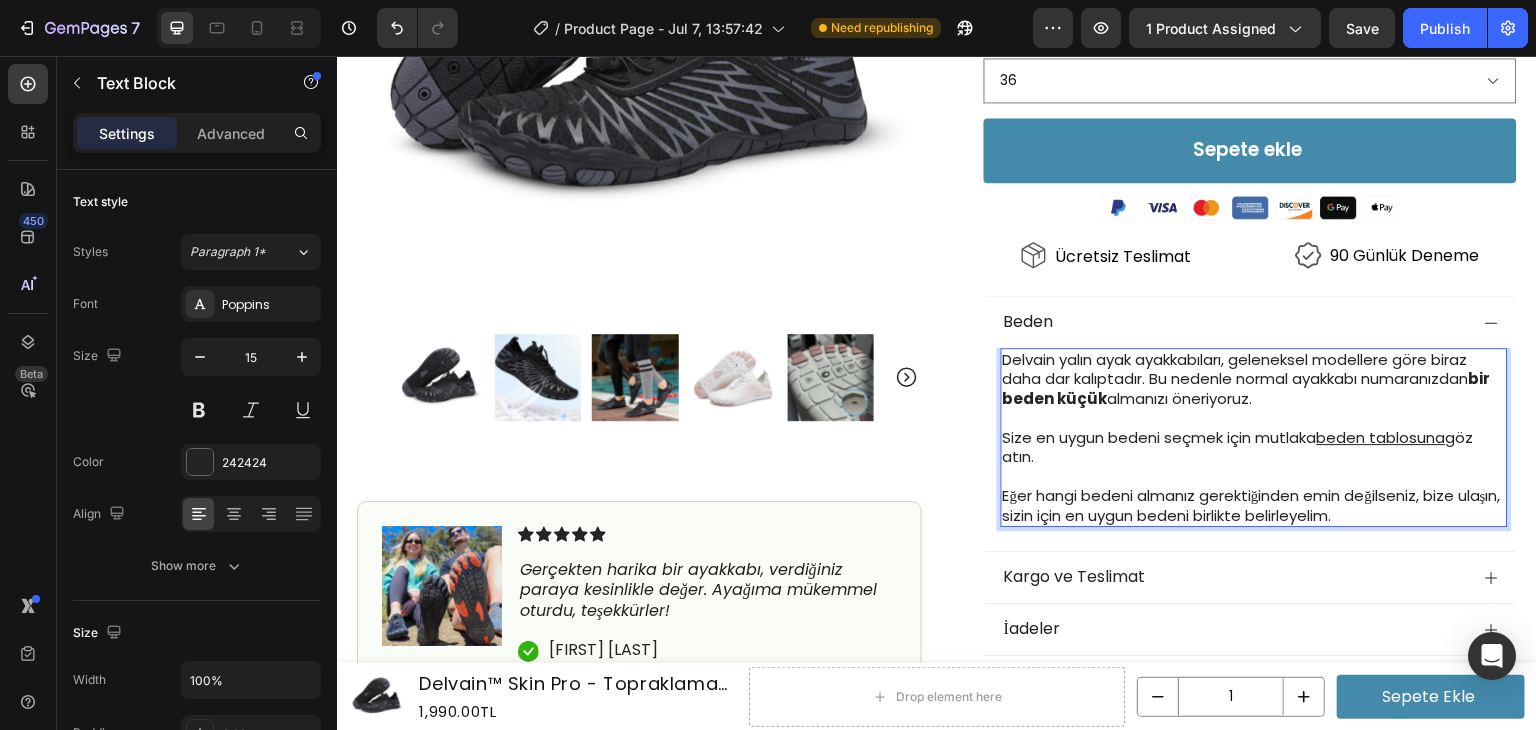 click on "Eğer hangi bedeni almanız gerektiğinden emin değilseniz, bize ulaşın, sizin için en uygun bedeni birlikte belirleyelim." at bounding box center (1254, 505) 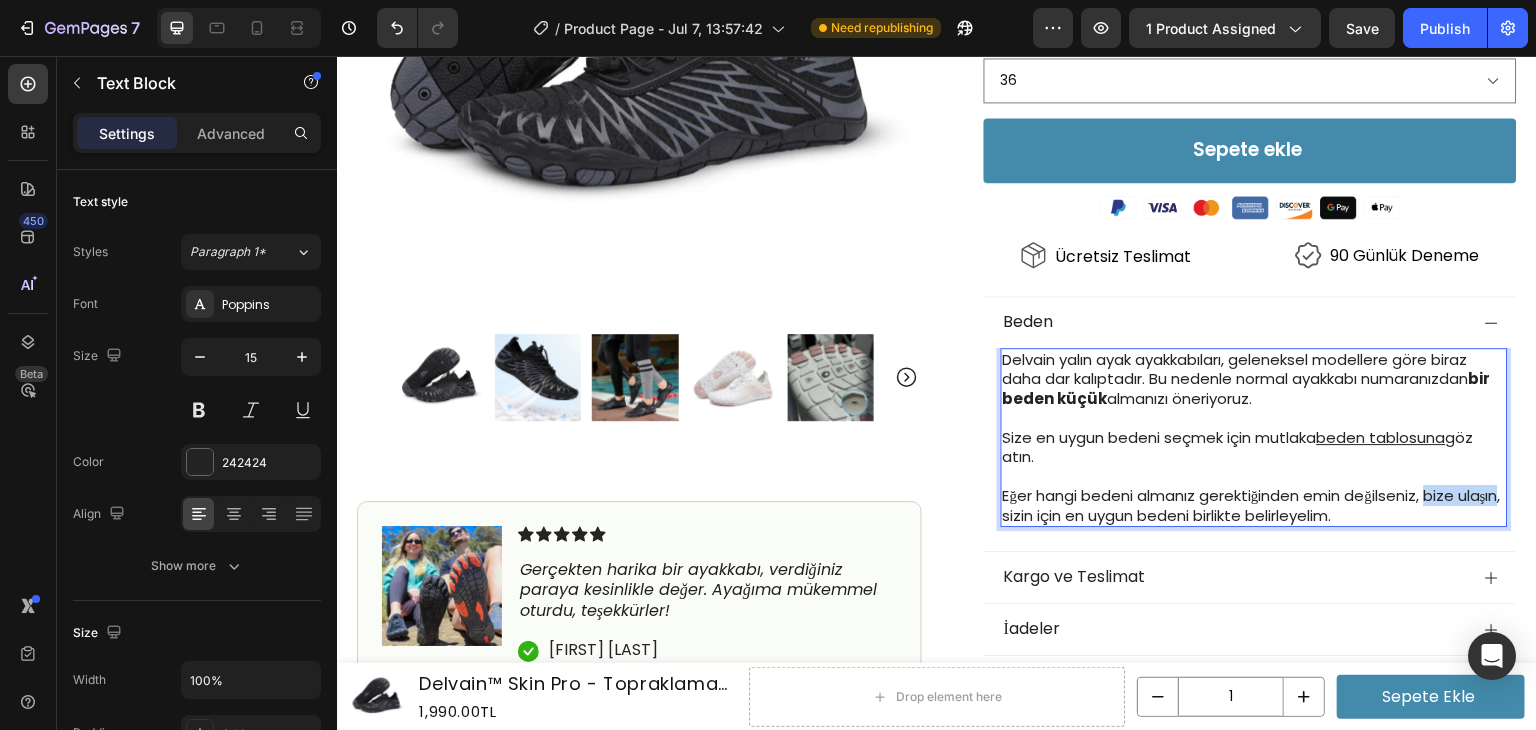drag, startPoint x: 1433, startPoint y: 491, endPoint x: 1039, endPoint y: 518, distance: 394.92404 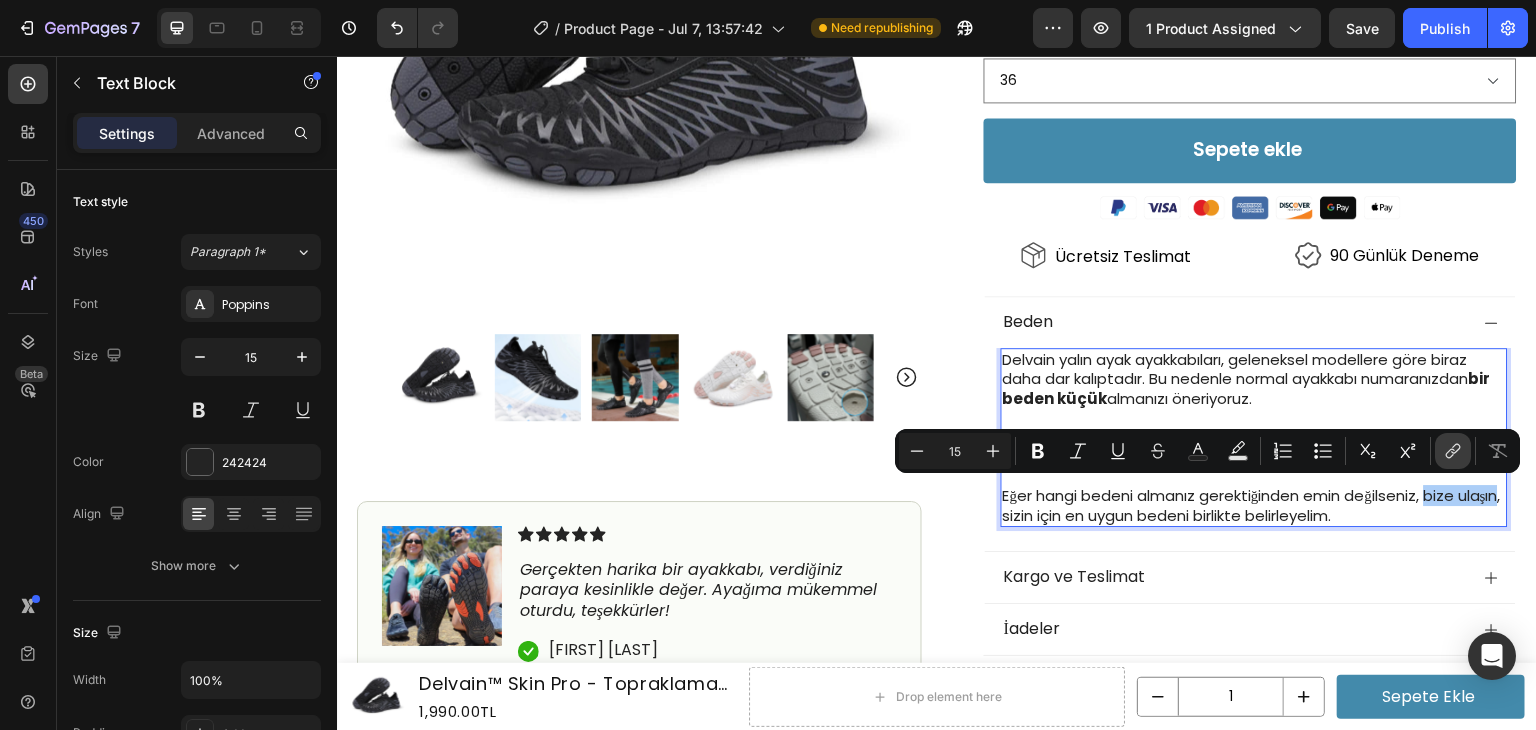 drag, startPoint x: 1453, startPoint y: 446, endPoint x: 1451, endPoint y: 458, distance: 12.165525 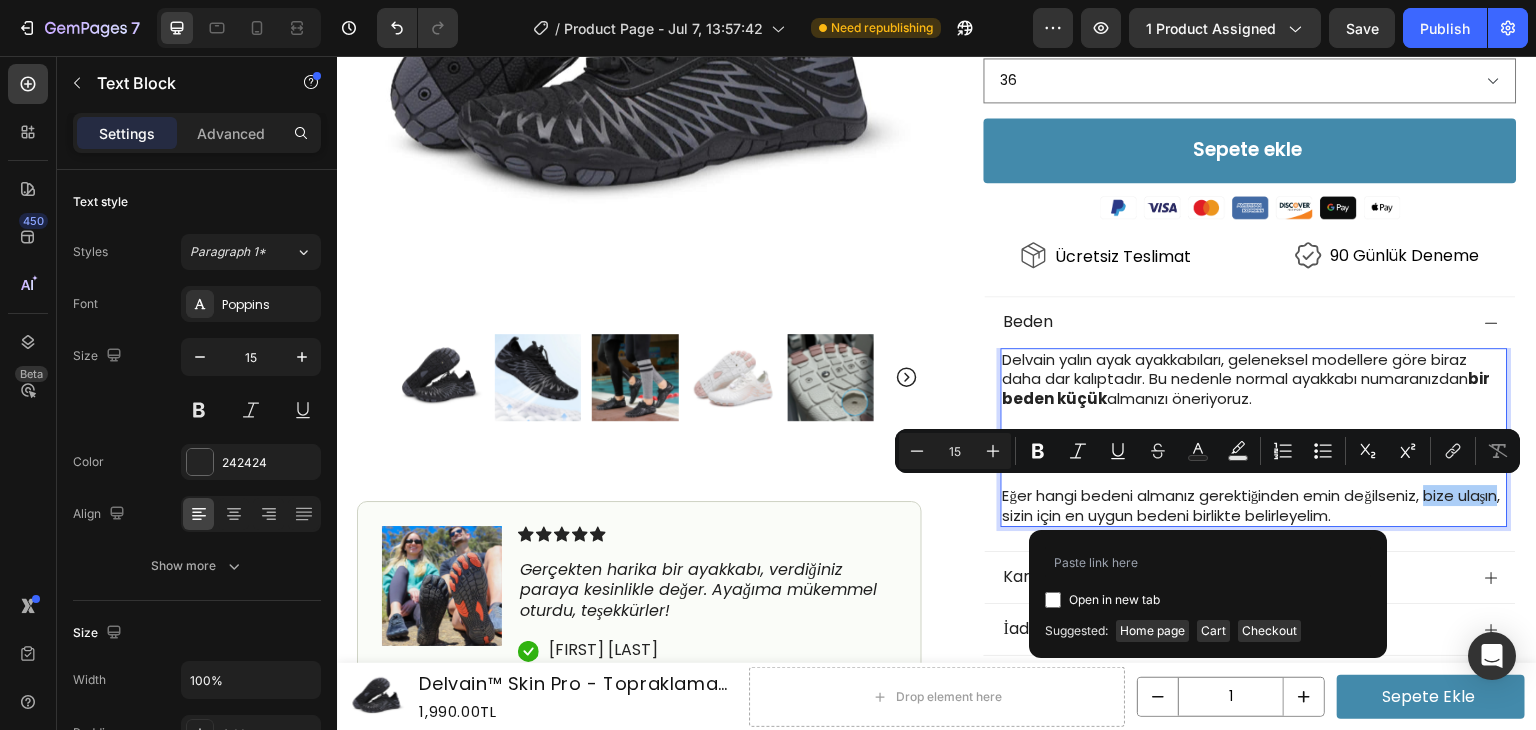 type on "https://delvain.com/pages/contact" 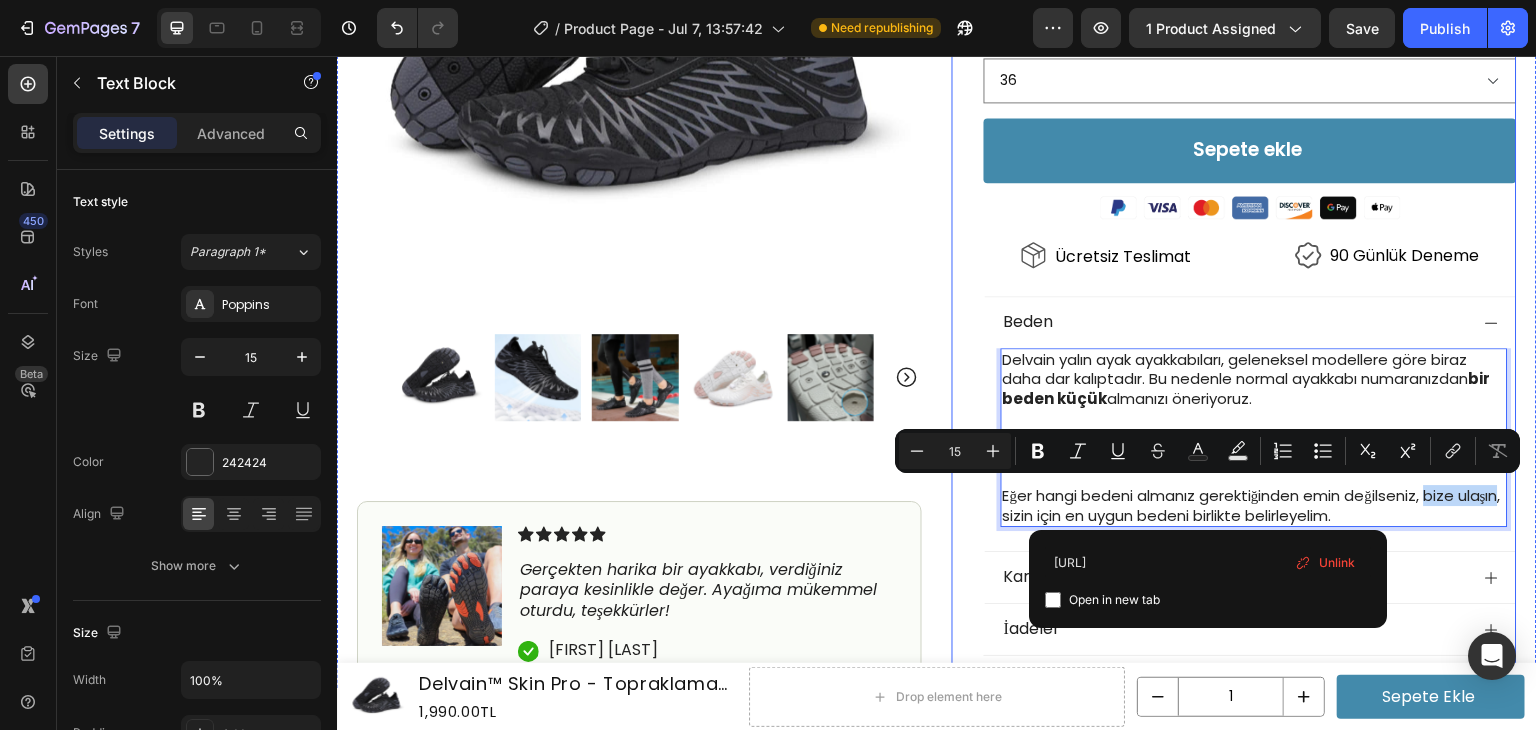 click on "Icon Icon Icon Icon Icon Icon List 4.7 |  12,000+ Memnun Müşteri Text Block Row Delvain™ Skin Pro Heading Topraklama Özellikli Çok Amaçlı Yalın Ayak Ayakkabısı Text Block 1,990.00TL Product Price Product Price 3,060.00TL Product Price Product Price İNDİRİM 35% Discount Tag Row Row
Icon Stok Durumu: Çok Düşük Text Block Row
Ayak ağrılarını ortadan kaldırır
Topraklama ile doğal enerji sağlar
Yeni teknoloji ile ayağı kavrayan kaymaz taban
Günlük kullanıma uygun, çok rahat
Kullananlar artık normal ayakkabı giymek istemiyor Item List Renk   Siyah Beyaz Pembe Turuncu Mavi Beden   36 37 38 39 40 41 42 43 44 45 46 47 Product Variants & Swatches Sepete ekle Add to Cart Image
Icon Ücretsiz Teslimat Text Block
Icon 90 Günlük Deneme Text Block Row Image Text Block
Icon Ahmet Öztürk Text Block Row Row
Beden   0" at bounding box center [1234, 76] 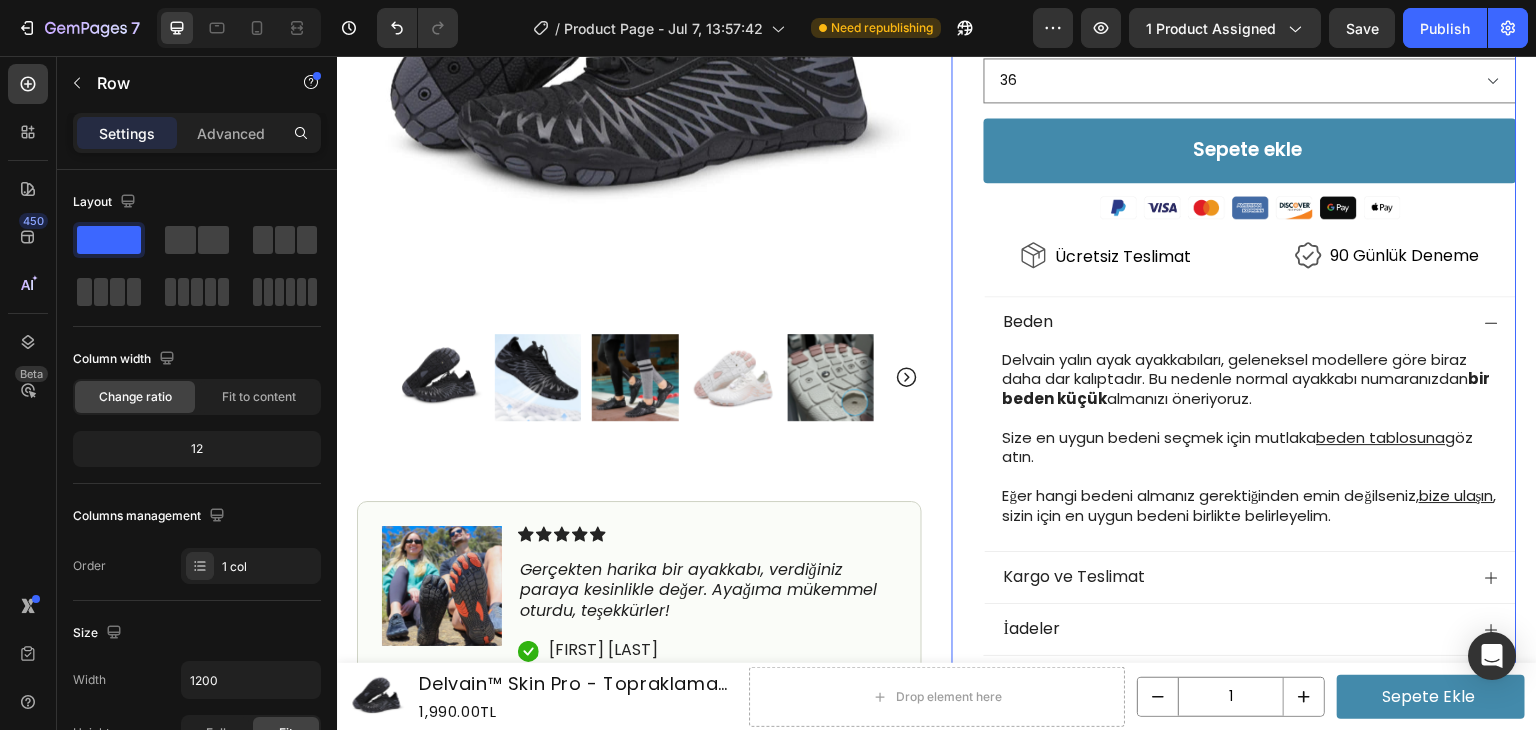 click at bounding box center [239, 28] 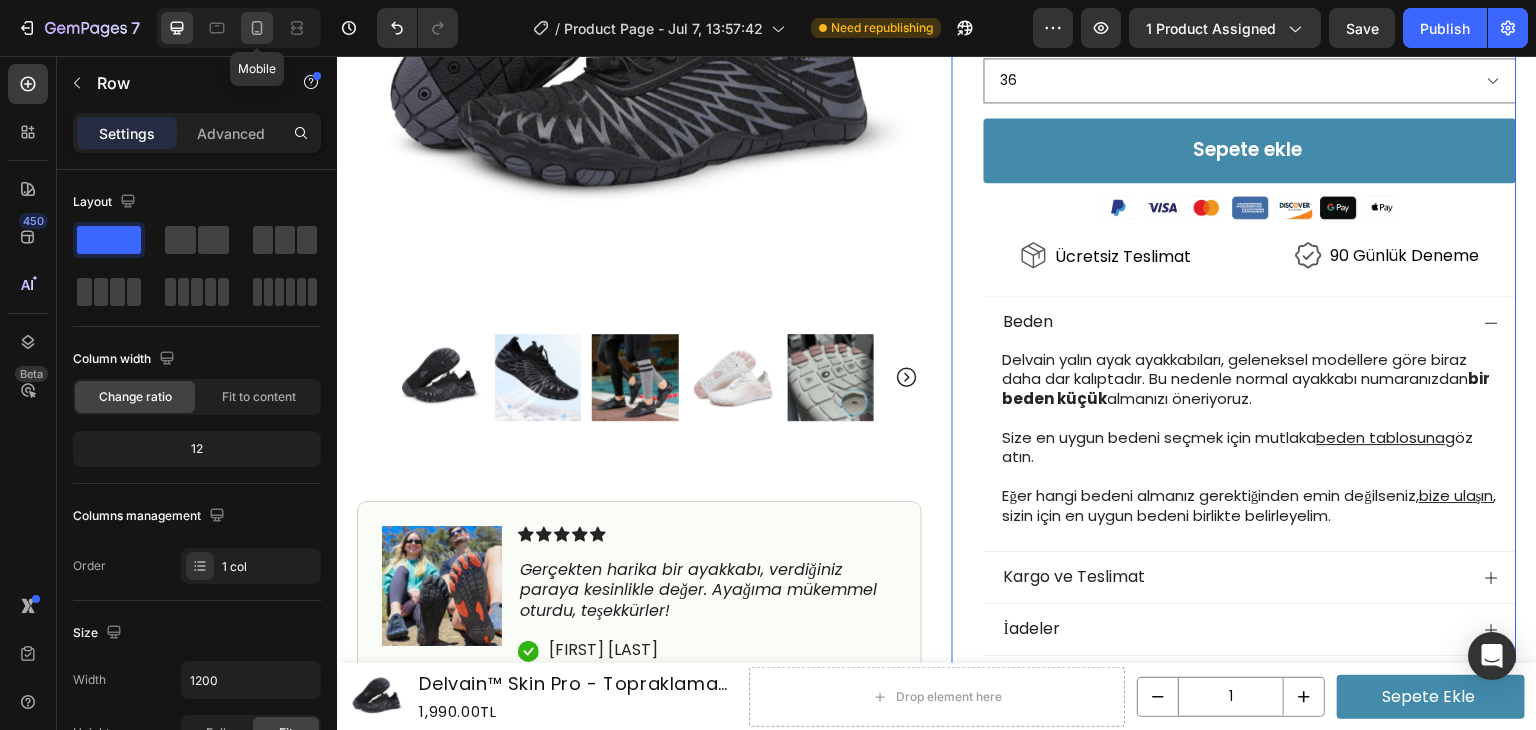 click 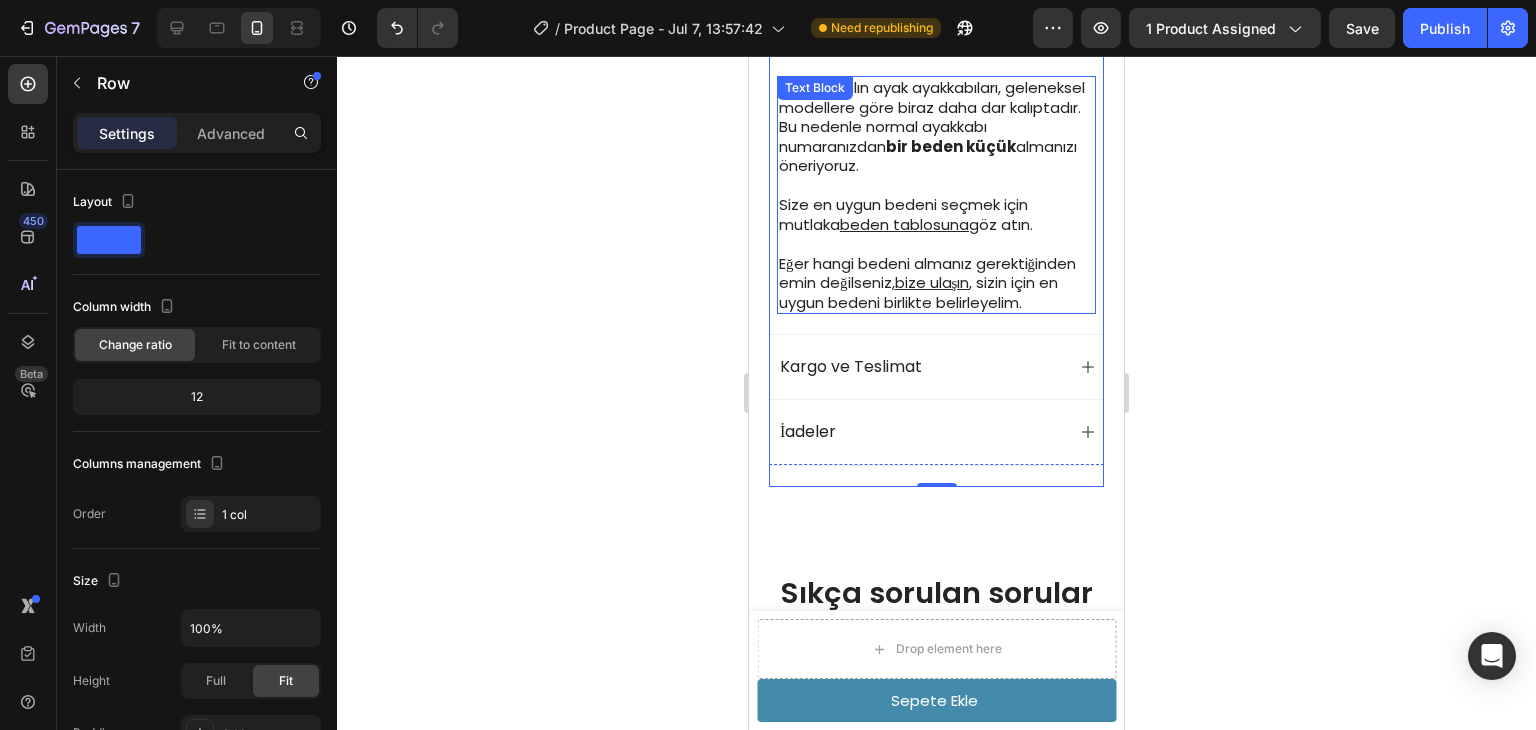 scroll, scrollTop: 1488, scrollLeft: 0, axis: vertical 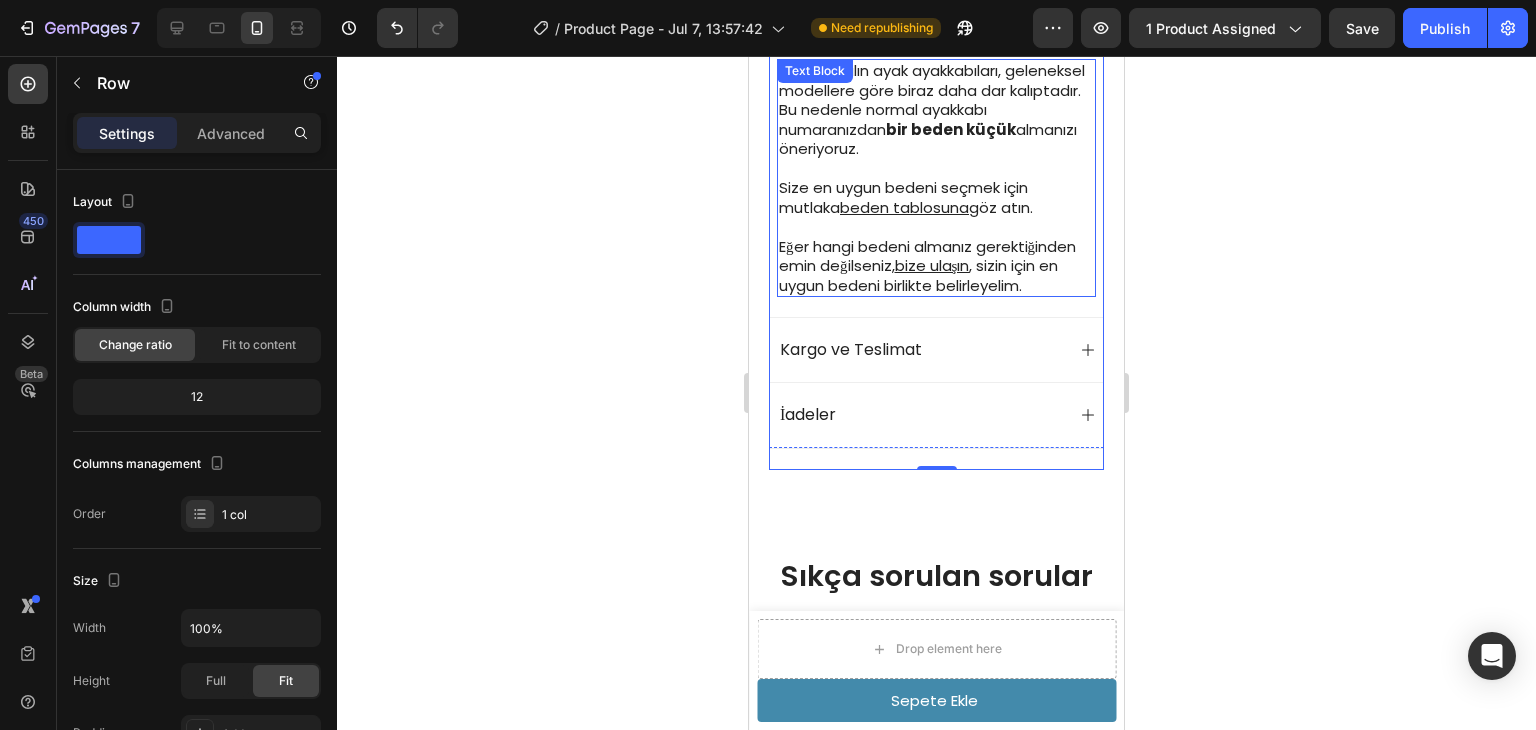 click on "Eğer hangi bedeni almanız gerektiğinden emin değilseniz,  bize ulaşın , sizin için en uygun bedeni birlikte belirleyelim." at bounding box center [936, 266] 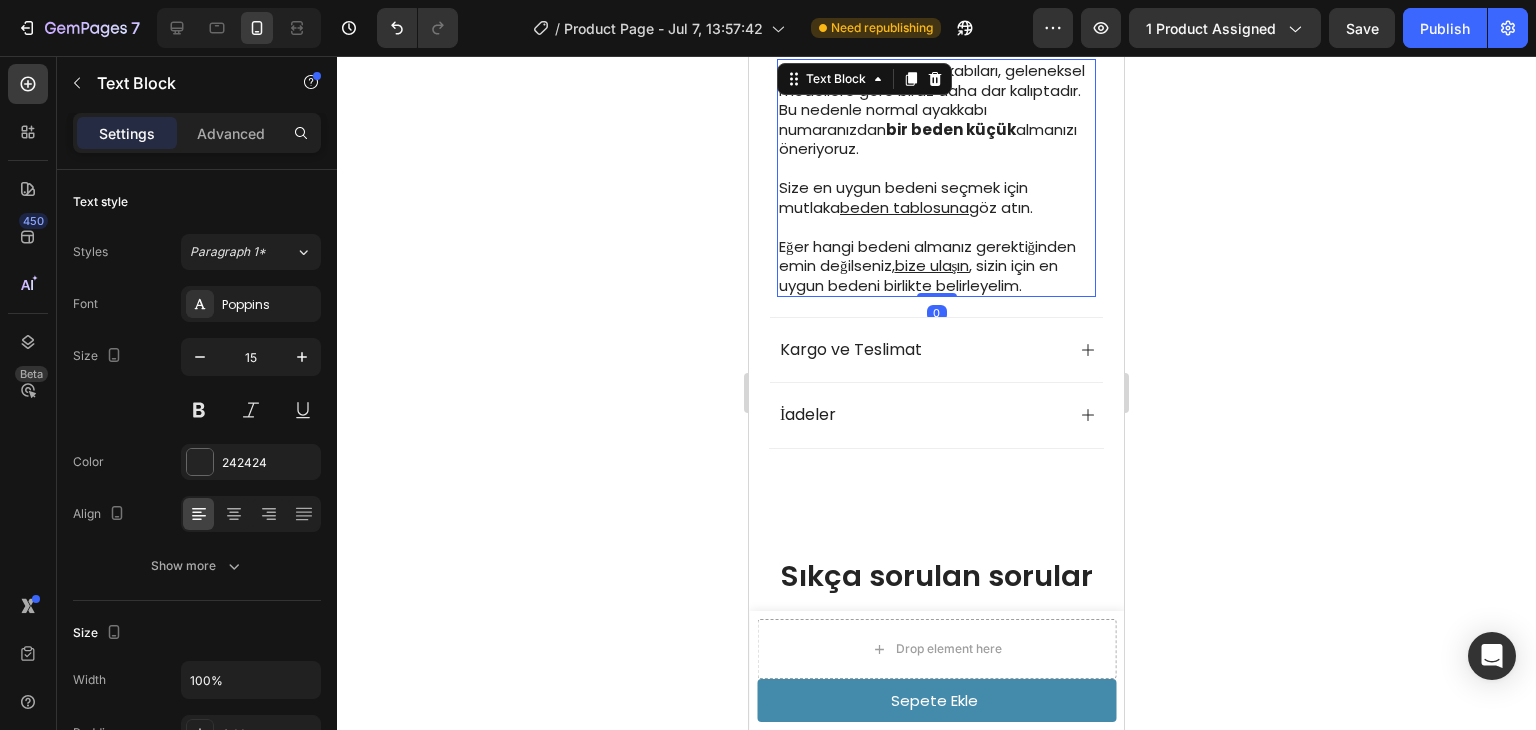 click on "Eğer hangi bedeni almanız gerektiğinden emin değilseniz,  bize ulaşın , sizin için en uygun bedeni birlikte belirleyelim." at bounding box center (936, 266) 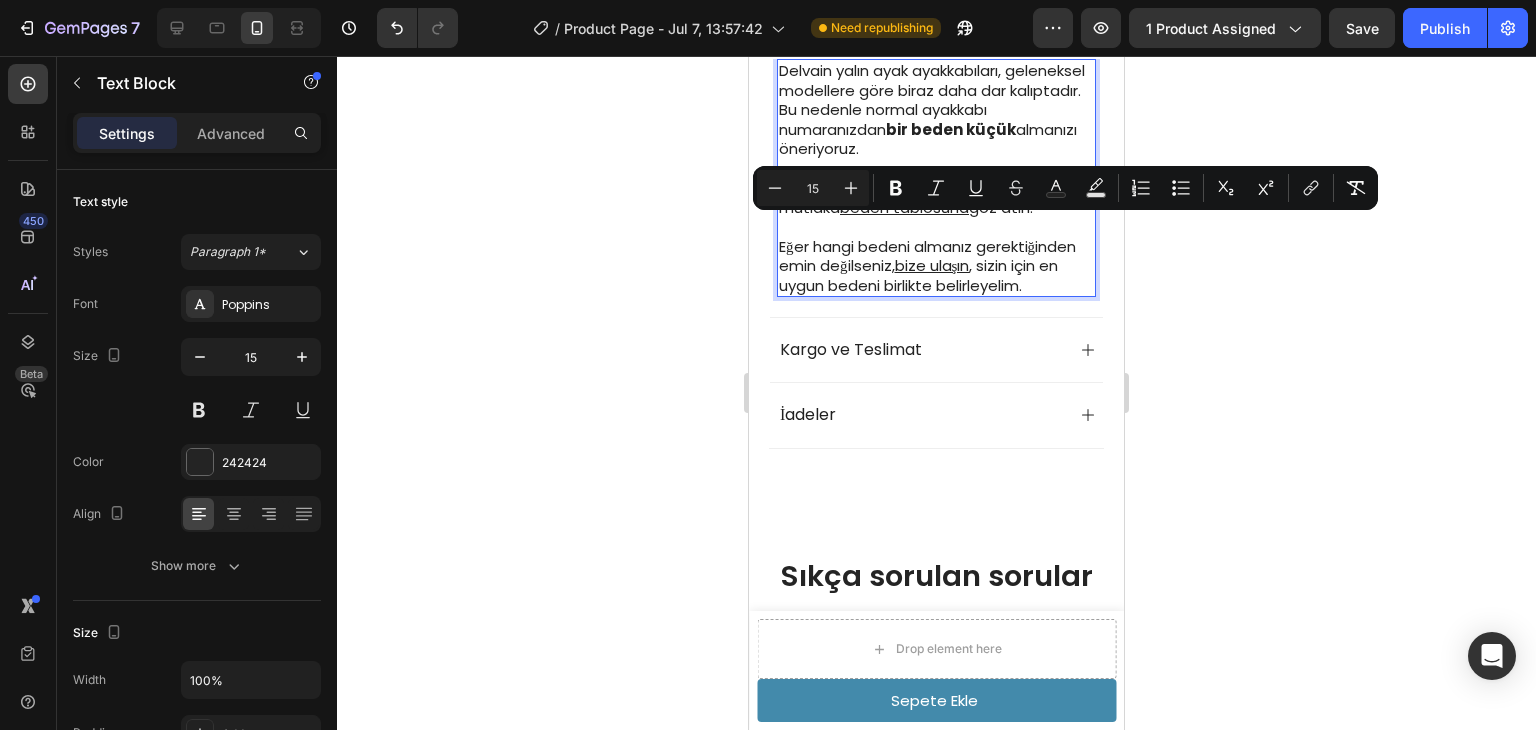 click 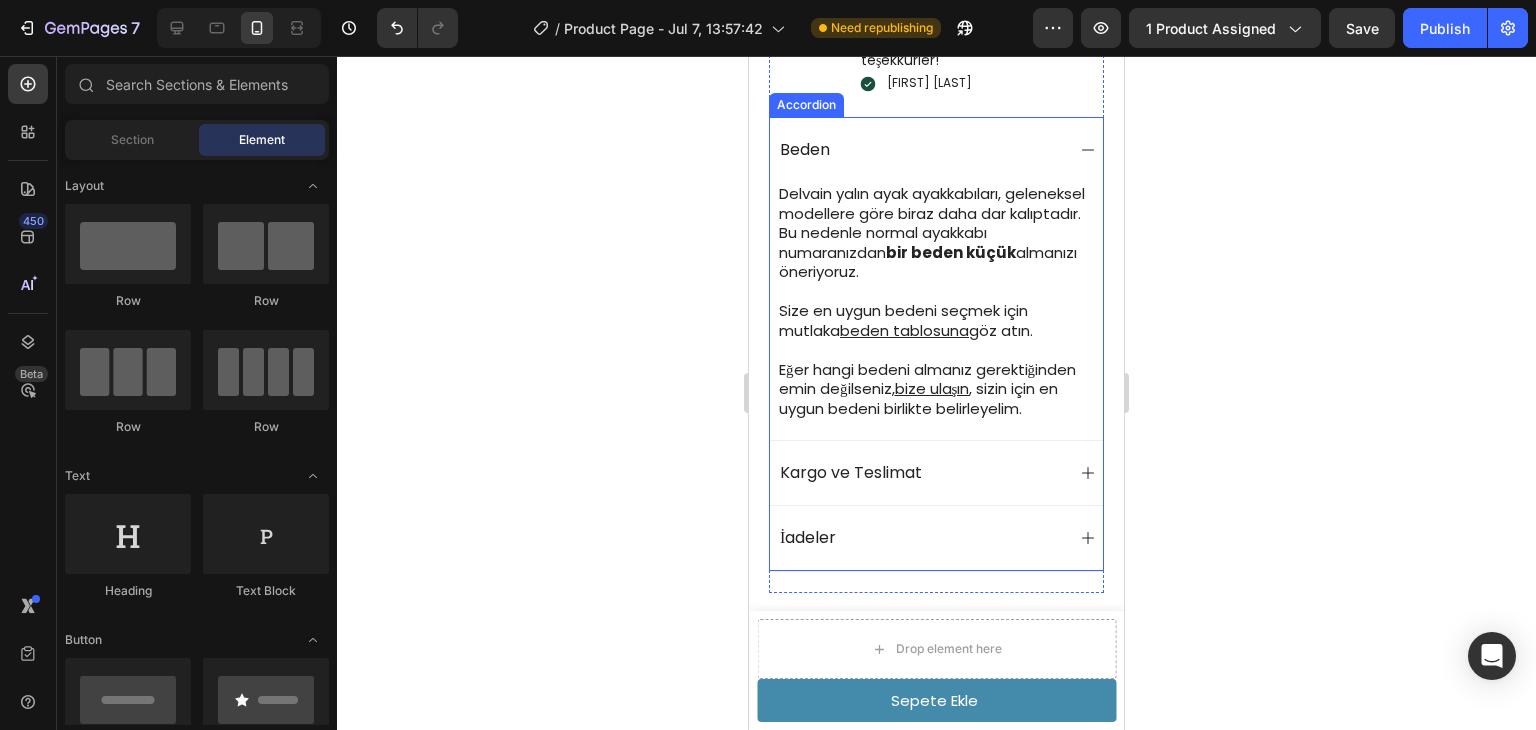 scroll, scrollTop: 1288, scrollLeft: 0, axis: vertical 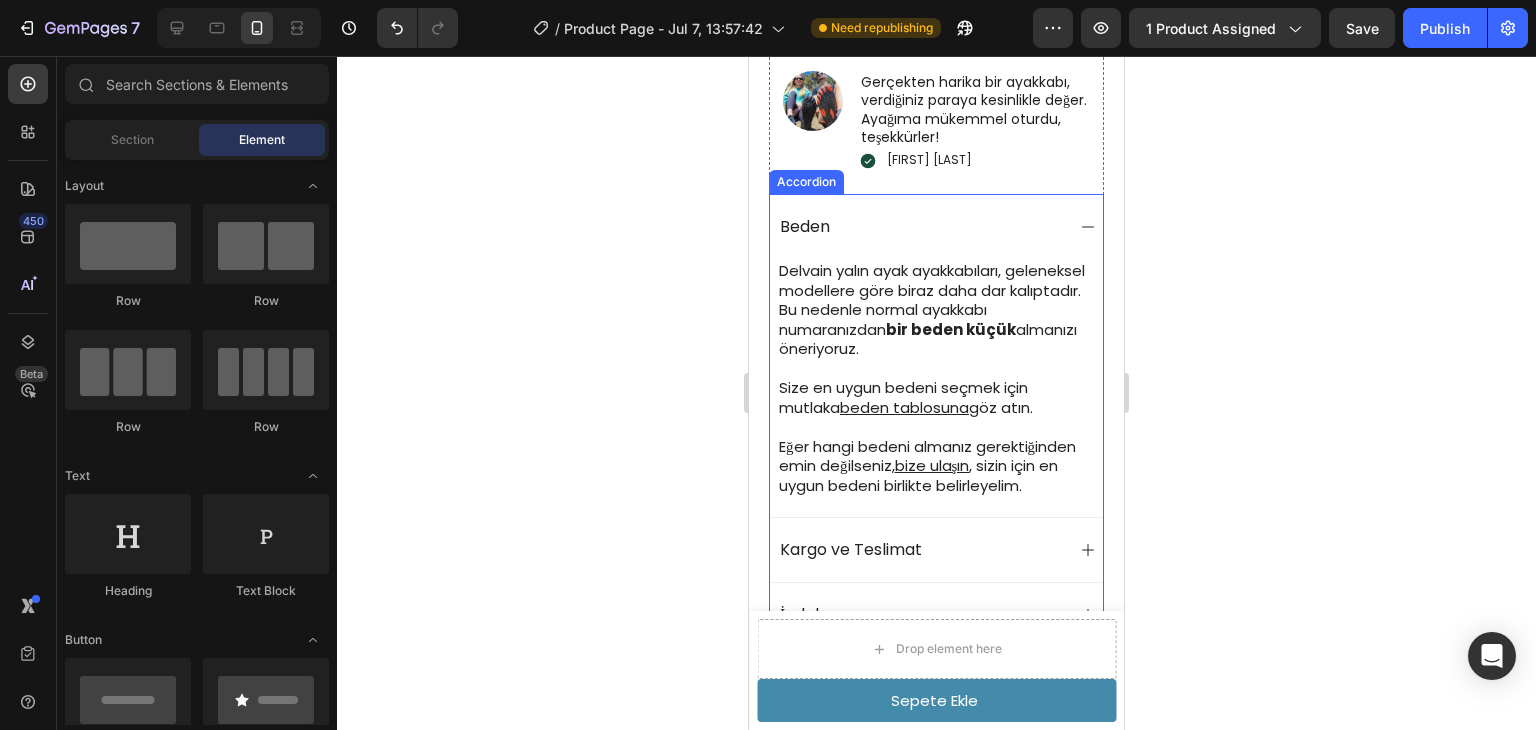 click on "Delvain yalın ayak ayakkabıları, geleneksel modellere göre biraz daha dar kalıptadır. Bu nedenle normal ayakkabı numaranızdan  bir beden küçük  almanızı öneriyoruz." at bounding box center [936, 310] 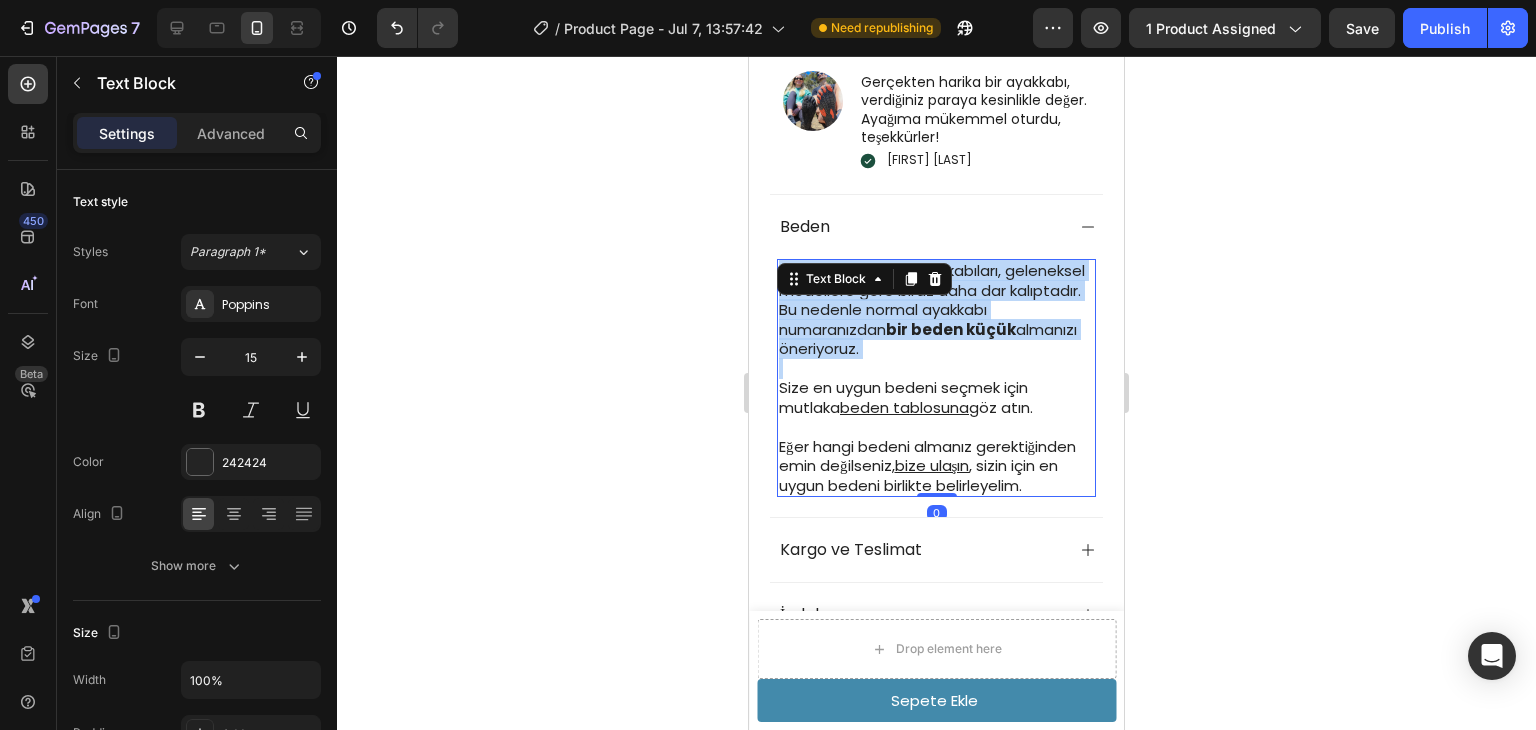click on "Delvain yalın ayak ayakkabıları, geleneksel modellere göre biraz daha dar kalıptadır. Bu nedenle normal ayakkabı numaranızdan  bir beden küçük  almanızı öneriyoruz." at bounding box center [936, 310] 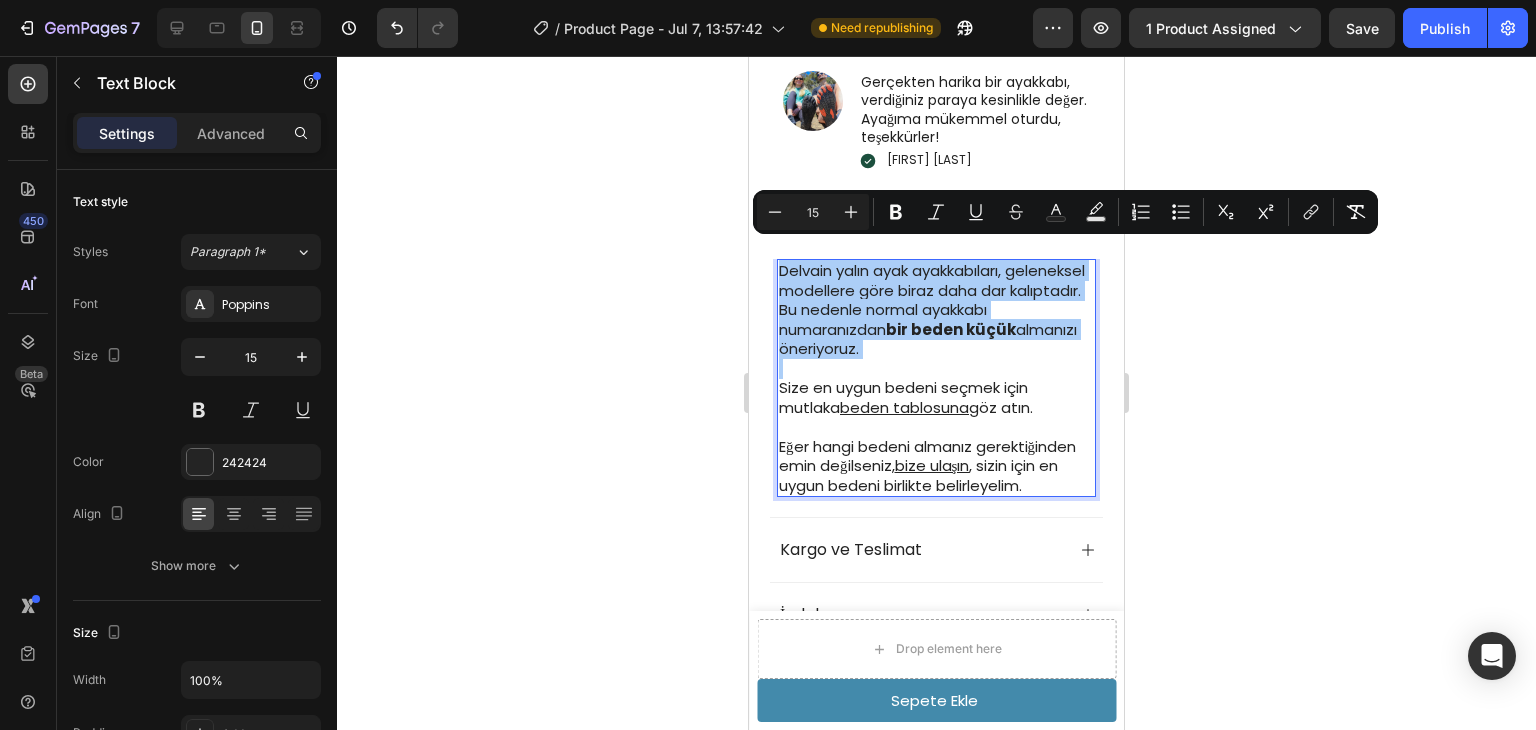 click 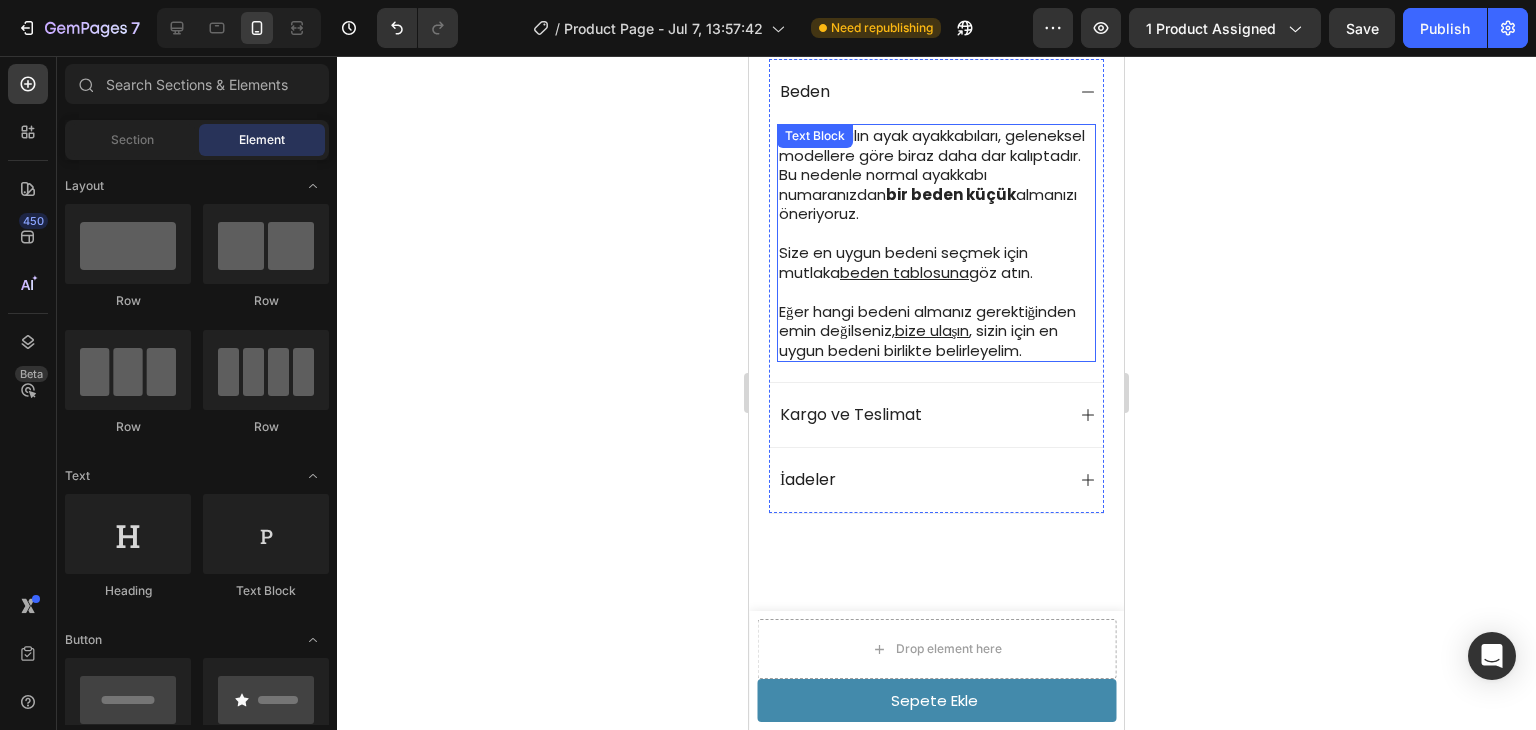 scroll, scrollTop: 1388, scrollLeft: 0, axis: vertical 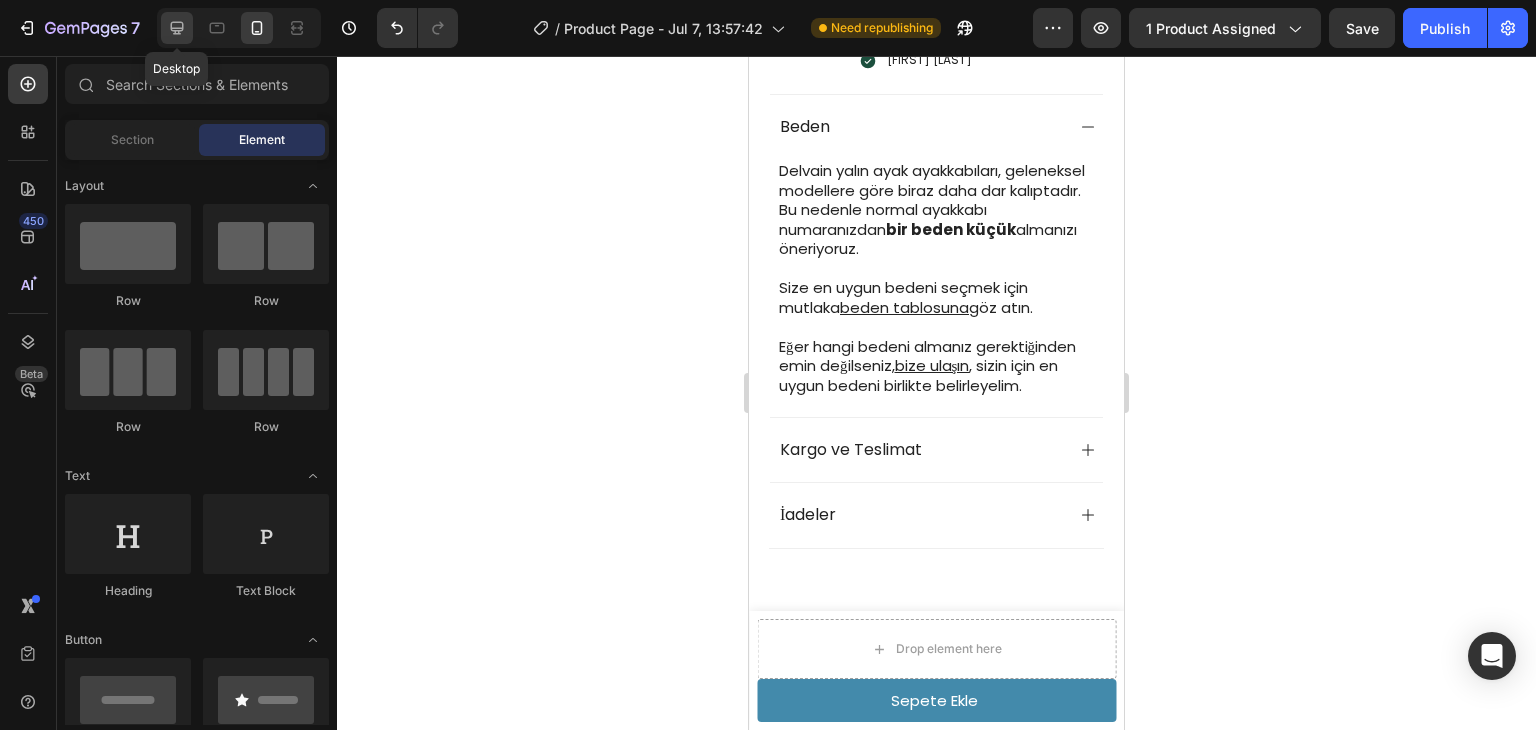 click 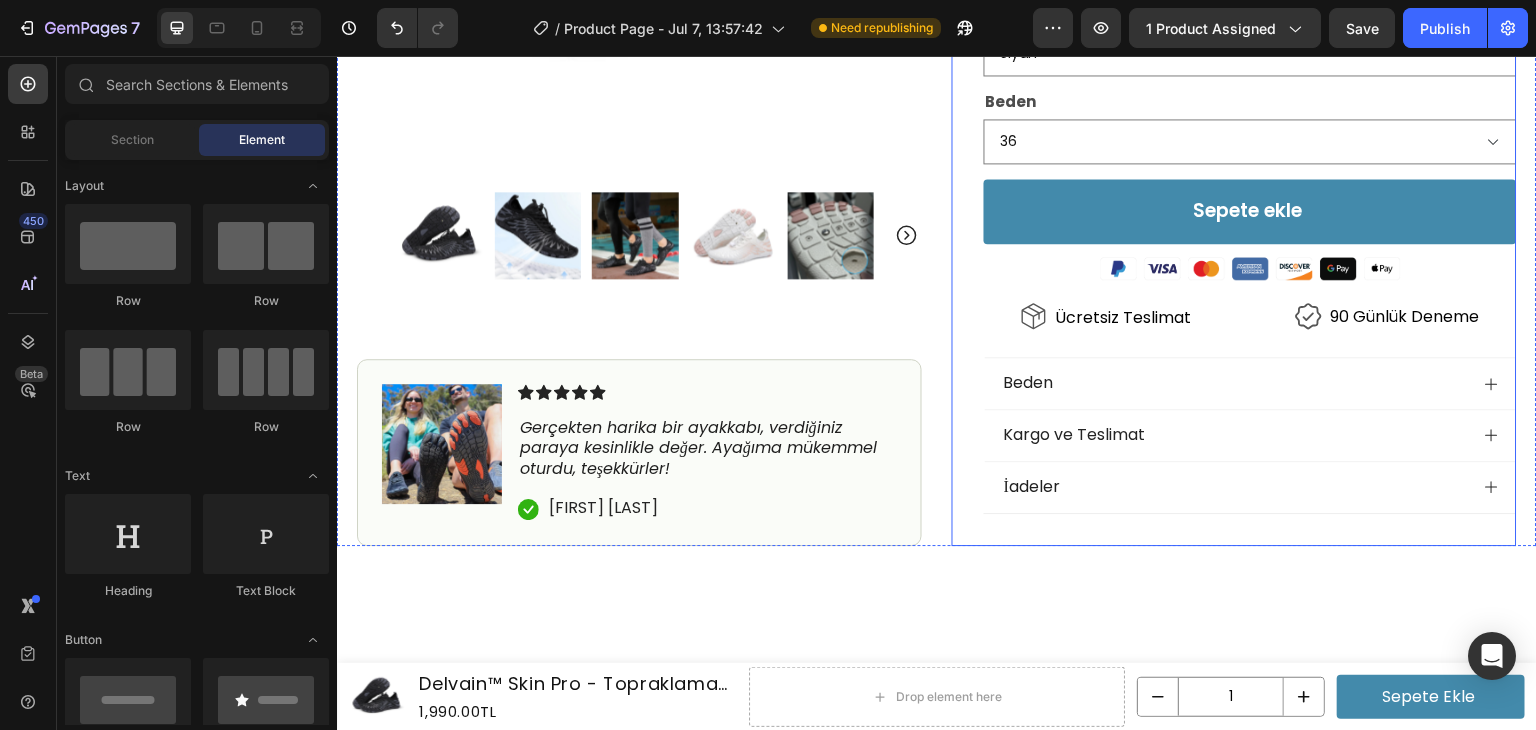scroll, scrollTop: 247, scrollLeft: 0, axis: vertical 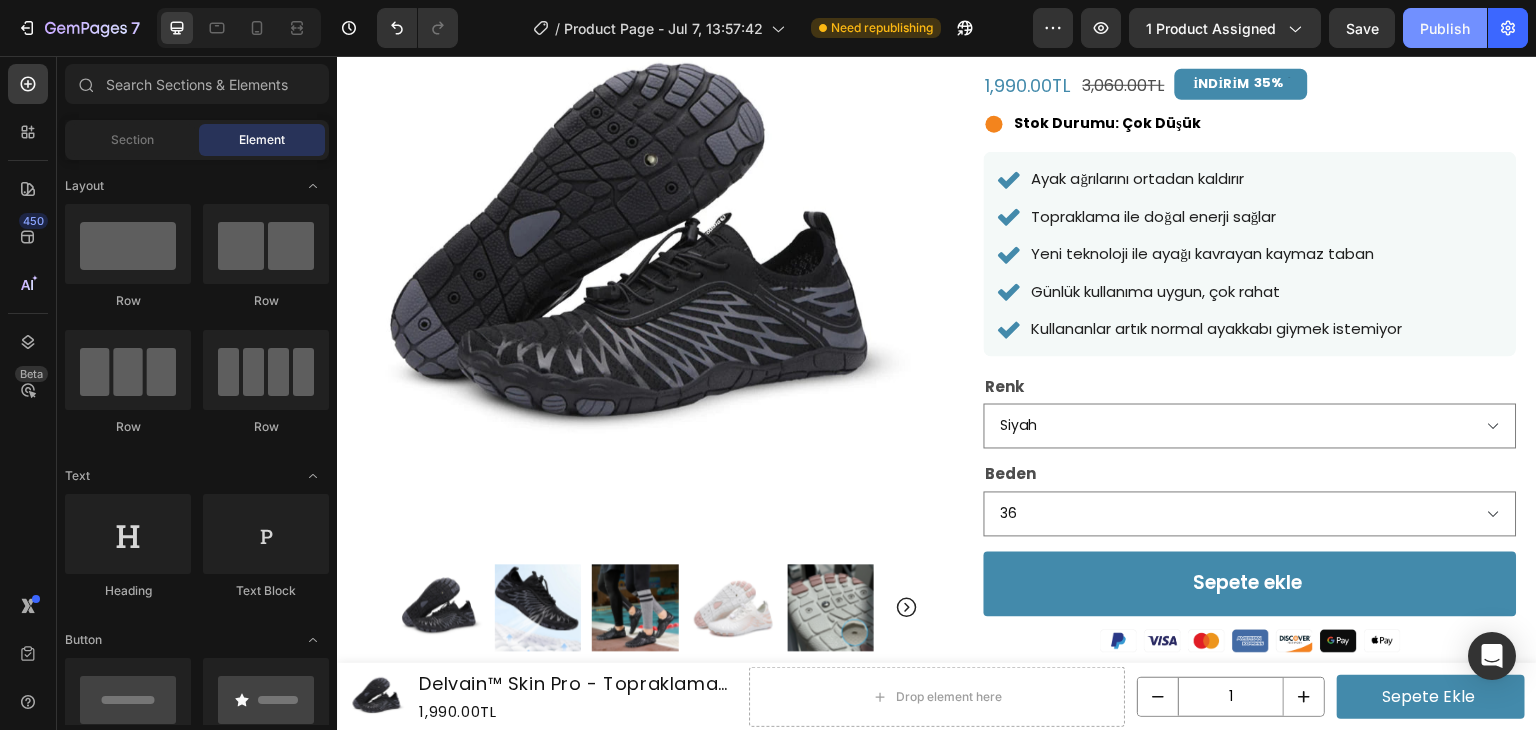 click on "Publish" 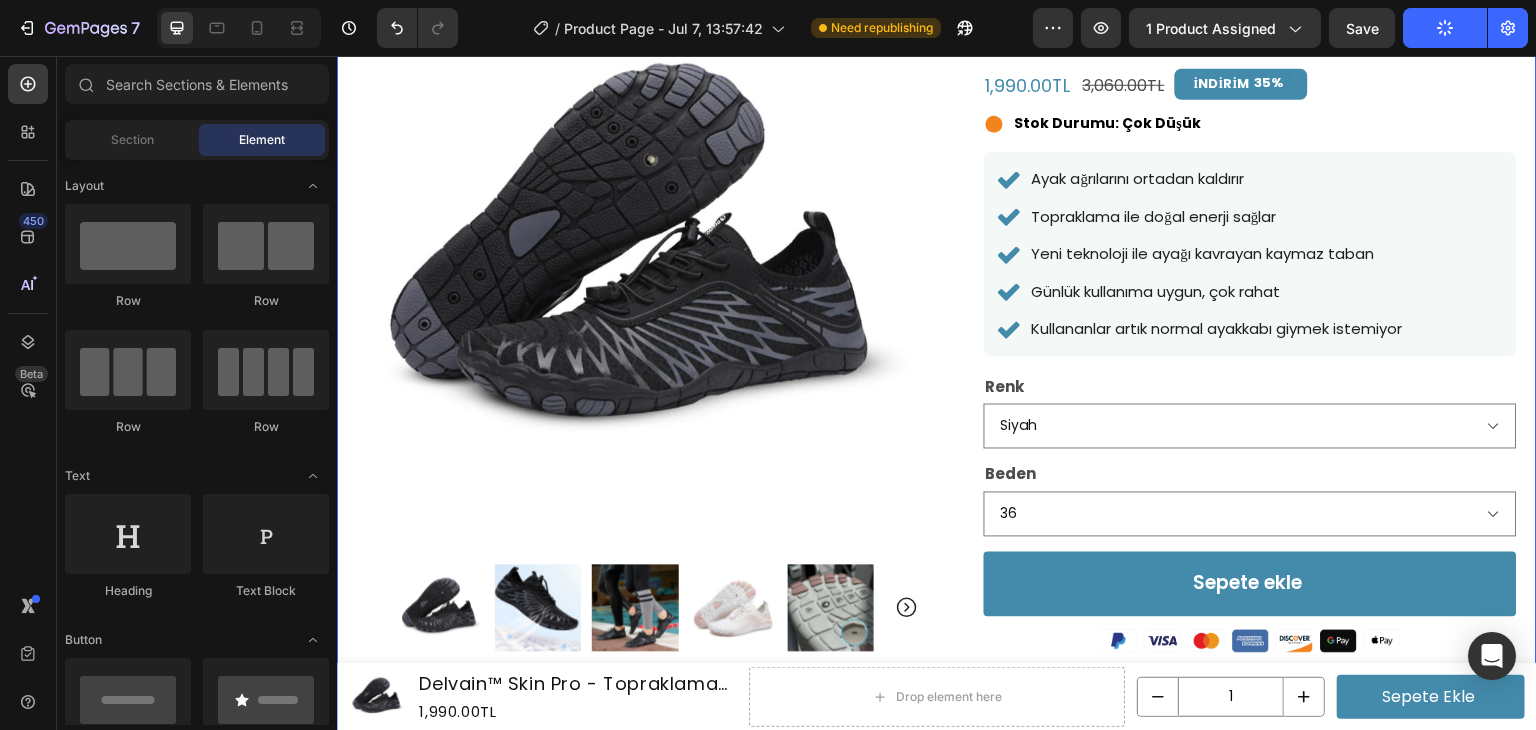 scroll, scrollTop: 747, scrollLeft: 0, axis: vertical 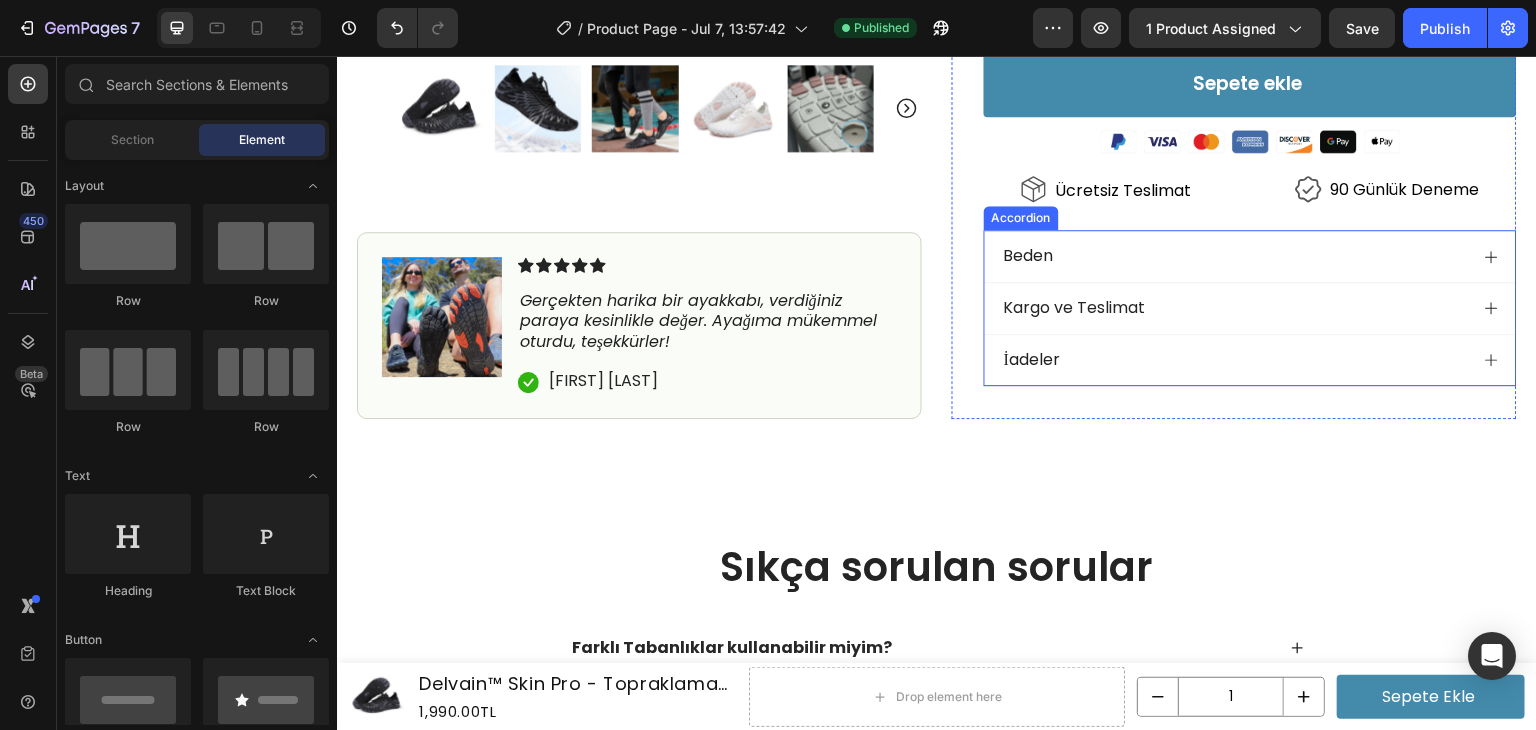 click on "Beden" at bounding box center (1234, 256) 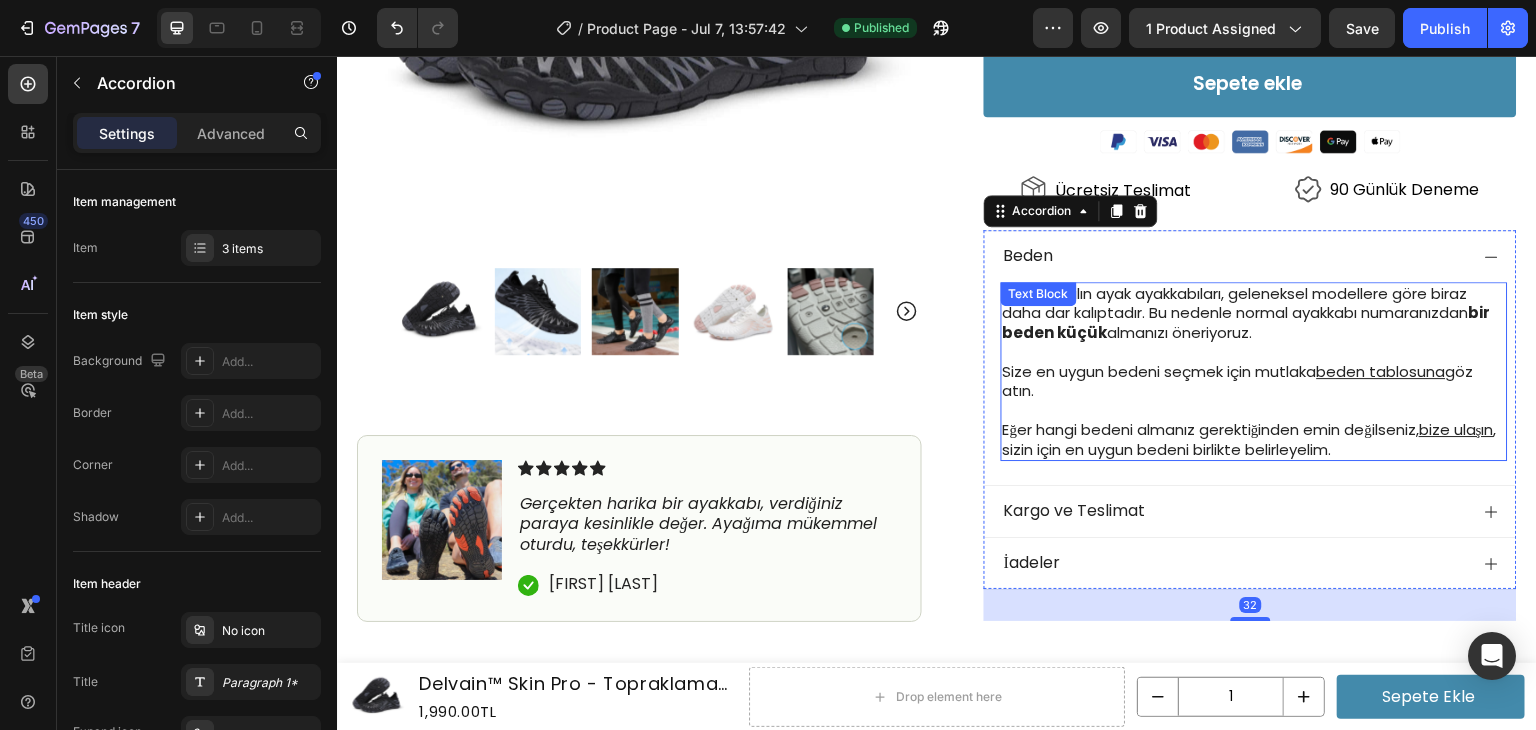 click on "Size en uygun bedeni seçmek için mutlaka  beden tablosuna  göz atın." at bounding box center (1254, 381) 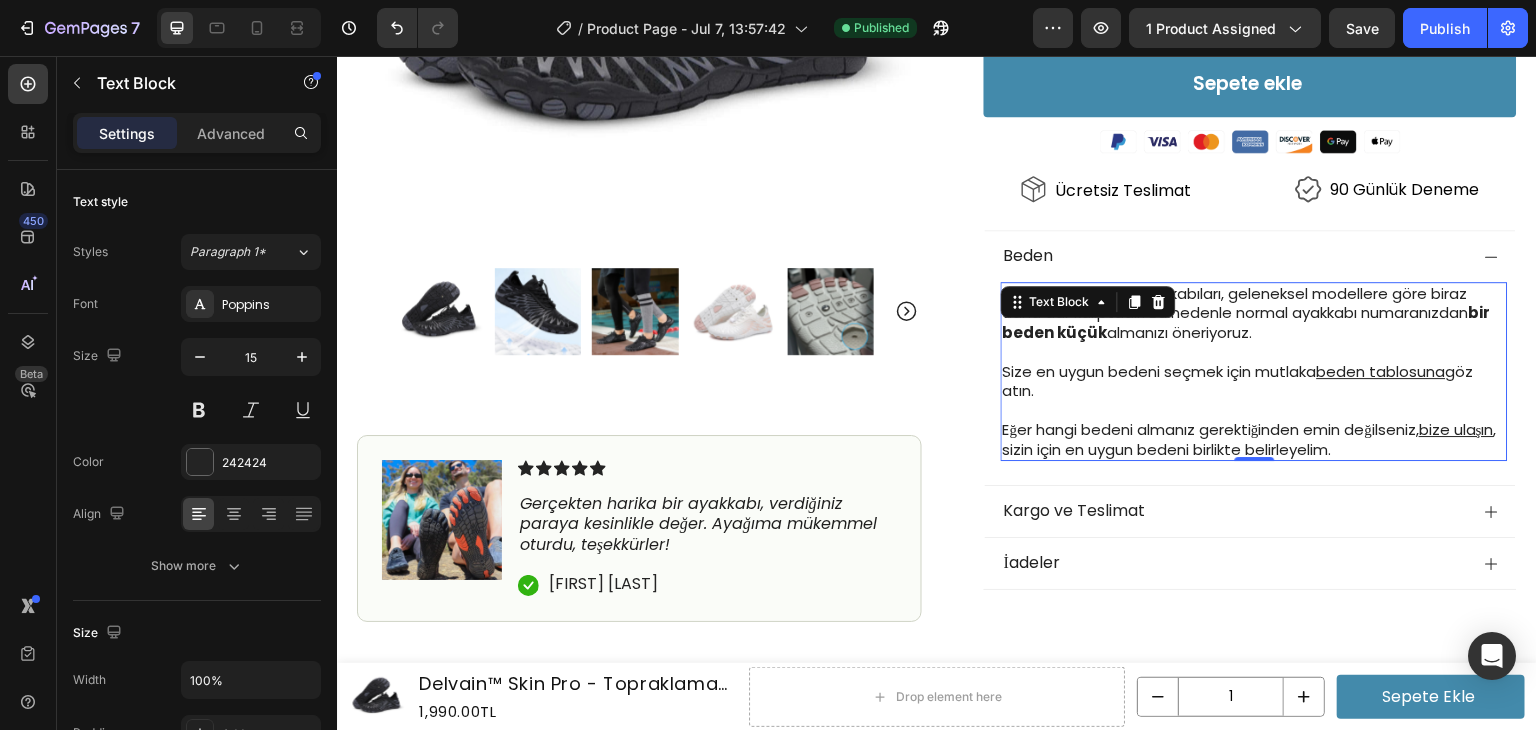 click on "Size en uygun bedeni seçmek için mutlaka  beden tablosuna  göz atın." at bounding box center (1254, 381) 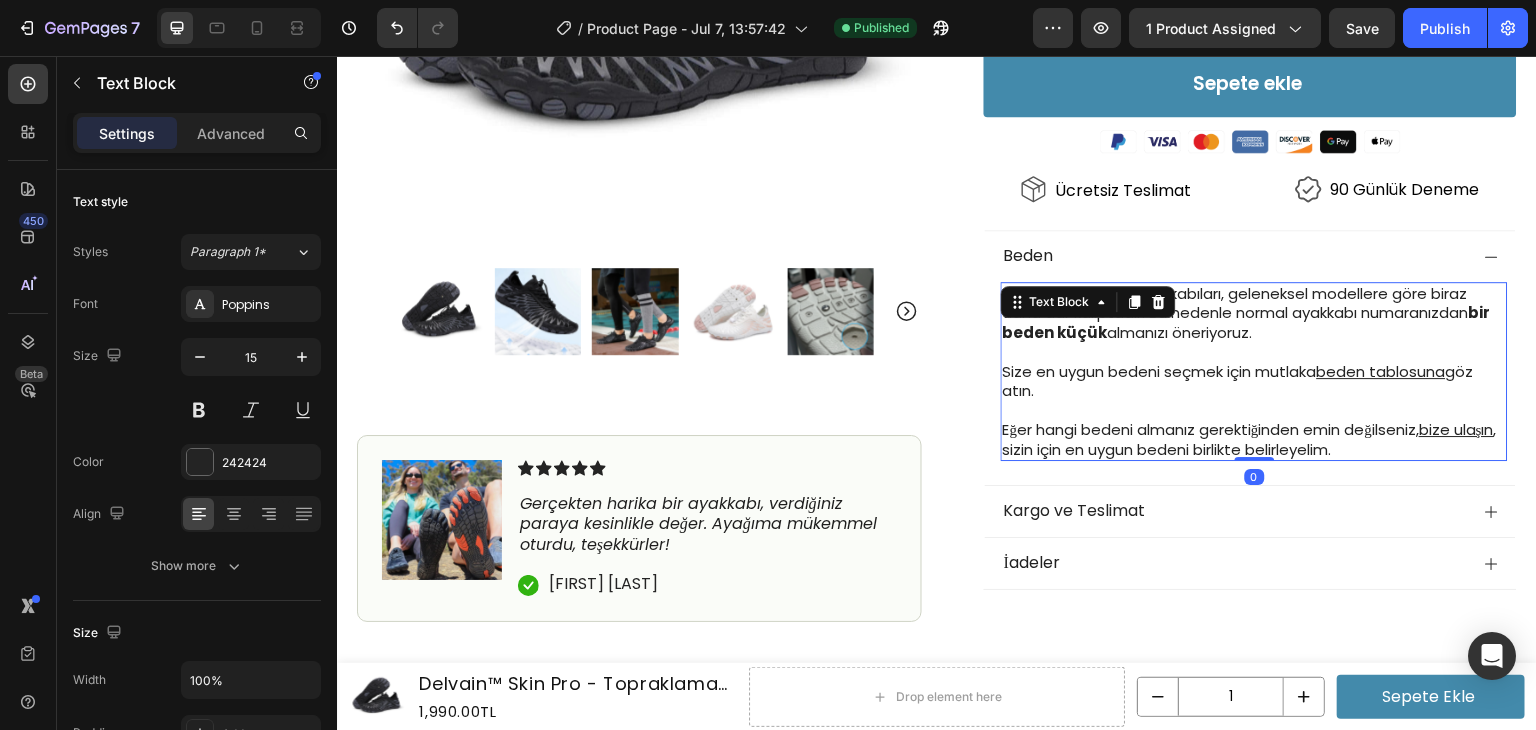 click on "Size en uygun bedeni seçmek için mutlaka  beden tablosuna  göz atın." at bounding box center [1254, 381] 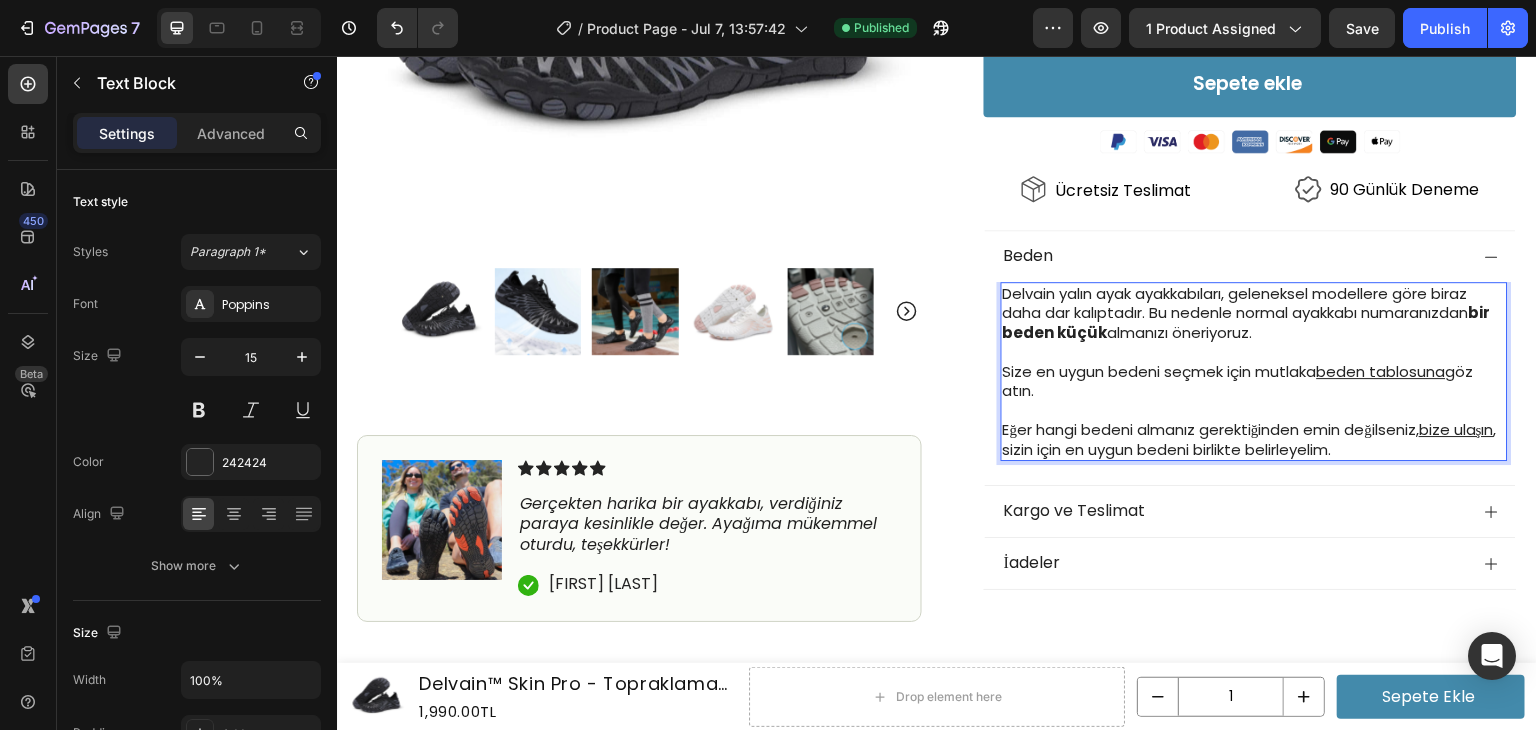 click on "Size en uygun bedeni seçmek için mutlaka  beden tablosuna  göz atın." at bounding box center (1254, 381) 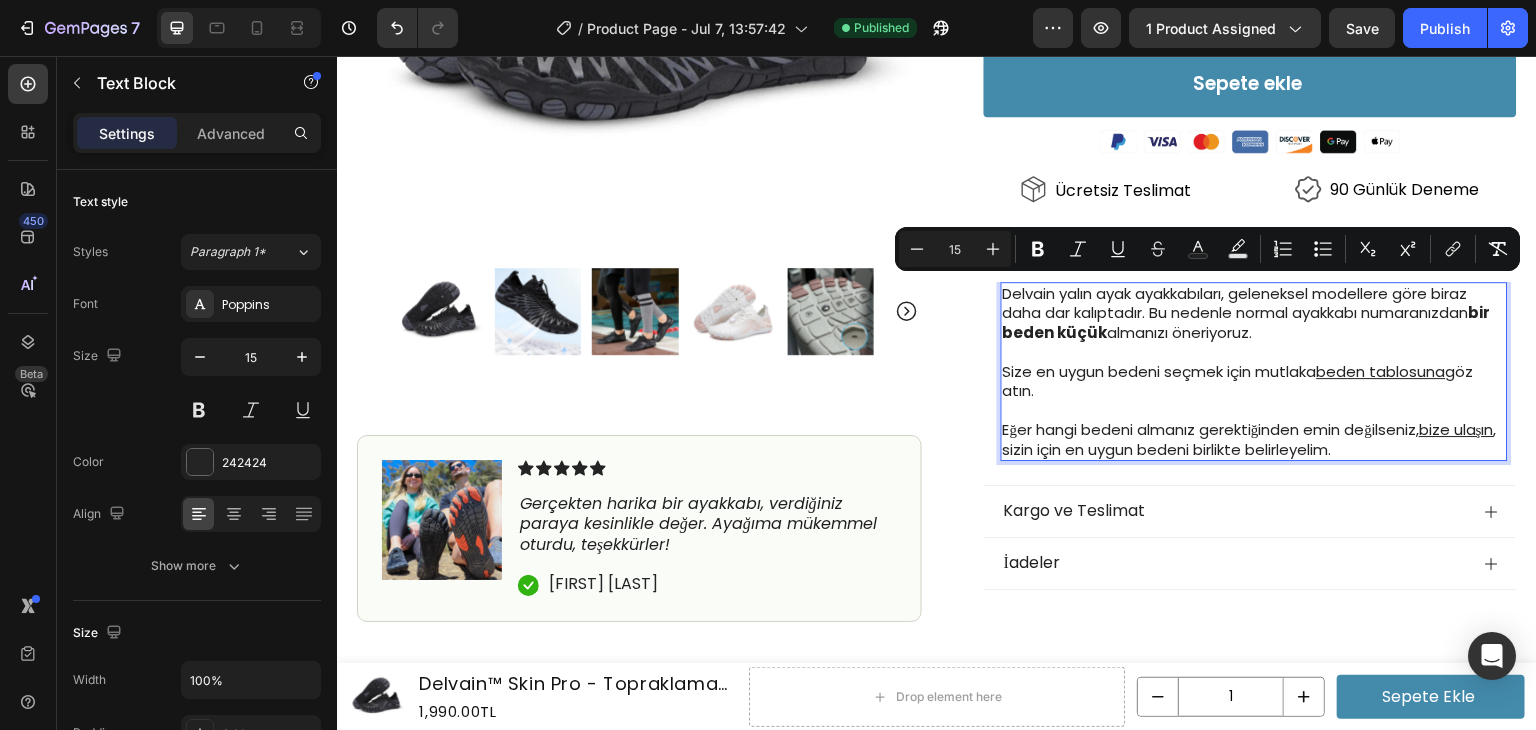 copy on "Delvain yalın ayak ayakkabıları, geleneksel modellere göre biraz daha dar kalıptadır. Bu nedenle normal ayakkabı numaranızdan  bir beden küçük  almanızı öneriyoruz. Size en uygun bedeni seçmek için mutlaka  beden tablosuna  göz atın. Eğer hangi bedeni almanız gerektiğinden emin değilseniz,  bize ulaşın , sizin için en uygun bedeni birlikte belirleyelim." 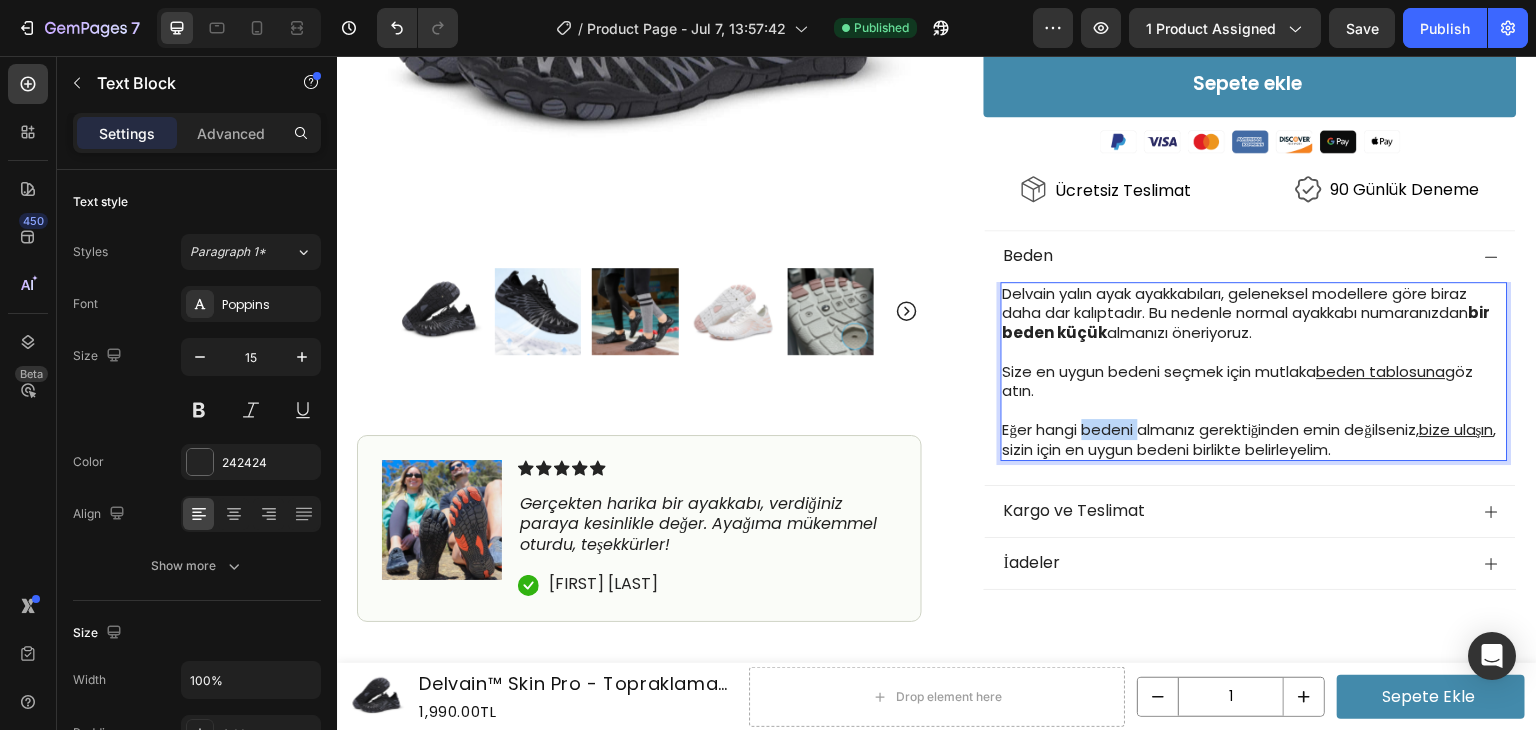 click on "Eğer hangi bedeni almanız gerektiğinden emin değilseniz,  bize ulaşın , sizin için en uygun bedeni birlikte belirleyelim." at bounding box center (1254, 439) 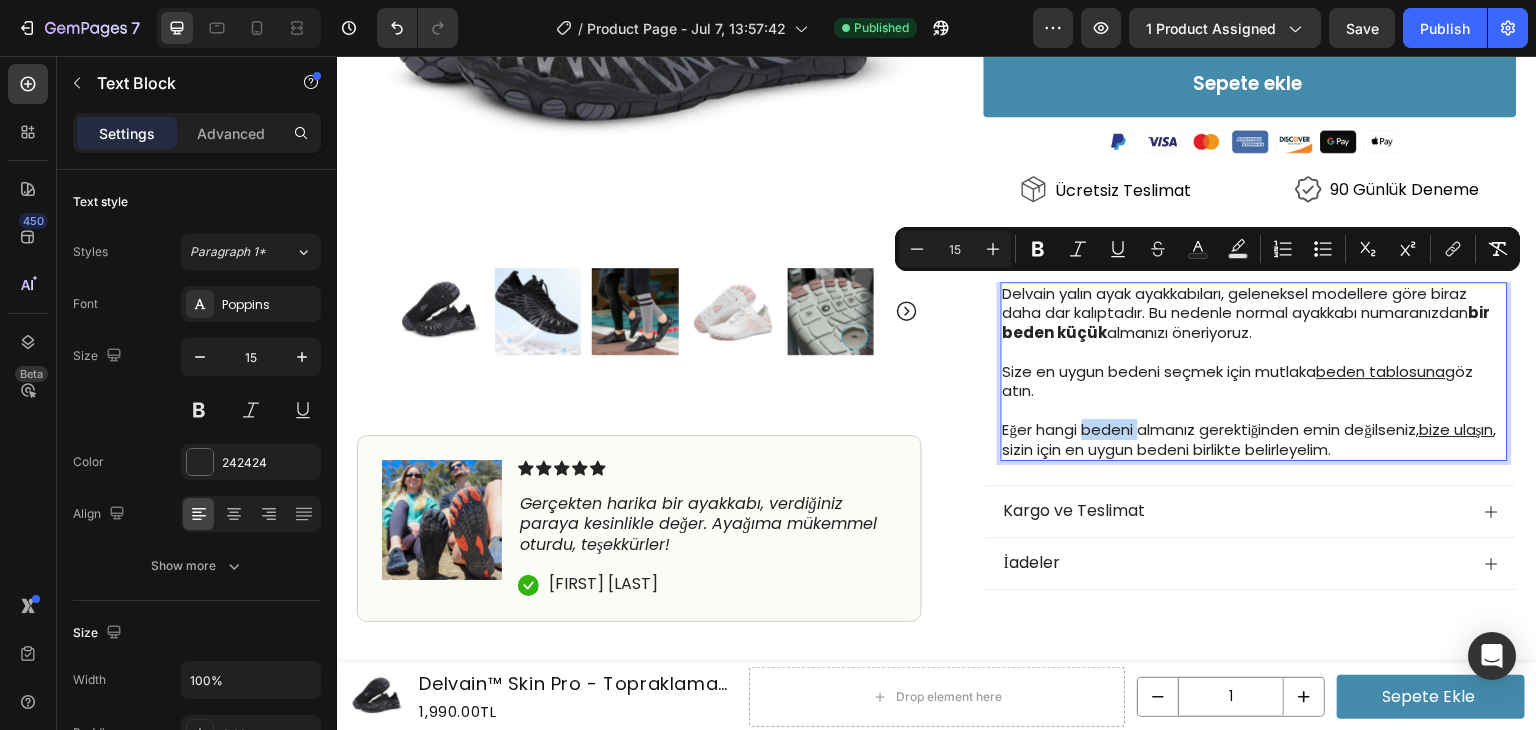 copy on "Delvain yalın ayak ayakkabıları, geleneksel modellere göre biraz daha dar kalıptadır. Bu nedenle normal ayakkabı numaranızdan  bir beden küçük  almanızı öneriyoruz. Size en uygun bedeni seçmek için mutlaka  beden tablosuna  göz atın. Eğer hangi bedeni almanız gerektiğinden emin değilseniz,  bize ulaşın , sizin için en uygun bedeni birlikte belirleyelim." 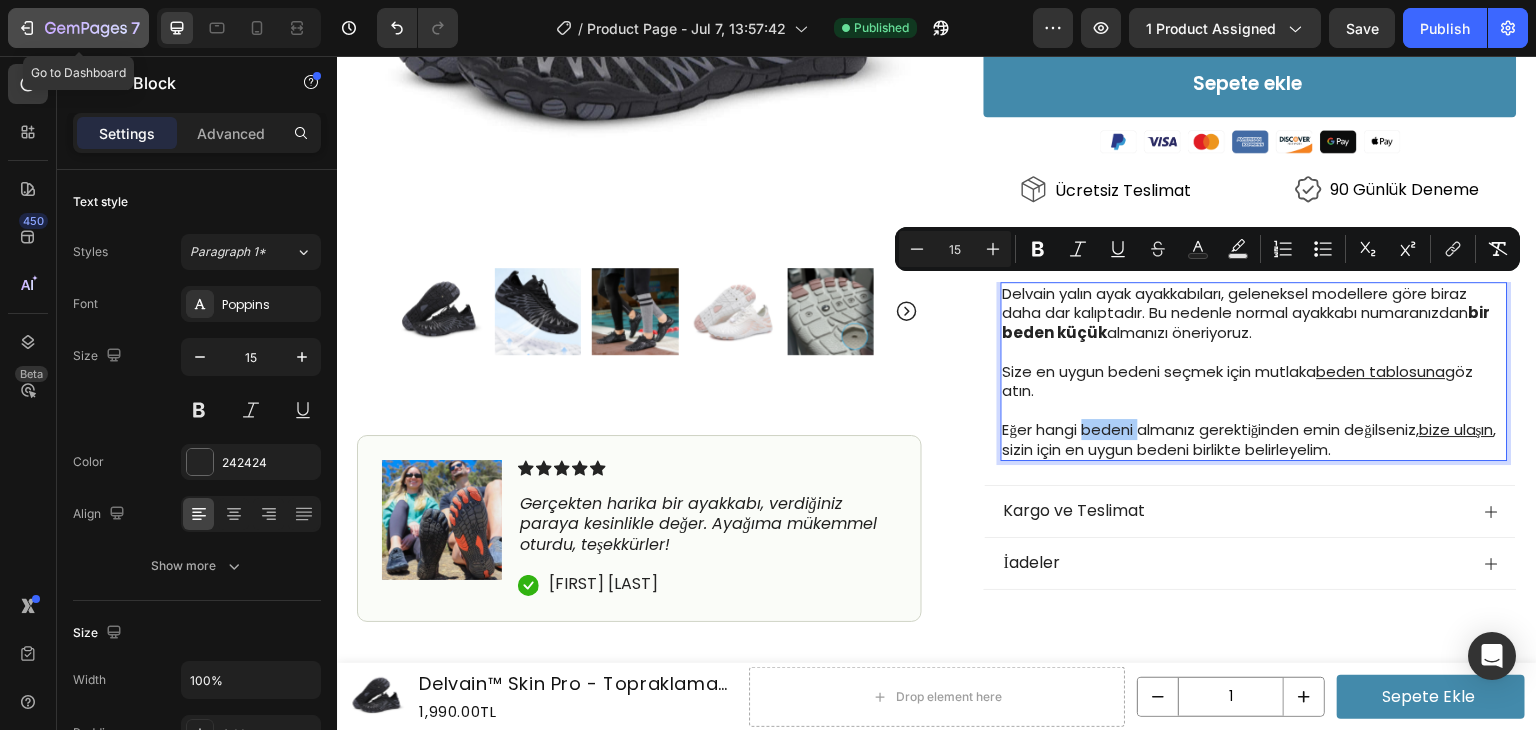 click 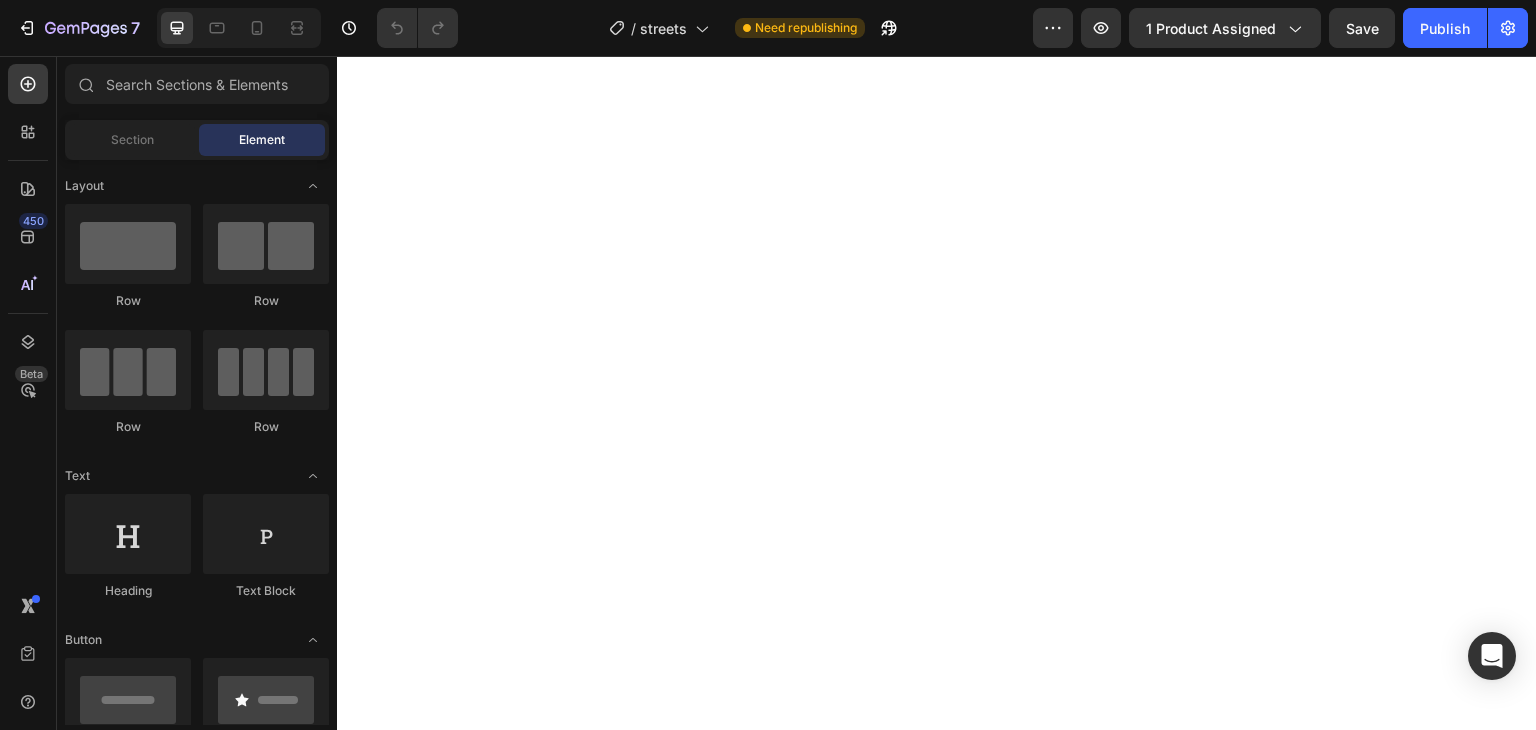 scroll, scrollTop: 0, scrollLeft: 0, axis: both 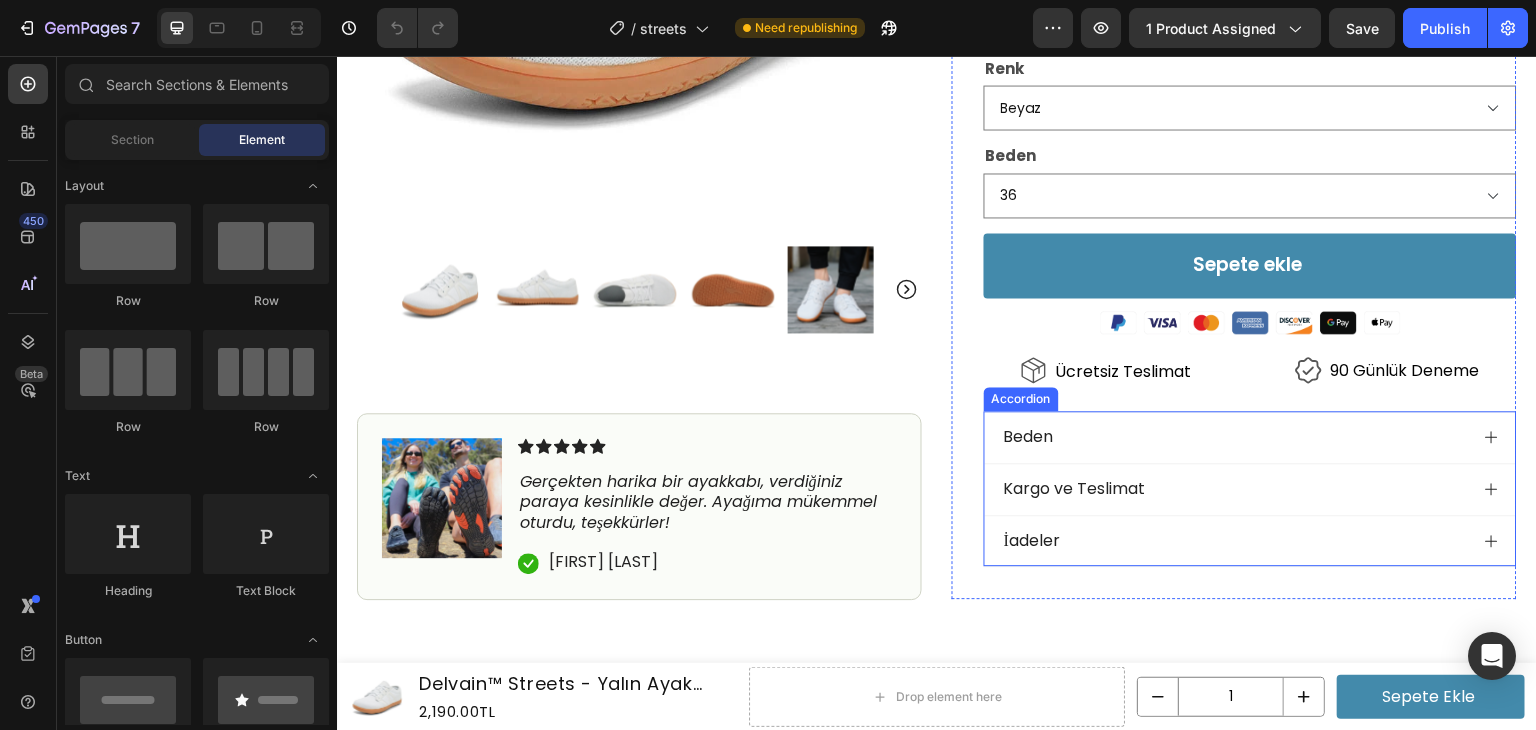 click on "Beden" at bounding box center [1234, 437] 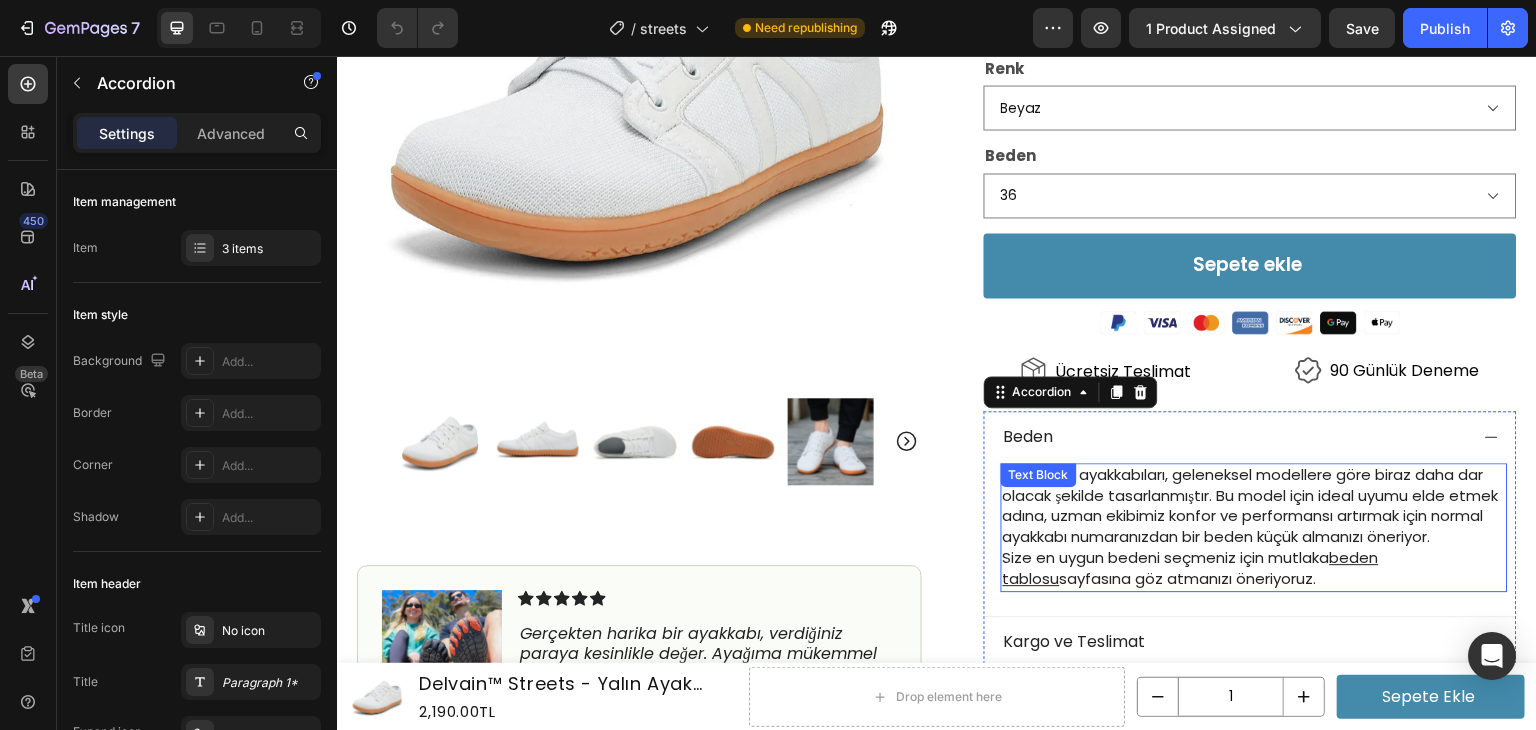 click on "Yalın ayak ayakkabıları, geleneksel modellere göre biraz daha dar olacak şekilde tasarlanmıştır. Bu model için ideal uyumu elde etmek adına, uzman ekibimiz konfor ve performansı artırmak için normal ayakkabı numaranızdan bir beden küçük almanızı öneriyor." at bounding box center [1254, 506] 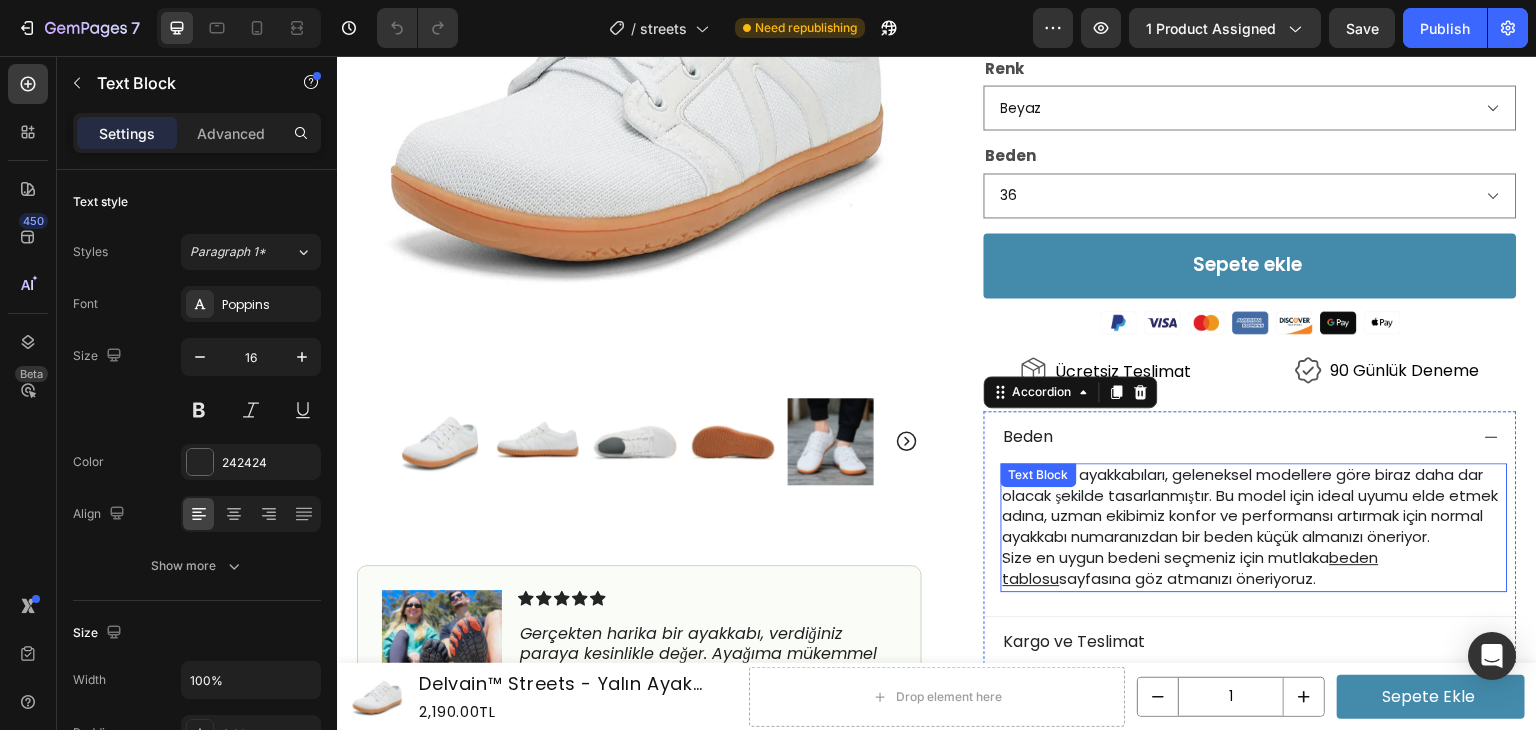 click on "Yalın ayak ayakkabıları, geleneksel modellere göre biraz daha dar olacak şekilde tasarlanmıştır. Bu model için ideal uyumu elde etmek adına, uzman ekibimiz konfor ve performansı artırmak için normal ayakkabı numaranızdan bir beden küçük almanızı öneriyor." at bounding box center (1254, 506) 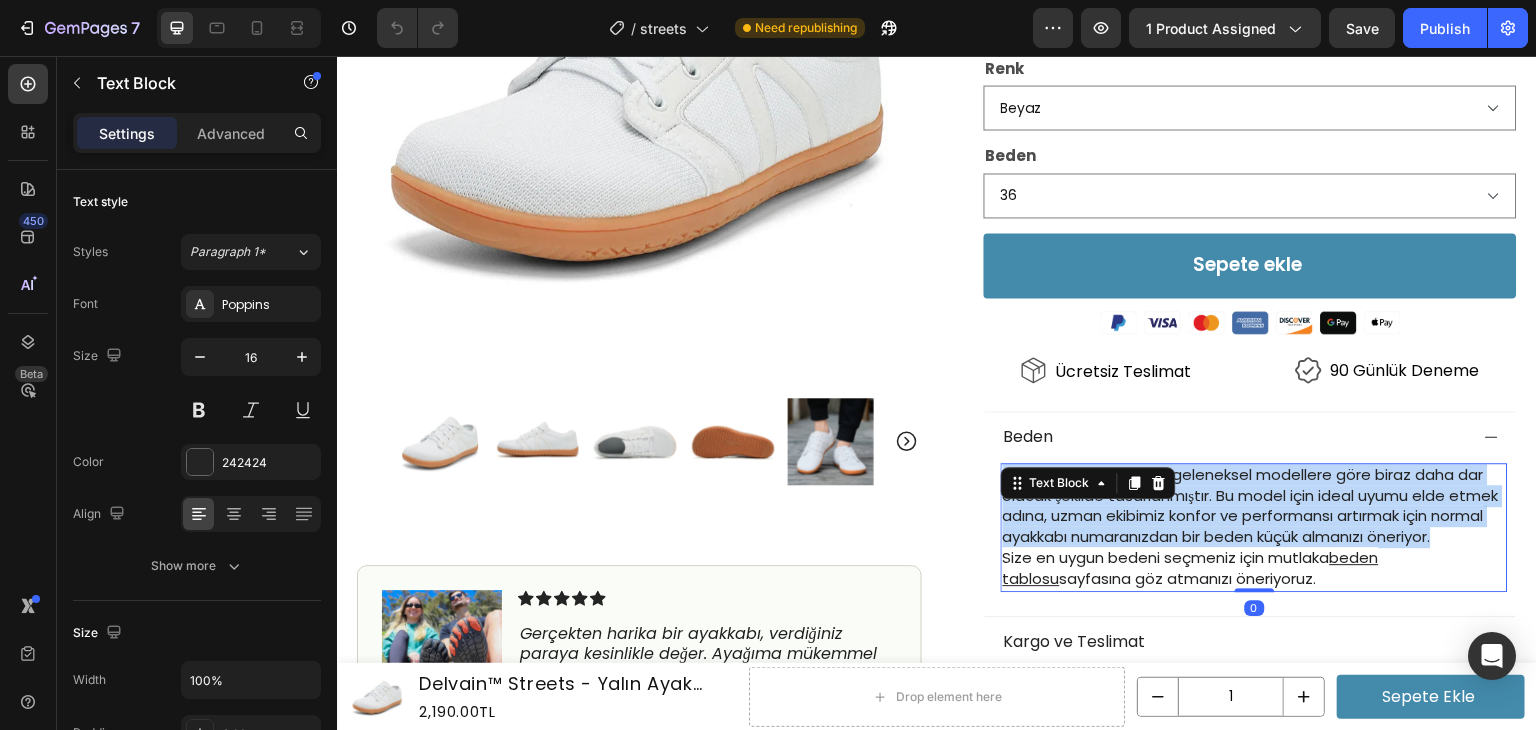 click on "Yalın ayak ayakkabıları, geleneksel modellere göre biraz daha dar olacak şekilde tasarlanmıştır. Bu model için ideal uyumu elde etmek adına, uzman ekibimiz konfor ve performansı artırmak için normal ayakkabı numaranızdan bir beden küçük almanızı öneriyor." at bounding box center (1254, 506) 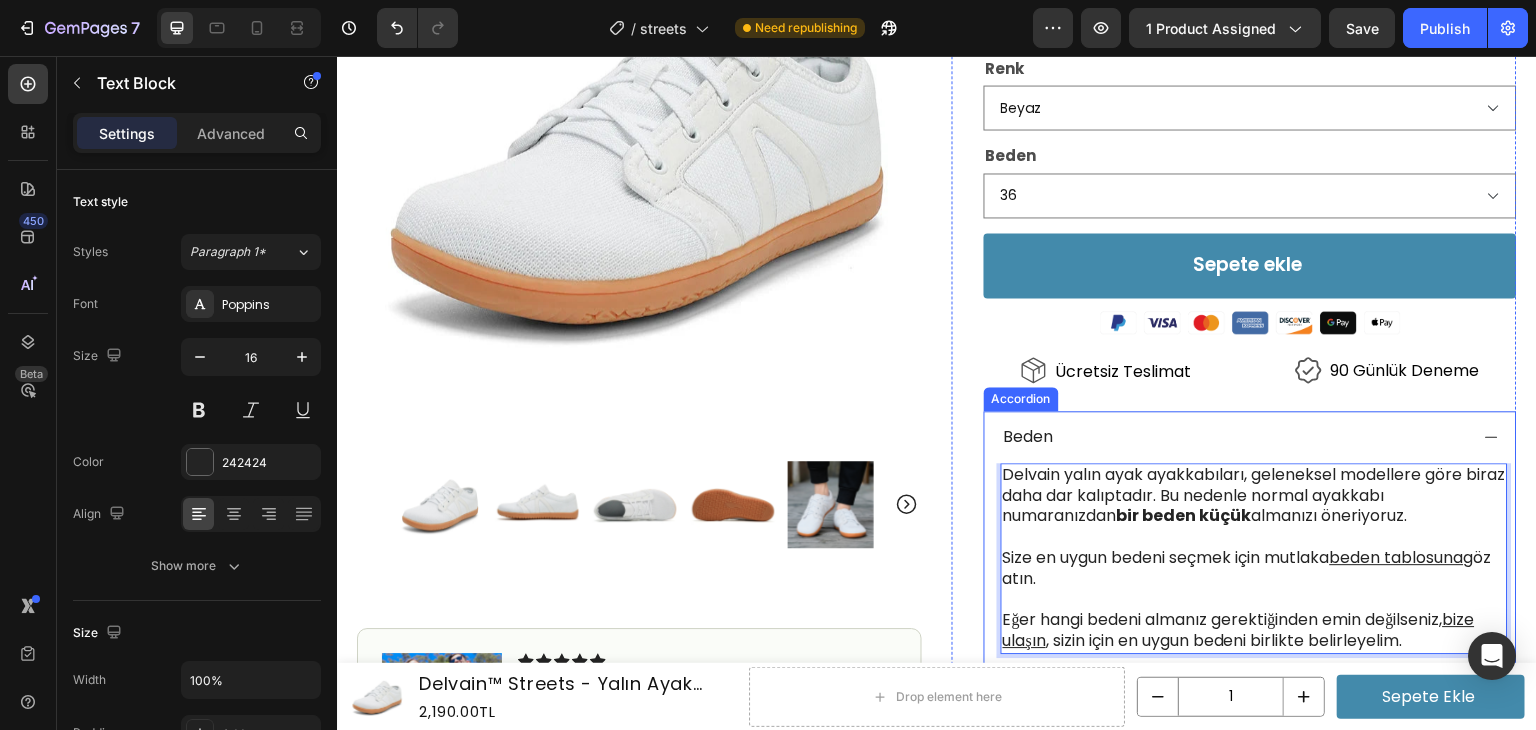 click on "Delvain yalın ayak ayakkabıları, geleneksel modellere göre biraz daha dar kalıptadır. Bu nedenle normal ayakkabı numaranızdan  bir beden küçük  almanızı öneriyoruz. Size en uygun bedeni seçmek için mutlaka  beden tablosuna  göz atın. Eğer hangi bedeni almanız gerektiğinden emin değilseniz,  bize ulaşın , sizin için en uygun bedeni birlikte belirleyelim.  Text Block   0" at bounding box center [1250, 570] 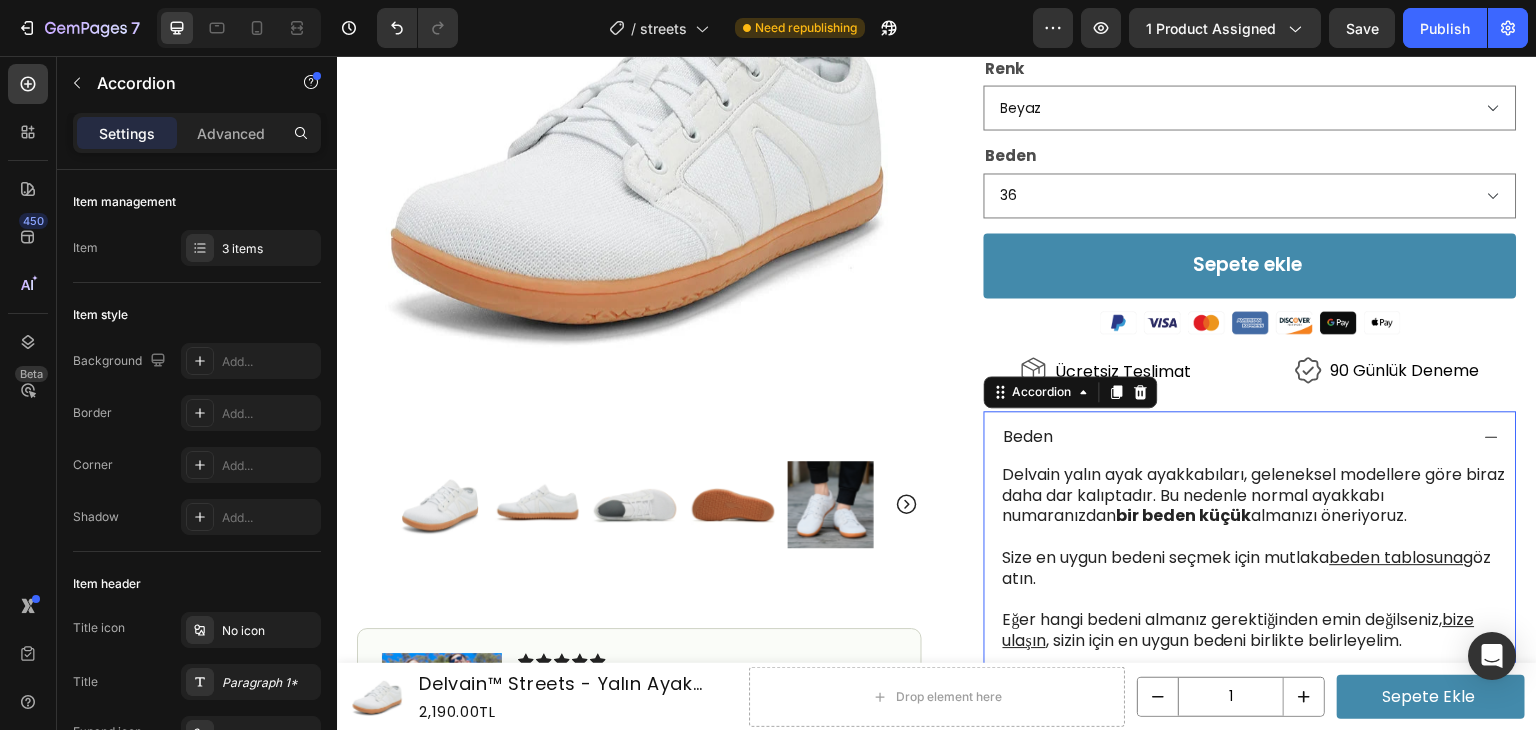 click on "Size en uygun bedeni seçmek için mutlaka  beden tablosuna  göz atın." at bounding box center [1254, 569] 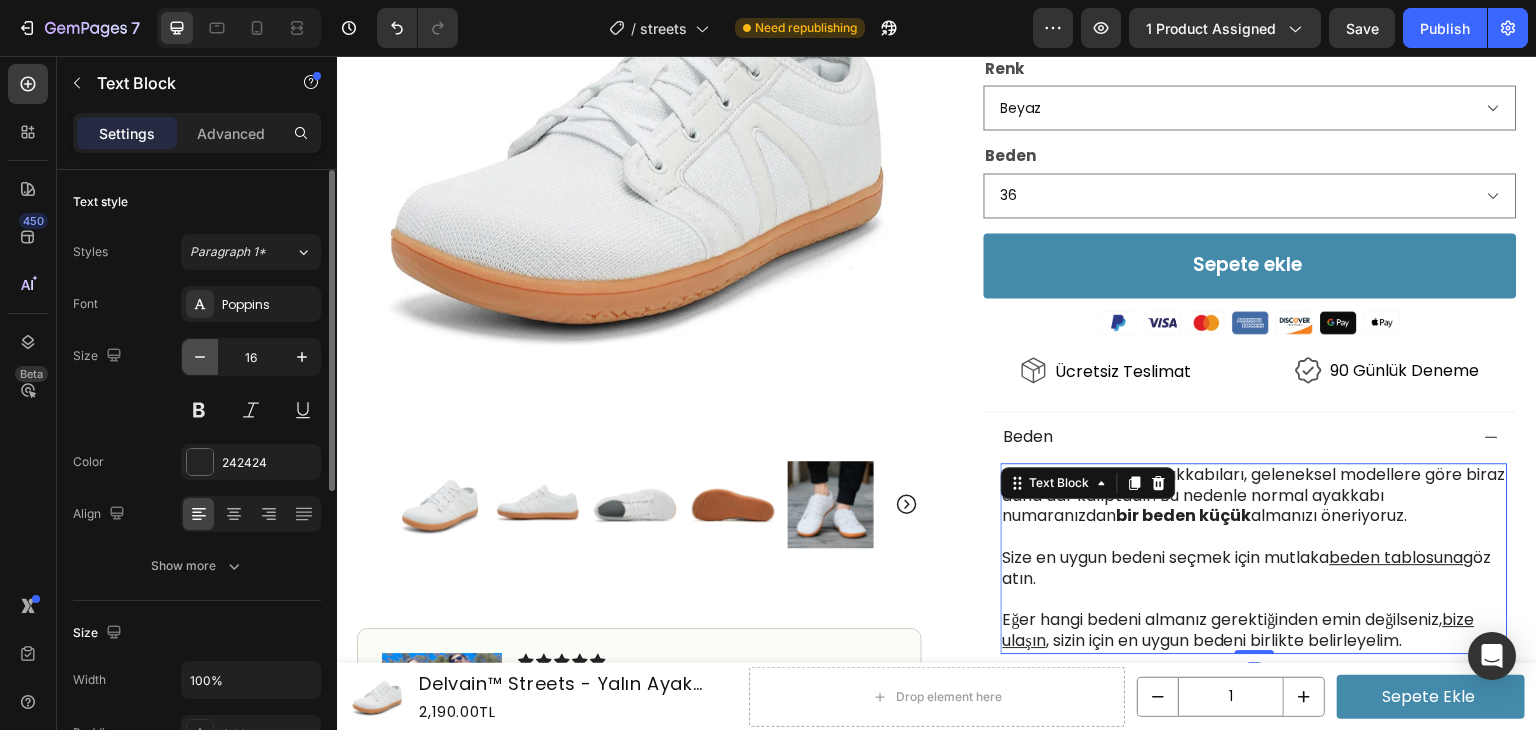 click 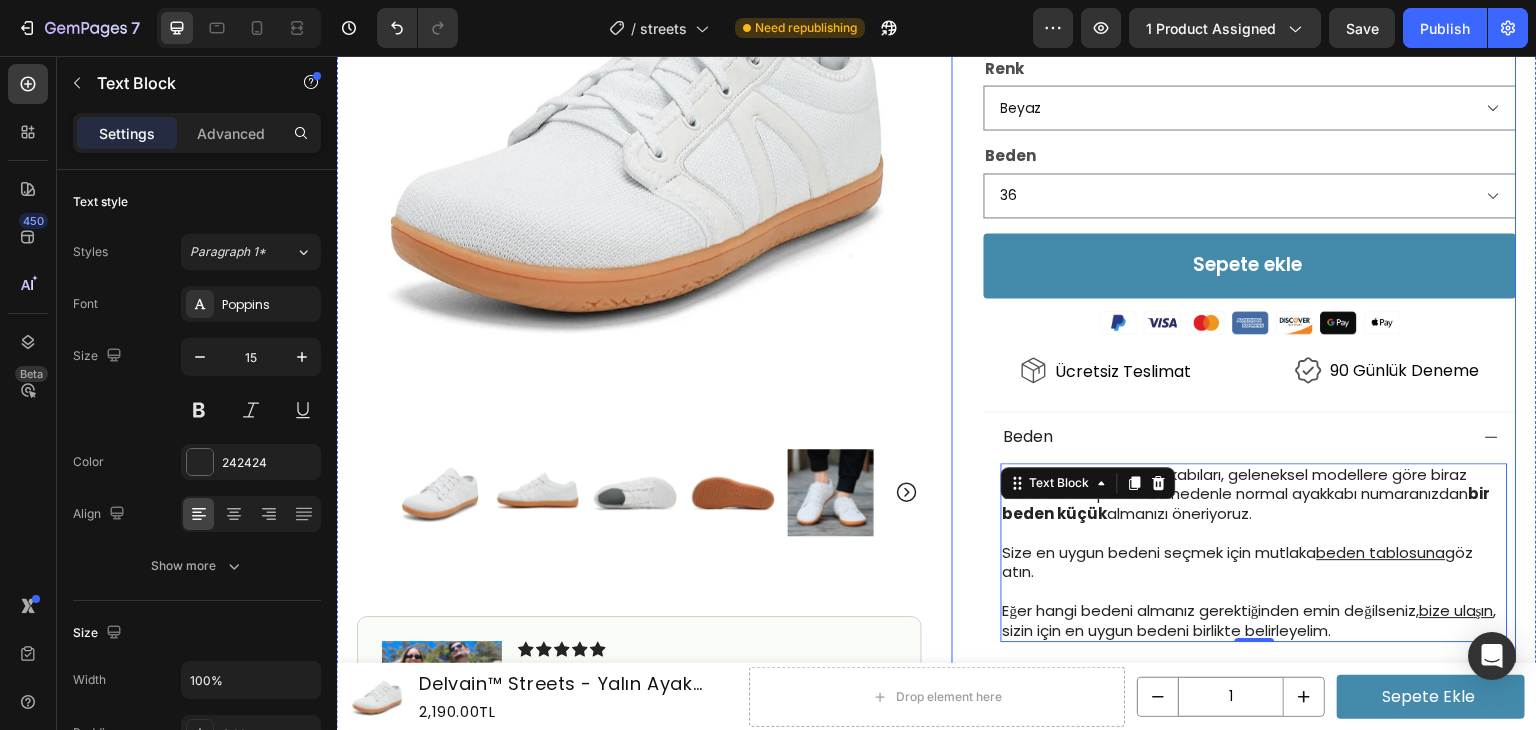 click on "Icon Icon Icon Icon Icon Icon List 4.7 |  12,000+ Memnun Müşteri Text Block Row Delvain™ Streets Heading Yalın Ayak Ayakkabısı Text Block 2,190.00TL Product Price Product Price 3,370.00TL Product Price Product Price İNDİRİM 35% Discount Tag Row Row
Icon Stok Durumu: Çok Düşük Text Block Row
Ayak ağrılarını ortadan kaldırır
Yeni teknoloji ile ayağı kavrayan kaymaz taban
Günlük kullanıma uygun, çok rahat
Kullananlar artık normal ayakkabı giymek istemiyor Item List Renk   Beyaz Siyah Mavi Gri Kırmızı Beden   36 37 38 39 40 41 42 43 44 45 46 47 Product Variants & Swatches Sepete ekle Add to Cart Image
Icon Ücretsiz Teslimat Text Block
Icon 90 Günlük Deneme Text Block Row Image Gerçekten harika bir ayakkabı, verdiğiniz paraya kesinlikle değer. Ayağıma mükemmel oturdu, teşekkürler! Text Block
Icon Ahmet Öztürk Text Block Row Row" at bounding box center [1234, 224] 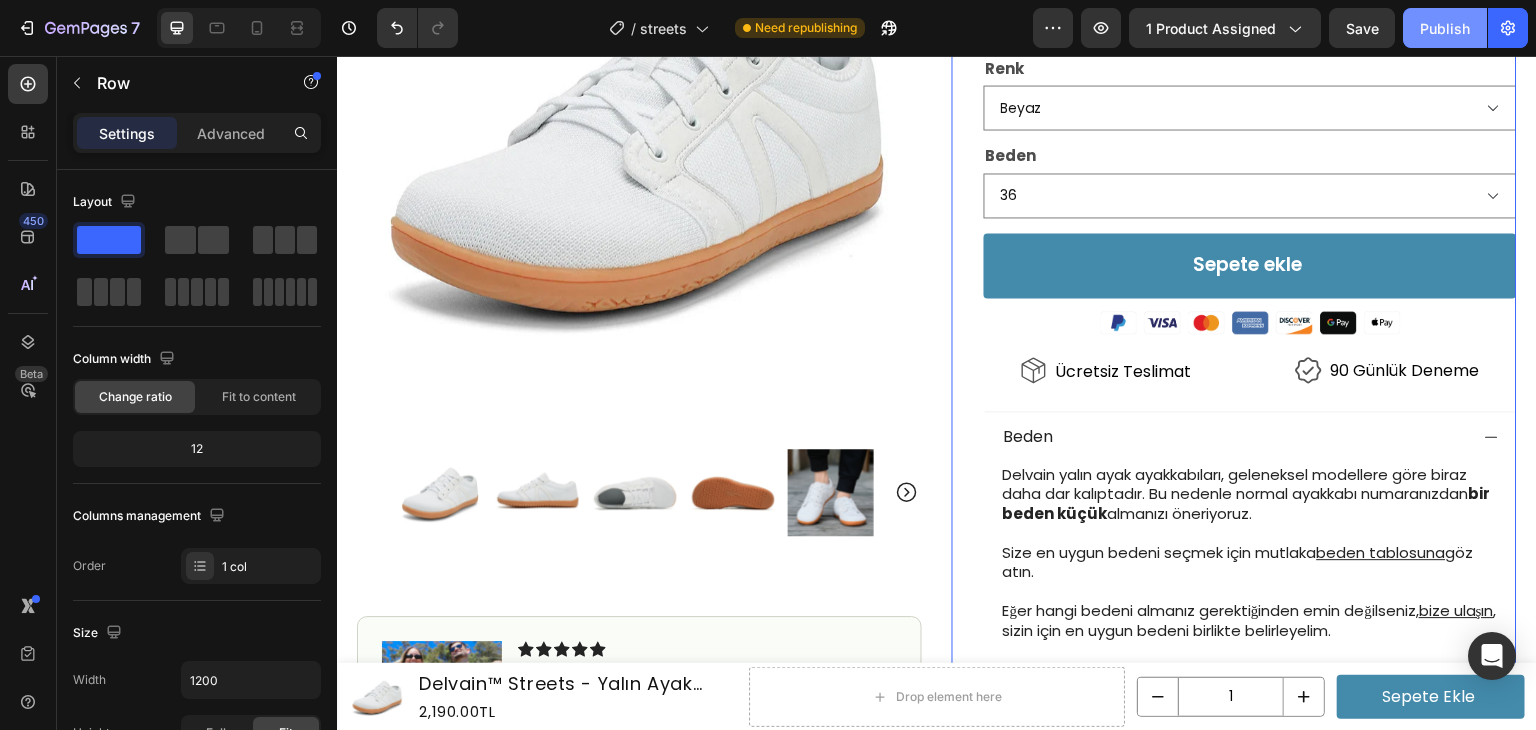 click on "Publish" 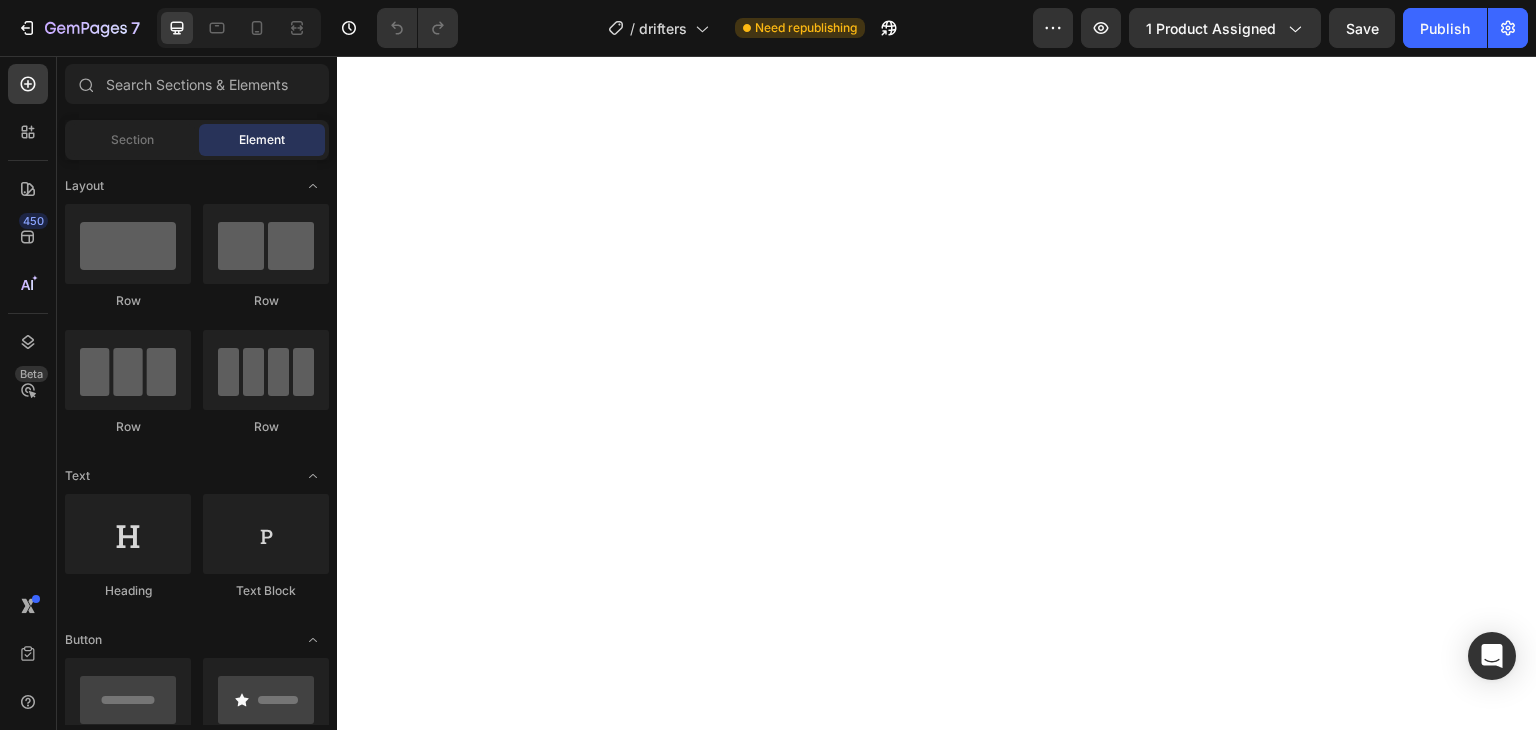 scroll, scrollTop: 0, scrollLeft: 0, axis: both 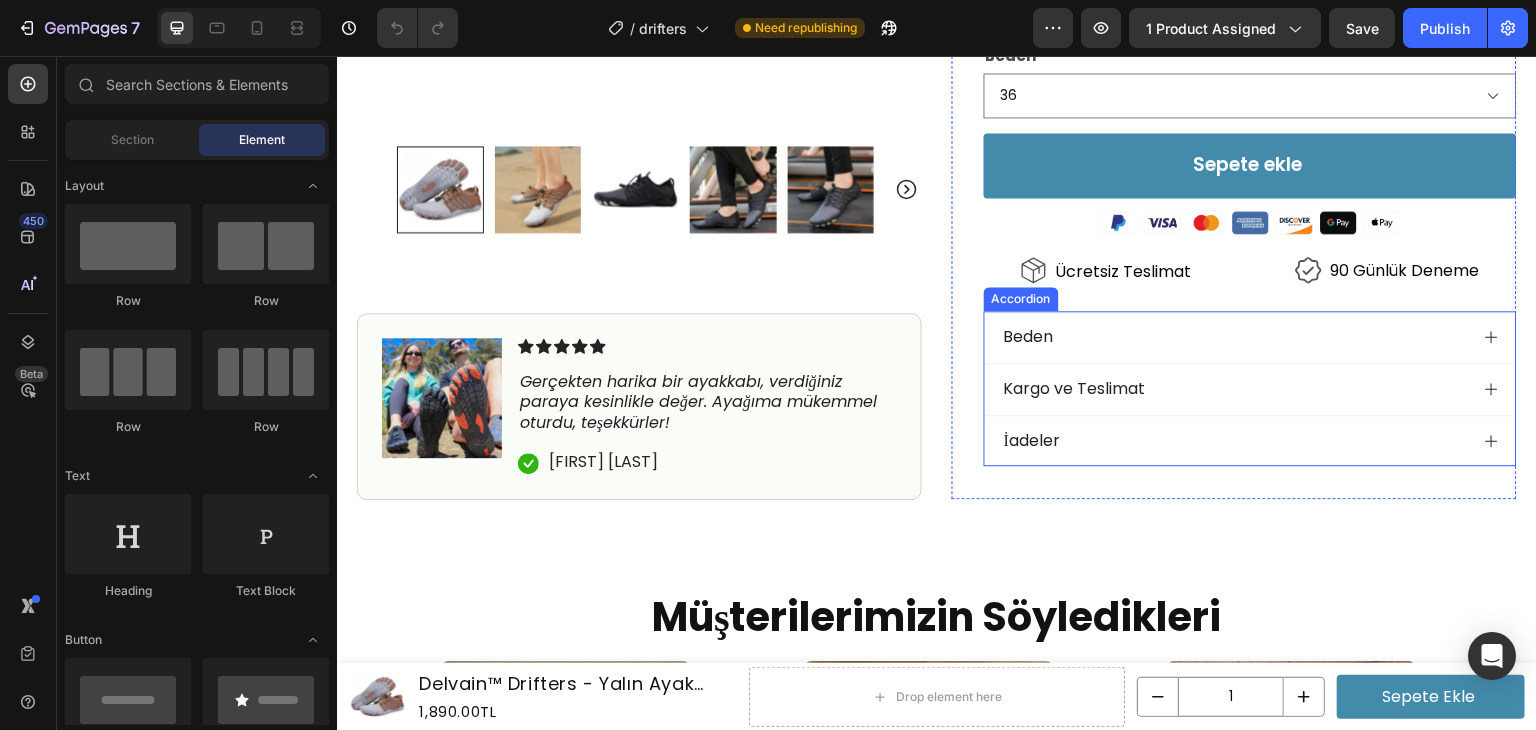click on "Beden" at bounding box center (1234, 337) 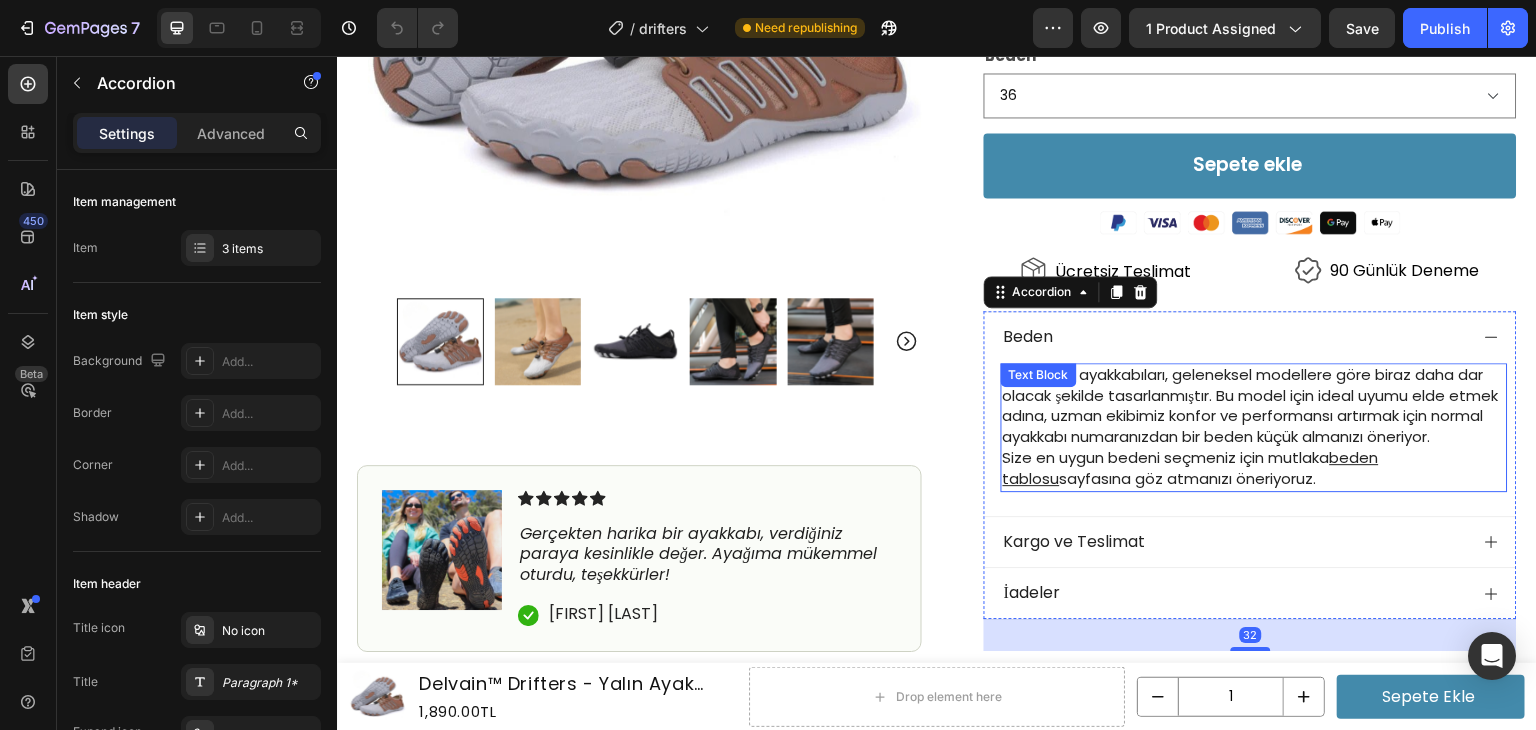 click on "Yalın ayak ayakkabıları, geleneksel modellere göre biraz daha dar olacak şekilde tasarlanmıştır. Bu model için ideal uyumu elde etmek adına, uzman ekibimiz konfor ve performansı artırmak için normal ayakkabı numaranızdan bir beden küçük almanızı öneriyor." at bounding box center (1251, 405) 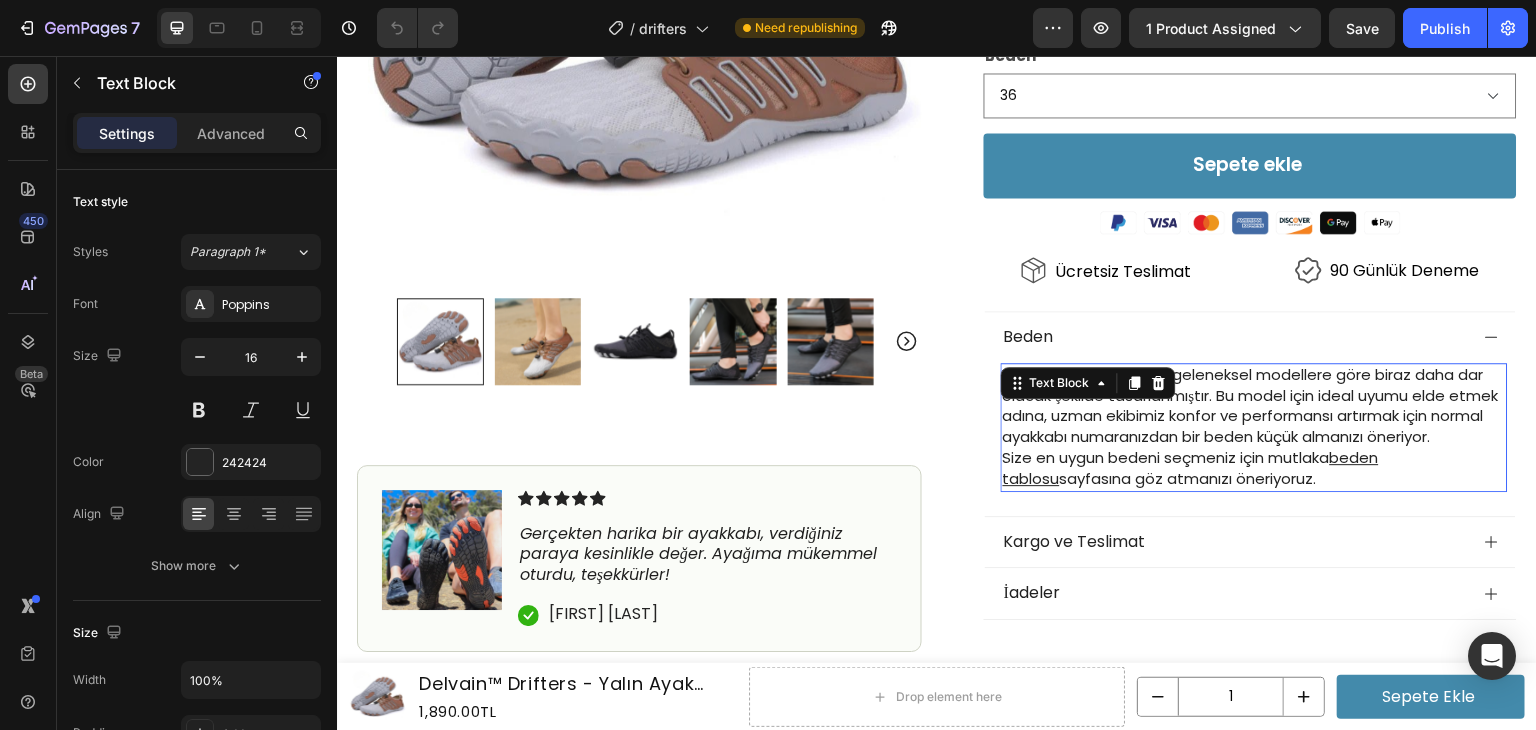 click on "Yalın ayak ayakkabıları, geleneksel modellere göre biraz daha dar olacak şekilde tasarlanmıştır. Bu model için ideal uyumu elde etmek adına, uzman ekibimiz konfor ve performansı artırmak için normal ayakkabı numaranızdan bir beden küçük almanızı öneriyor." at bounding box center (1251, 405) 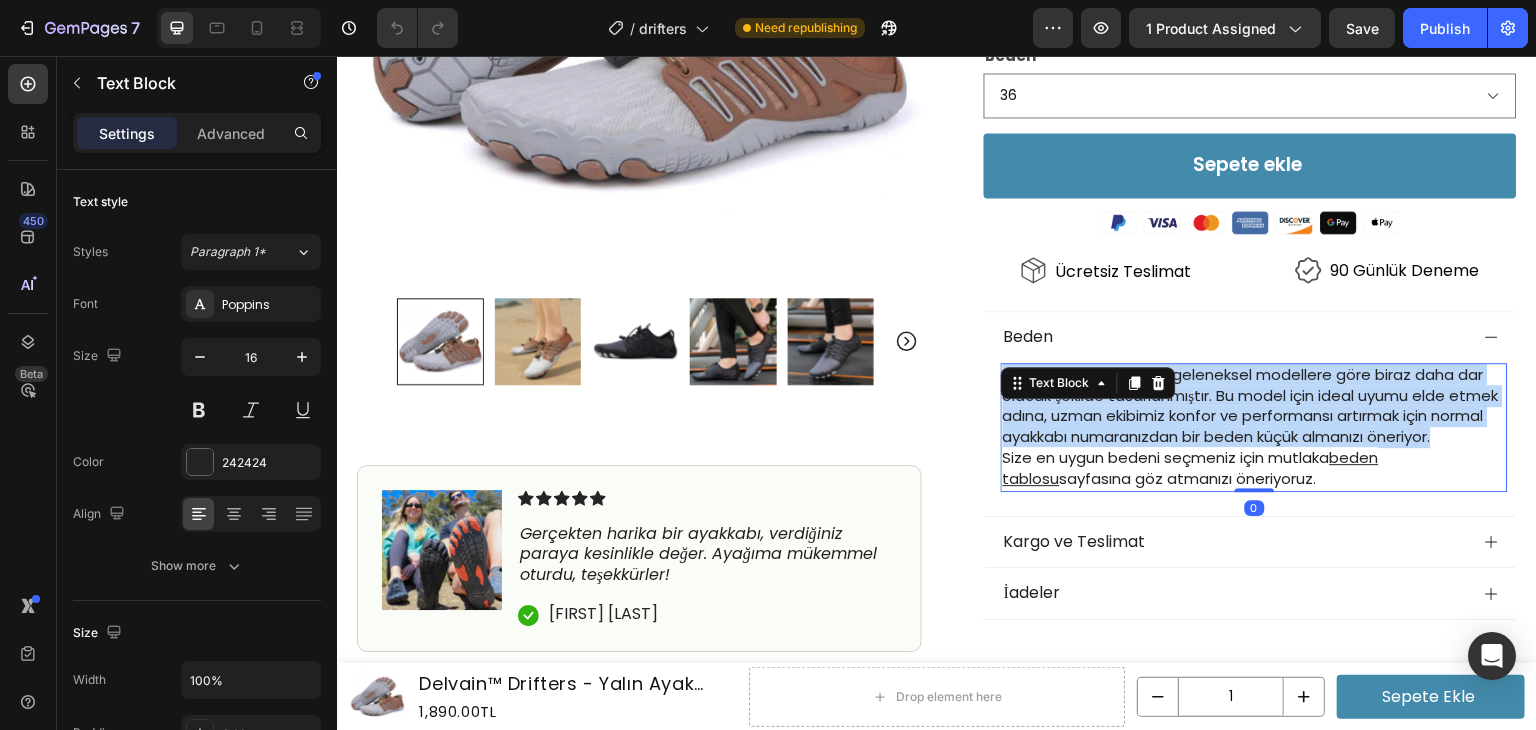 click on "Yalın ayak ayakkabıları, geleneksel modellere göre biraz daha dar olacak şekilde tasarlanmıştır. Bu model için ideal uyumu elde etmek adına, uzman ekibimiz konfor ve performansı artırmak için normal ayakkabı numaranızdan bir beden küçük almanızı öneriyor." at bounding box center (1251, 405) 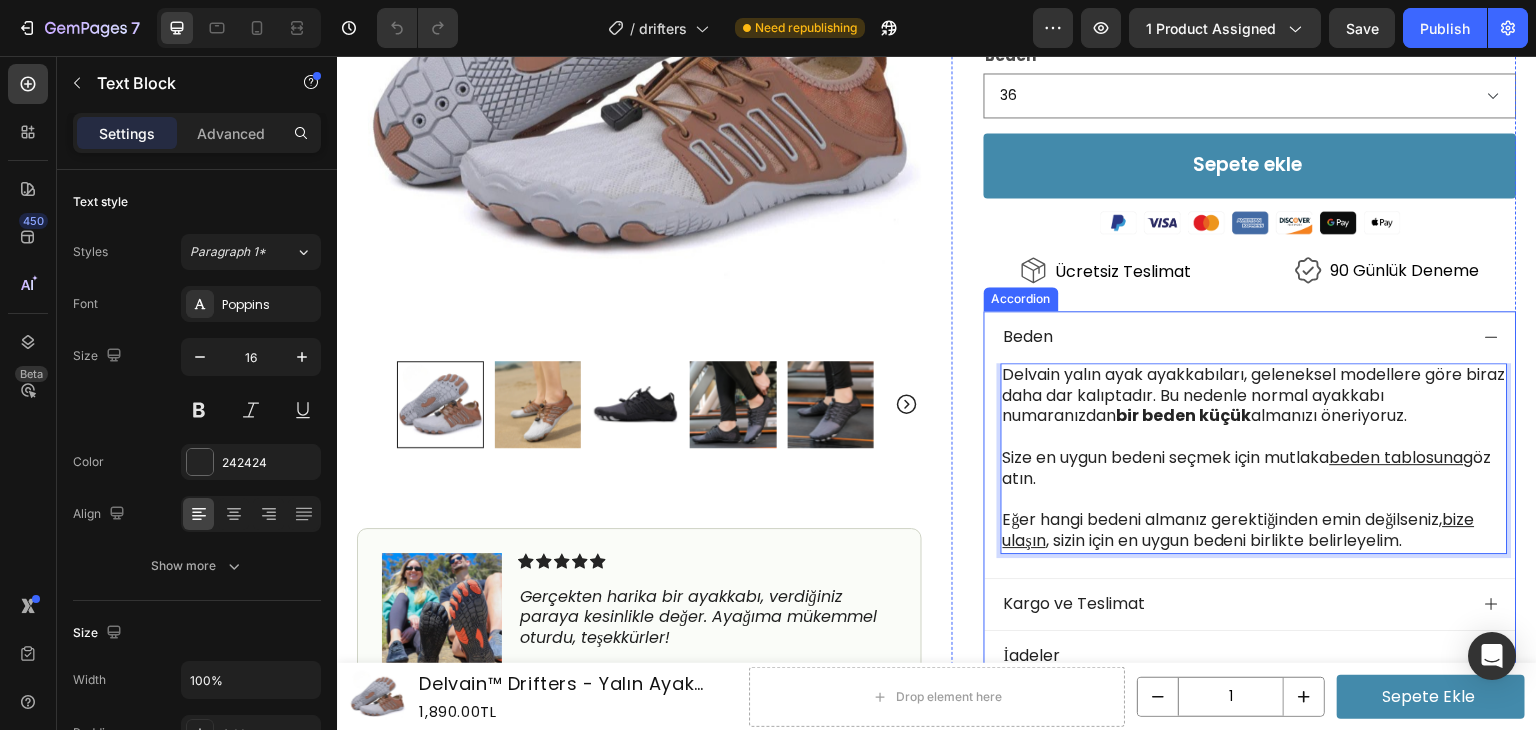 click on "Delvain yalın ayak ayakkabıları, geleneksel modellere göre biraz daha dar kalıptadır. Bu nedenle normal ayakkabı numaranızdan  bir beden küçük  almanızı öneriyoruz. Size en uygun bedeni seçmek için mutlaka  beden tablosuna  göz atın. Eğer hangi bedeni almanız gerektiğinden emin değilseniz,  bize ulaşın , sizin için en uygun bedeni birlikte belirleyelim.  Text Block   0" at bounding box center (1250, 470) 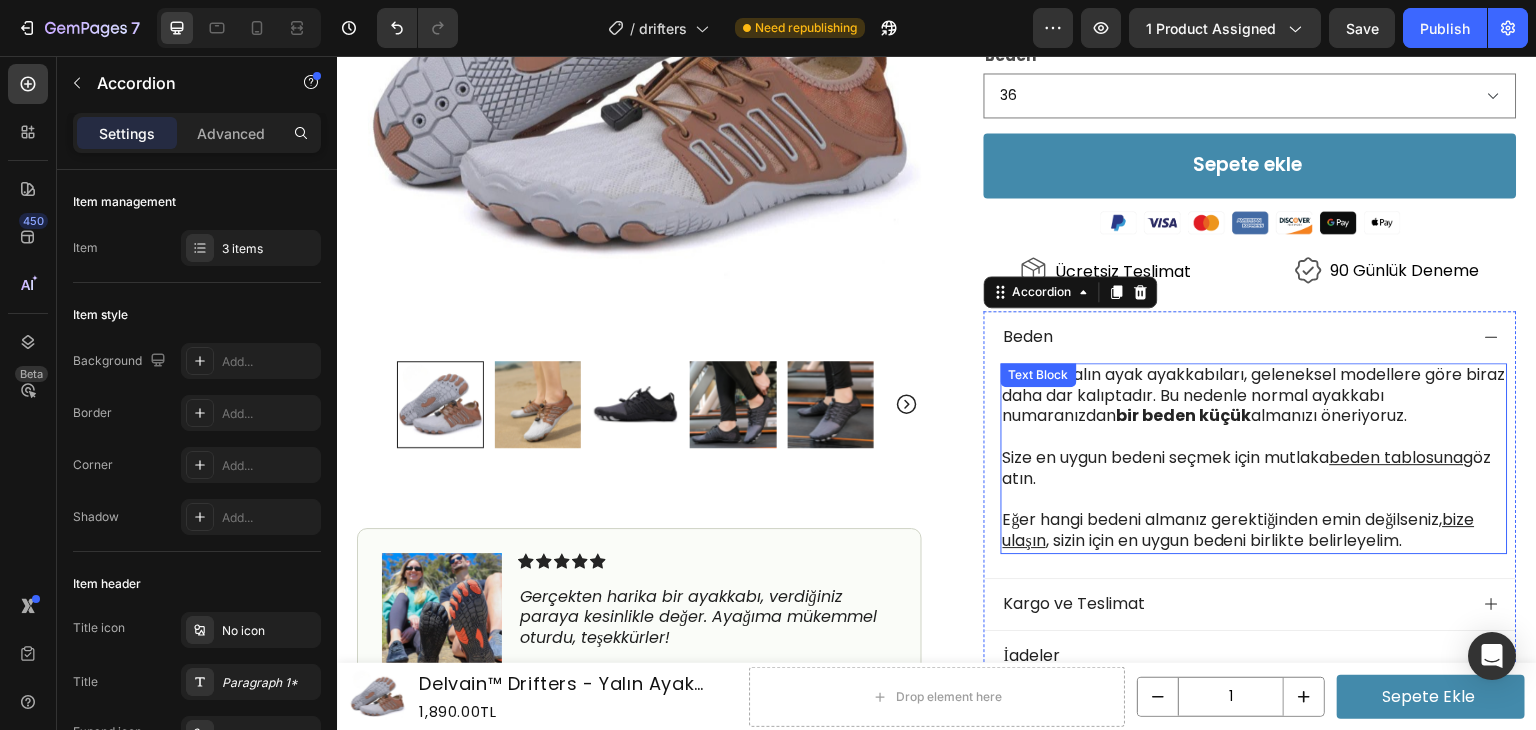 click on "Size en uygun bedeni seçmek için mutlaka  beden tablosuna  göz atın." at bounding box center [1254, 469] 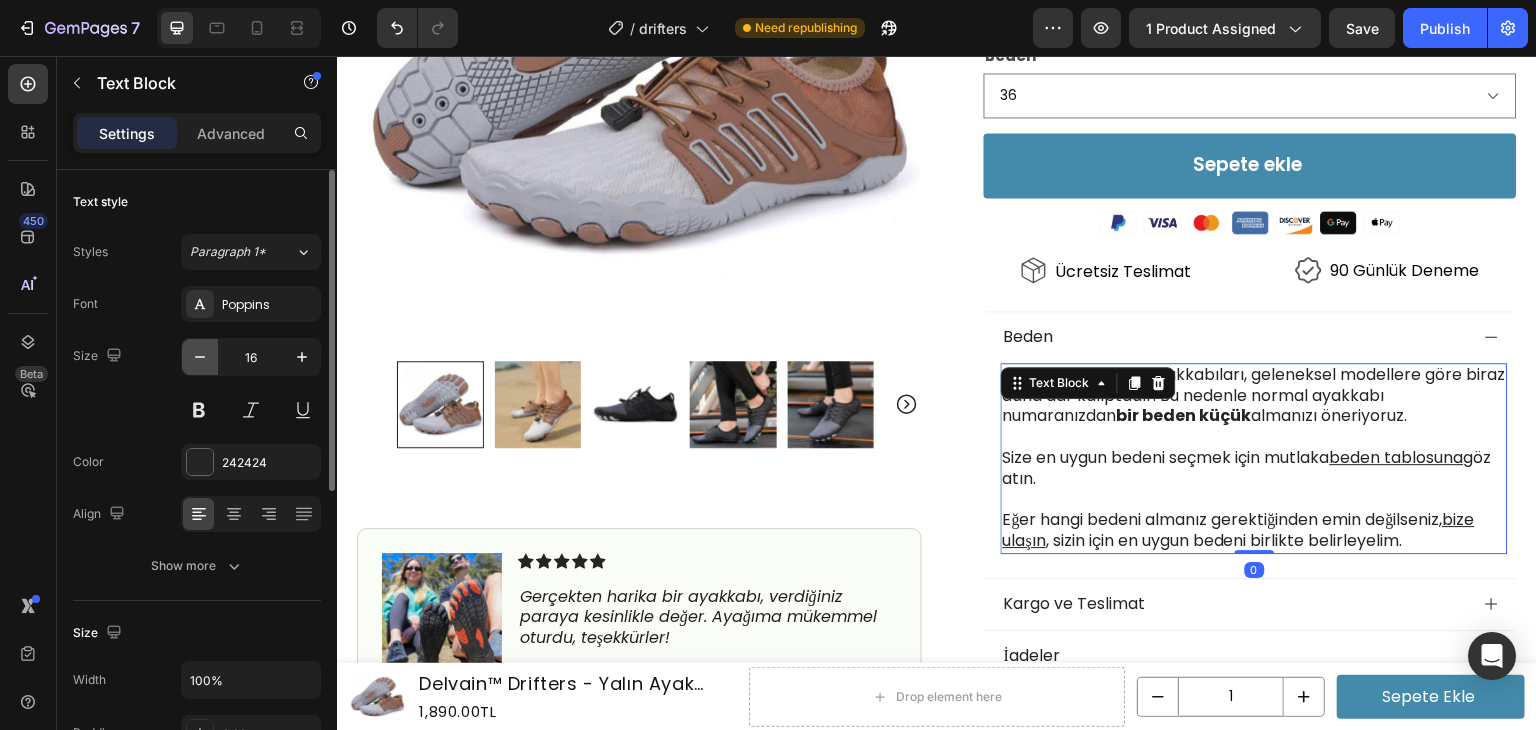 click 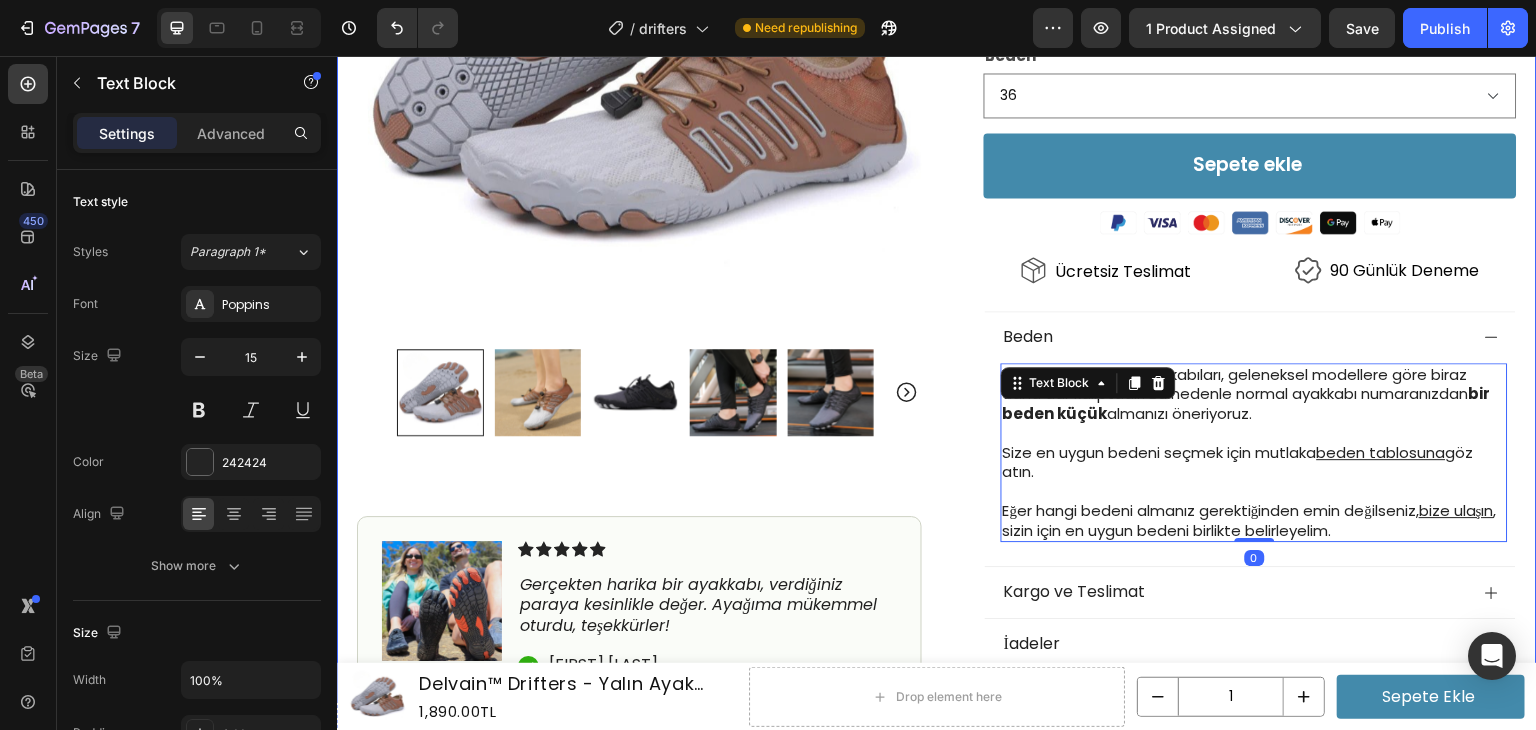 click on "Product Images Image Icon Icon Icon Icon Icon Icon List Gerçekten harika bir ayakkabı, verdiğiniz paraya kesinlikle değer. Ayağıma mükemmel oturdu, teşekkürler! Text Block
Icon Ahmet Öztürk Text Block Row Row Row Icon Icon Icon Icon Icon Icon List 4.7 |  12,000+ Memnun Müşteri Text Block Row Delvain™ Drifters Heading Yalın Ayak Ayakkabısı Text Block 1,890.00TL Product Price Product Price 2,910.00TL Product Price Product Price İNDİRİM 35% Discount Tag Row Row
Icon Stok Durumu: Çok Düşük Text Block Row
Ayak ağrılarını ortadan kaldırır
Yeni teknoloji ile ayağı kavrayan kaymaz taban
Günlük kullanıma uygun, çok rahat
Kullananlar artık normal ayakkabı giymek istemiyor Item List Renk   Kahverengi Siyah Beyaz Mavi Pembe Beden   36 37 38 39 40 41 42 43 44 45 46 Product Variants & Swatches Sepete ekle Add to Cart Image
Icon Ücretsiz Teslimat Icon" at bounding box center (937, 100) 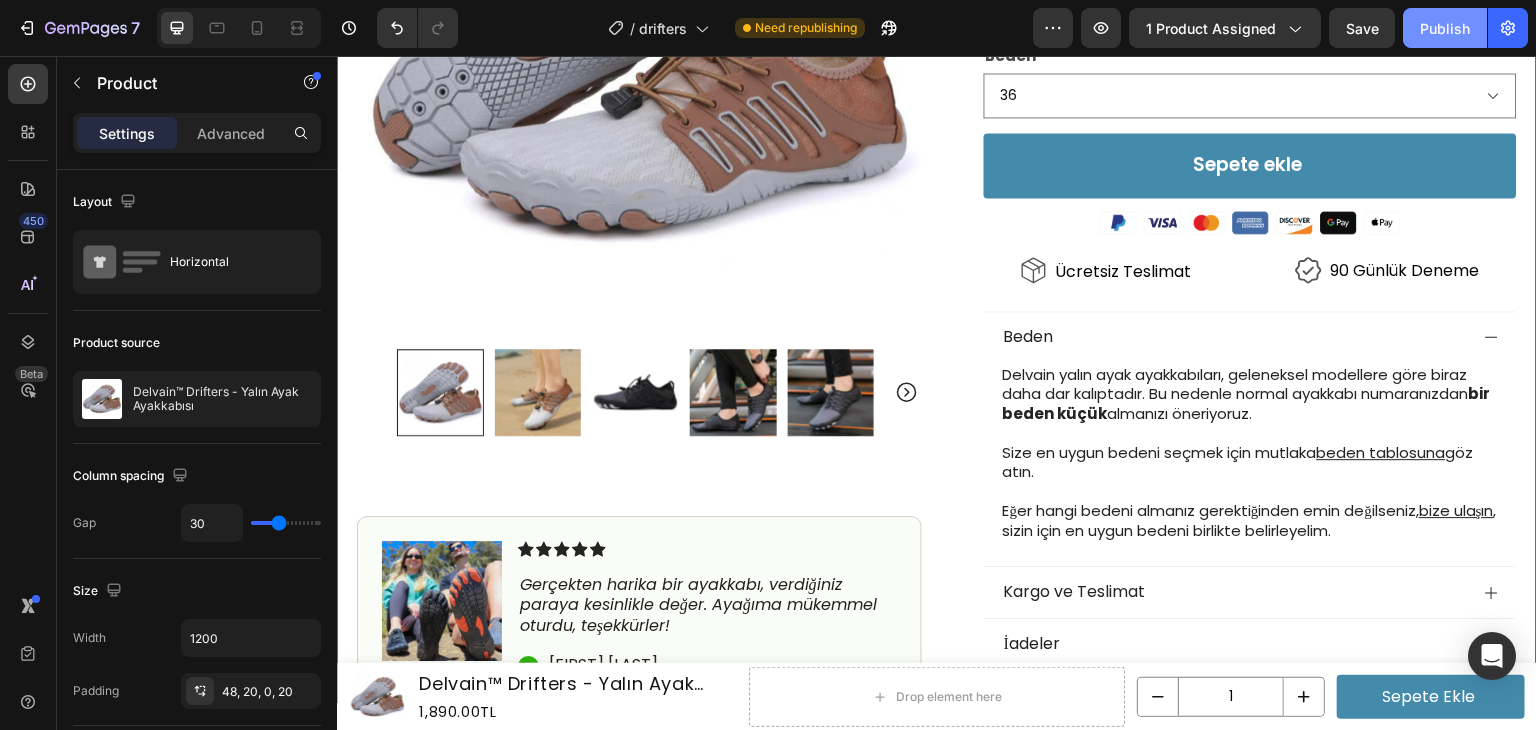 click on "Publish" at bounding box center [1445, 28] 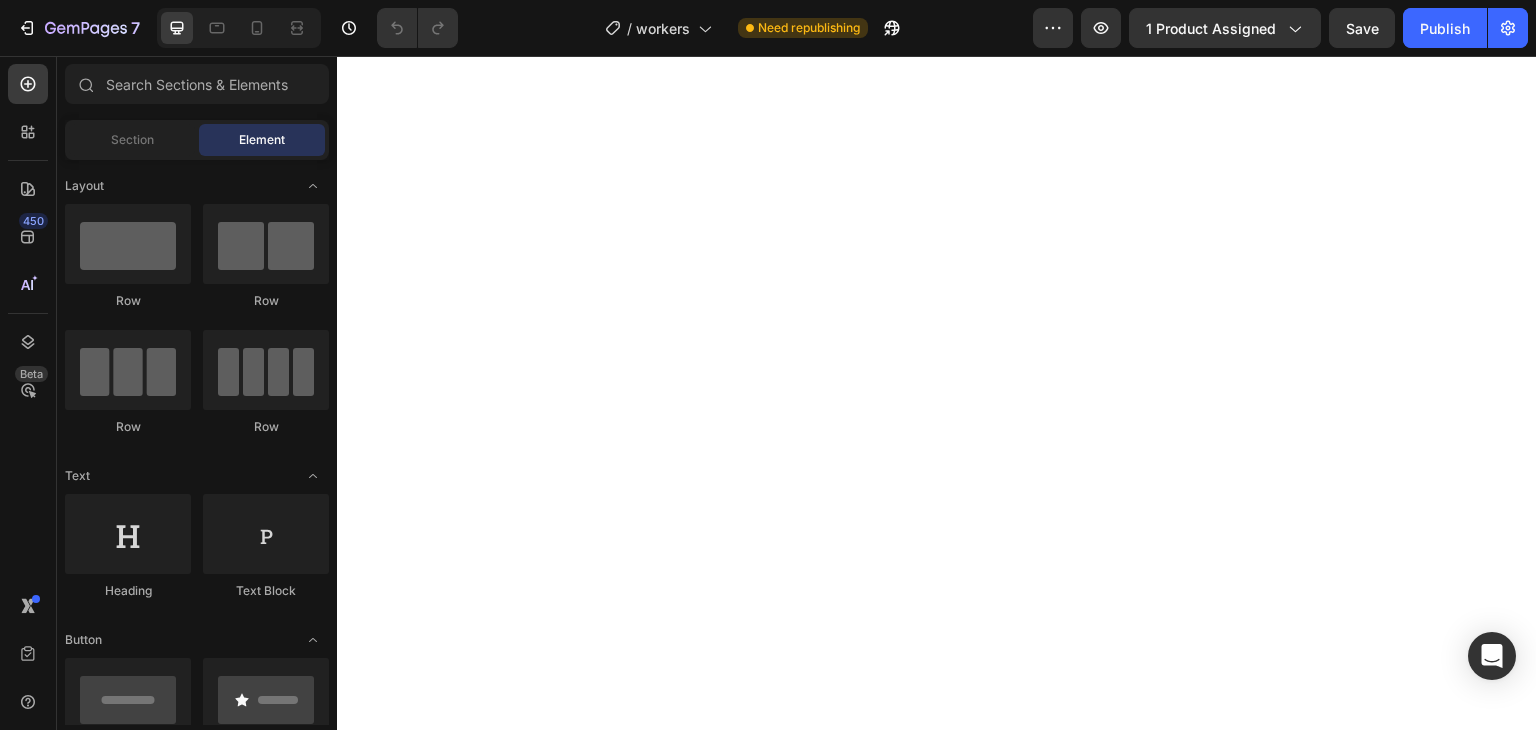 scroll, scrollTop: 0, scrollLeft: 0, axis: both 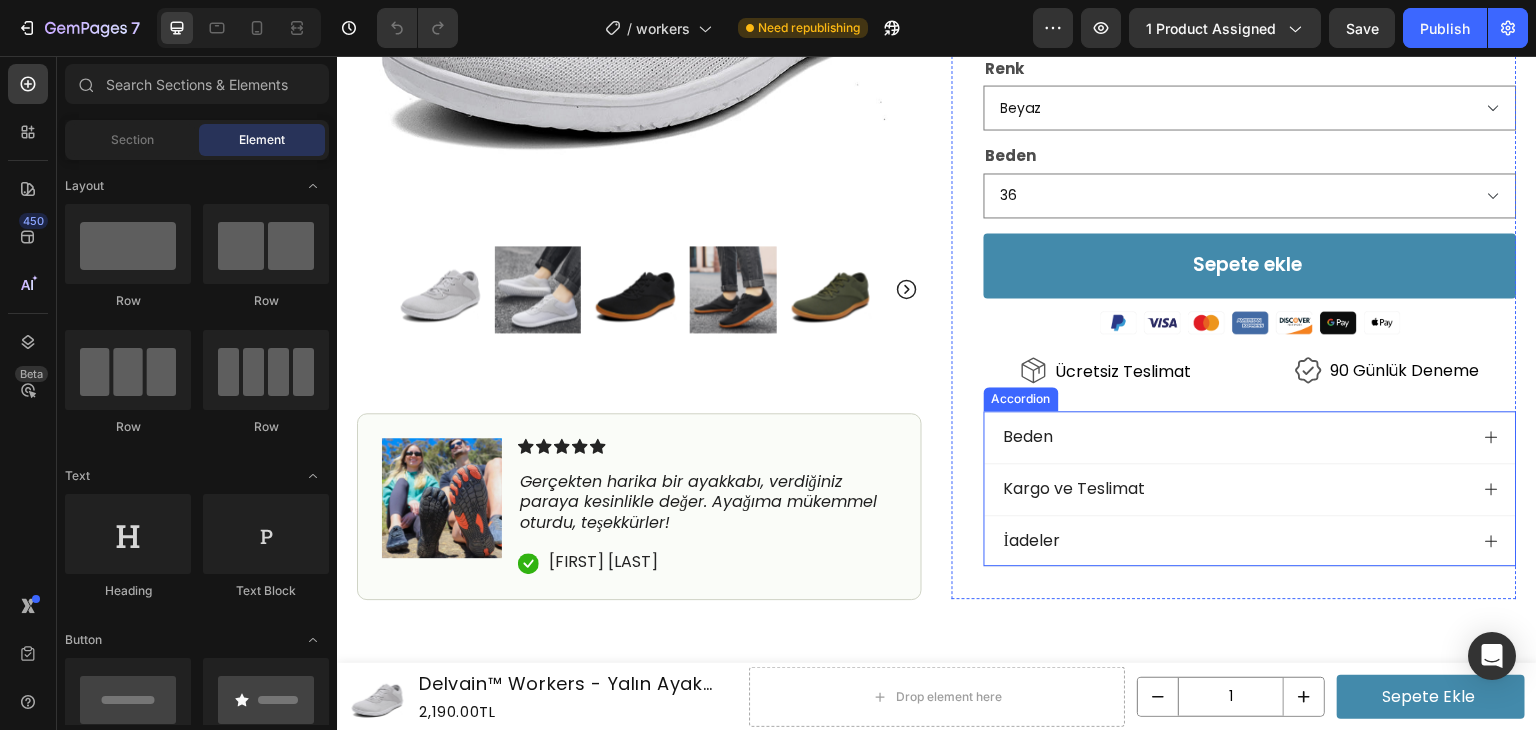 click on "Beden" at bounding box center [1234, 437] 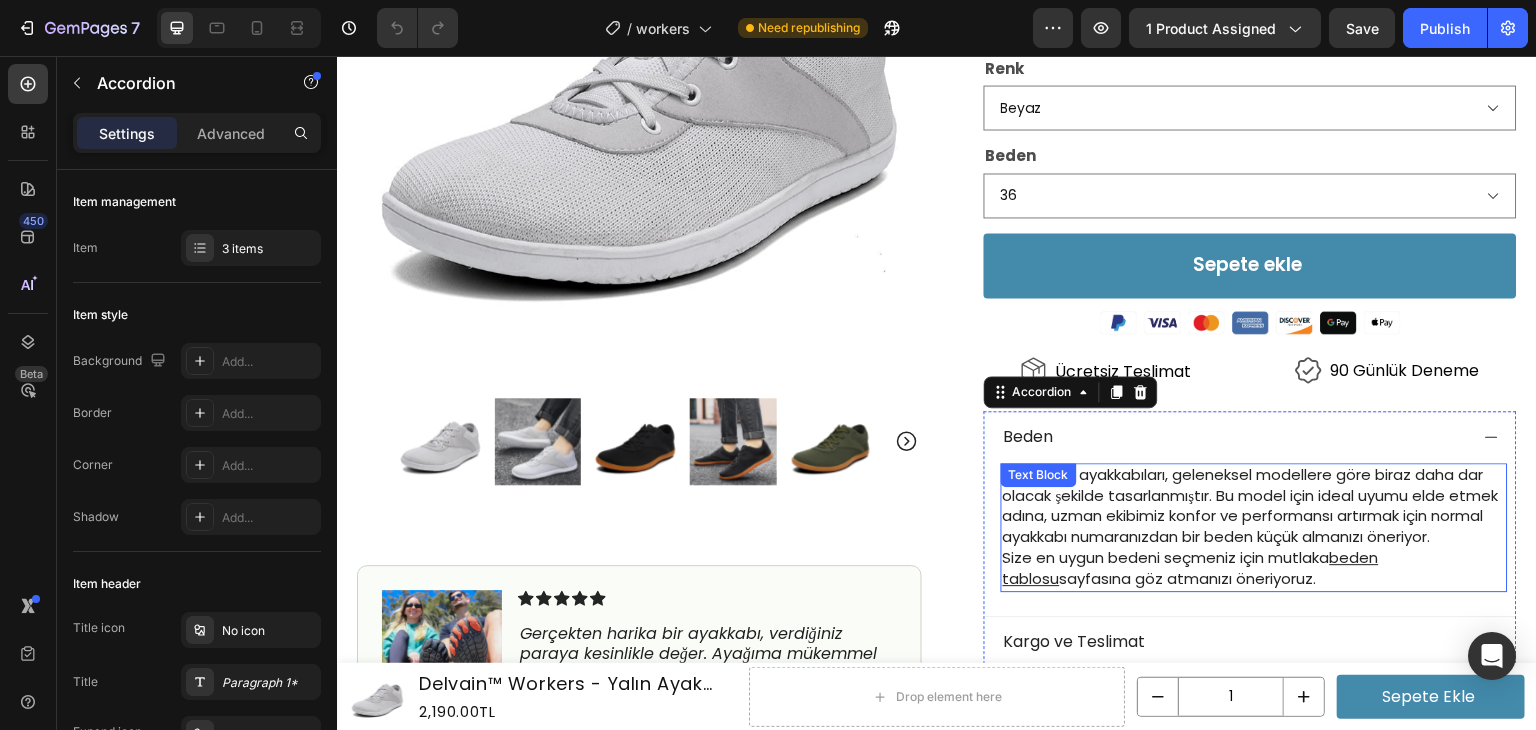 click on "Yalın ayak ayakkabıları, geleneksel modellere göre biraz daha dar olacak şekilde tasarlanmıştır. Bu model için ideal uyumu elde etmek adına, uzman ekibimiz konfor ve performansı artırmak için normal ayakkabı numaranızdan bir beden küçük almanızı öneriyor." at bounding box center [1251, 505] 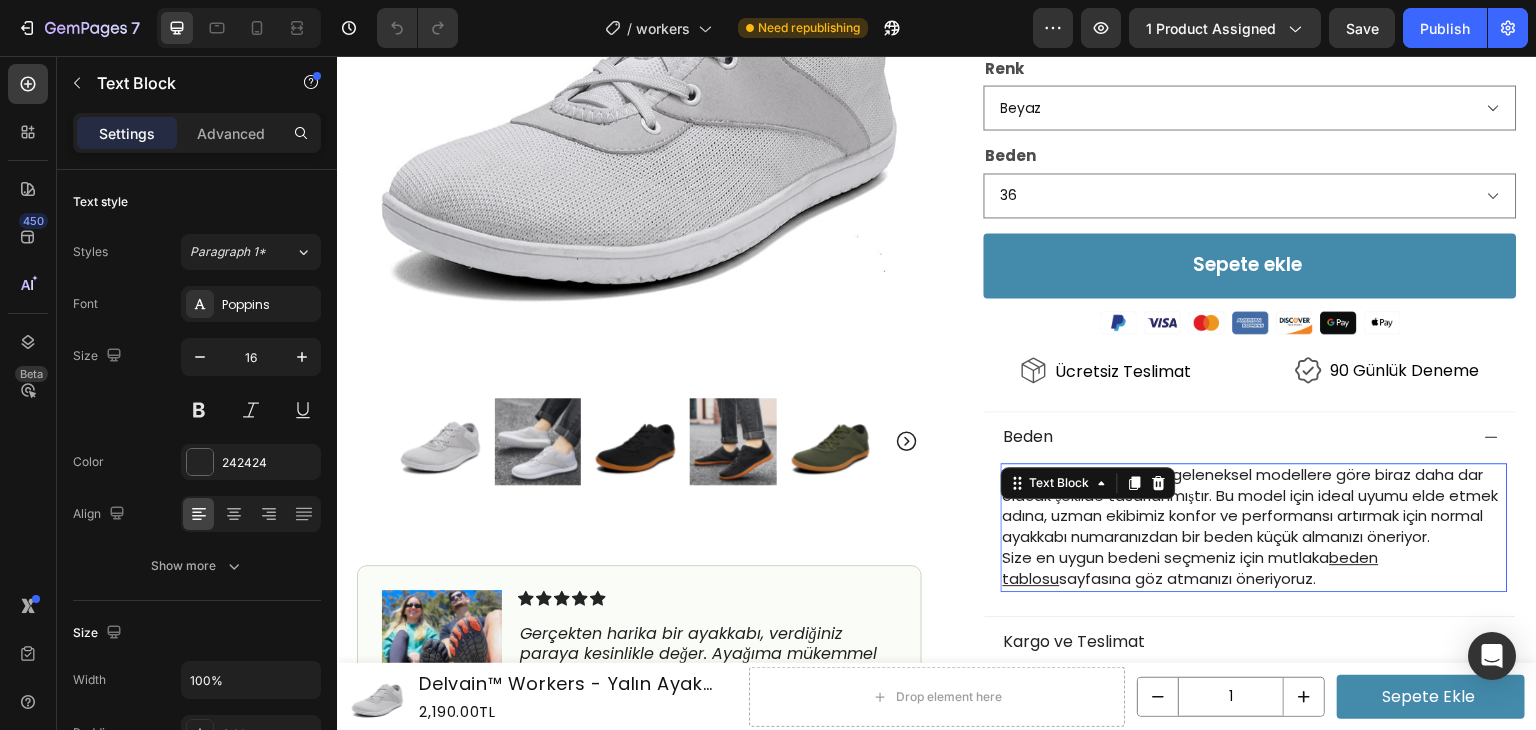 click on "Yalın ayak ayakkabıları, geleneksel modellere göre biraz daha dar olacak şekilde tasarlanmıştır. Bu model için ideal uyumu elde etmek adına, uzman ekibimiz konfor ve performansı artırmak için normal ayakkabı numaranızdan bir beden küçük almanızı öneriyor." at bounding box center (1251, 505) 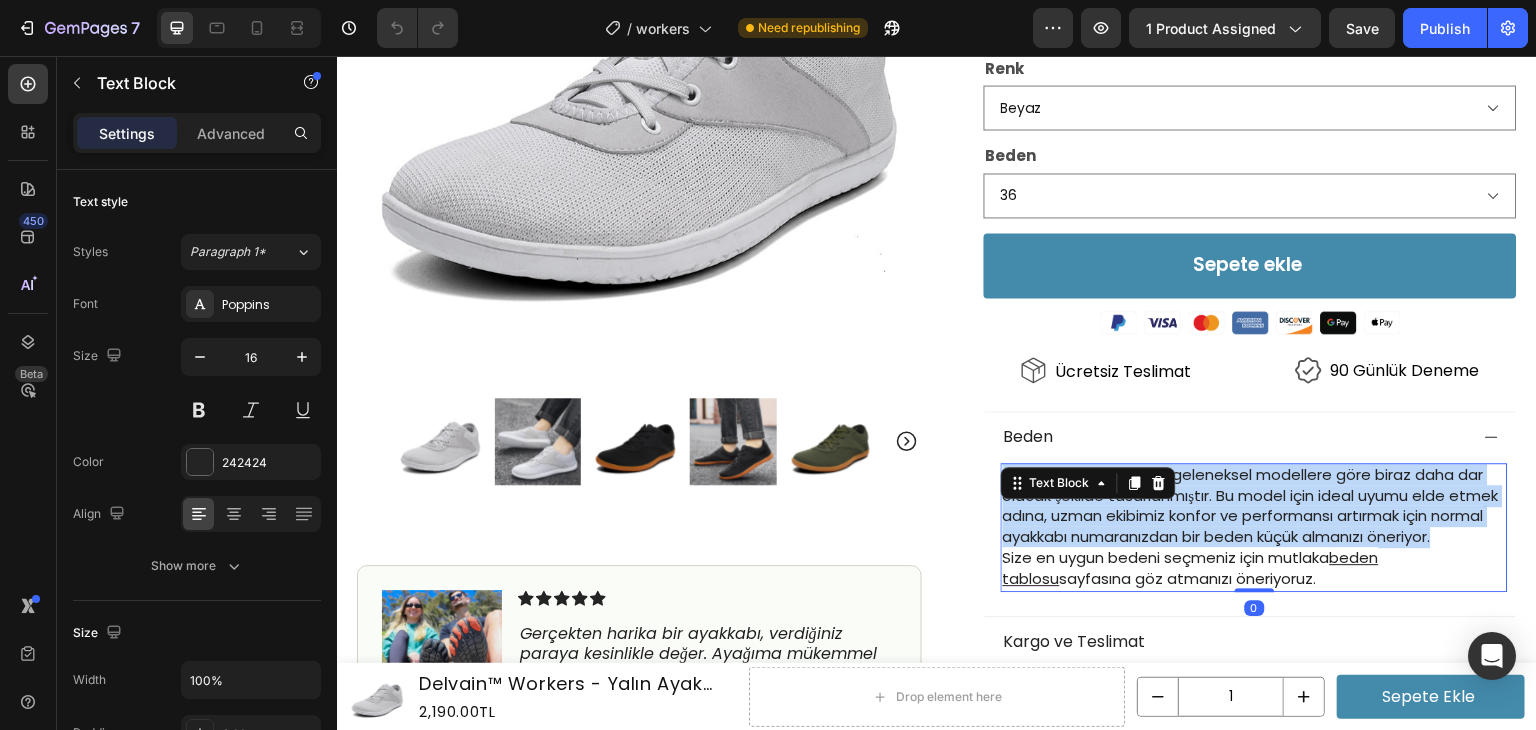 click on "Yalın ayak ayakkabıları, geleneksel modellere göre biraz daha dar olacak şekilde tasarlanmıştır. Bu model için ideal uyumu elde etmek adına, uzman ekibimiz konfor ve performansı artırmak için normal ayakkabı numaranızdan bir beden küçük almanızı öneriyor." at bounding box center (1251, 505) 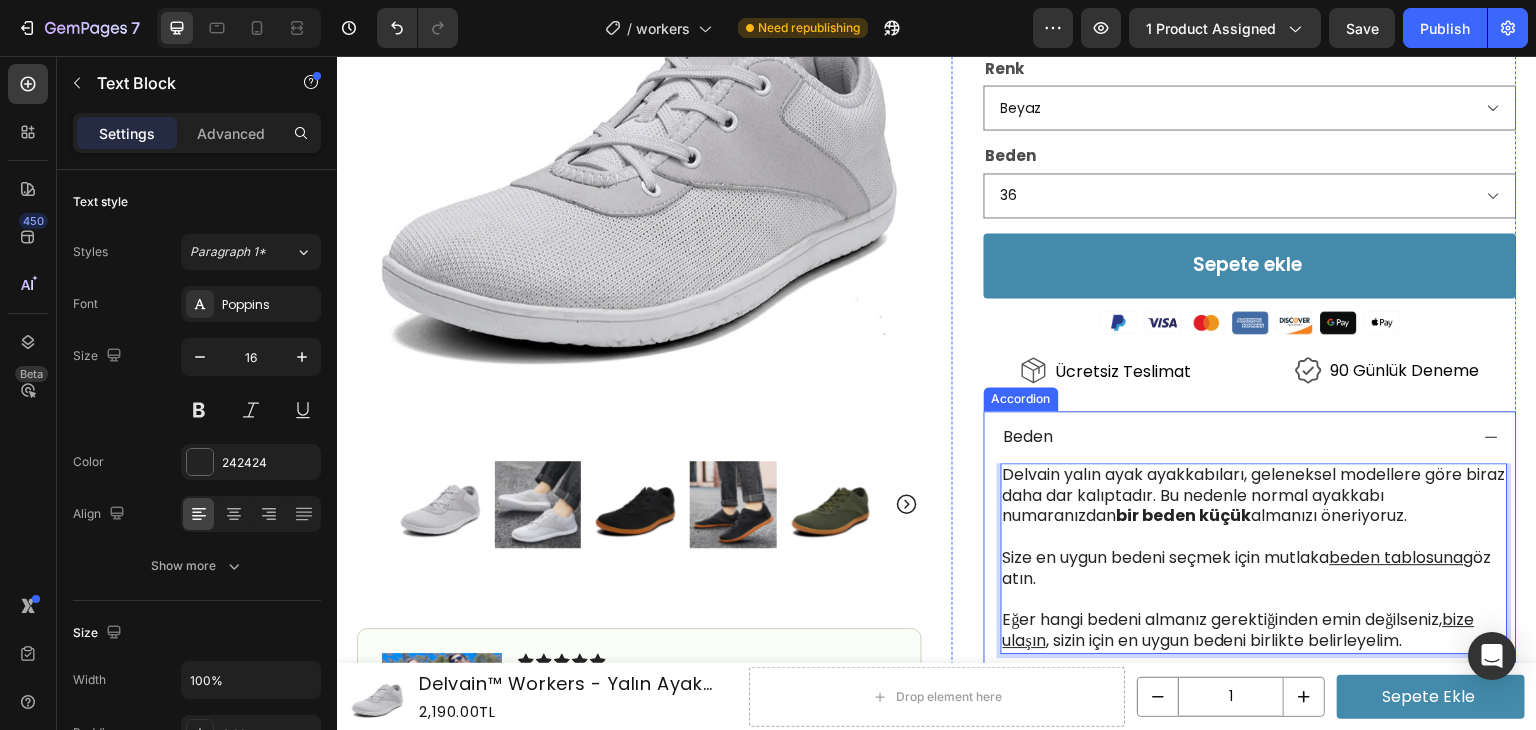 click on "Delvain yalın ayak ayakkabıları, geleneksel modellere göre biraz daha dar kalıptadır. Bu nedenle normal ayakkabı numaranızdan  bir beden küçük  almanızı öneriyoruz. Size en uygun bedeni seçmek için mutlaka  beden tablosuna  göz atın. Eğer hangi bedeni almanız gerektiğinden emin değilseniz,  bize ulaşın , sizin için en uygun bedeni birlikte belirleyelim.  Text Block   0" at bounding box center [1250, 570] 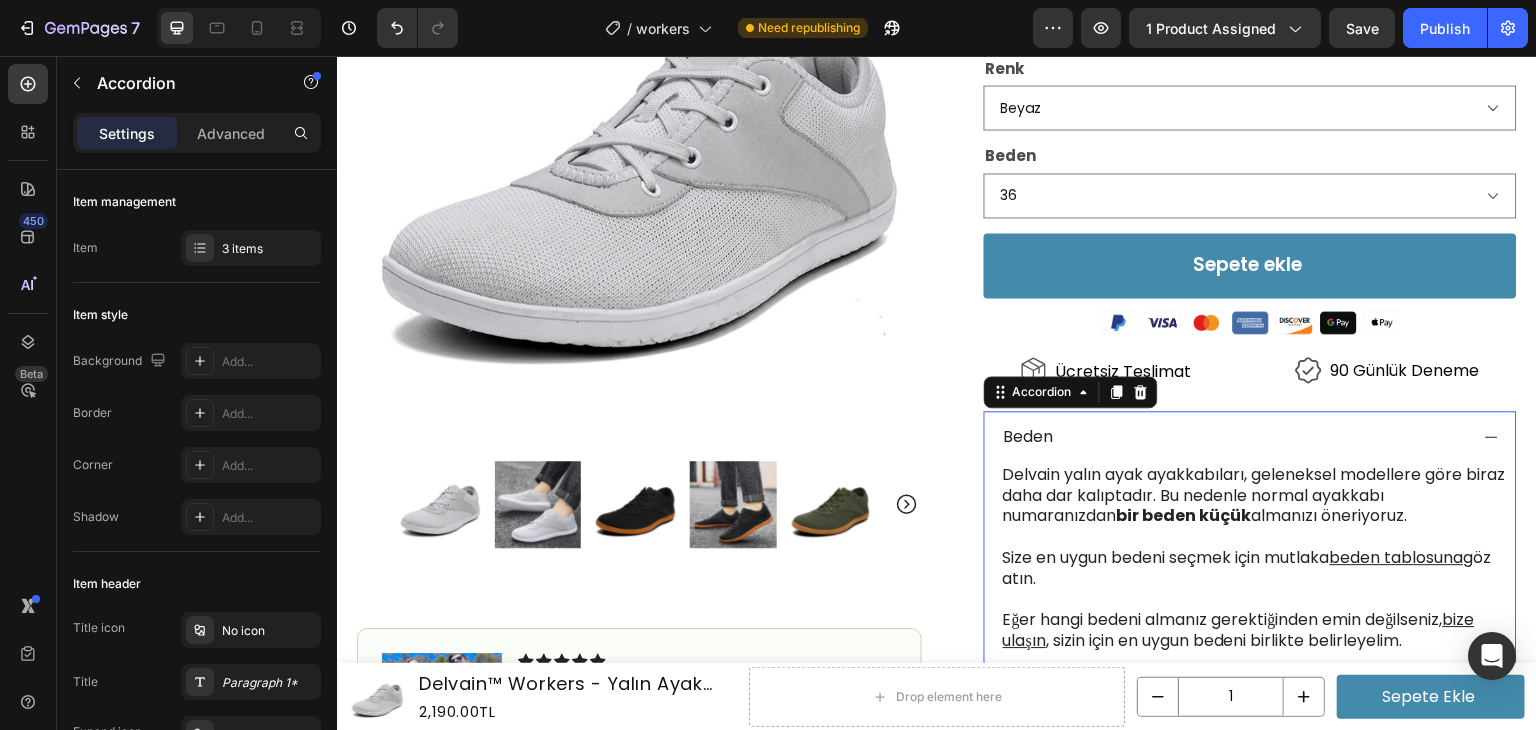 click at bounding box center (1254, 537) 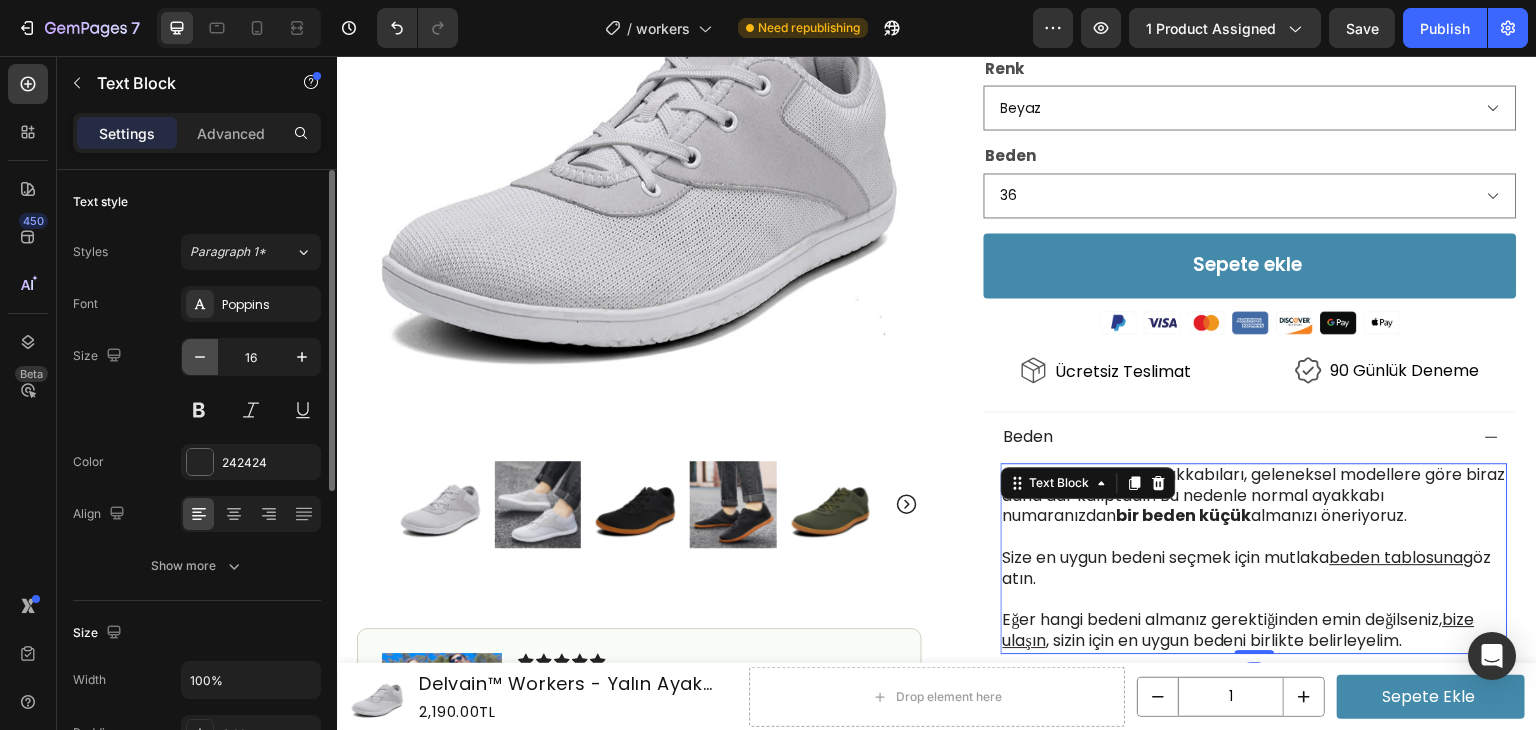 click 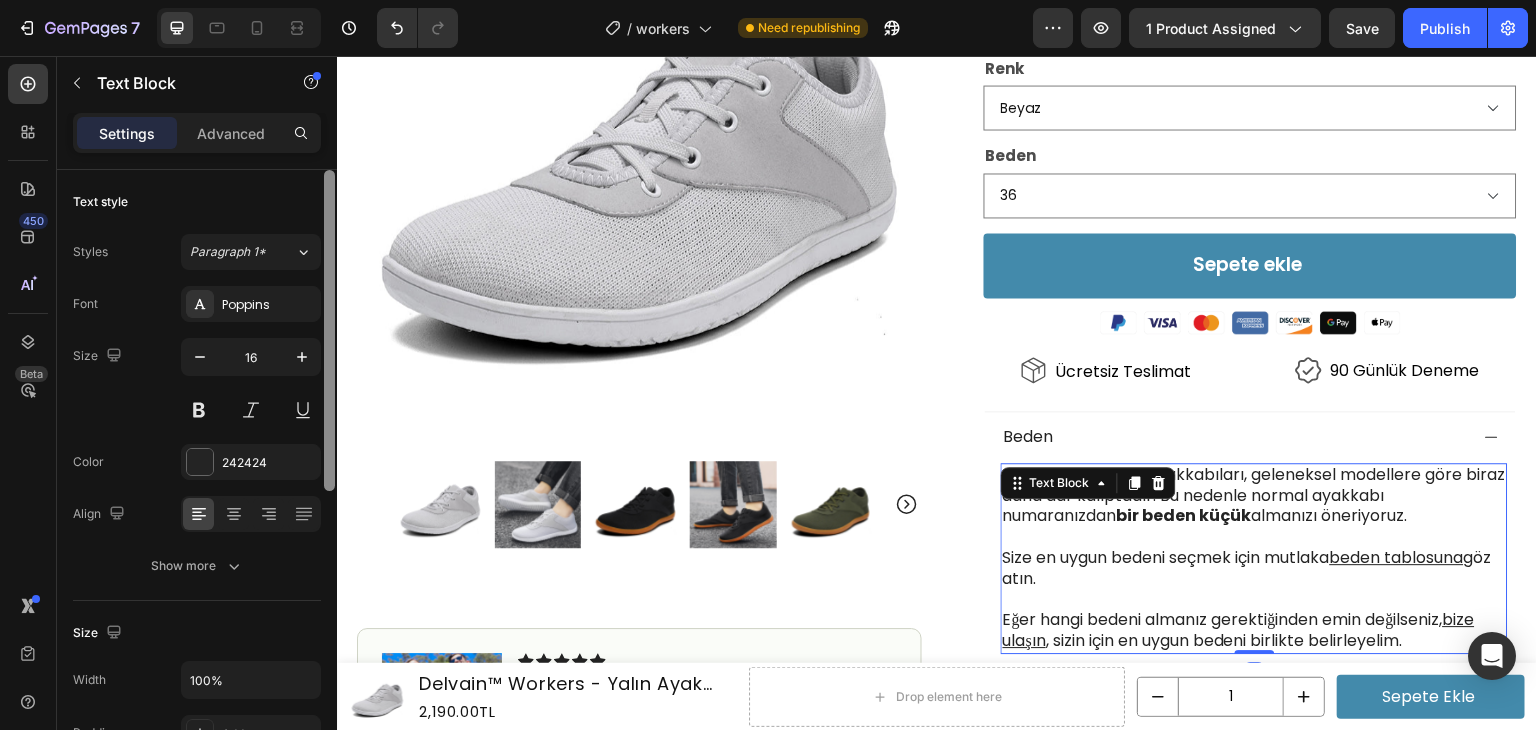 type on "15" 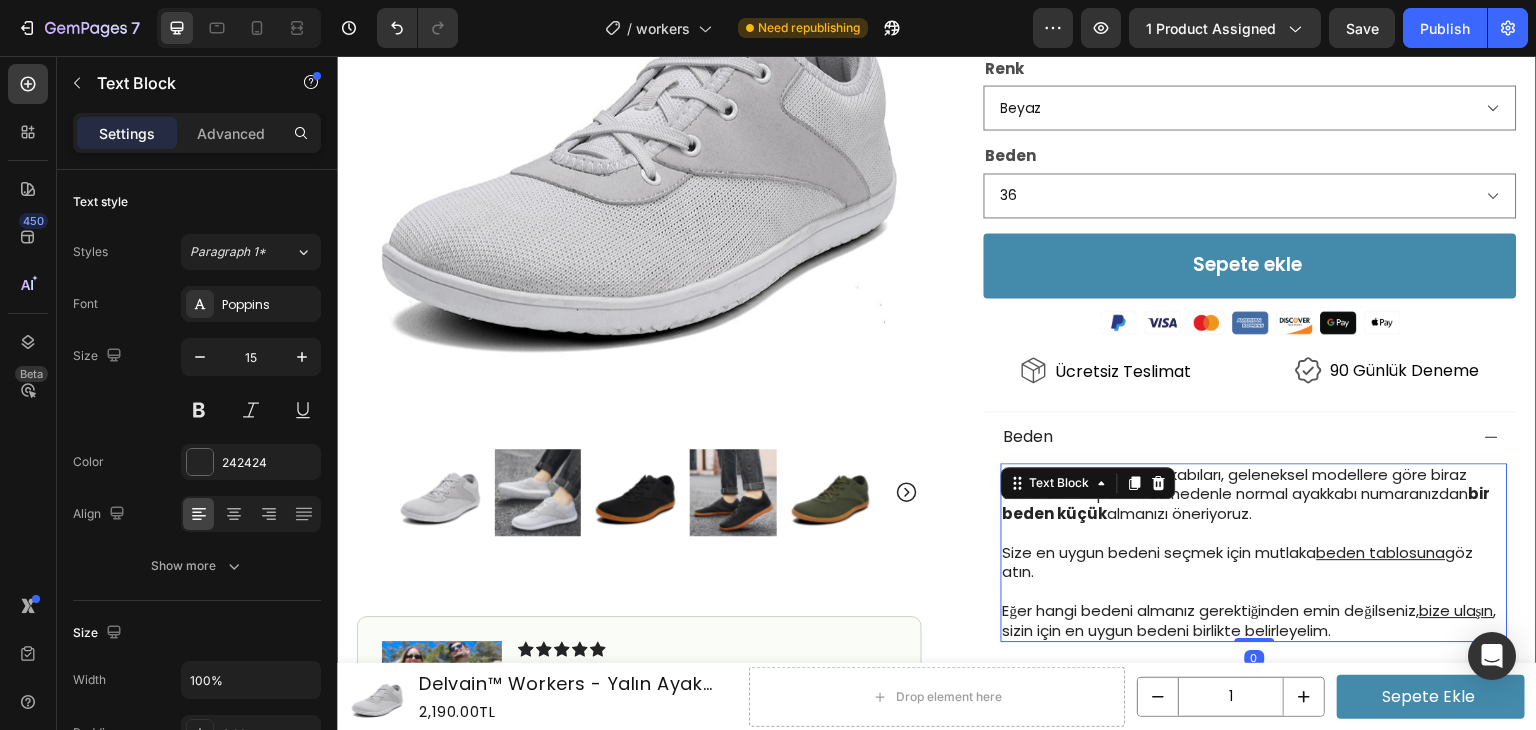click on "Product Images Image Icon Icon Icon Icon Icon Icon List Gerçekten harika bir ayakkabı, verdiğiniz paraya kesinlikle değer. Ayağıma mükemmel oturdu, teşekkürler! Text Block
Icon Ahmet Öztürk Text Block Row Row Row Icon Icon Icon Icon Icon Icon List 4.7 |  12,000+ Memnun Müşteri Text Block Row Delvain™ Workers Heading Yalın Ayak Ayakkabısı Text Block 2,190.00TL Product Price Product Price 3,370.00TL Product Price Product Price İNDİRİM 35% Discount Tag Row Row
Icon Stok Durumu: Çok Düşük Text Block Row
Ayak ağrılarını ortadan kaldırır
Yeni teknoloji ile ayağı kavrayan kaymaz taban
Günlük kullanıma uygun, çok rahat
Kullananlar artık normal ayakkabı giymek istemiyor Item List Renk   Beyaz Siyah Yeşil Gri Bej Beden   36 37 38 39 40 41 42 43 44 45 46 47 Product Variants & Swatches Sepete ekle Add to Cart Image
Icon Ücretsiz Teslimat Text Block" at bounding box center [937, 200] 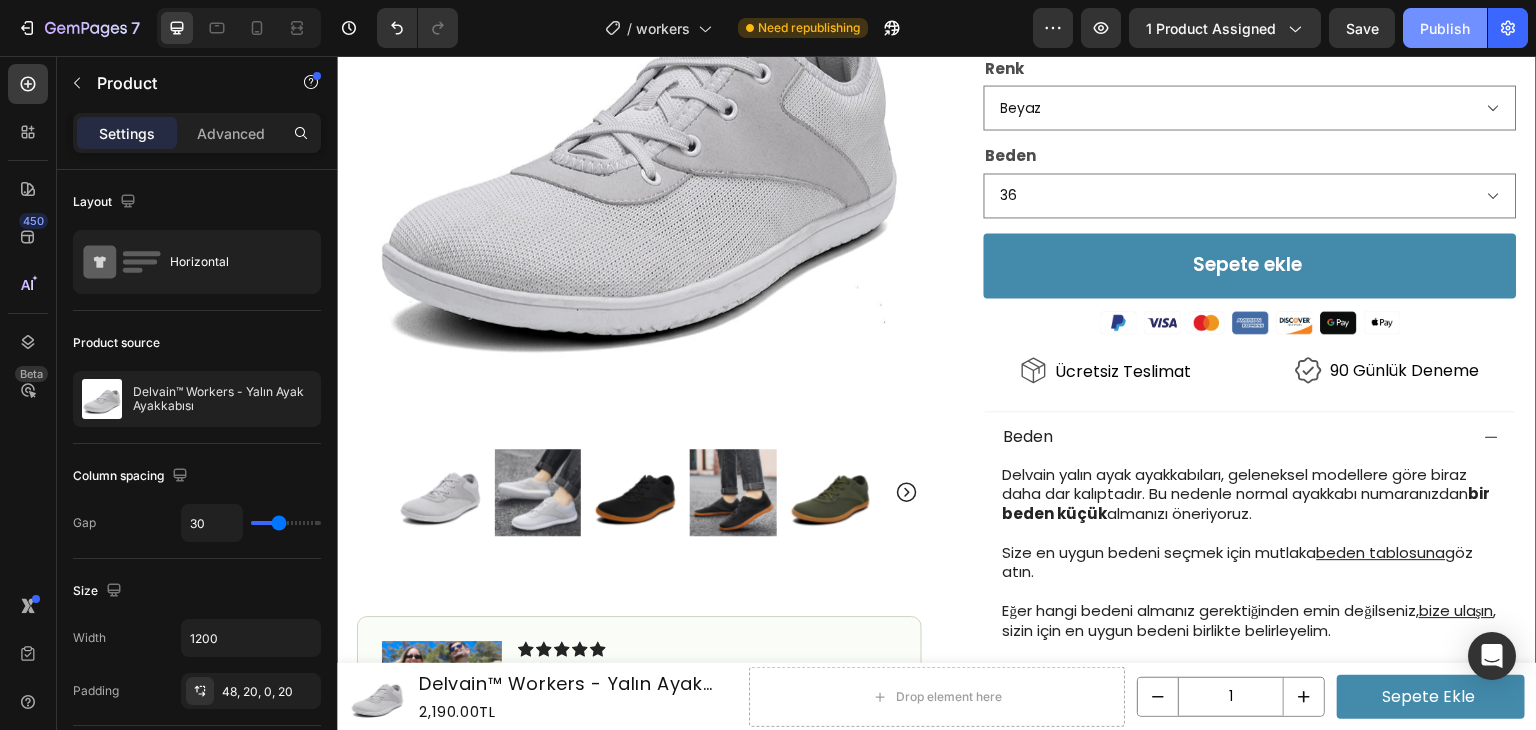 click on "Publish" at bounding box center (1445, 28) 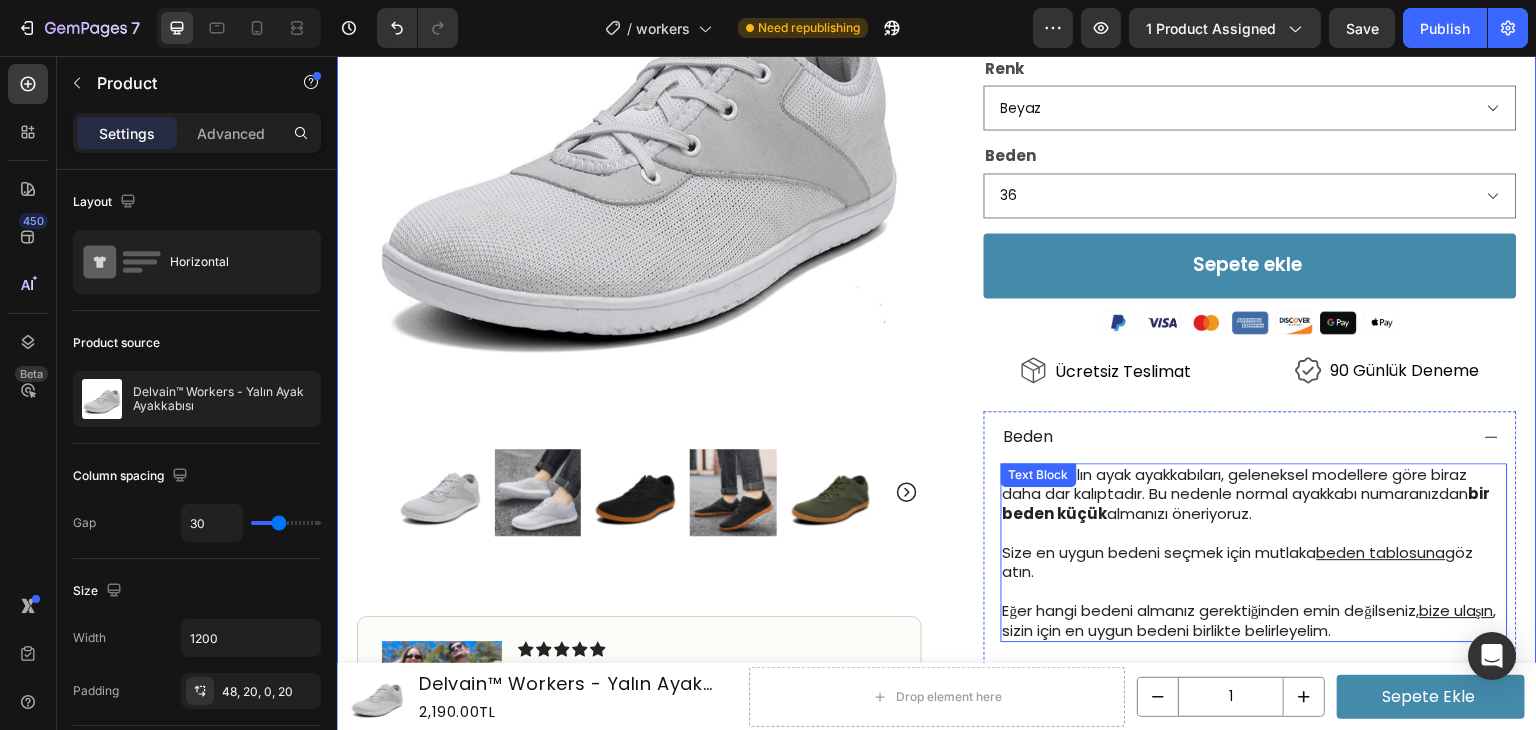 click on "Eğer hangi bedeni almanız gerektiğinden emin değilseniz,  bize ulaşın , sizin için en uygun bedeni birlikte belirleyelim." at bounding box center (1254, 620) 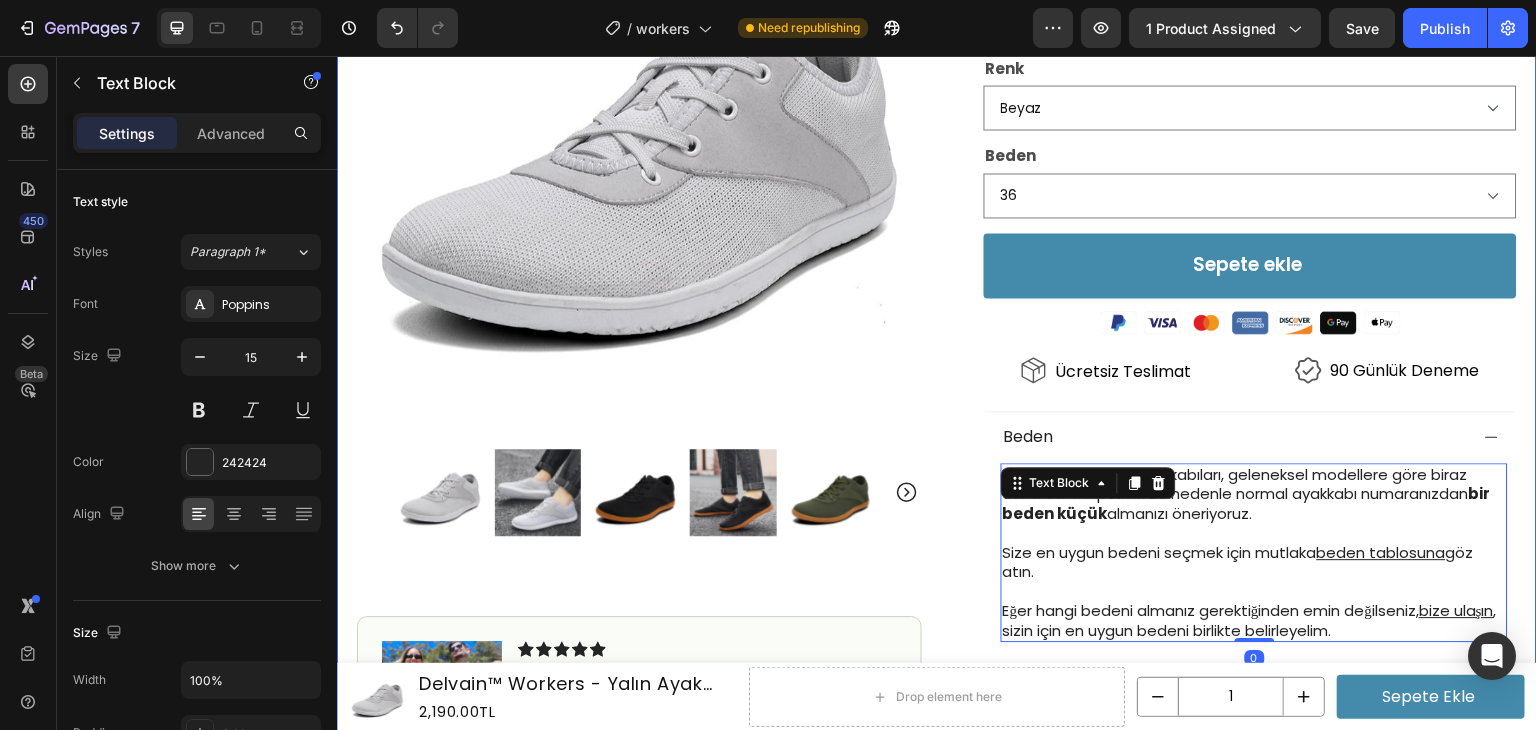 click on "Icon Icon Icon Icon Icon Icon List 4.7 |  12,000+ Memnun Müşteri Text Block Row Delvain™ Workers Heading Yalın Ayak Ayakkabısı Text Block 2,190.00TL Product Price Product Price 3,370.00TL Product Price Product Price İNDİRİM 35% Discount Tag Row Row
Icon Stok Durumu: Çok Düşük Text Block Row
Ayak ağrılarını ortadan kaldırır
Yeni teknoloji ile ayağı kavrayan kaymaz taban
Günlük kullanıma uygun, çok rahat
Kullananlar artık normal ayakkabı giymek istemiyor Item List Renk   Beyaz Siyah Yeşil Gri Bej Beden   36 37 38 39 40 41 42 43 44 45 46 47 Product Variants & Swatches Sepete ekle Add to Cart Image
Icon Ücretsiz Teslimat Text Block
Icon 90 Günlük Deneme Text Block Row Image Gerçekten harika bir ayakkabı, verdiğiniz paraya kesinlikle değer. Ayağıma mükemmel oturdu, teşekkürler! Text Block
Icon Ahmet Öztürk Text Block Row Row
Beden" at bounding box center [1234, 224] 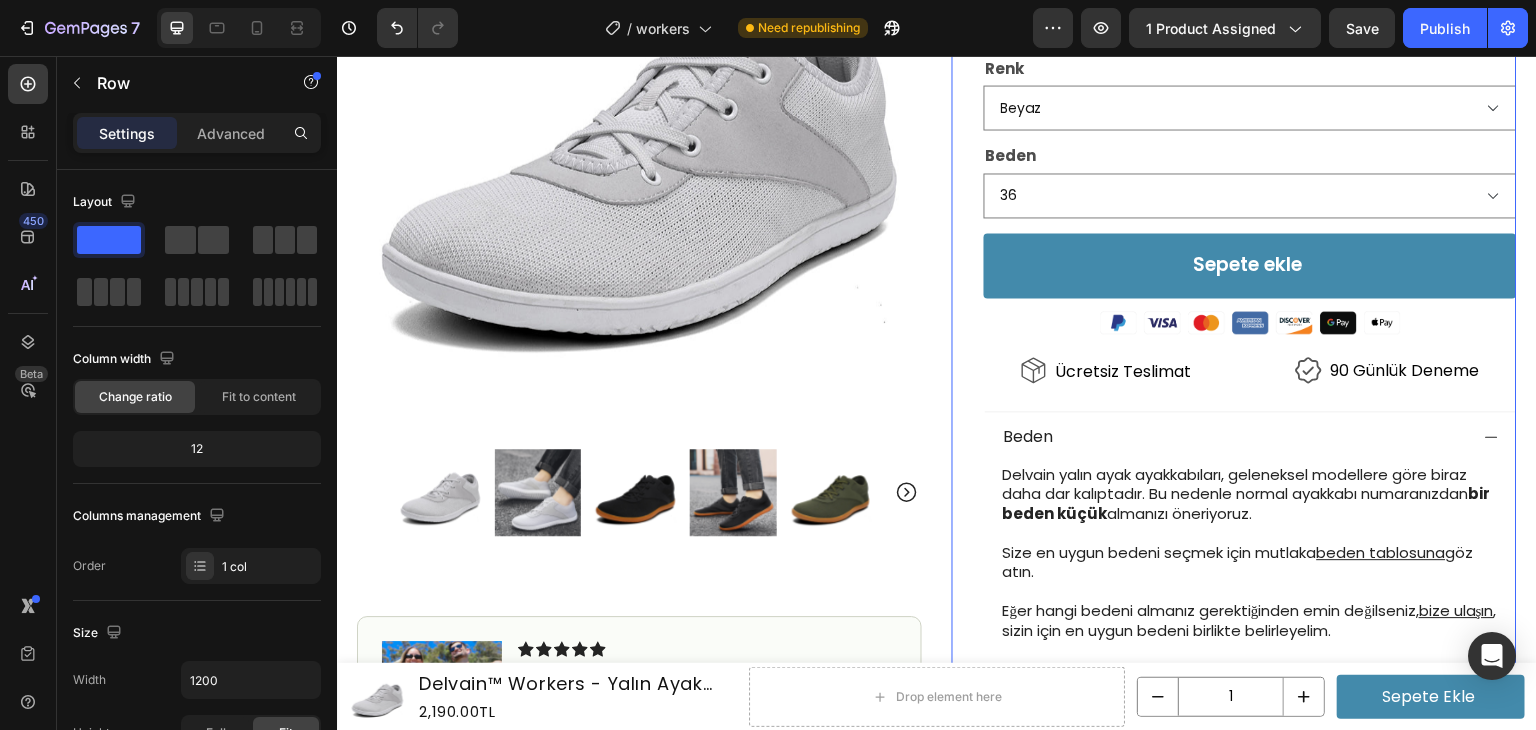scroll, scrollTop: 200, scrollLeft: 0, axis: vertical 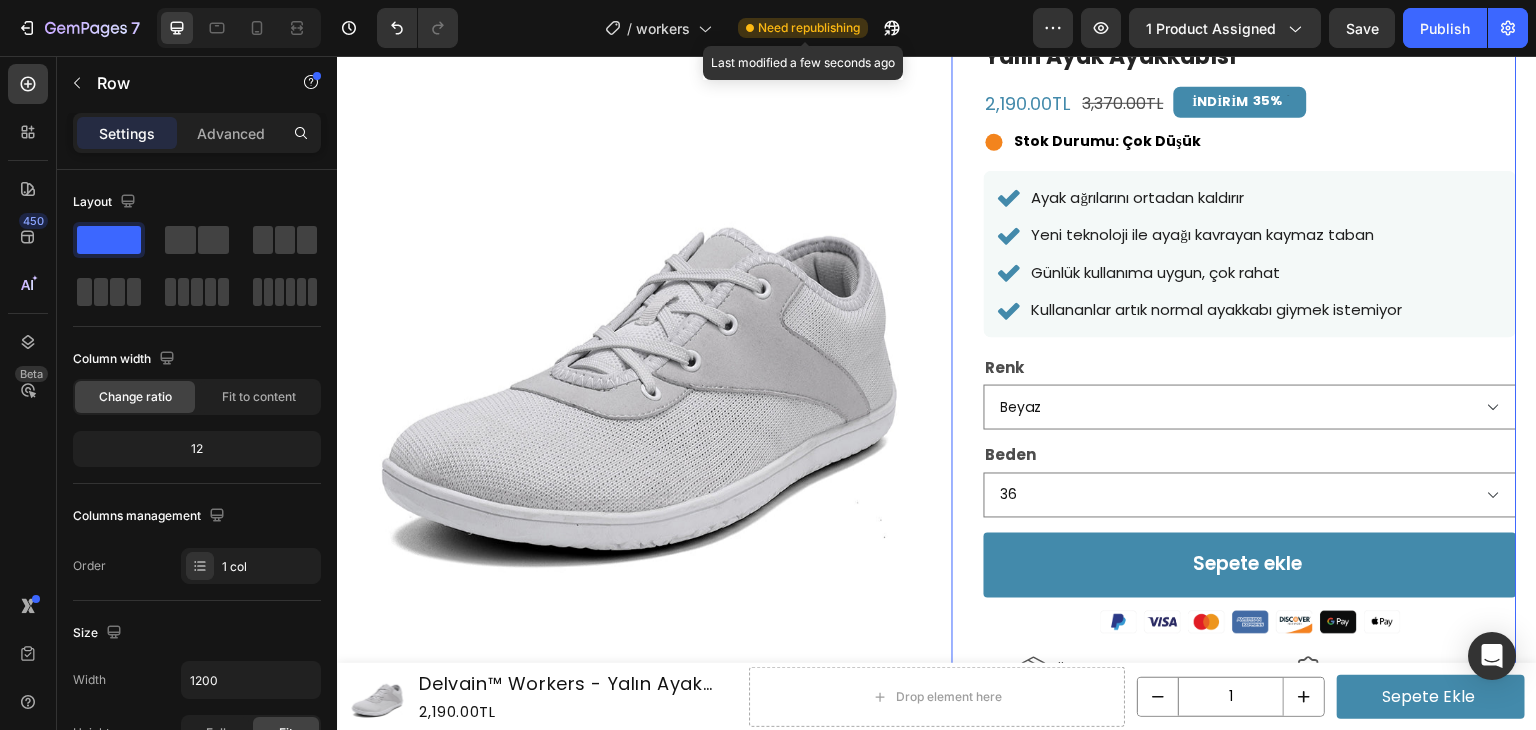 click on "Need republishing" at bounding box center (809, 28) 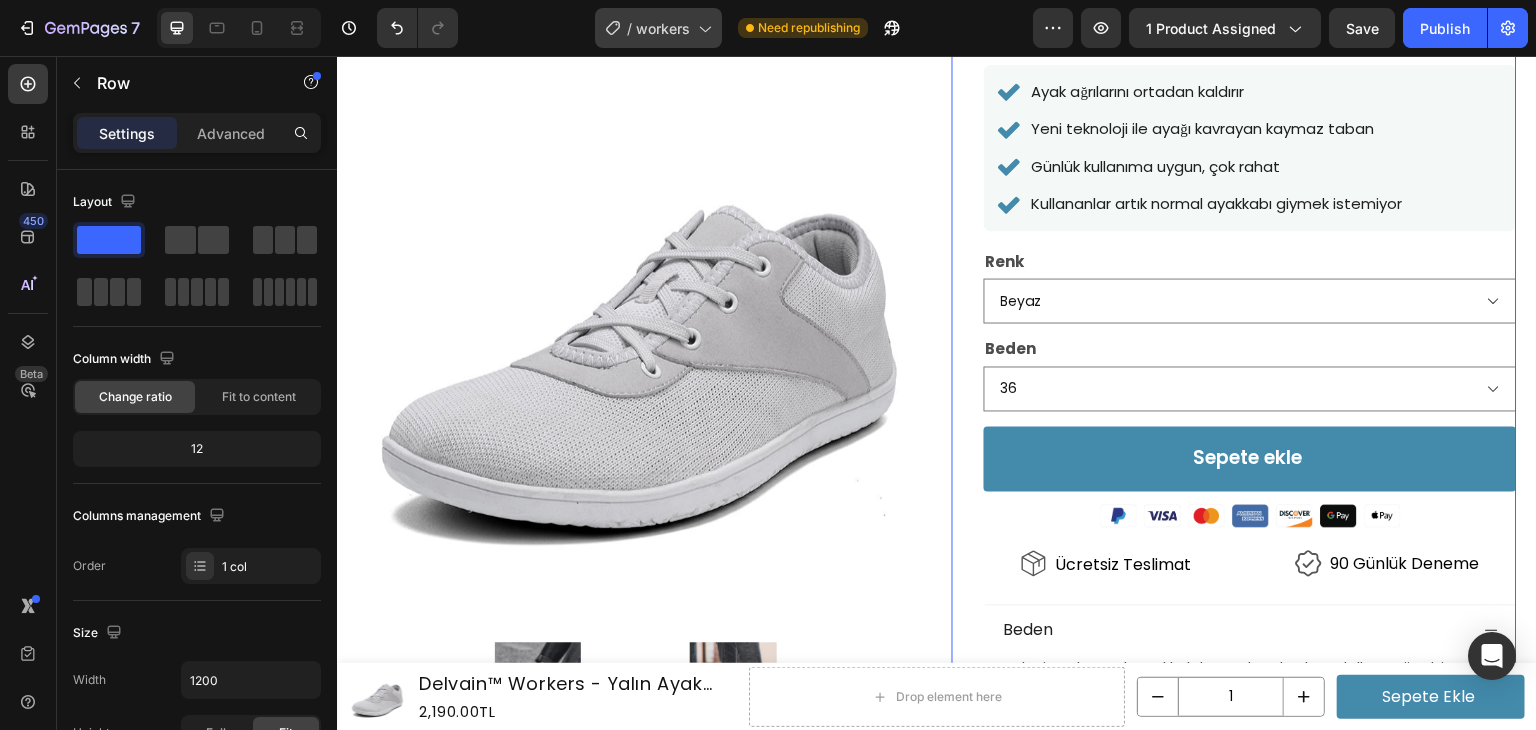 scroll, scrollTop: 300, scrollLeft: 0, axis: vertical 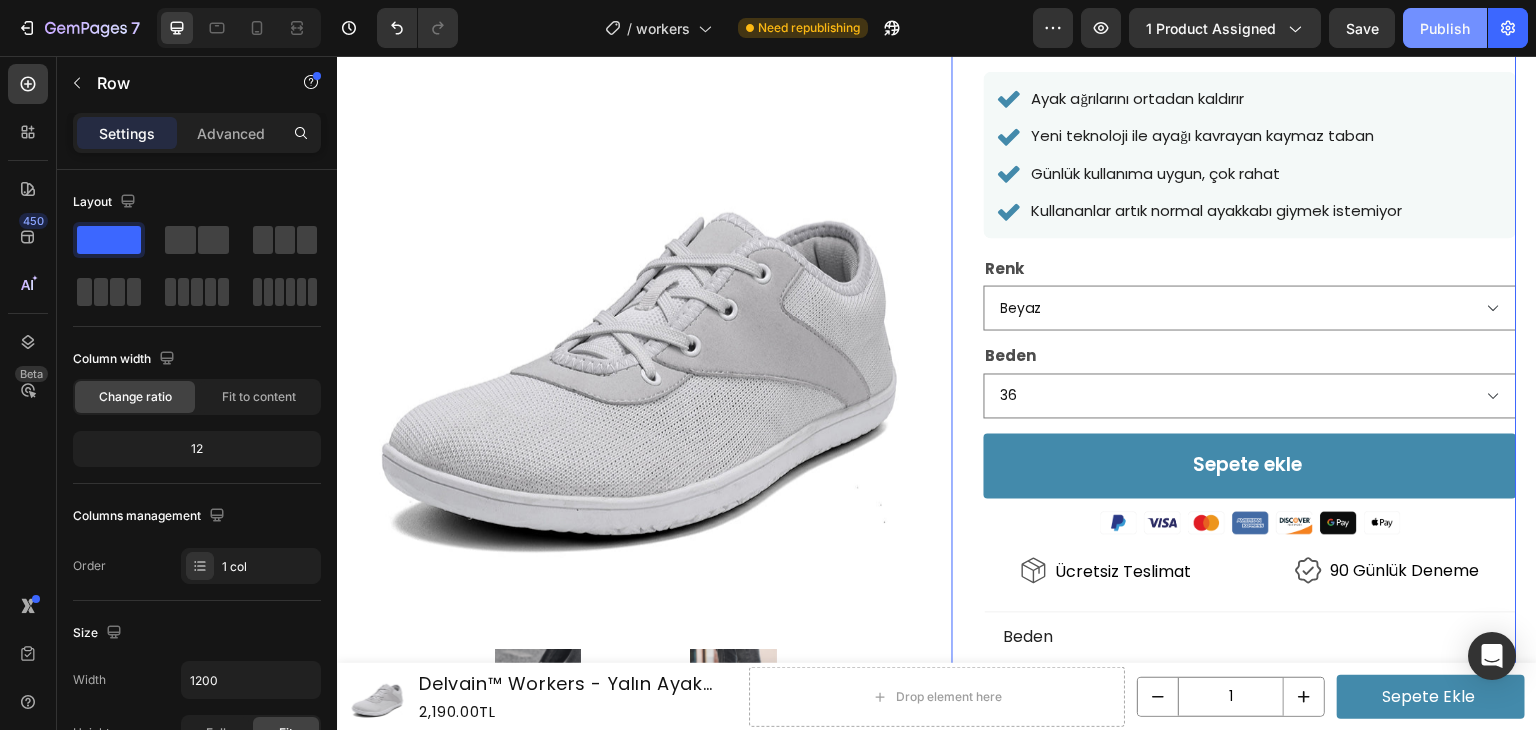 click on "Publish" at bounding box center (1445, 28) 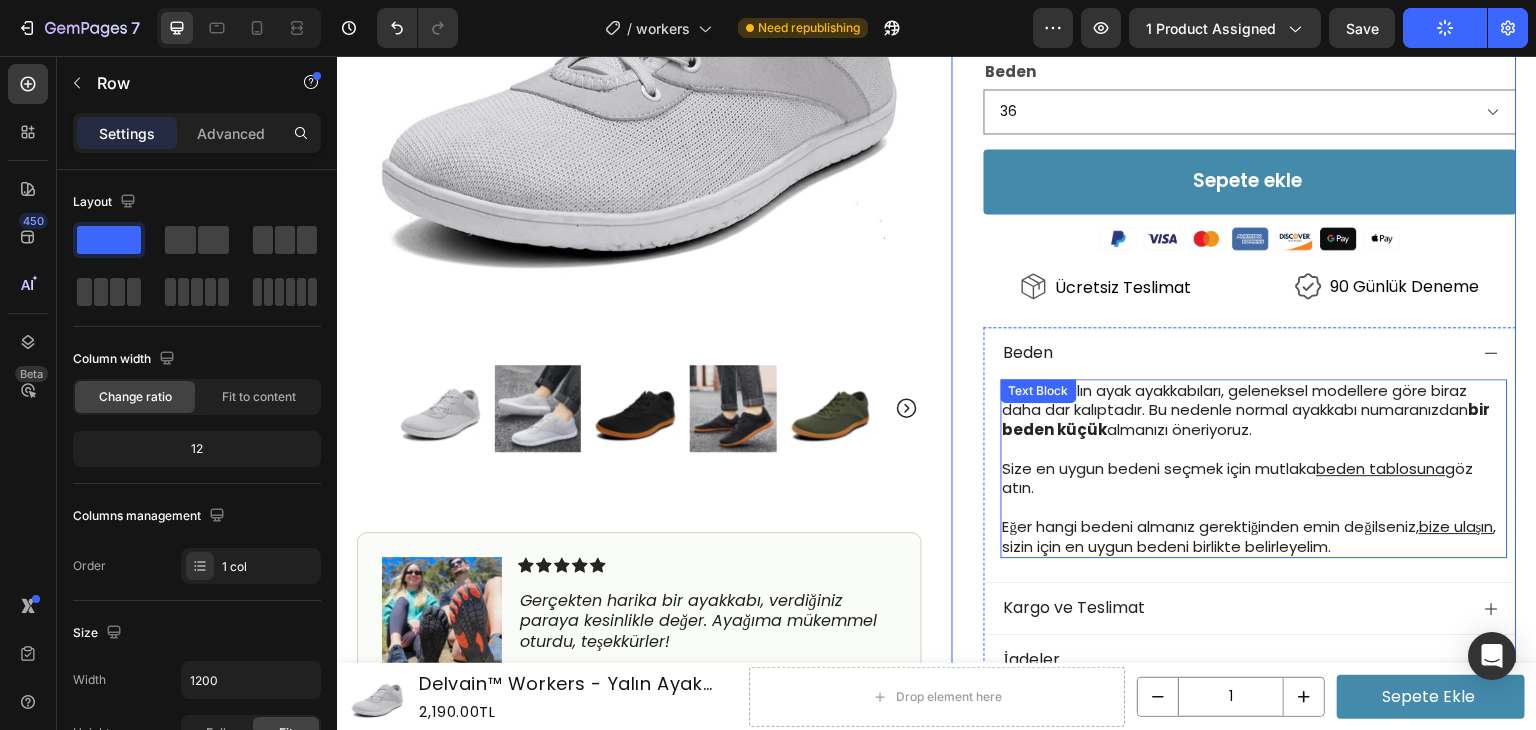 scroll, scrollTop: 600, scrollLeft: 0, axis: vertical 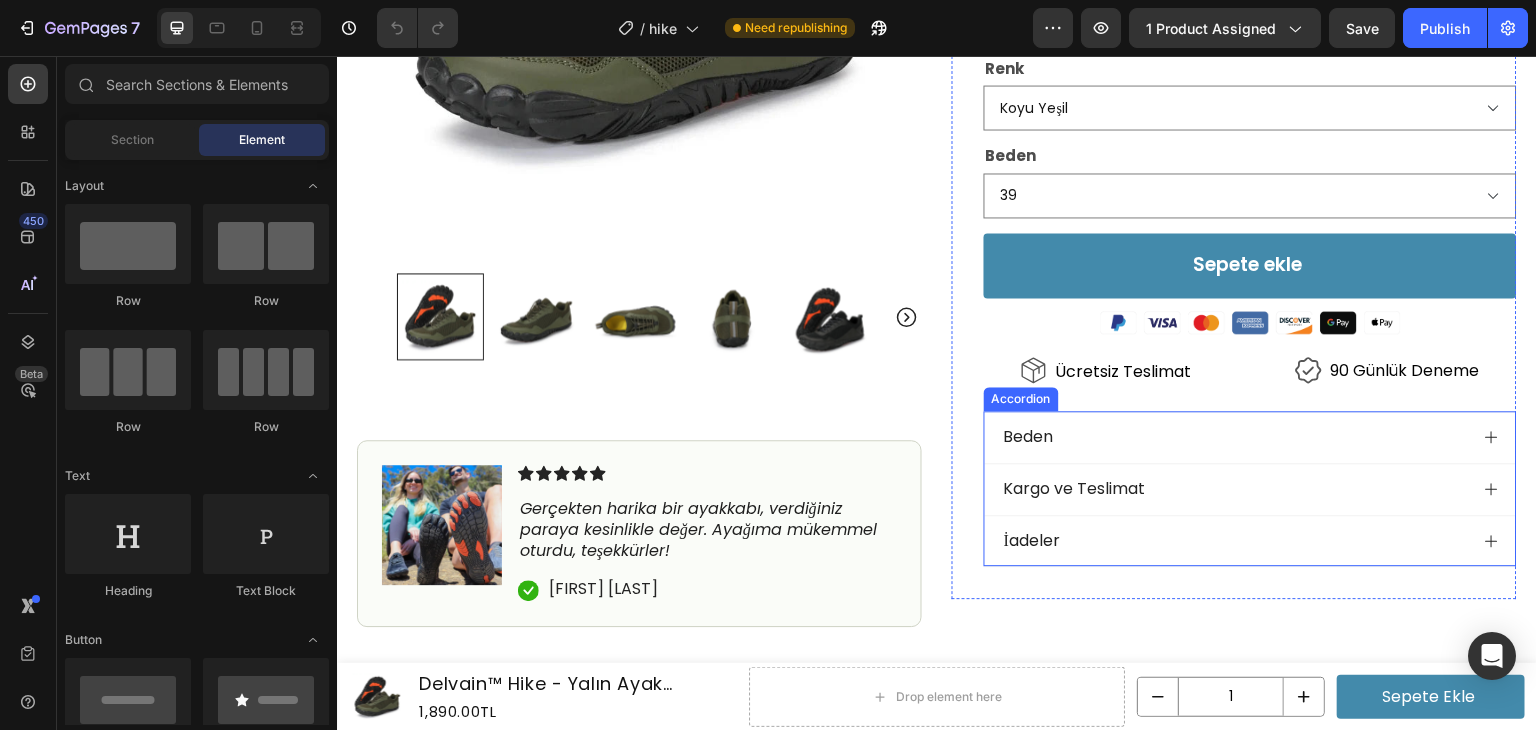 click on "Beden" at bounding box center (1250, 437) 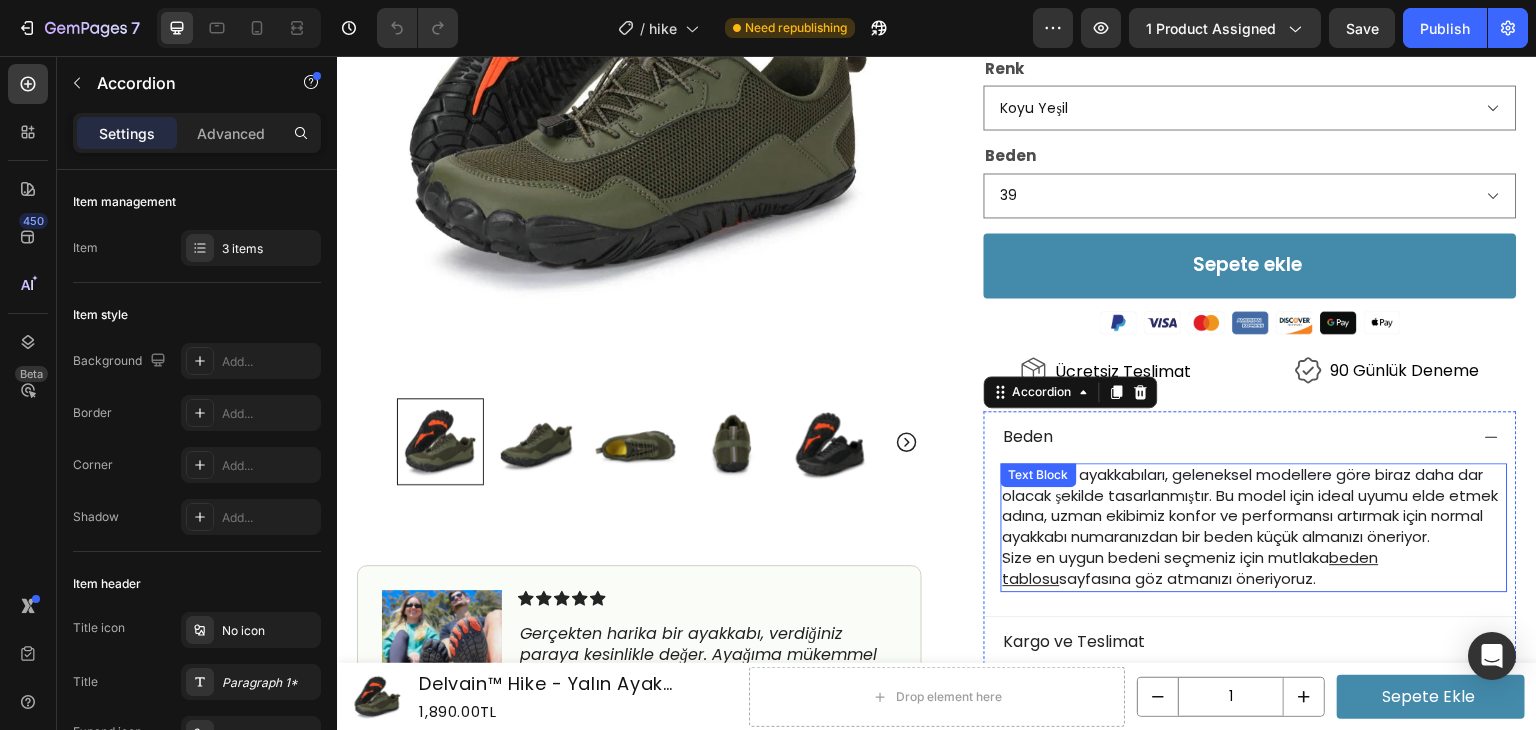 click on "Yalın ayak ayakkabıları, geleneksel modellere göre biraz daha dar olacak şekilde tasarlanmıştır. Bu model için ideal uyumu elde etmek adına, uzman ekibimiz konfor ve performansı artırmak için normal ayakkabı numaranızdan bir beden küçük almanızı öneriyor." at bounding box center (1251, 505) 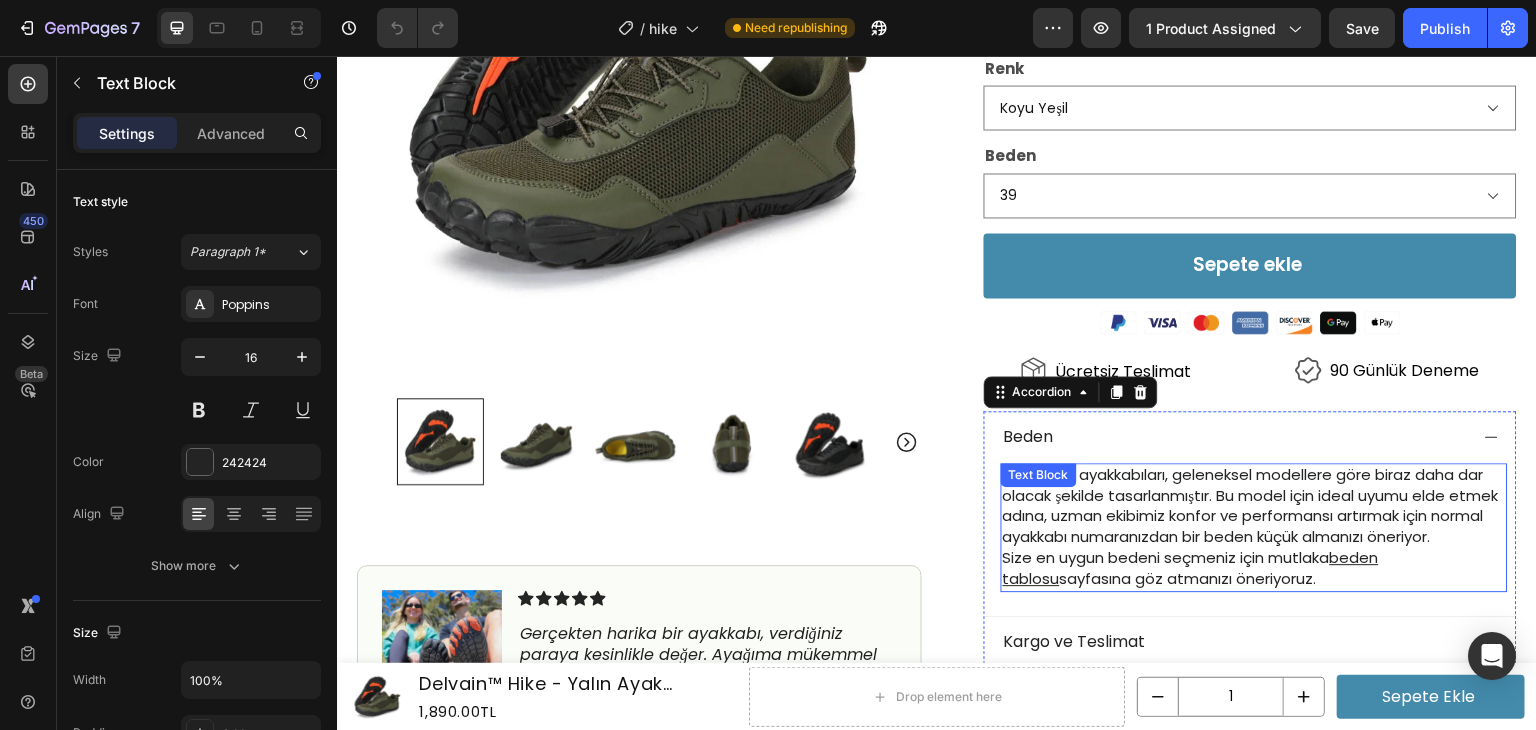 click on "Yalın ayak ayakkabıları, geleneksel modellere göre biraz daha dar olacak şekilde tasarlanmıştır. Bu model için ideal uyumu elde etmek adına, uzman ekibimiz konfor ve performansı artırmak için normal ayakkabı numaranızdan bir beden küçük almanızı öneriyor." at bounding box center (1251, 505) 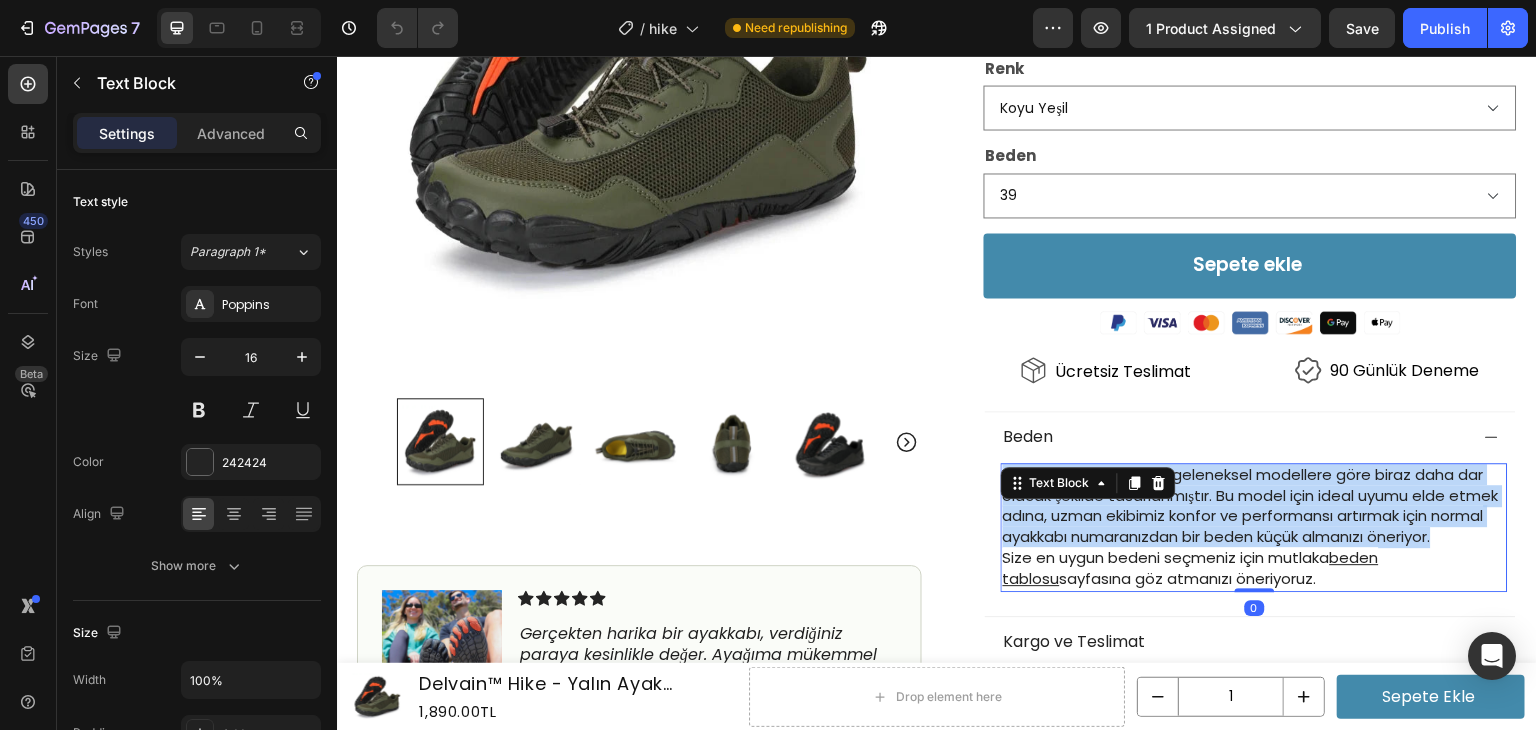 click on "Yalın ayak ayakkabıları, geleneksel modellere göre biraz daha dar olacak şekilde tasarlanmıştır. Bu model için ideal uyumu elde etmek adına, uzman ekibimiz konfor ve performansı artırmak için normal ayakkabı numaranızdan bir beden küçük almanızı öneriyor." at bounding box center [1251, 505] 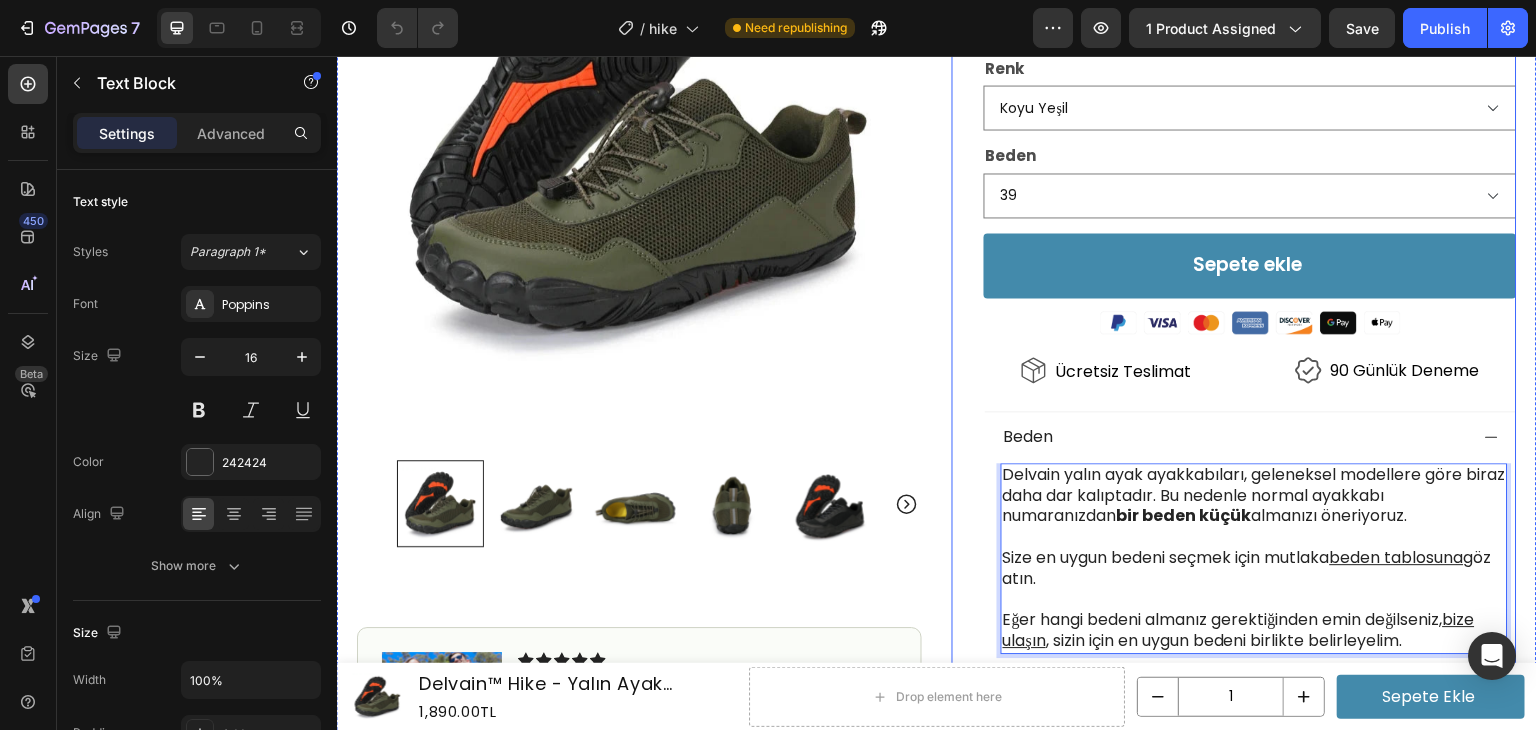 click on "Icon Icon Icon Icon Icon Icon List 4.7 |  12,000+ Memnun Müşteri Text Block Row Delvain™ Hike Heading Yalın Ayak Ayakkabısı Text Block 1,890.00TL Product Price Product Price 2,910.00TL Product Price Product Price İNDİRİM 35% Discount Tag Row Row
Icon Stok Durumu: Çok Düşük Text Block Row
Ayak ağrılarını ortadan kaldırır
Yeni teknoloji ile ayağı kavrayan kaymaz taban
Günlük kullanıma uygun, çok rahat
Kullananlar artık normal ayakkabı giymek istemiyor Item List Renk   Koyu Yeşil Siyah Gri Yeşil Beden   39 40 41 42 43 44 45 46 Product Variants & Swatches Sepete ekle Add to Cart Image
Icon Ücretsiz Teslimat Text Block
Icon 90 Günlük Deneme Text Block Row Image Gerçekten harika bir ayakkabı, verdiğiniz paraya kesinlikle değer. Ayağıma mükemmel oturdu, teşekkürler! Text Block
Icon Ahmet Öztürk Text Block Row Row
0" at bounding box center [1234, 230] 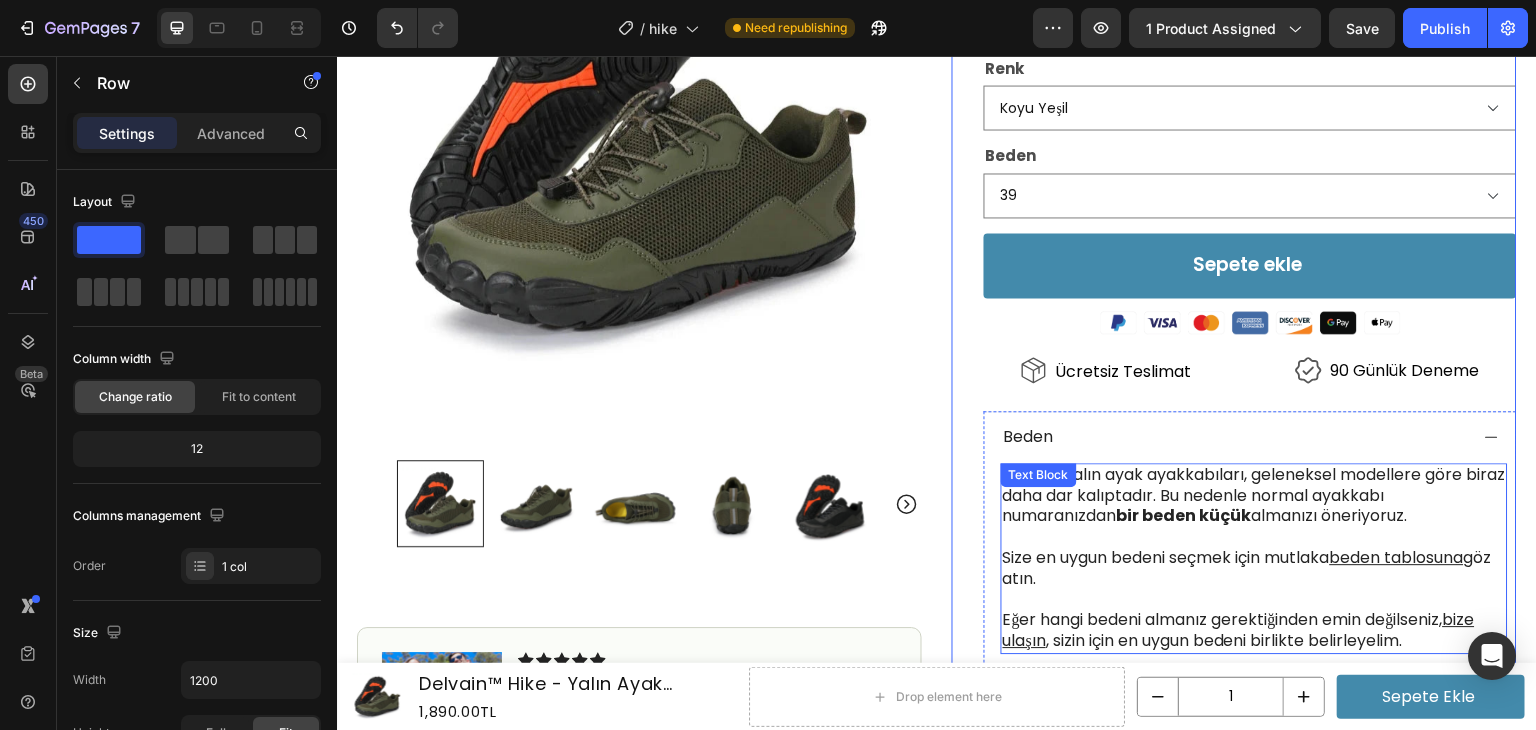 click at bounding box center (1254, 537) 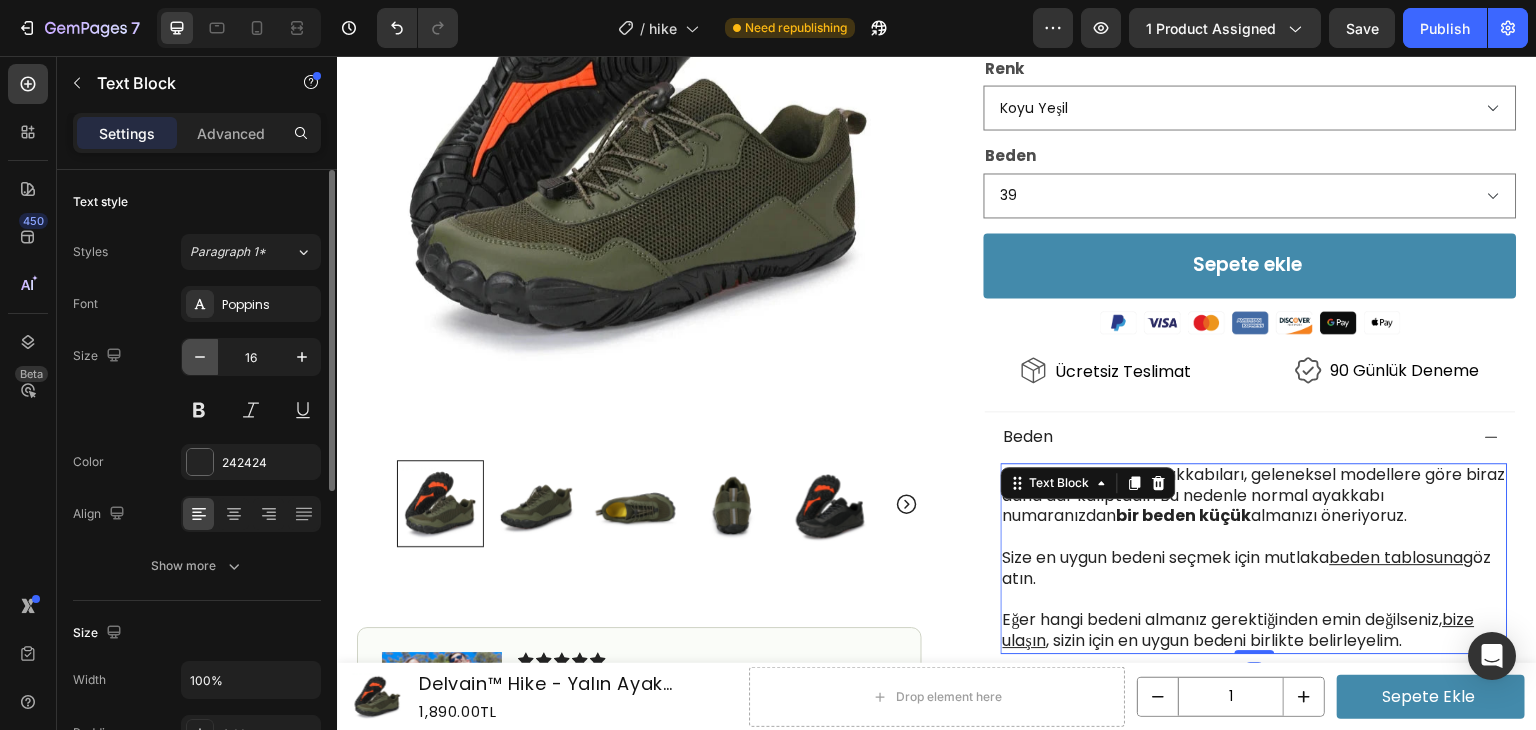 drag, startPoint x: 199, startPoint y: 356, endPoint x: 129, endPoint y: 410, distance: 88.40814 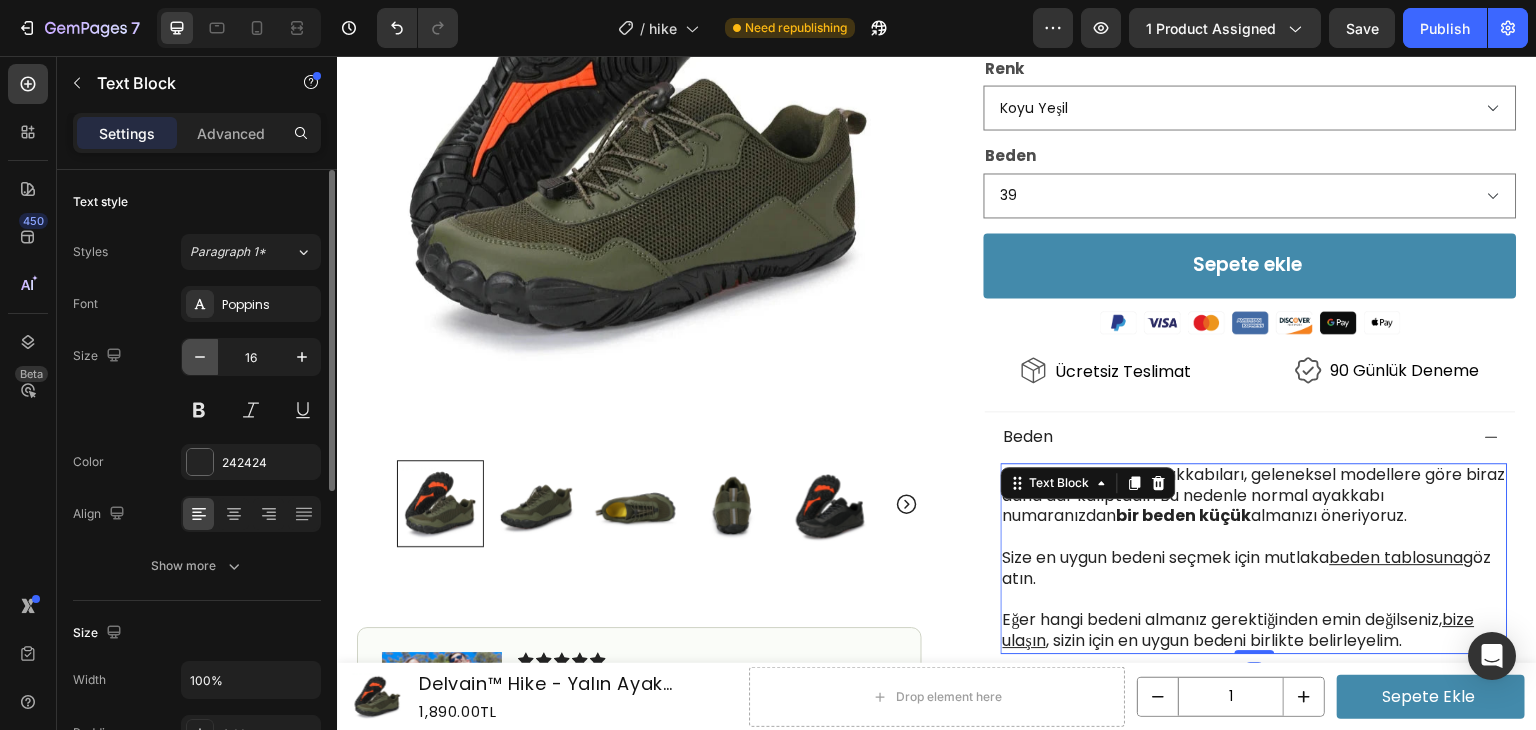click 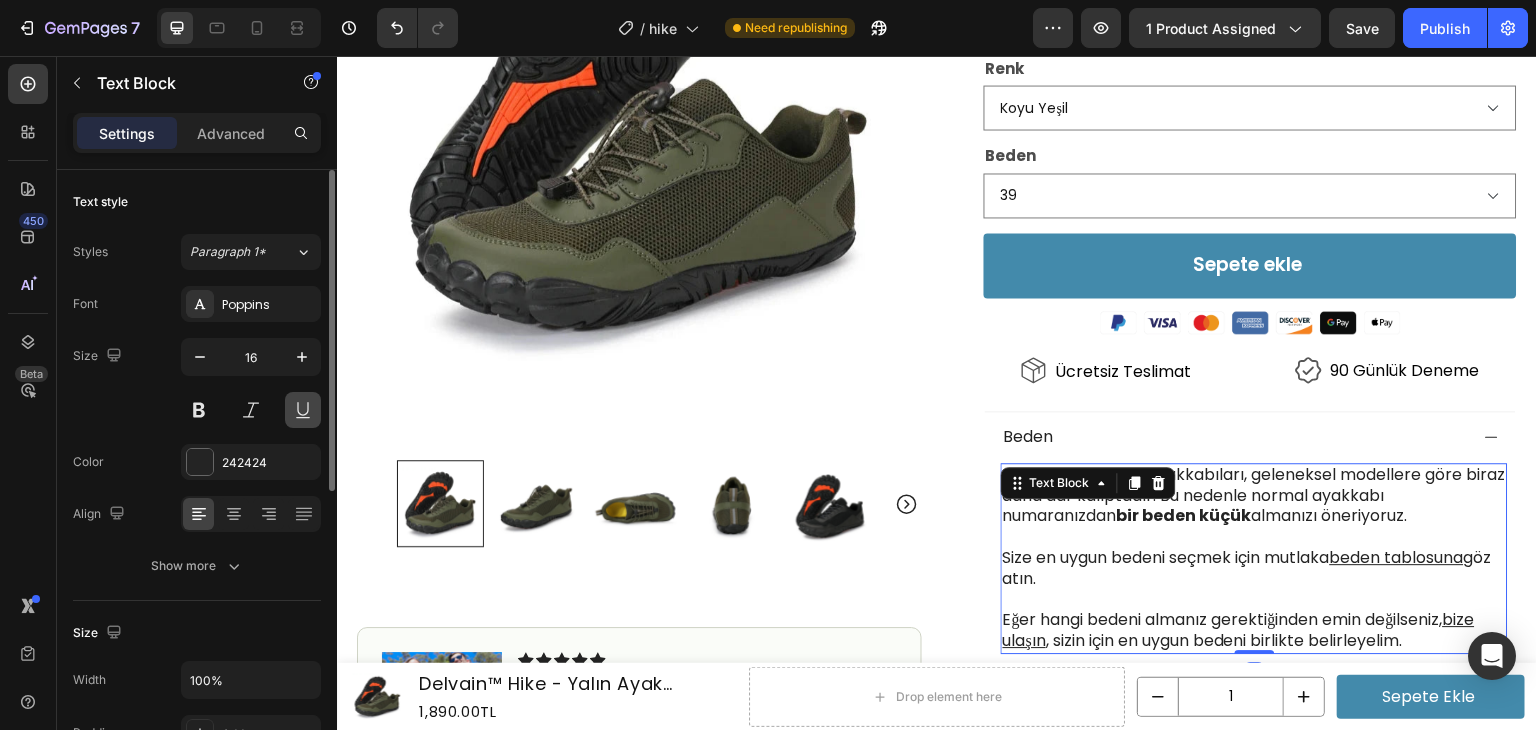 type on "15" 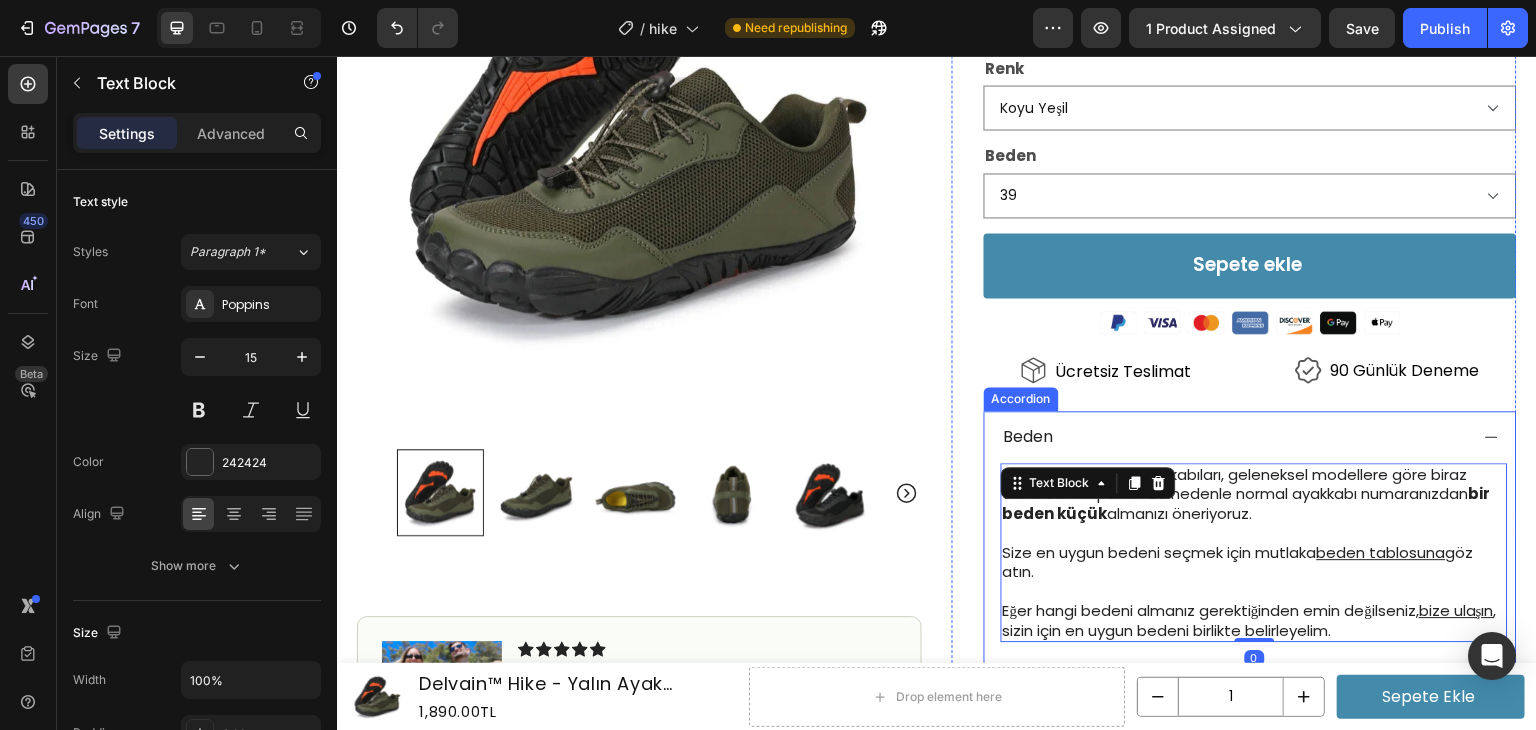 click on "Icon Icon Icon Icon Icon Icon List 4.7 |  12,000+ Memnun Müşteri Text Block Row Delvain™ Hike Heading Yalın Ayak Ayakkabısı Text Block 1,890.00TL Product Price Product Price 2,910.00TL Product Price Product Price İNDİRİM 35% Discount Tag Row Row
Icon Stok Durumu: Çok Düşük Text Block Row
Ayak ağrılarını ortadan kaldırır
Yeni teknoloji ile ayağı kavrayan kaymaz taban
Günlük kullanıma uygun, çok rahat
Kullananlar artık normal ayakkabı giymek istemiyor Item List Renk   Koyu Yeşil Siyah Gri Yeşil Beden   39 40 41 42 43 44 45 46 Product Variants & Swatches Sepete ekle Add to Cart Image
Icon Ücretsiz Teslimat Text Block
Icon 90 Günlük Deneme Text Block Row Image Gerçekten harika bir ayakkabı, verdiğiniz paraya kesinlikle değer. Ayağıma mükemmel oturdu, teşekkürler! Text Block
Icon Ahmet Öztürk Text Block Row Row
0" at bounding box center [1234, 224] 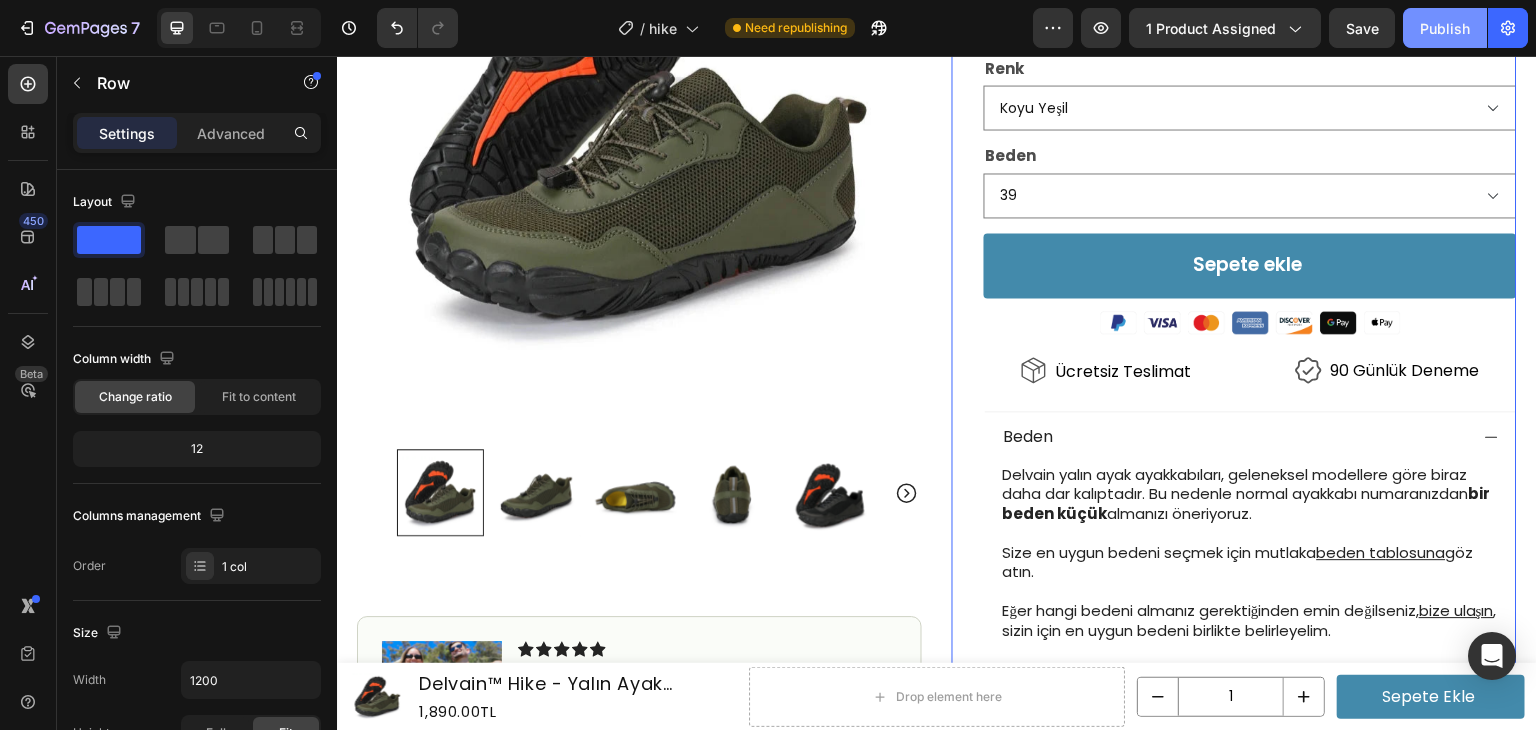 click on "Publish" at bounding box center [1445, 28] 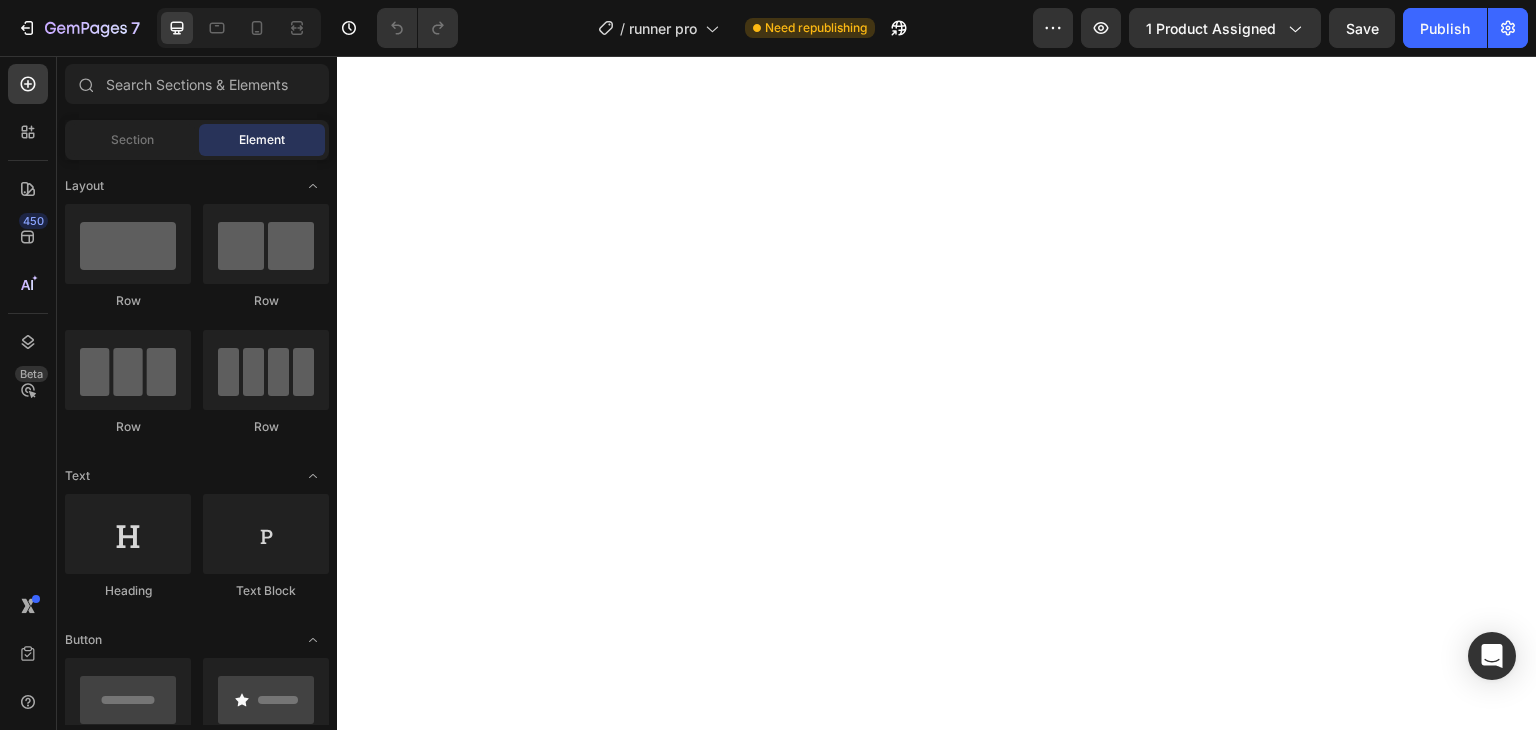 scroll, scrollTop: 0, scrollLeft: 0, axis: both 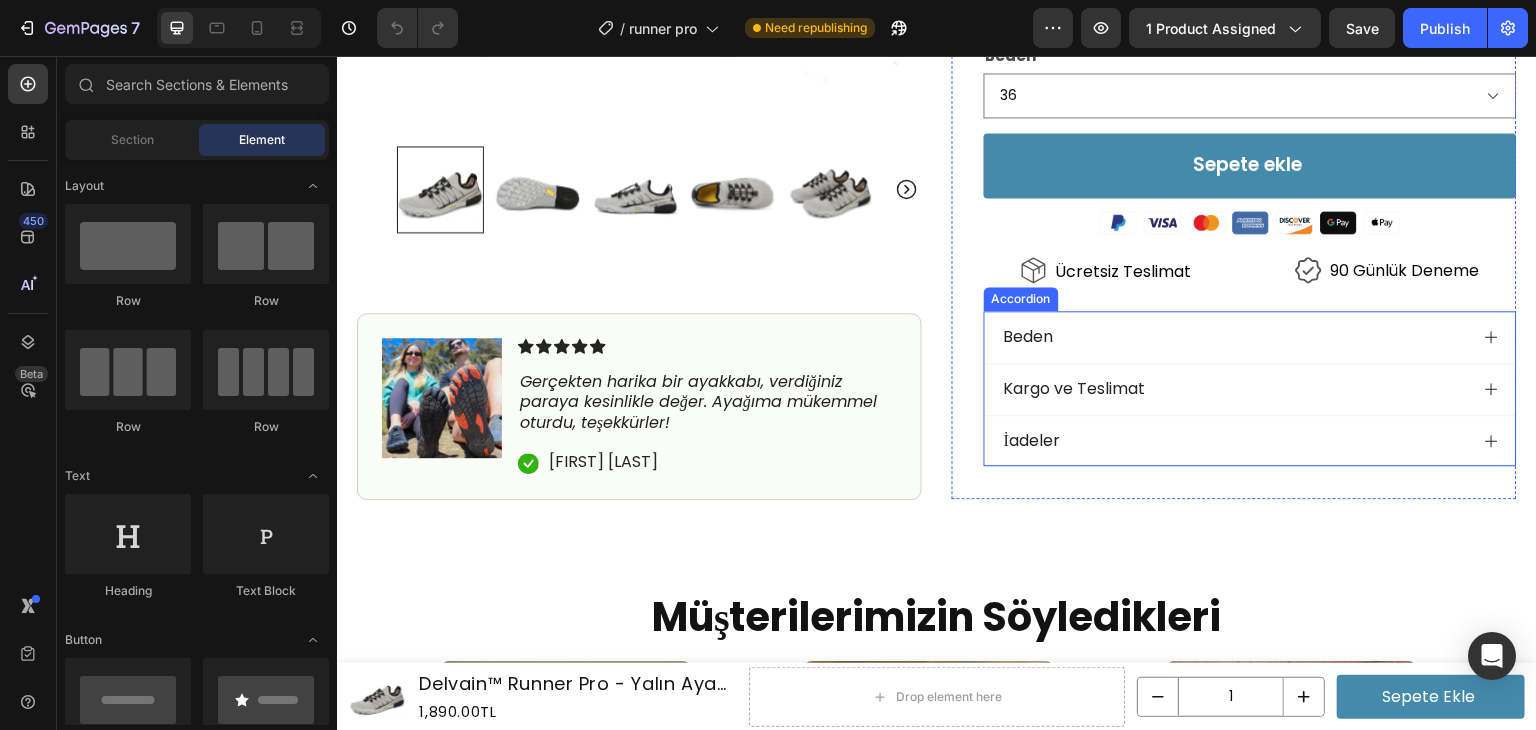 click on "Beden" at bounding box center [1234, 337] 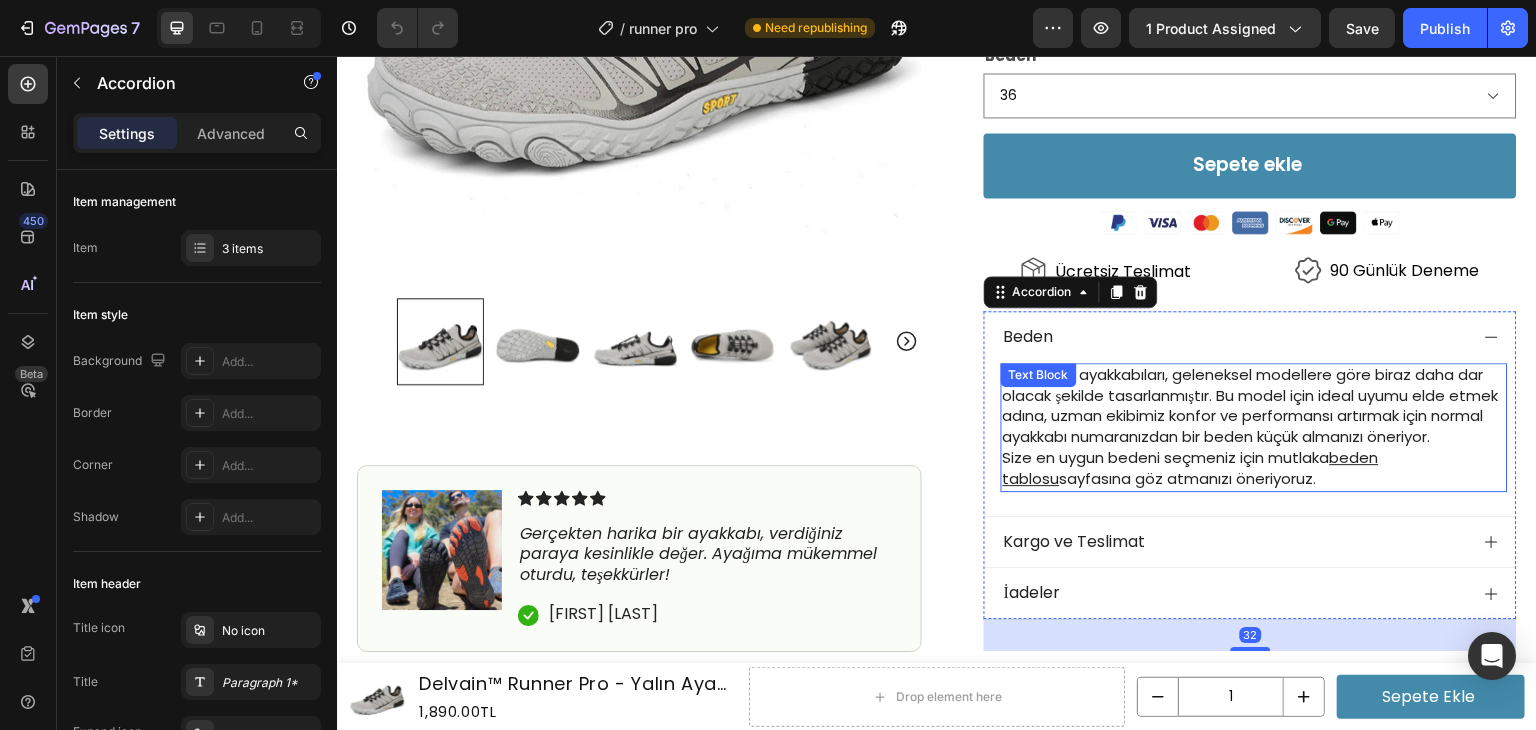 click on "Yalın ayak ayakkabıları, geleneksel modellere göre biraz daha dar olacak şekilde tasarlanmıştır. Bu model için ideal uyumu elde etmek adına, uzman ekibimiz konfor ve performansı artırmak için normal ayakkabı numaranızdan bir beden küçük almanızı öneriyor." at bounding box center (1251, 405) 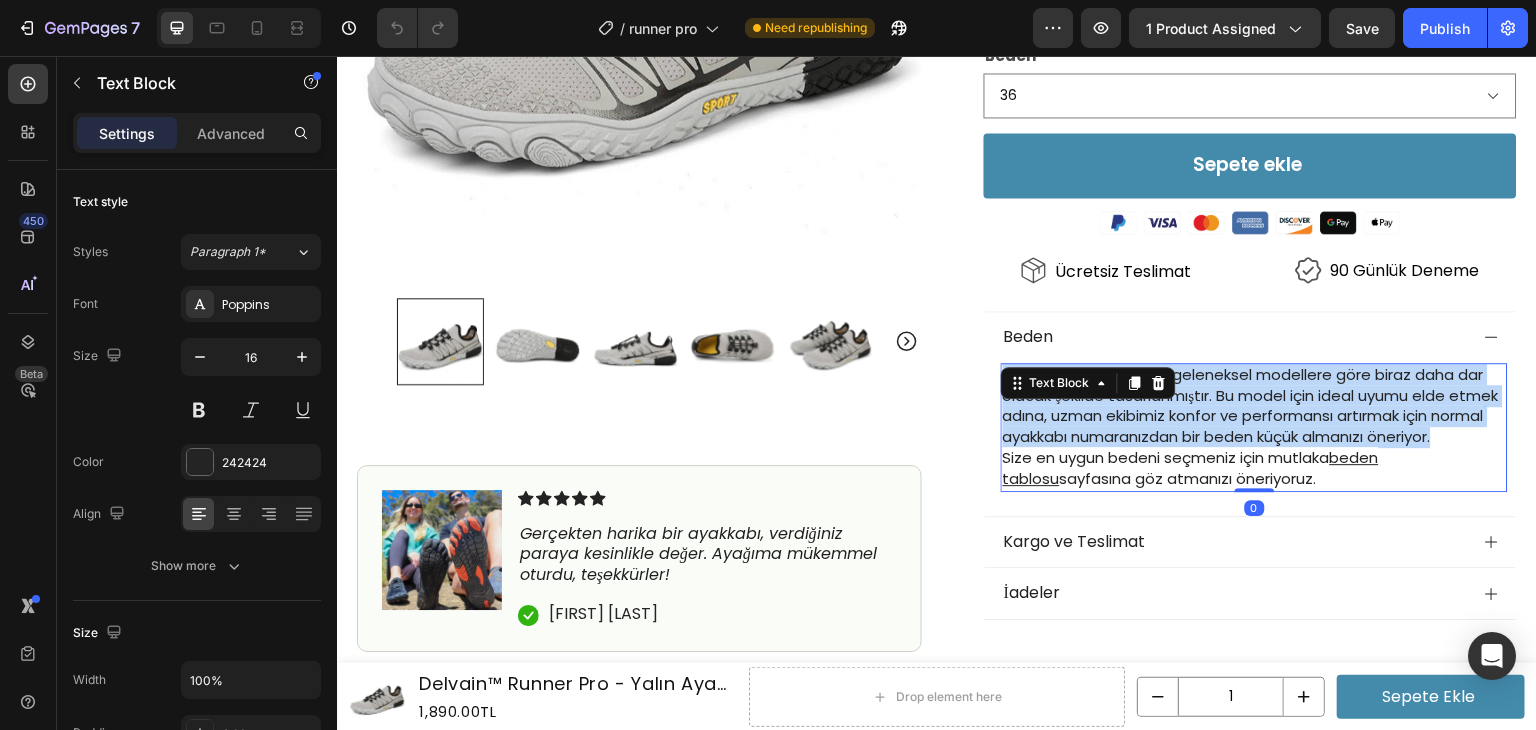 click on "Yalın ayak ayakkabıları, geleneksel modellere göre biraz daha dar olacak şekilde tasarlanmıştır. Bu model için ideal uyumu elde etmek adına, uzman ekibimiz konfor ve performansı artırmak için normal ayakkabı numaranızdan bir beden küçük almanızı öneriyor." at bounding box center [1251, 405] 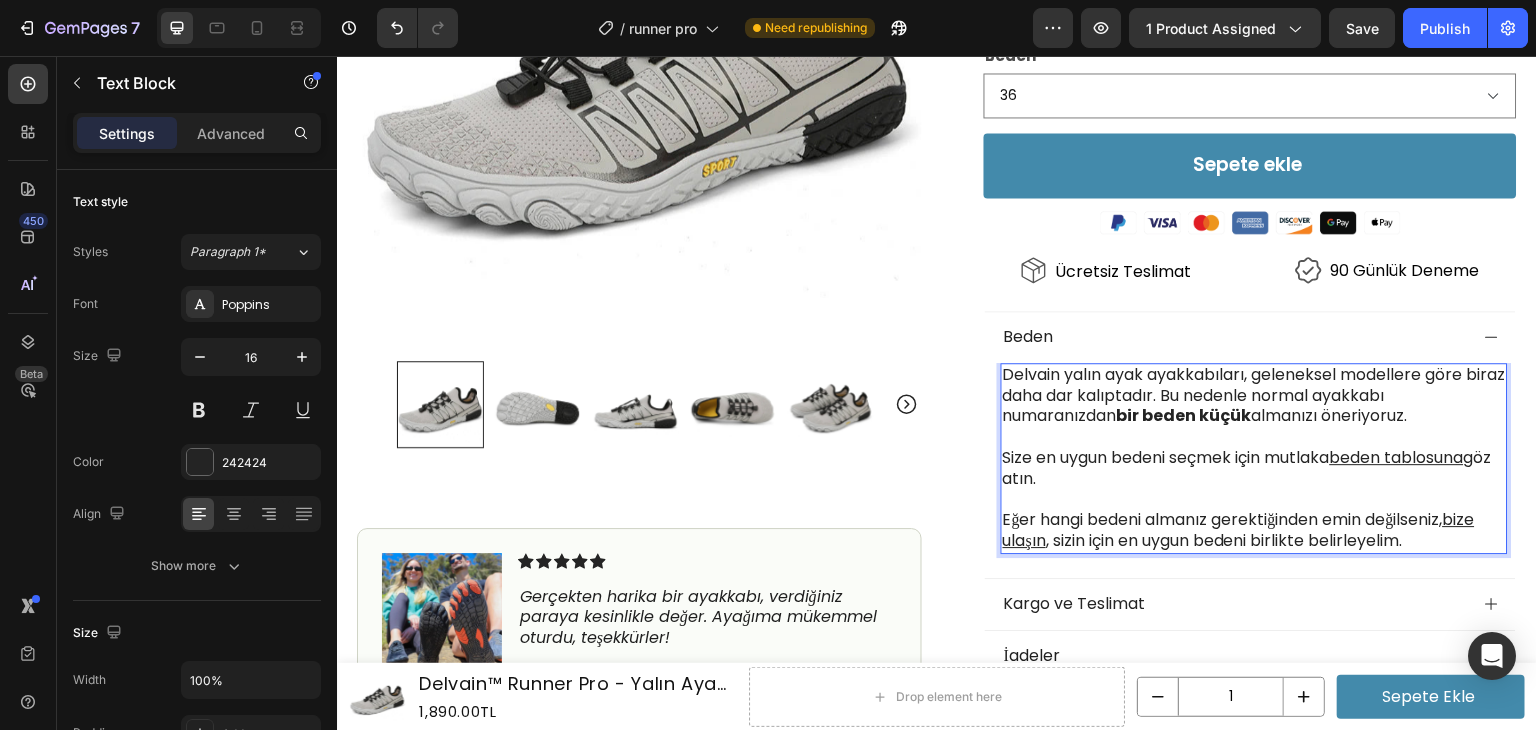 click on "Delvain yalın ayak ayakkabıları, geleneksel modellere göre biraz daha dar kalıptadır. Bu nedenle normal ayakkabı numaranızdan  bir beden küçük  almanızı öneriyoruz." at bounding box center (1254, 396) 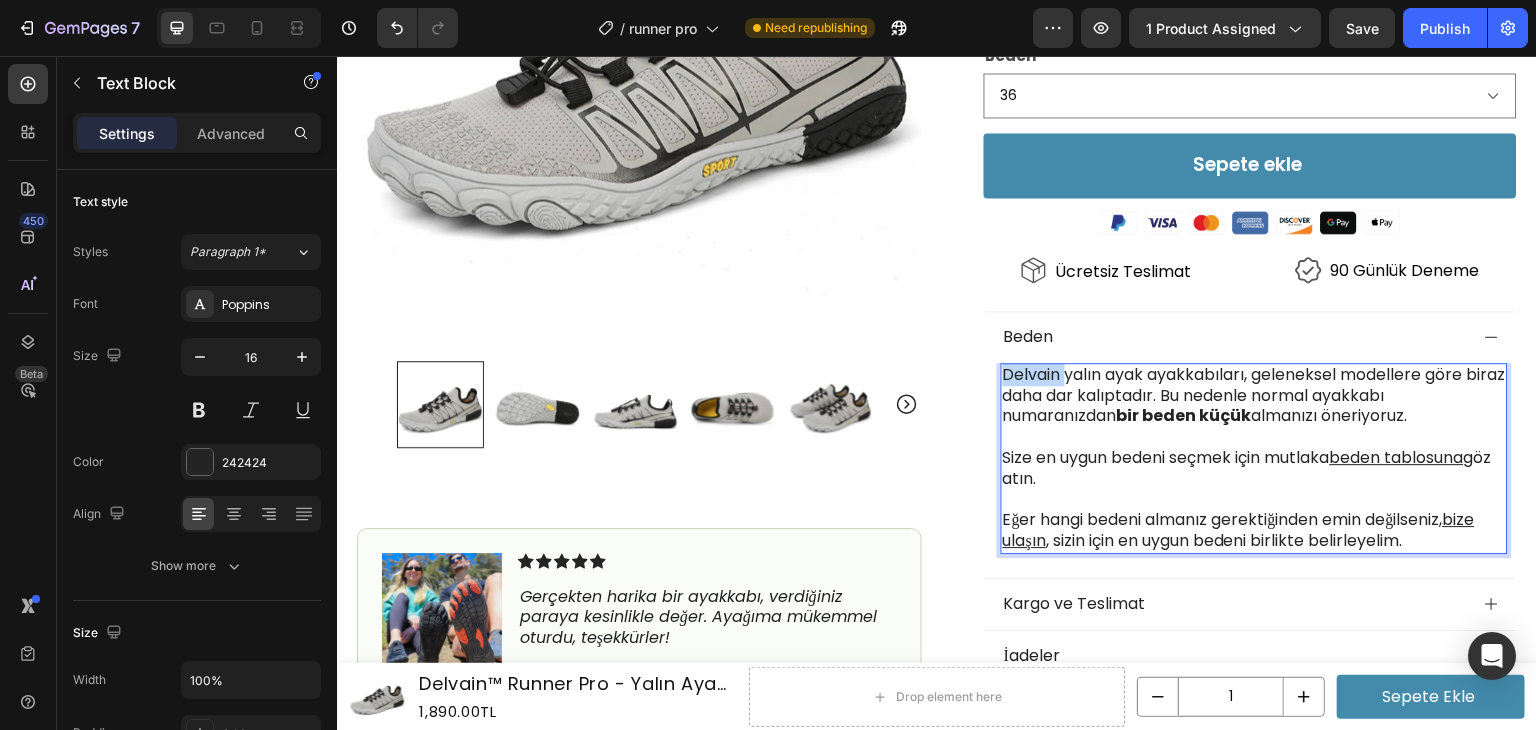 click on "Delvain yalın ayak ayakkabıları, geleneksel modellere göre biraz daha dar kalıptadır. Bu nedenle normal ayakkabı numaranızdan  bir beden küçük  almanızı öneriyoruz." at bounding box center (1254, 396) 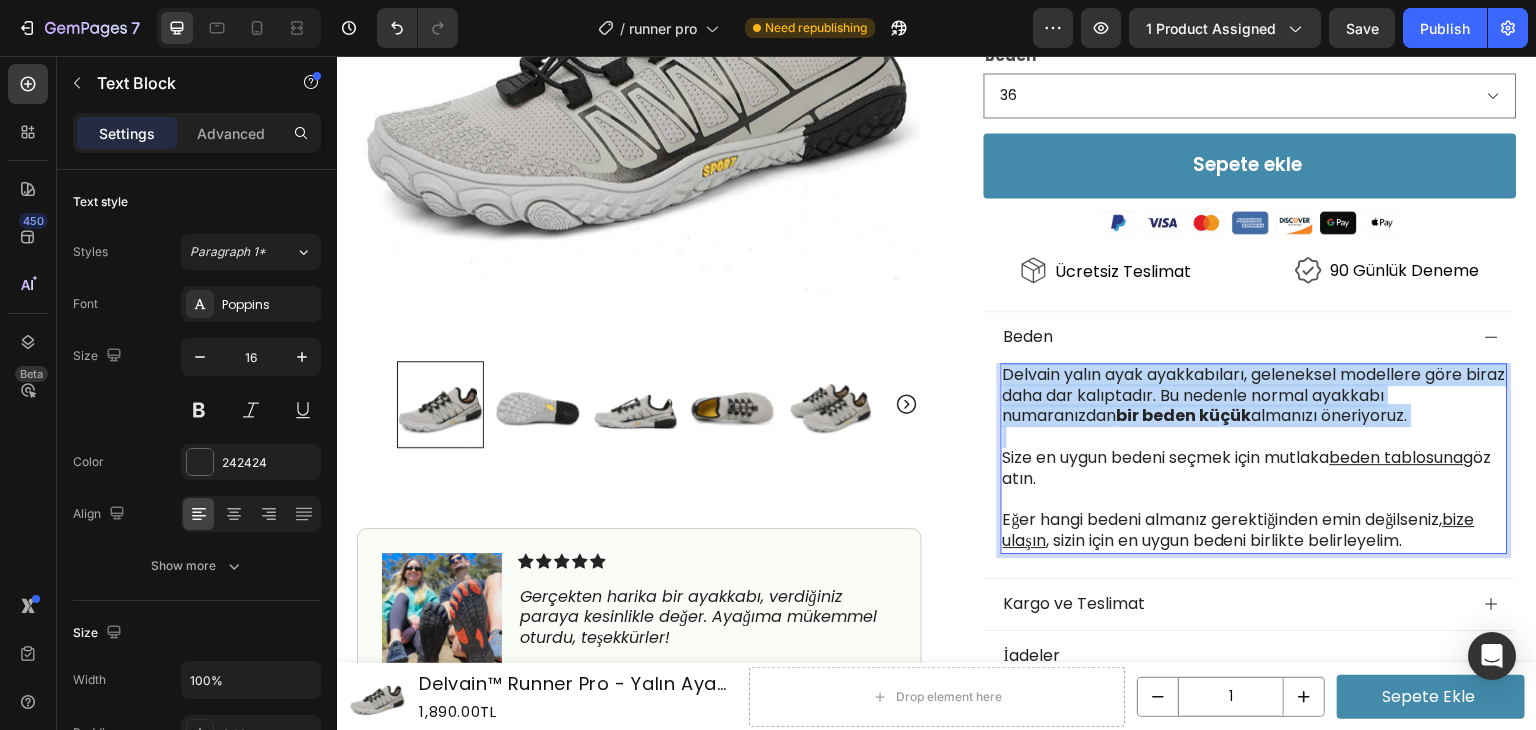 click on "Delvain yalın ayak ayakkabıları, geleneksel modellere göre biraz daha dar kalıptadır. Bu nedenle normal ayakkabı numaranızdan  bir beden küçük  almanızı öneriyoruz." at bounding box center (1254, 396) 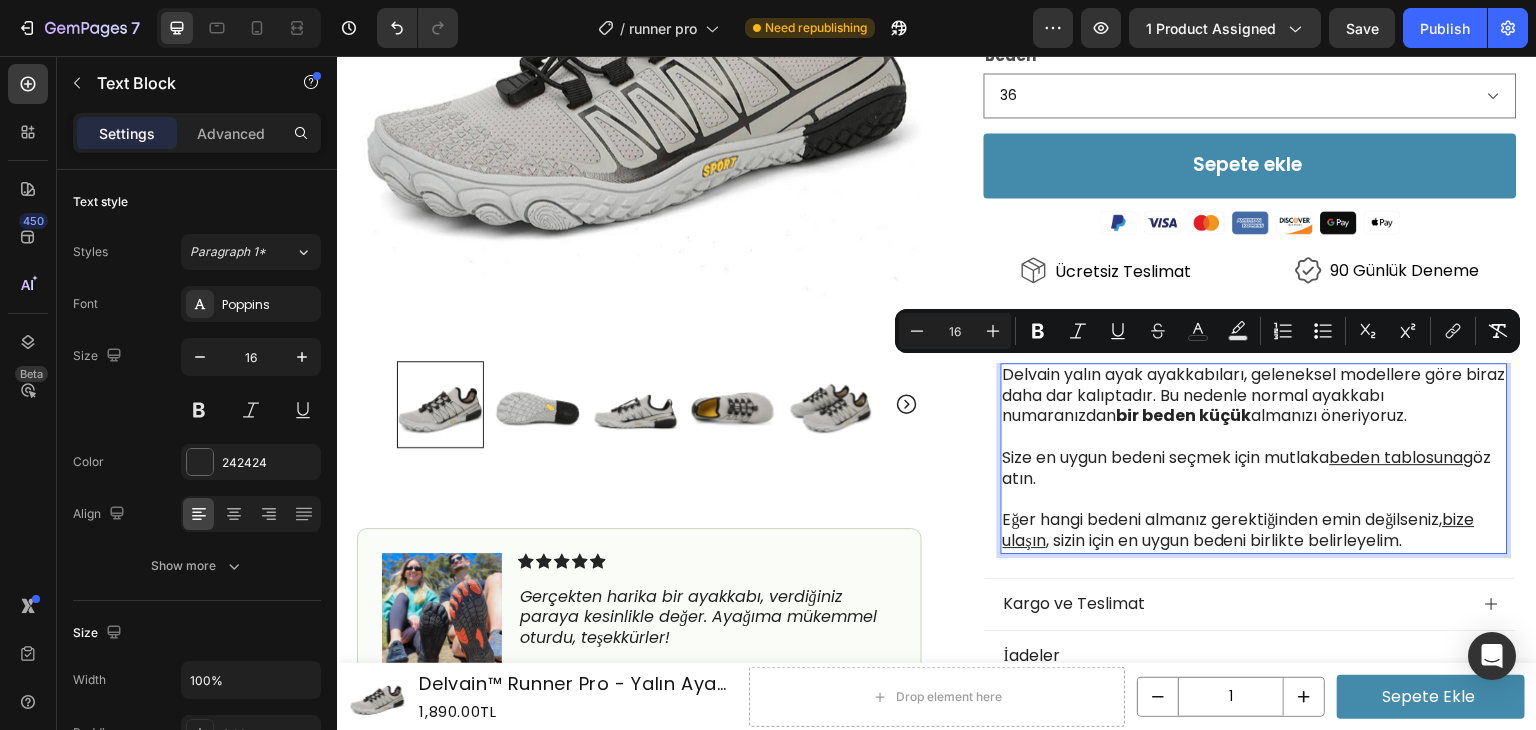 click on "Eğer hangi bedeni almanız gerektiğinden emin değilseniz,  bize ulaşın , sizin için en uygun bedeni birlikte belirleyelim." at bounding box center (1254, 531) 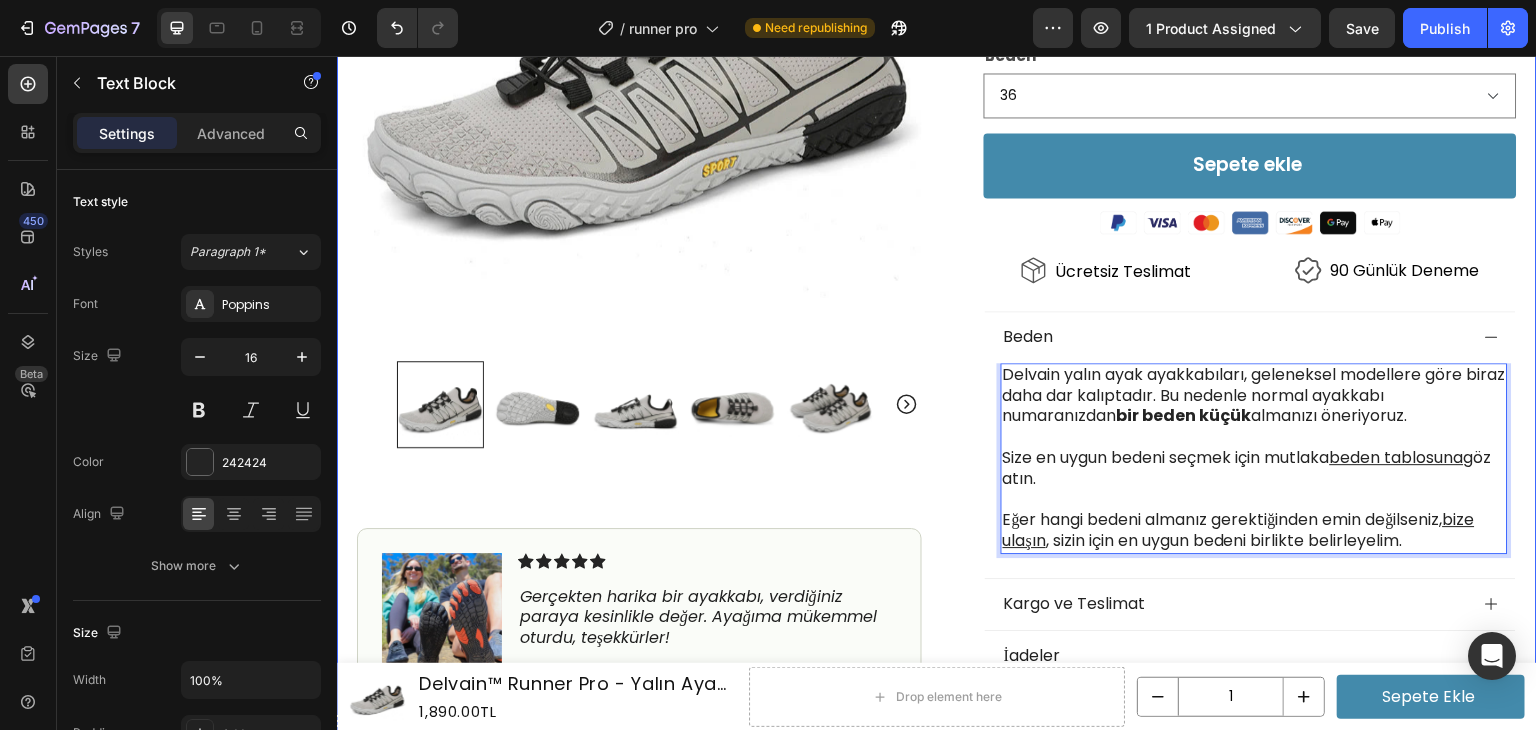 click on "Product Images Image Icon Icon Icon Icon Icon Icon List Gerçekten harika bir ayakkabı, verdiğiniz paraya kesinlikle değer. Ayağıma mükemmel oturdu, teşekkürler! Text Block
Icon Ahmet Öztürk Text Block Row Row Row Icon Icon Icon Icon Icon Icon List 4.7 |  12,000+ Memnun Müşteri Text Block Row Delvain™ Runner Pro Heading Yalın Ayak Ayakkabısı Text Block 1,890.00TL Product Price Product Price 2,910.00TL Product Price Product Price İNDİRİM 35% Discount Tag Row Row
Icon Stok Durumu: Çok Düşük Text Block Row
Ayak ağrılarını ortadan kaldırır
Yeni teknoloji ile ayağı kavrayan kaymaz taban
Günlük kullanıma uygun, çok rahat
Kullananlar artık normal ayakkabı giymek istemiyor Item List Renk   Gri Pembe Mavi Siyah Beyaz Bej Beden   36 37 38 39 40 41 42 43 44 45 46 47 48 Product Variants & Swatches Sepete ekle Add to Cart Image
Icon Ücretsiz Teslimat" at bounding box center [937, 106] 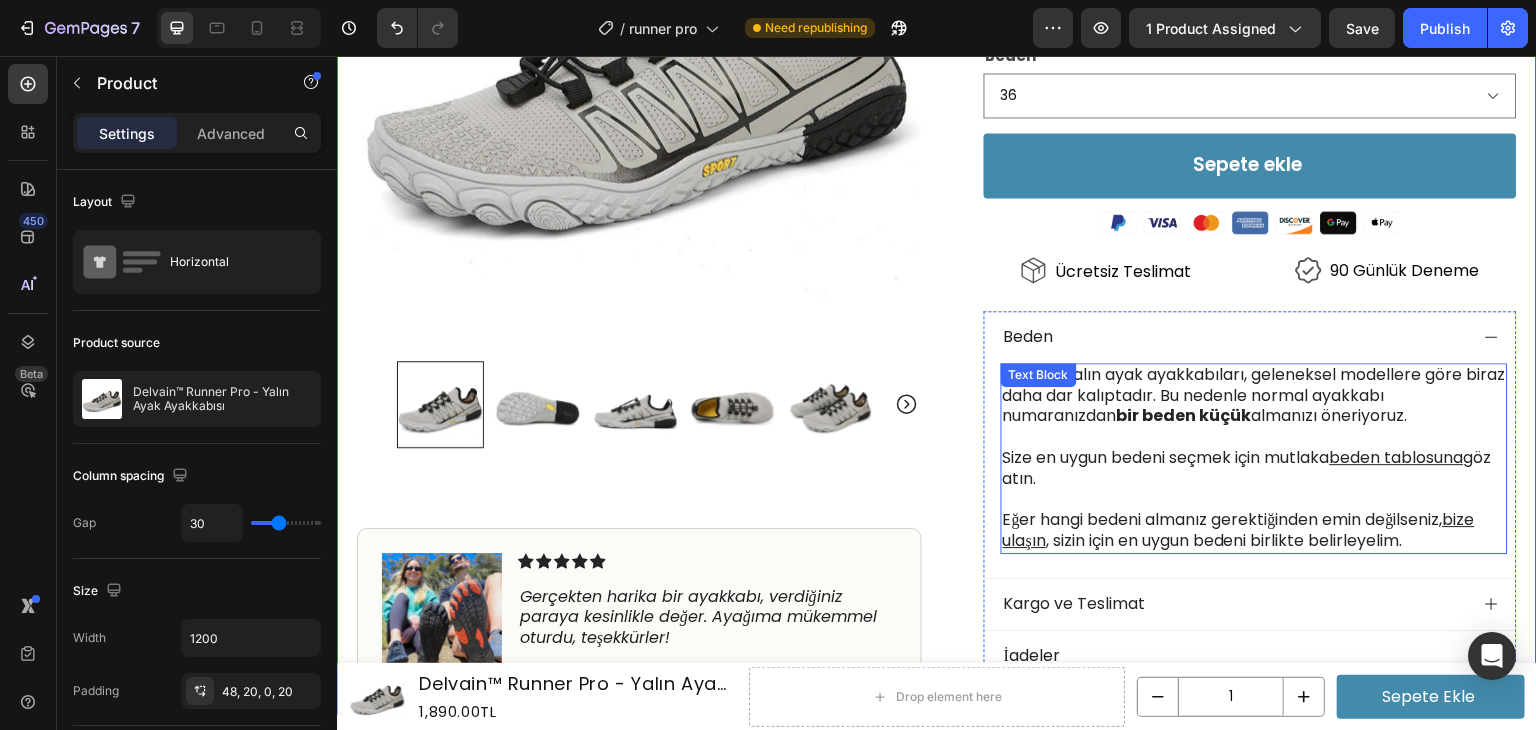 click on "Size en uygun bedeni seçmek için mutlaka  beden tablosuna  göz atın." at bounding box center (1254, 469) 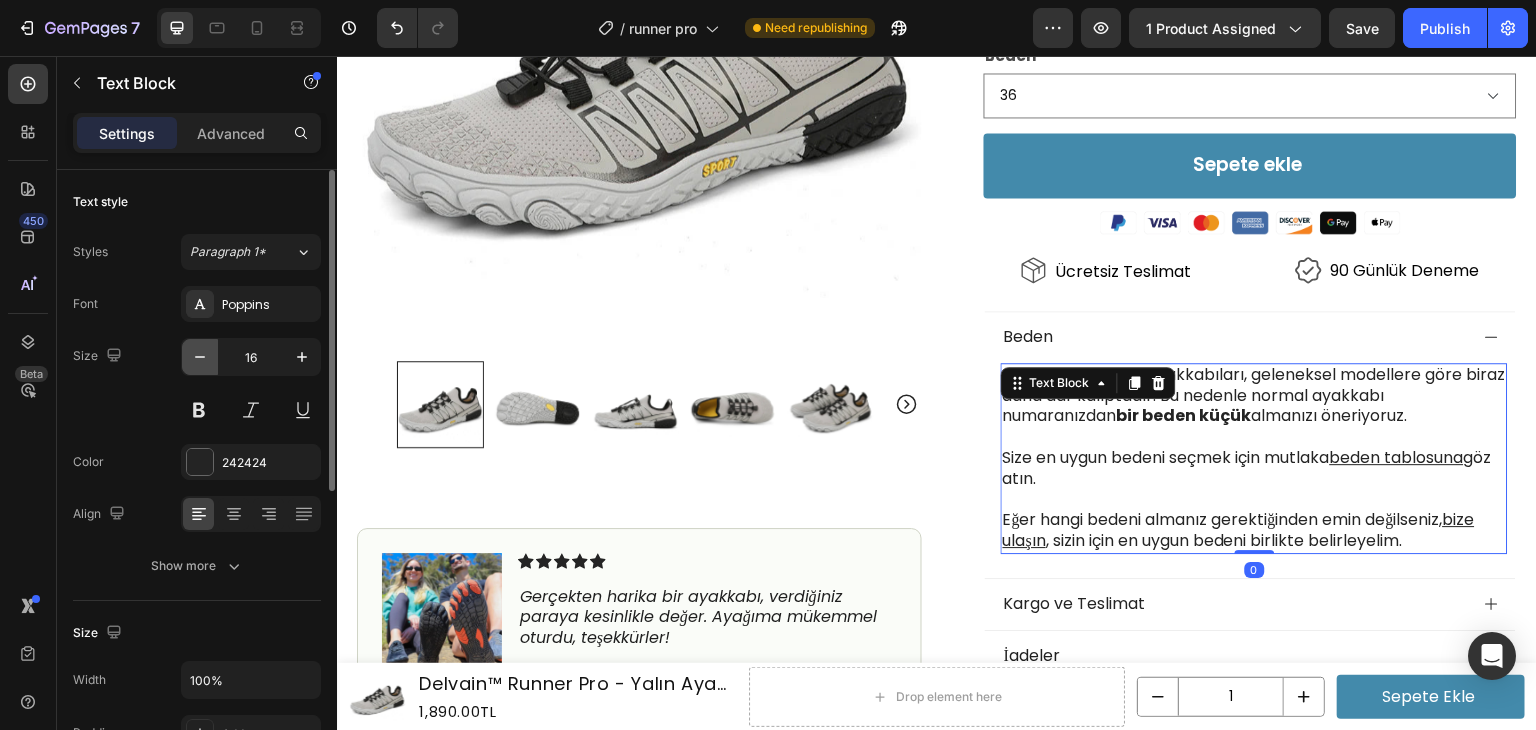click 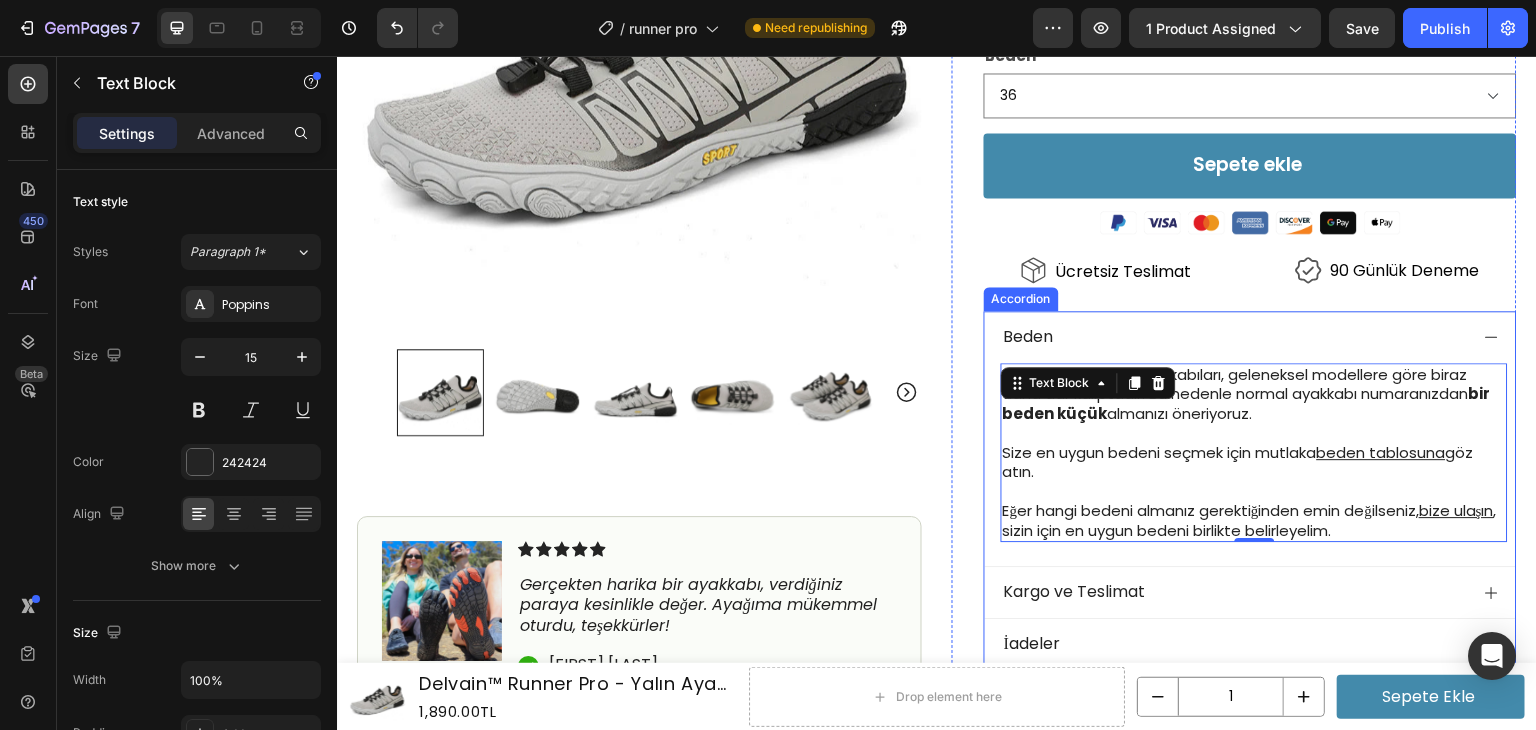 click on "Kargo ve Teslimat" at bounding box center (1234, 592) 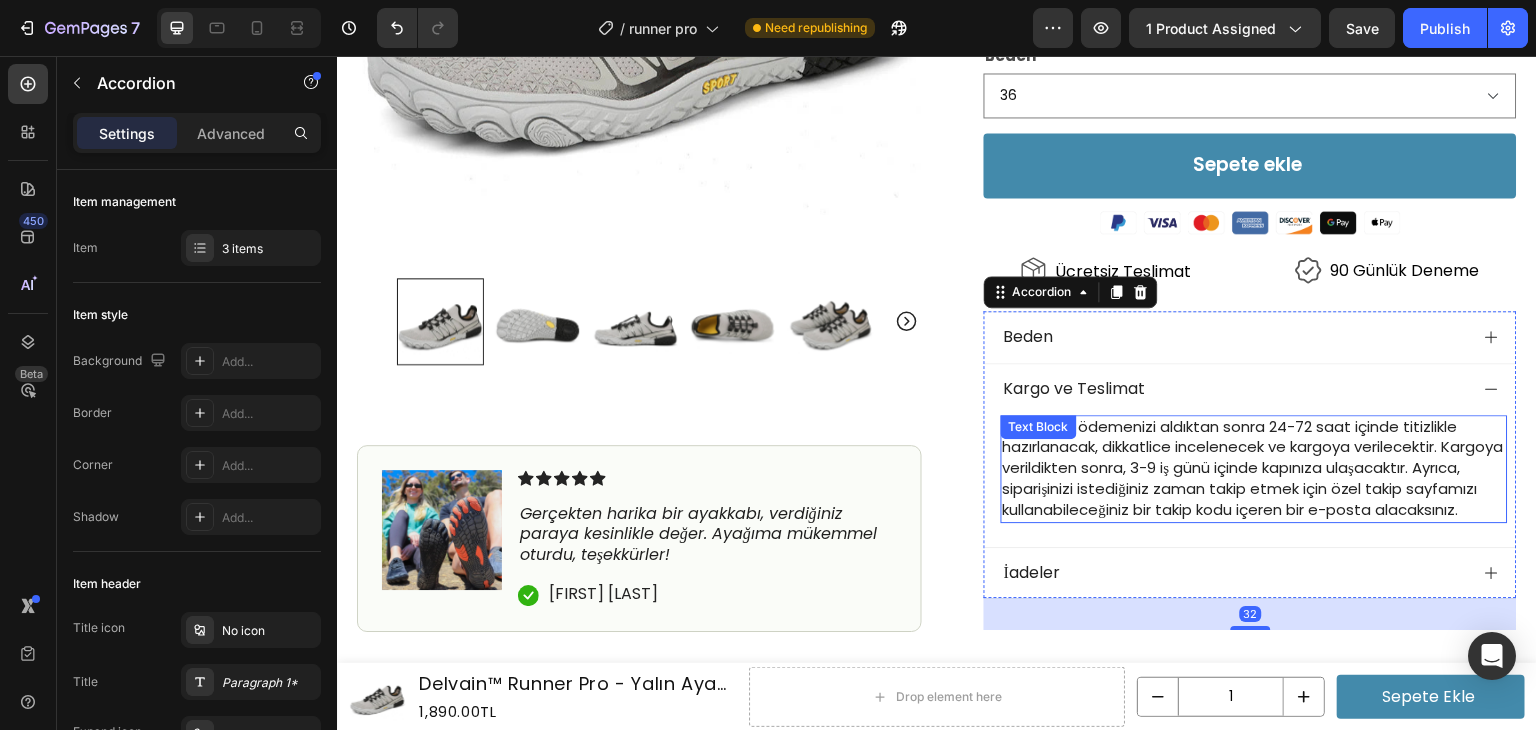 click on "Siparişiniz, ödemenizi aldıktan sonra 24-72 saat içinde titizlikle hazırlanacak, dikkatlice incelenecek ve kargoya verilecektir. Kargoya verildikten sonra, 3-9 iş günü içinde kapınıza ulaşacaktır. Ayrıca, siparişinizi istediğiniz zaman takip etmek için özel takip sayfamızı kullanabileceğiniz bir takip kodu içeren bir e-posta alacaksınız." at bounding box center (1253, 468) 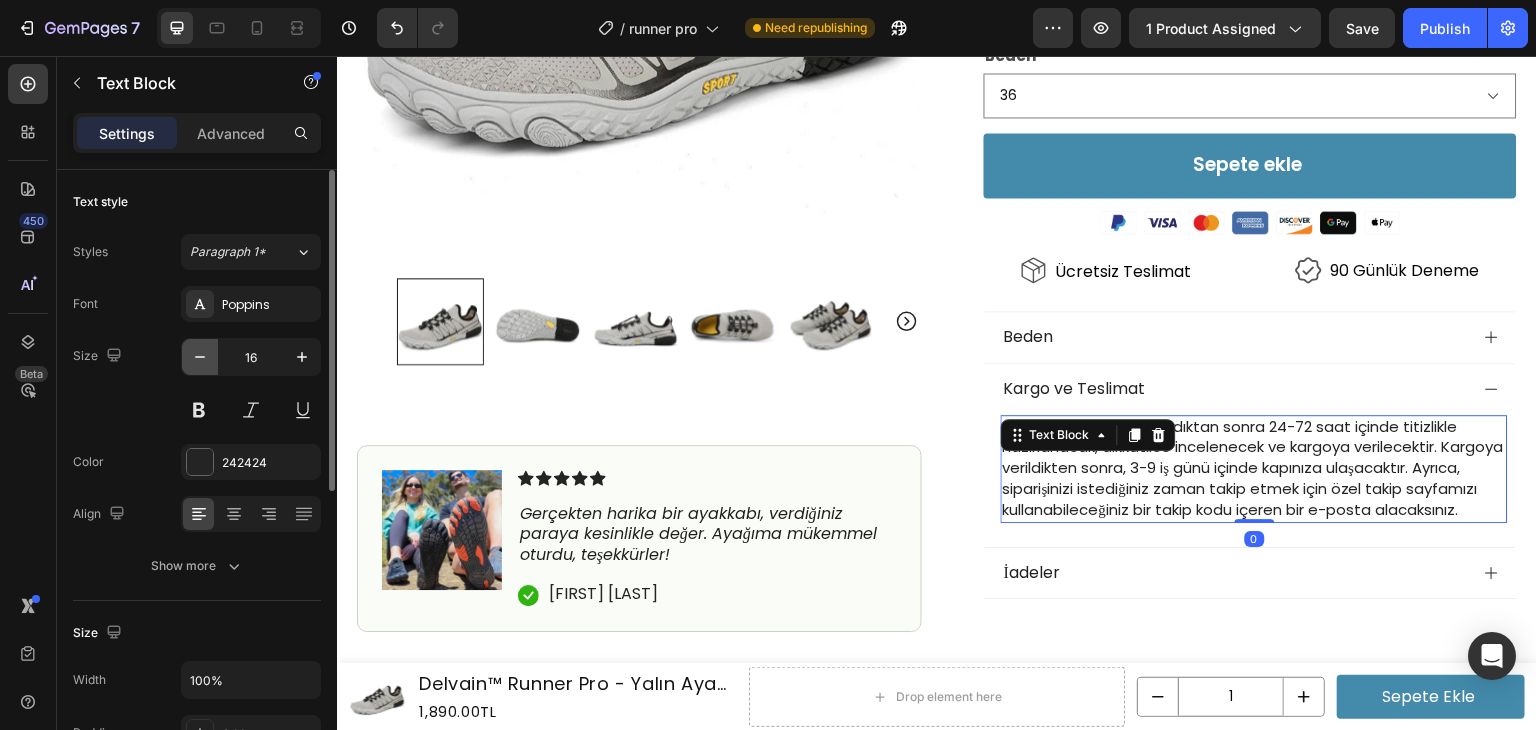 click 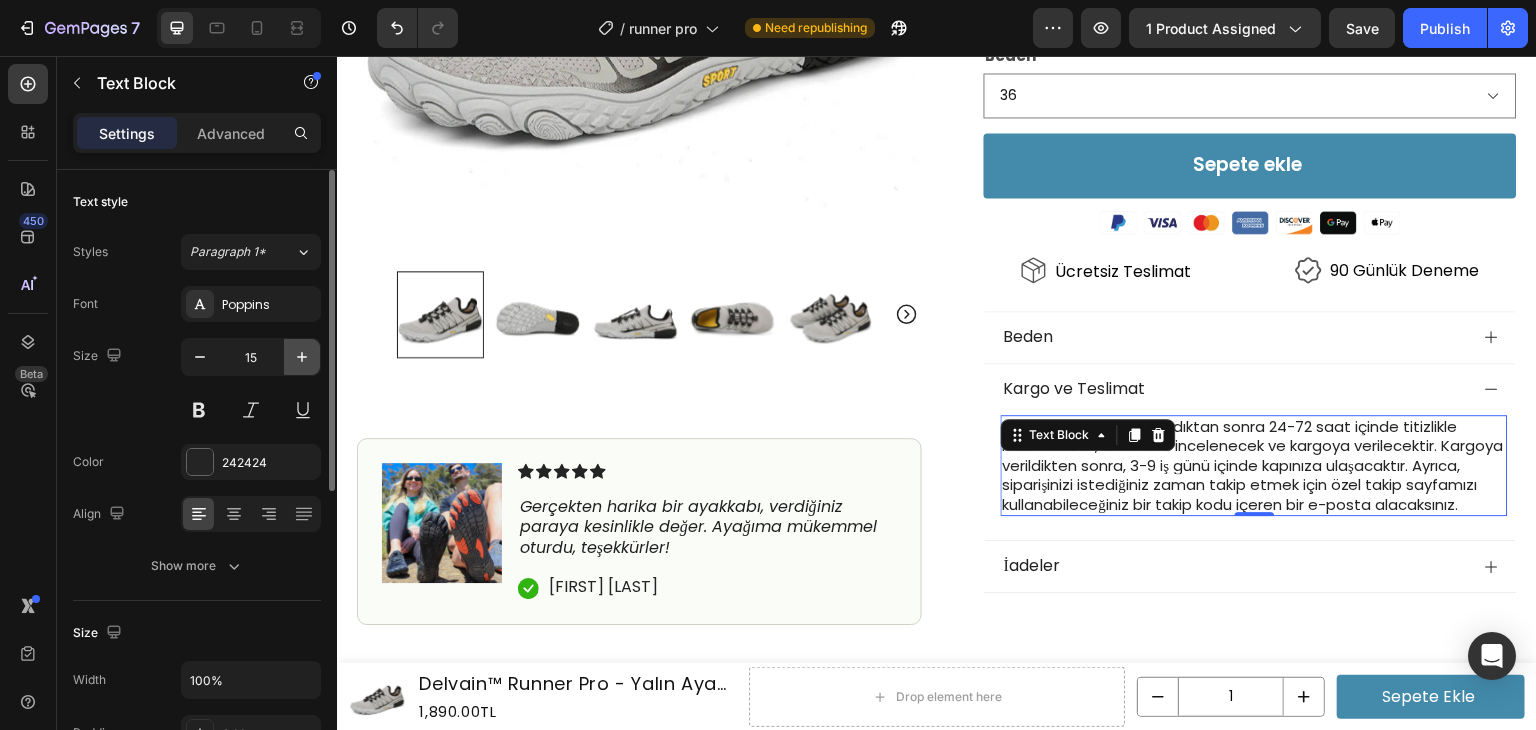 click 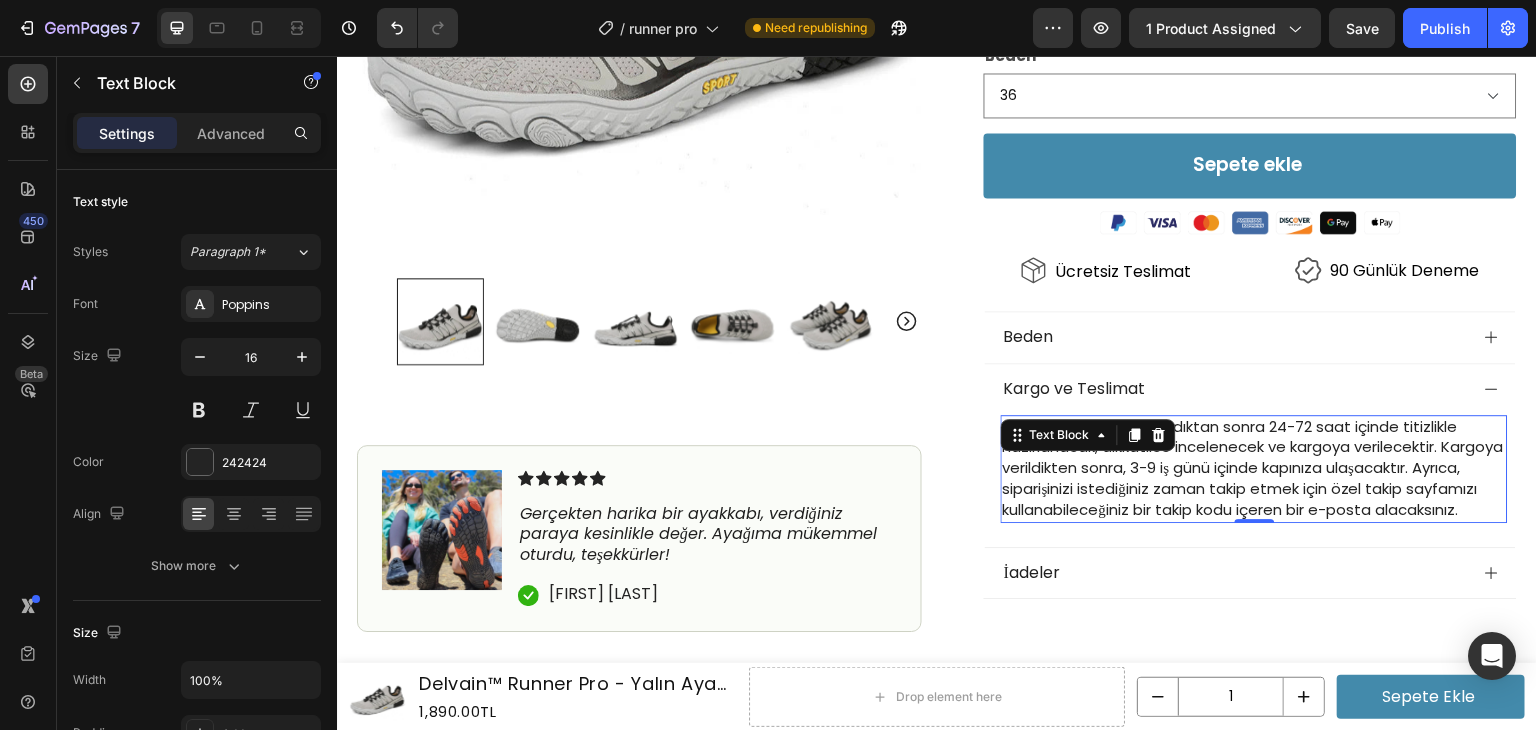 click on "Siparişiniz, ödemenizi aldıktan sonra 24-72 saat içinde titizlikle hazırlanacak, dikkatlice incelenecek ve kargoya verilecektir. Kargoya verildikten sonra, 3-9 iş günü içinde kapınıza ulaşacaktır. Ayrıca, siparişinizi istediğiniz zaman takip etmek için özel takip sayfamızı kullanabileceğiniz bir takip kodu içeren bir e-posta alacaksınız." at bounding box center [1253, 468] 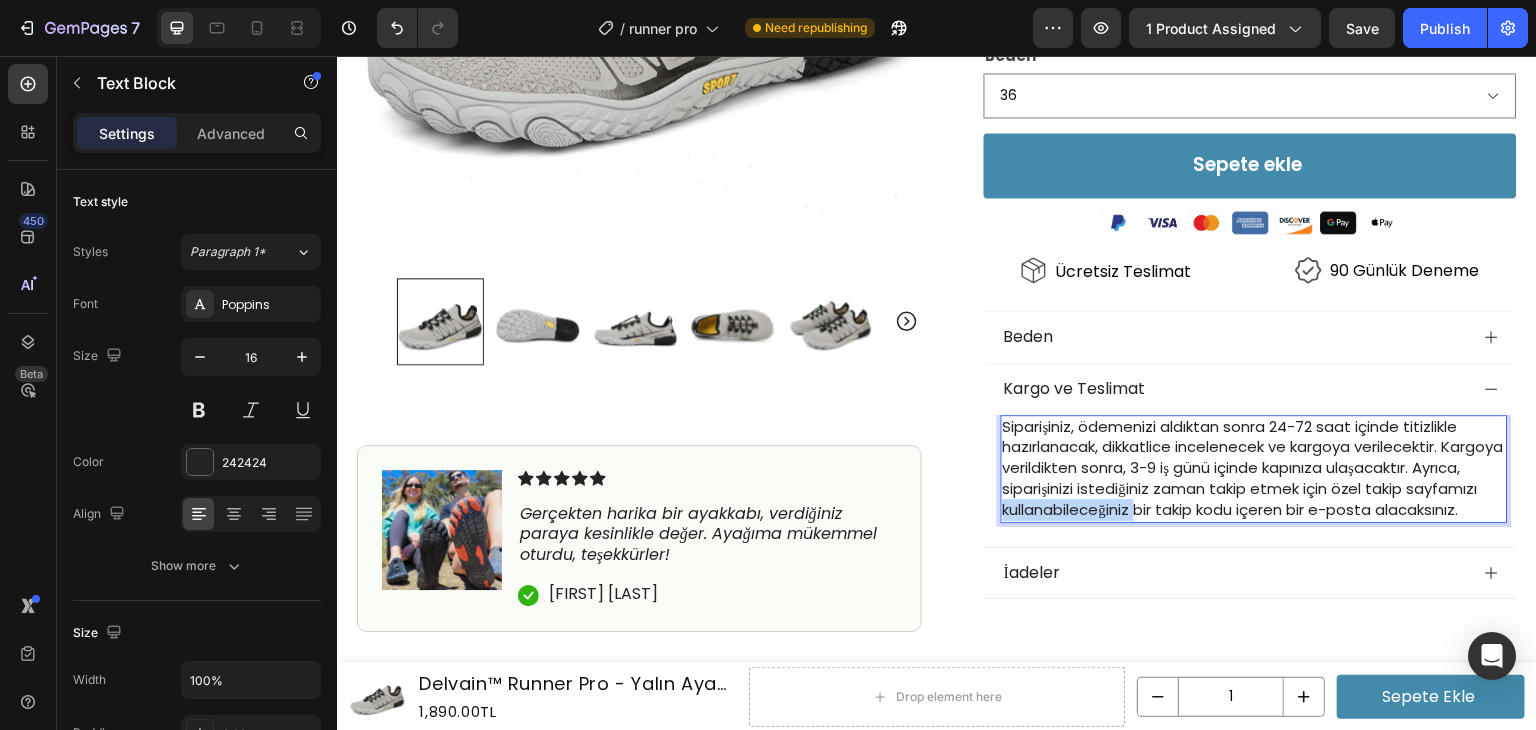 click on "Siparişiniz, ödemenizi aldıktan sonra 24-72 saat içinde titizlikle hazırlanacak, dikkatlice incelenecek ve kargoya verilecektir. Kargoya verildikten sonra, 3-9 iş günü içinde kapınıza ulaşacaktır. Ayrıca, siparişinizi istediğiniz zaman takip etmek için özel takip sayfamızı kullanabileceğiniz bir takip kodu içeren bir e-posta alacaksınız." at bounding box center (1253, 468) 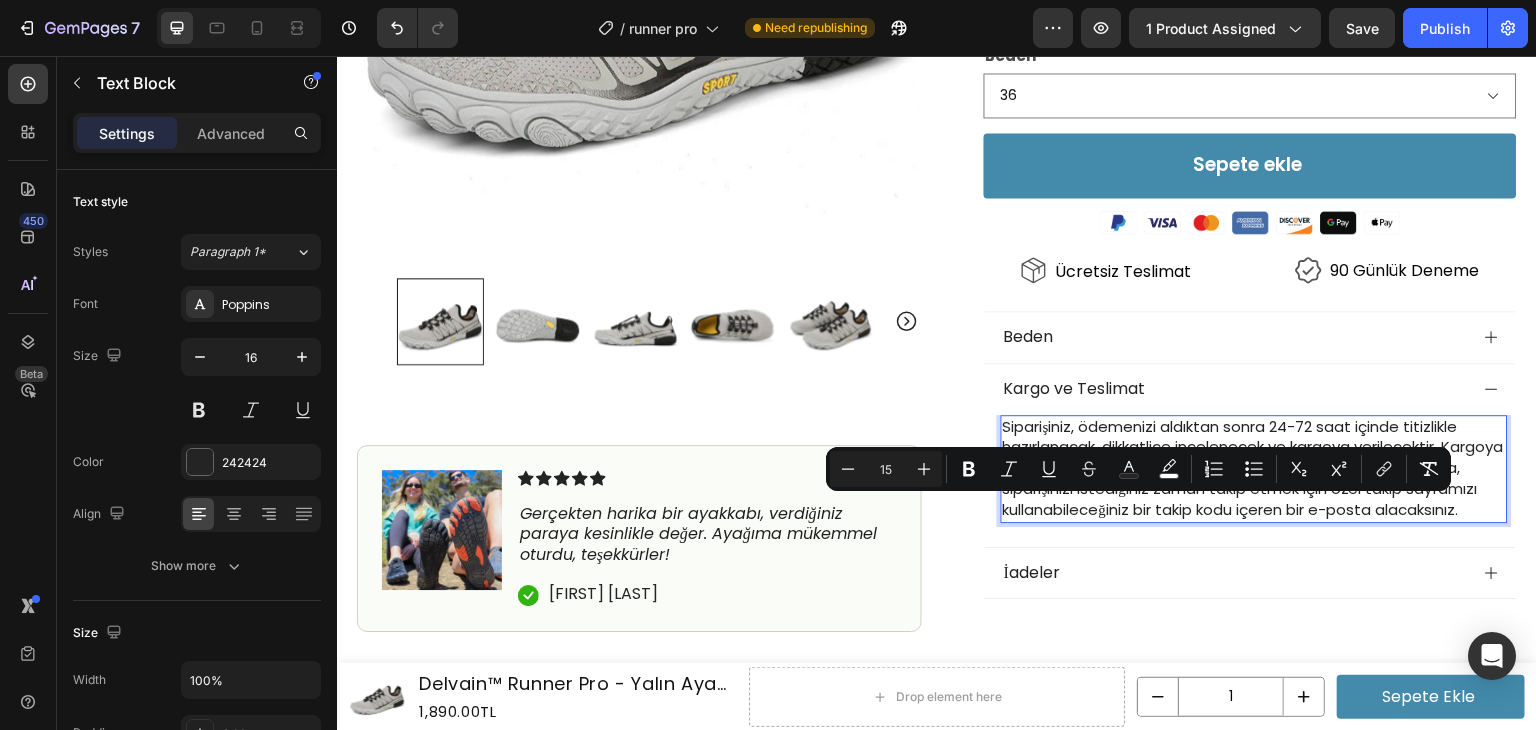 click on "Siparişiniz, ödemenizi aldıktan sonra 24-72 saat içinde titizlikle hazırlanacak, dikkatlice incelenecek ve kargoya verilecektir. Kargoya verildikten sonra, 3-9 iş günü içinde kapınıza ulaşacaktır. Ayrıca, siparişinizi istediğiniz zaman takip etmek için özel takip sayfamızı kullanabileceğiniz bir takip kodu içeren bir e-posta alacaksınız." at bounding box center (1253, 468) 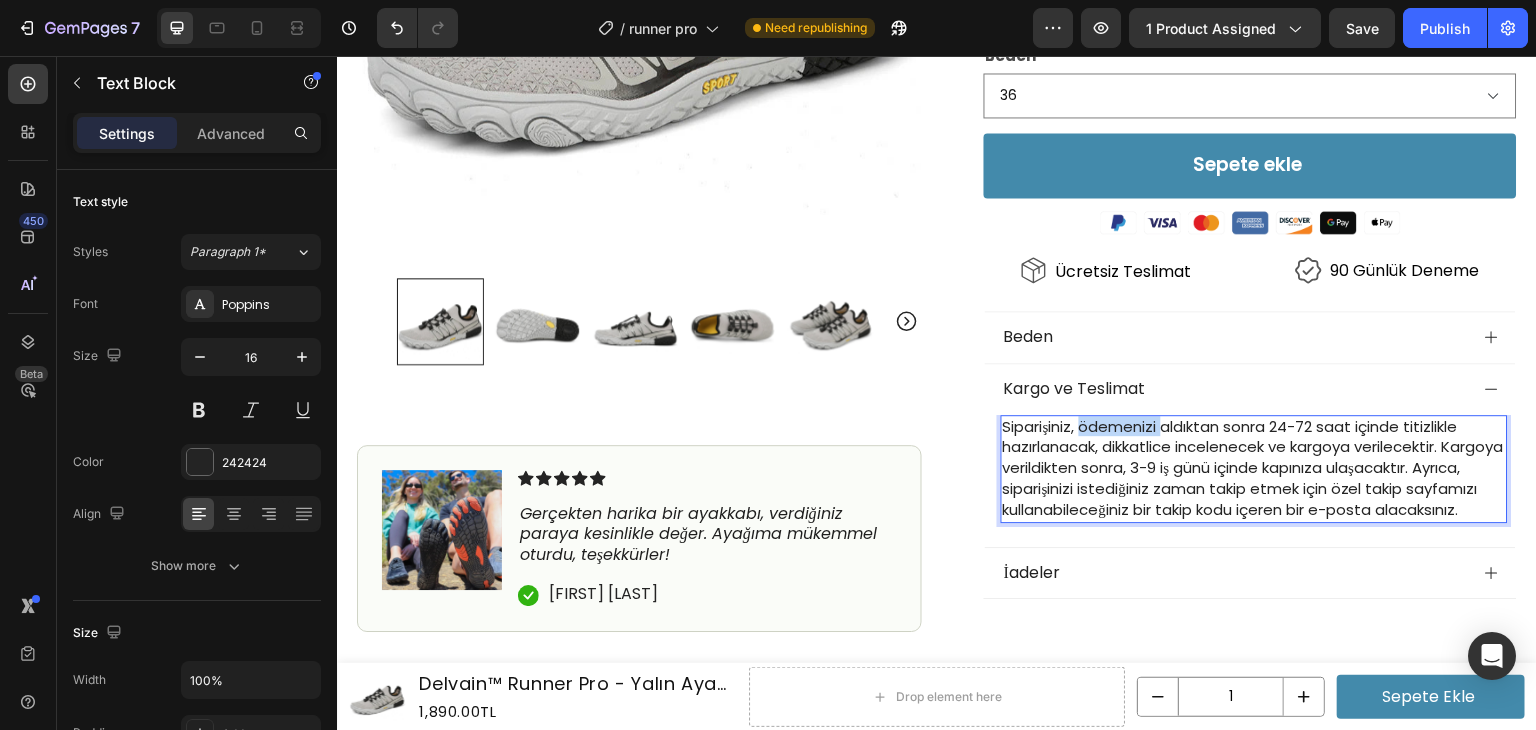 click on "Siparişiniz, ödemenizi aldıktan sonra 24-72 saat içinde titizlikle hazırlanacak, dikkatlice incelenecek ve kargoya verilecektir. Kargoya verildikten sonra, 3-9 iş günü içinde kapınıza ulaşacaktır. Ayrıca, siparişinizi istediğiniz zaman takip etmek için özel takip sayfamızı kullanabileceğiniz bir takip kodu içeren bir e-posta alacaksınız." at bounding box center (1253, 468) 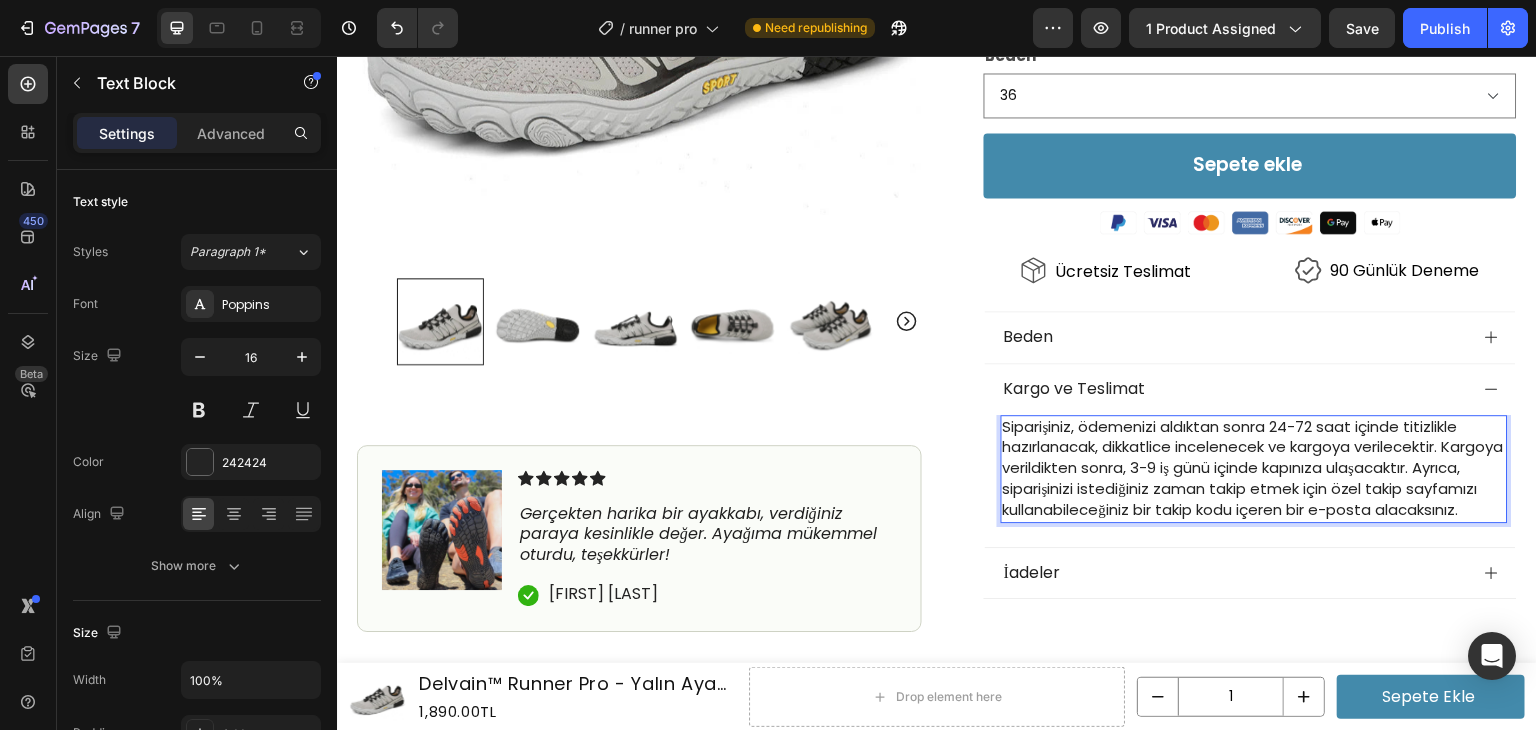 click on "Siparişiniz, ödemenizi aldıktan sonra 24-72 saat içinde titizlikle hazırlanacak, dikkatlice incelenecek ve kargoya verilecektir. Kargoya verildikten sonra, 3-9 iş günü içinde kapınıza ulaşacaktır. Ayrıca, siparişinizi istediğiniz zaman takip etmek için özel takip sayfamızı kullanabileceğiniz bir takip kodu içeren bir e-posta alacaksınız." at bounding box center [1253, 468] 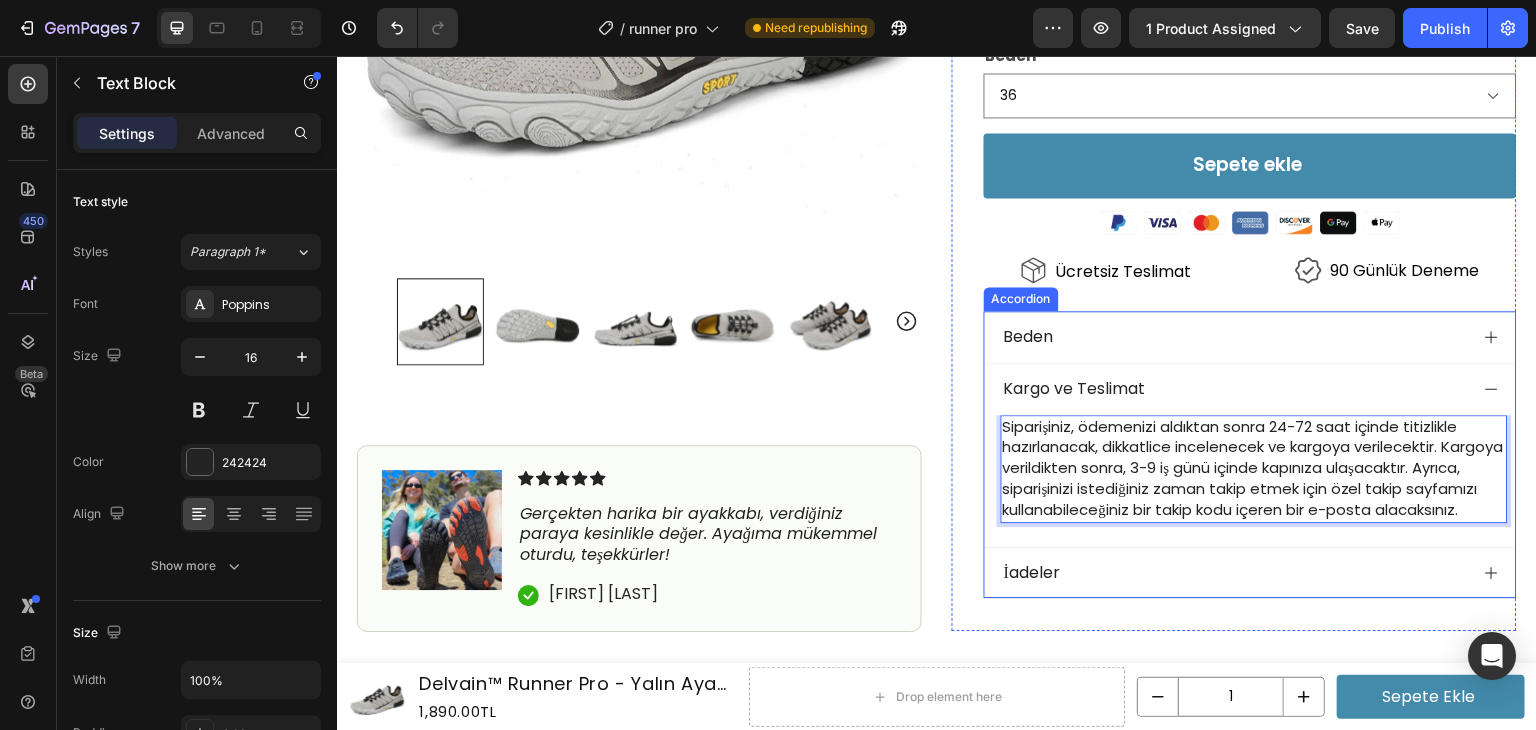 click on "Beden" at bounding box center [1234, 337] 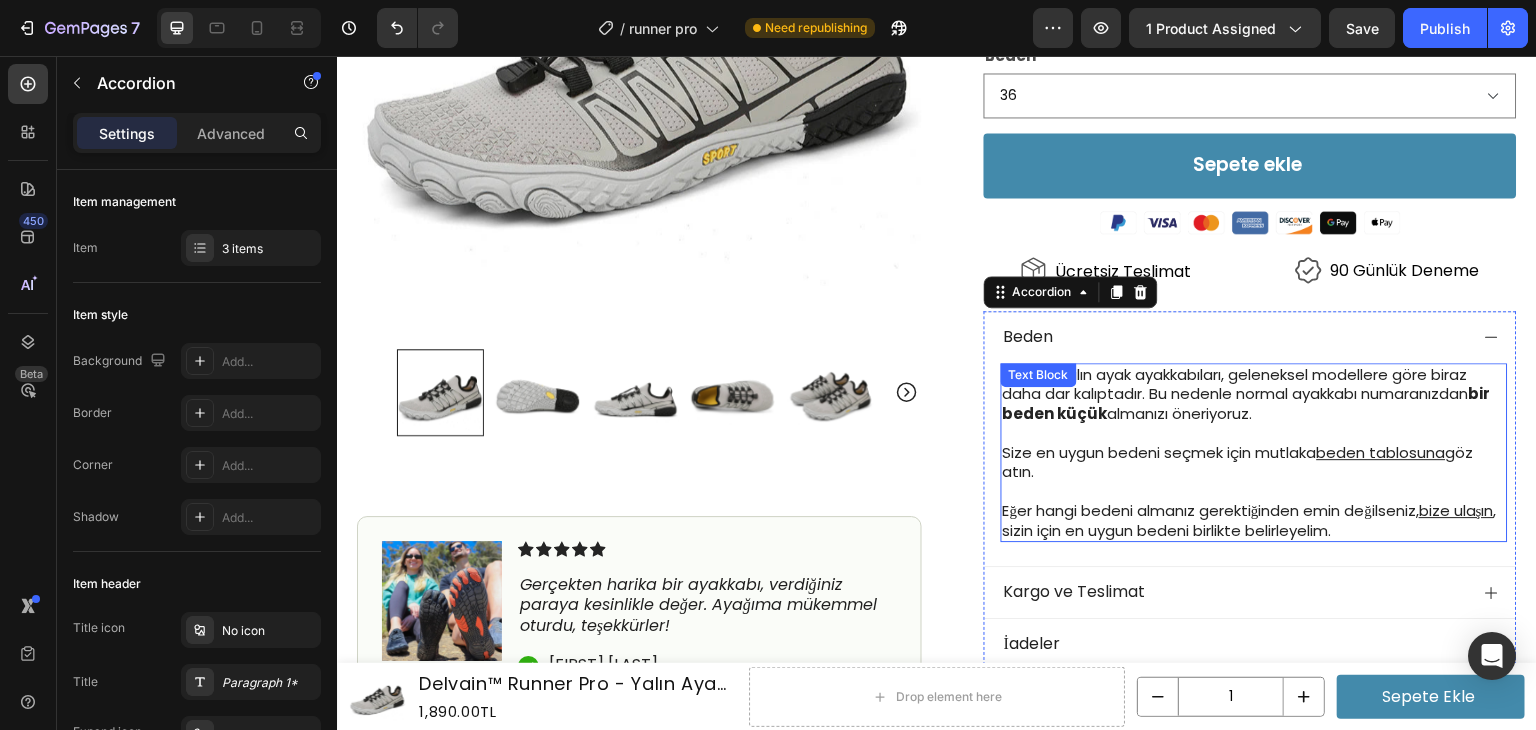 click on "bir beden küçük" at bounding box center (1247, 403) 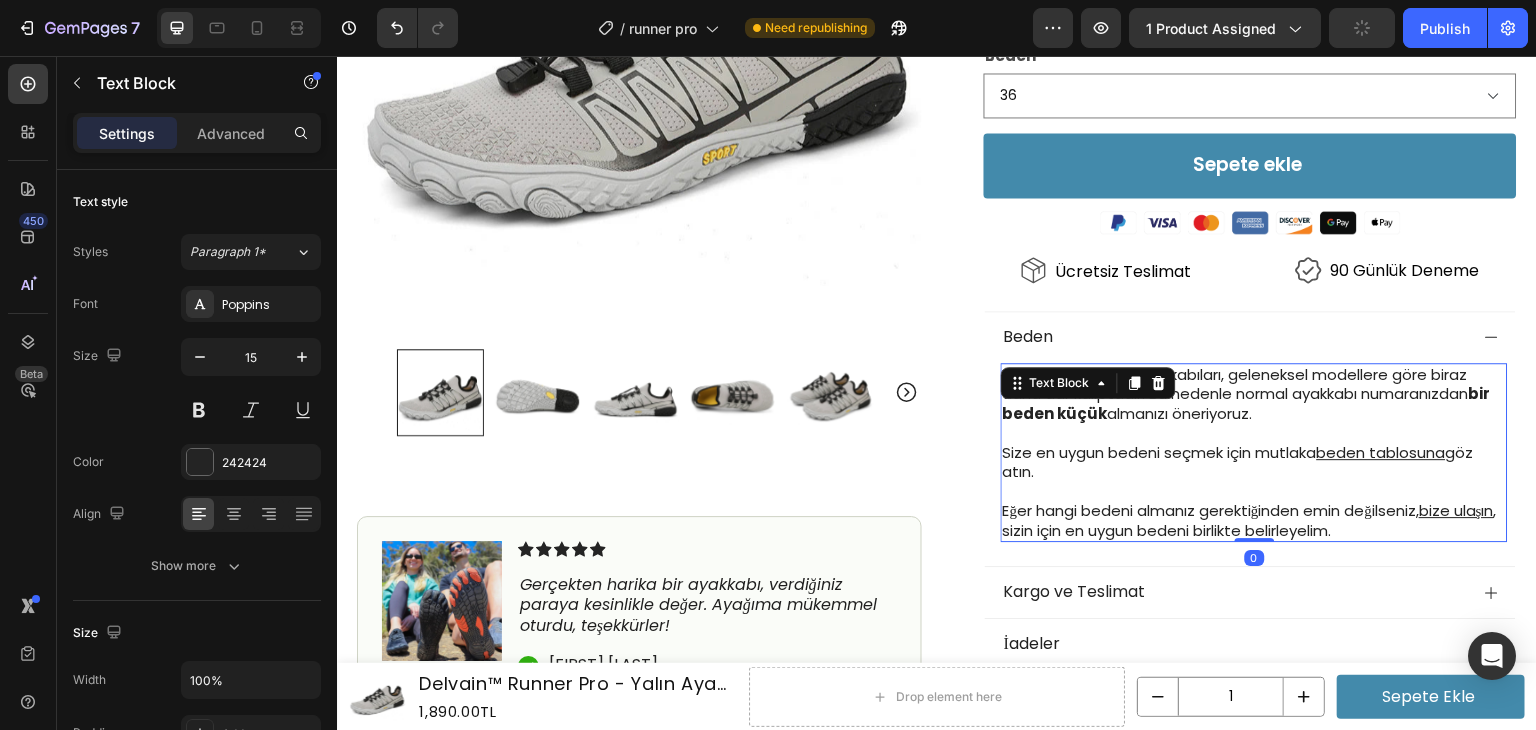 click on "Eğer hangi bedeni almanız gerektiğinden emin değilseniz,  bize ulaşın , sizin için en uygun bedeni birlikte belirleyelim." at bounding box center [1254, 520] 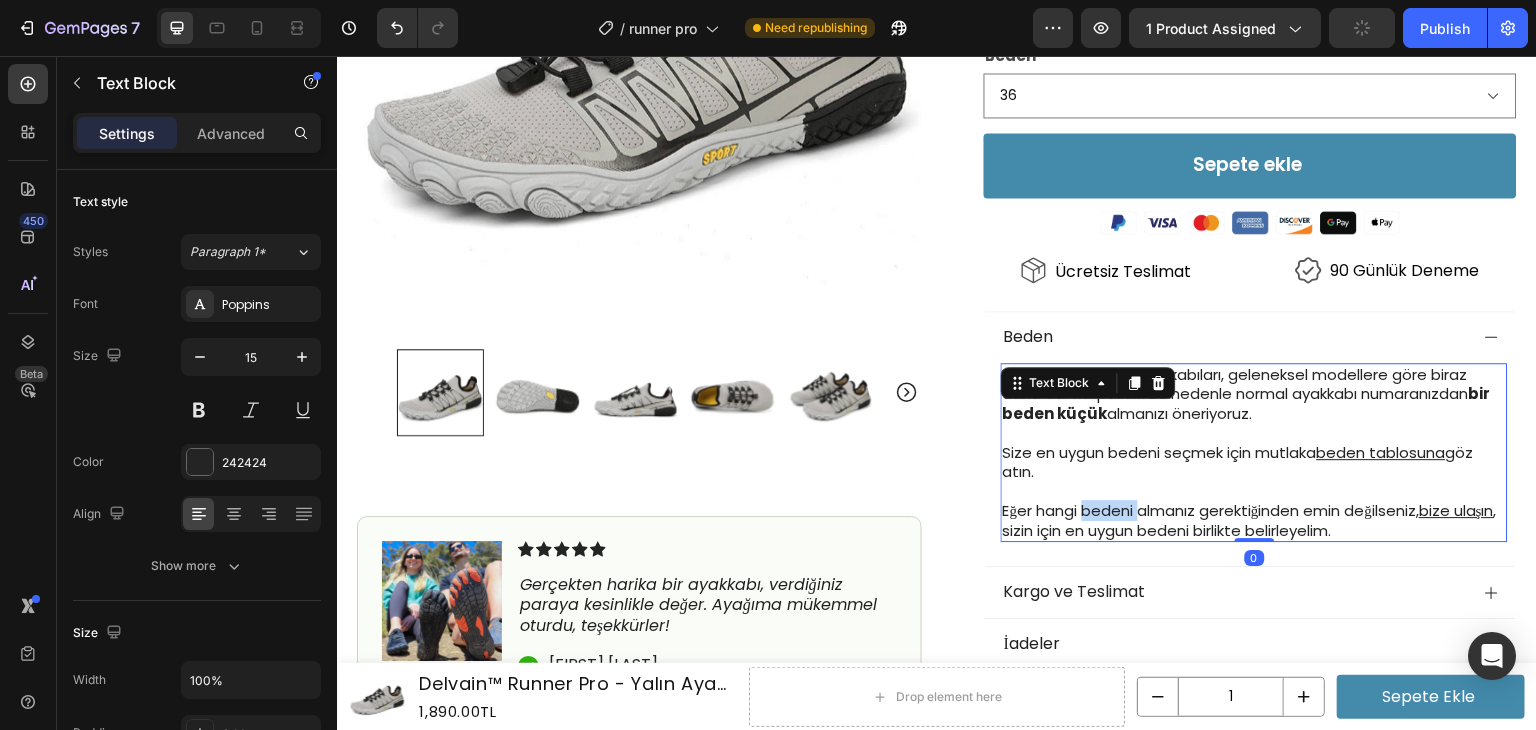 click on "Eğer hangi bedeni almanız gerektiğinden emin değilseniz,  bize ulaşın , sizin için en uygun bedeni birlikte belirleyelim." at bounding box center (1254, 520) 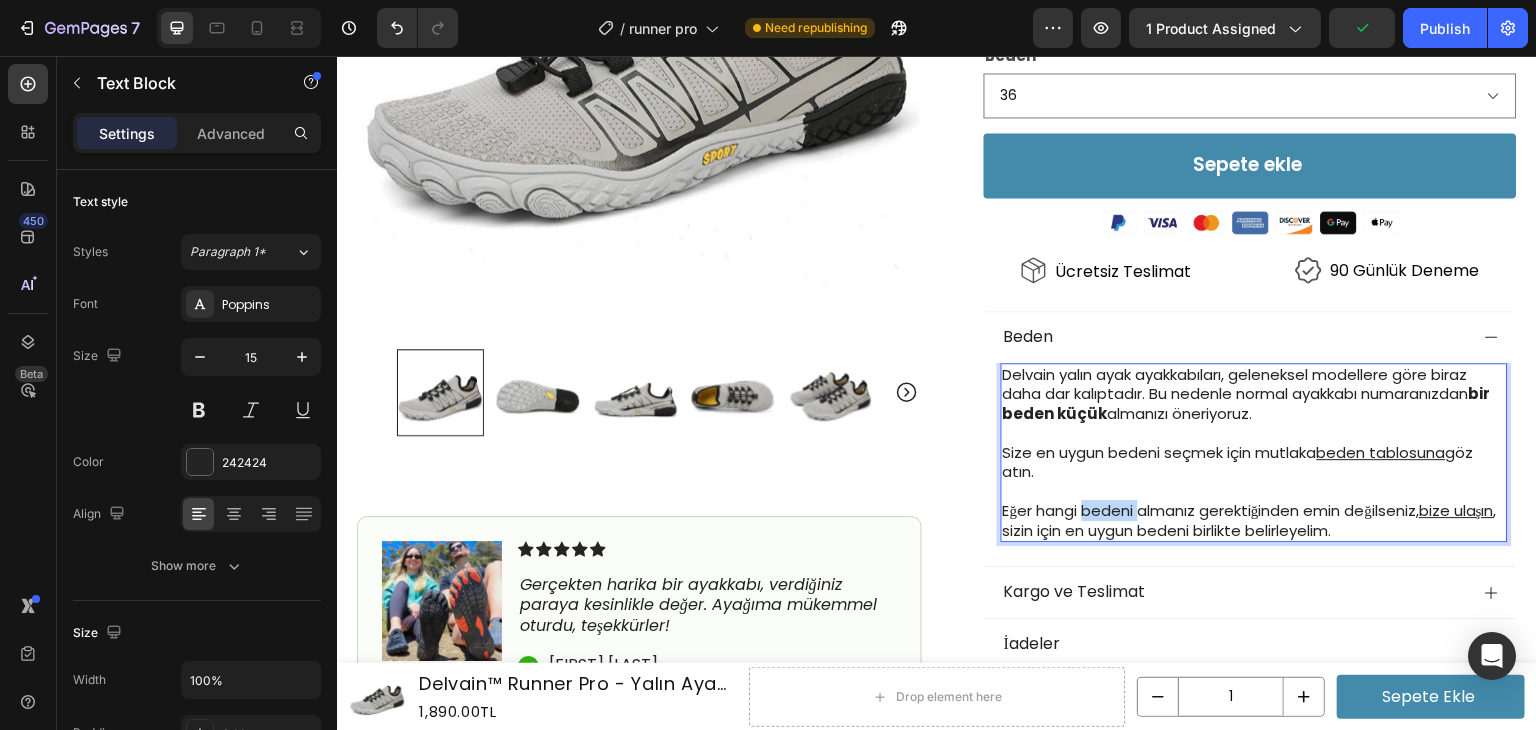 click on "Eğer hangi bedeni almanız gerektiğinden emin değilseniz,  bize ulaşın , sizin için en uygun bedeni birlikte belirleyelim." at bounding box center (1254, 520) 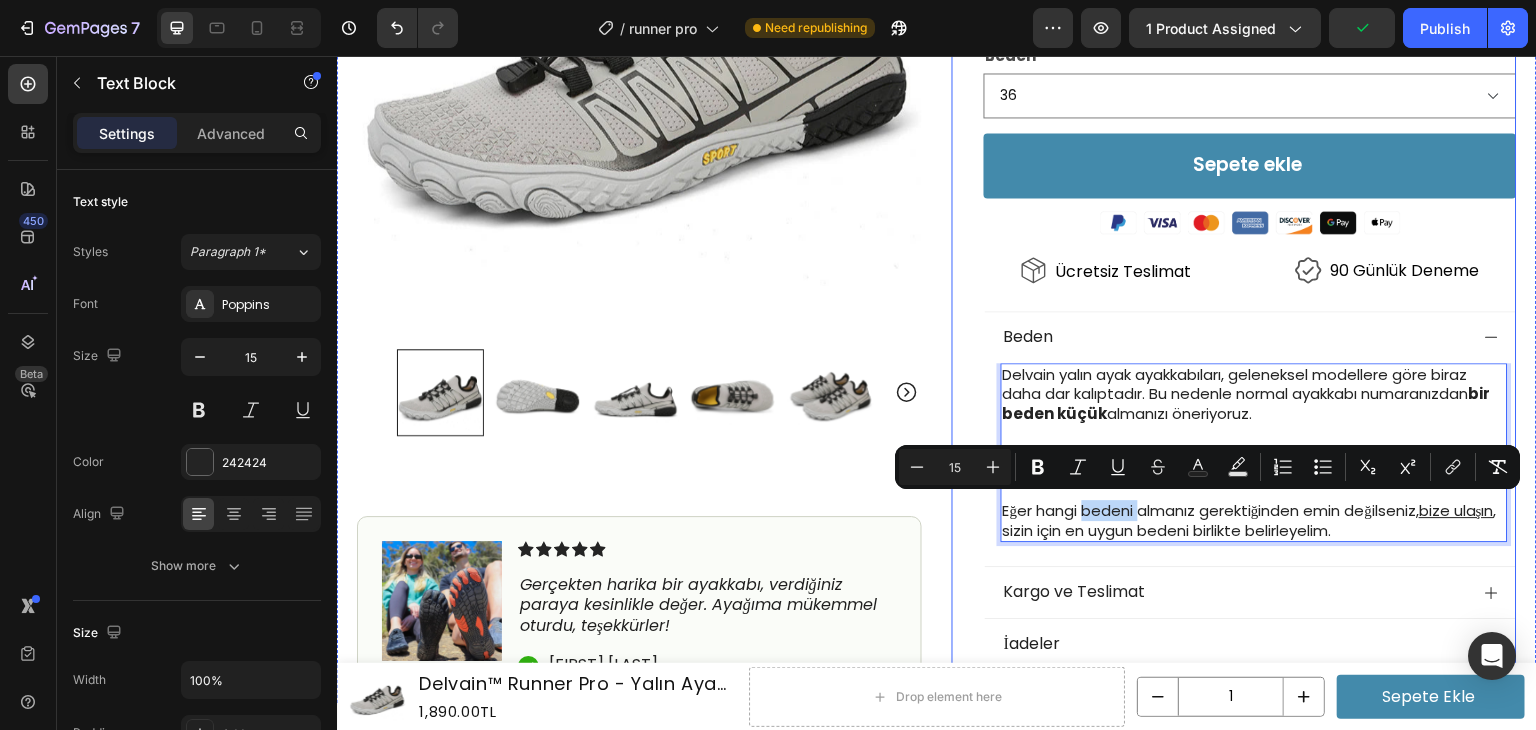 click on "Icon Icon Icon Icon Icon Icon List 4.7 |  12,000+ Memnun Müşteri Text Block Row Delvain™ Runner Pro Heading Yalın Ayak Ayakkabısı Text Block 1,890.00TL Product Price Product Price 2,910.00TL Product Price Product Price İNDİRİM 35% Discount Tag Row Row
Icon Stok Durumu: Çok Düşük Text Block Row
Ayak ağrılarını ortadan kaldırır
Yeni teknoloji ile ayağı kavrayan kaymaz taban
Günlük kullanıma uygun, çok rahat
Kullananlar artık normal ayakkabı giymek istemiyor Item List Renk   Gri Pembe Mavi Siyah Beyaz Bej Beden   36 37 38 39 40 41 42 43 44 45 46 47 48 Product Variants & Swatches Sepete ekle Add to Cart Image
Icon Ücretsiz Teslimat Text Block
Icon 90 Günlük Deneme Text Block Row Image Gerçekten harika bir ayakkabı, verdiğiniz paraya kesinlikle değer. Ayağıma mükemmel oturdu, teşekkürler! Text Block
Icon Ahmet Öztürk Text Block Row Row Beden   0" at bounding box center [1234, 124] 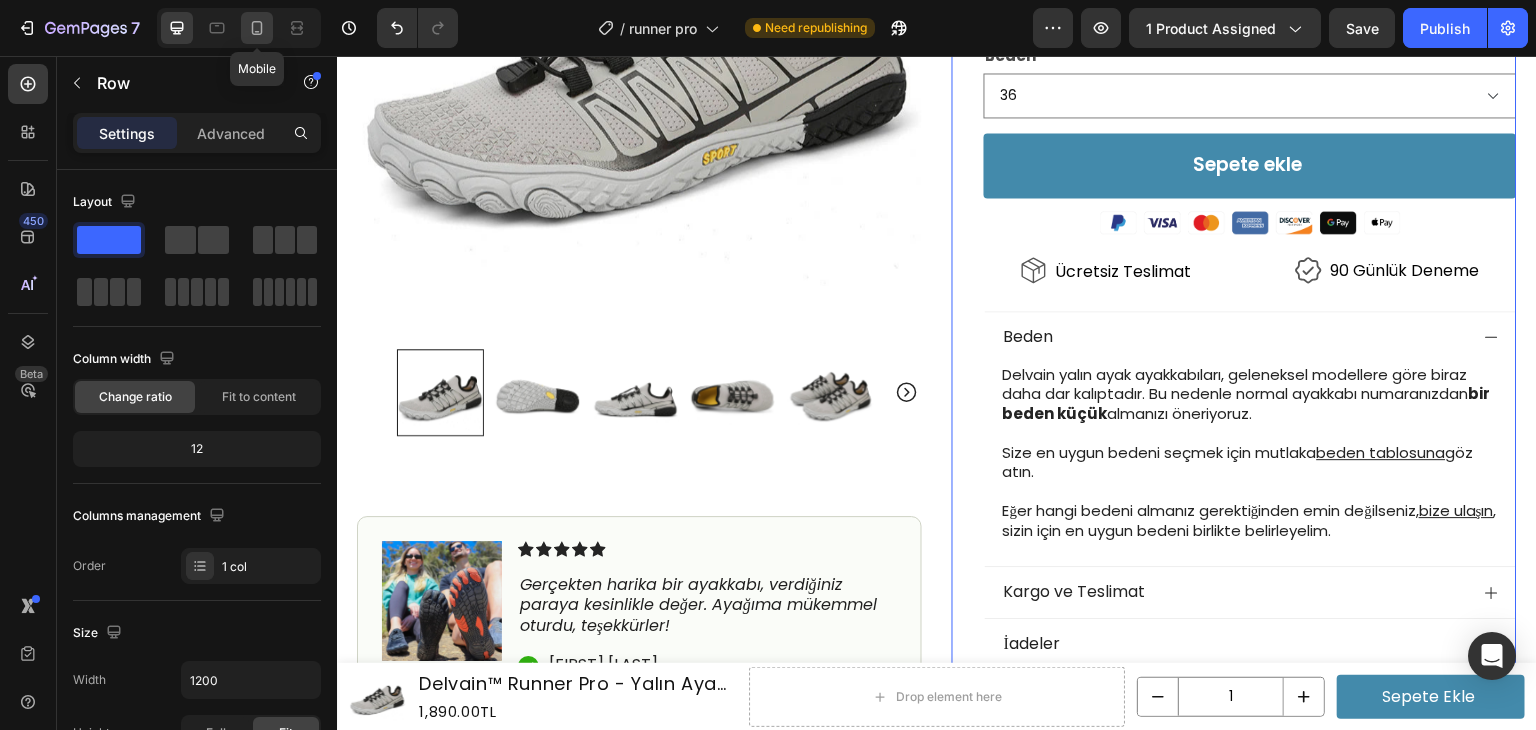 click 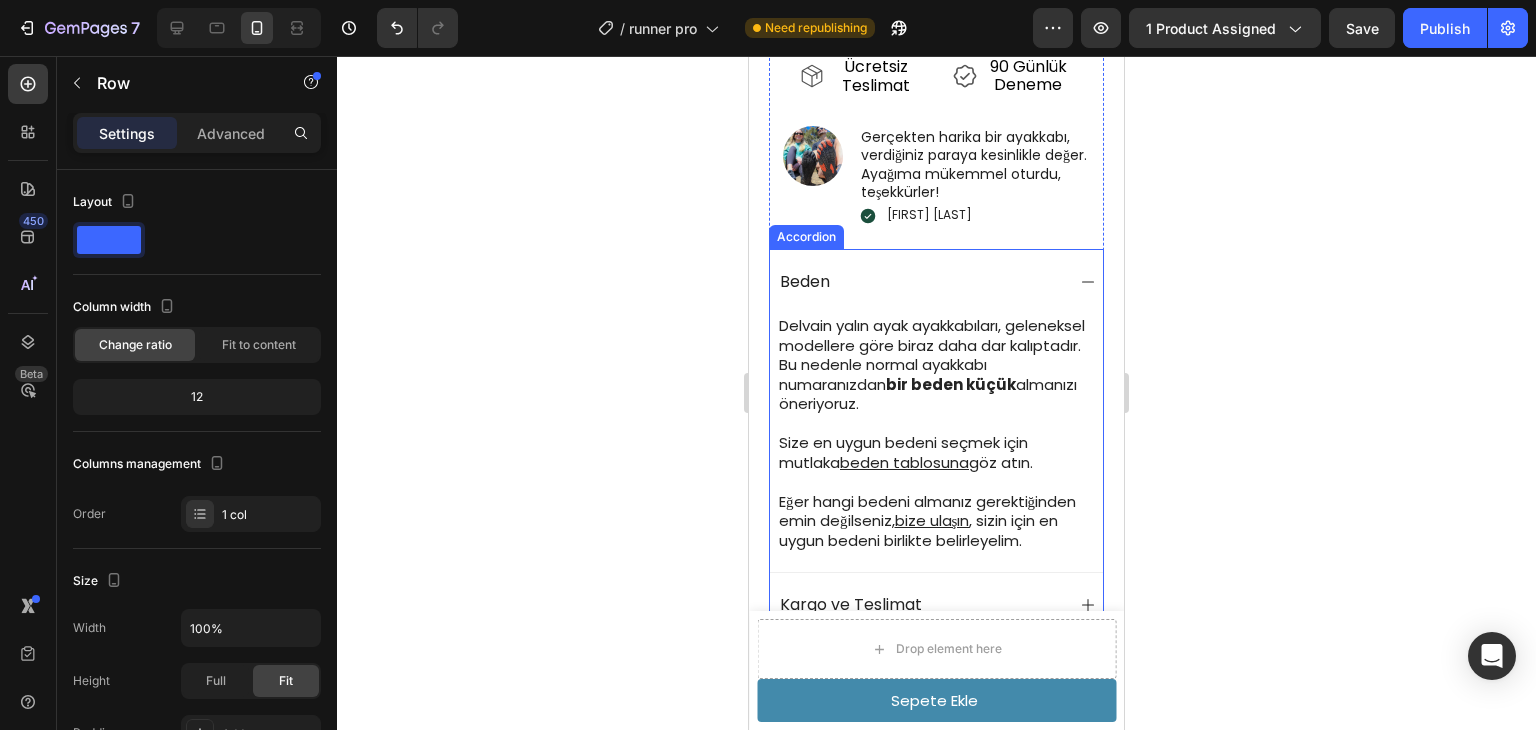 scroll, scrollTop: 1301, scrollLeft: 0, axis: vertical 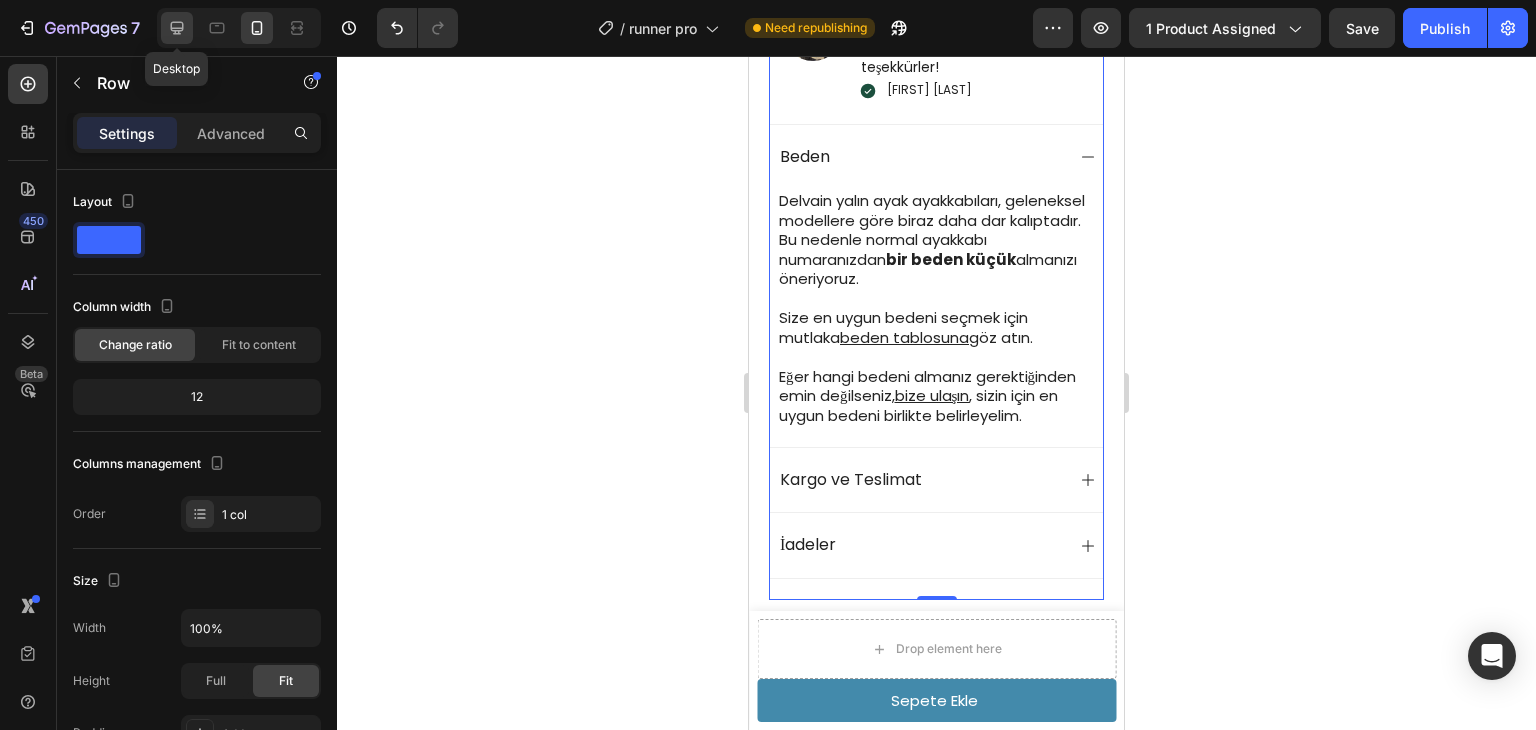 click 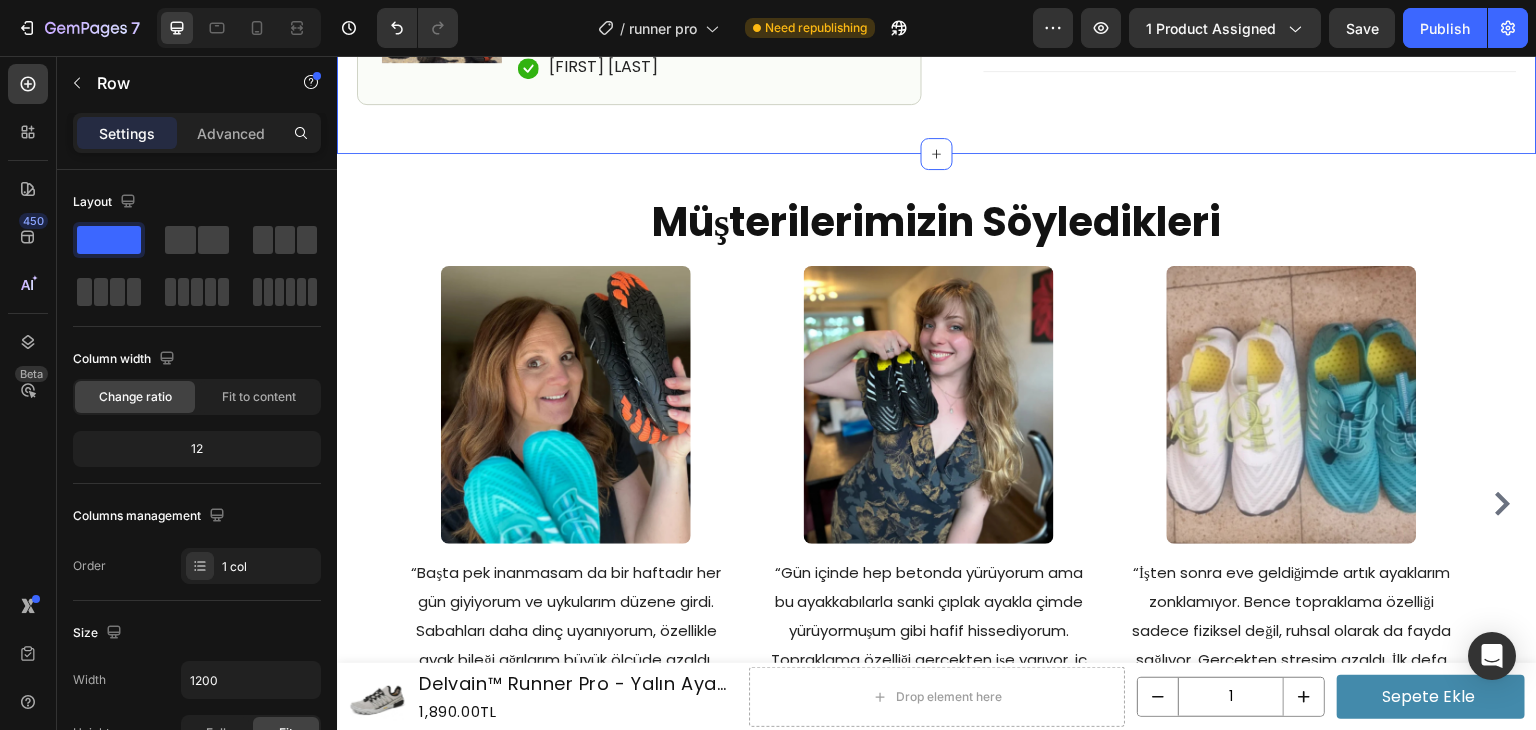 scroll, scrollTop: 427, scrollLeft: 0, axis: vertical 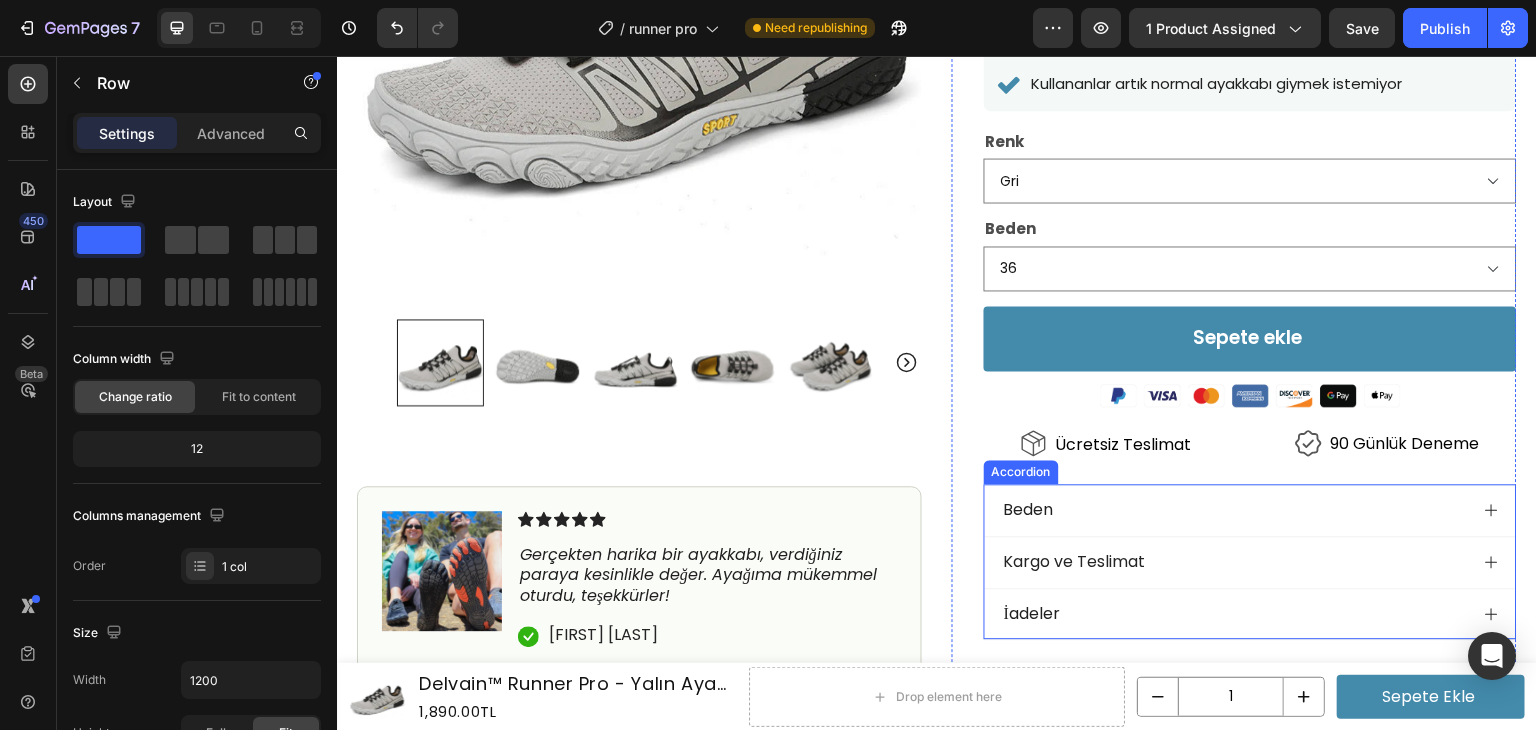 click on "Beden" at bounding box center (1250, 510) 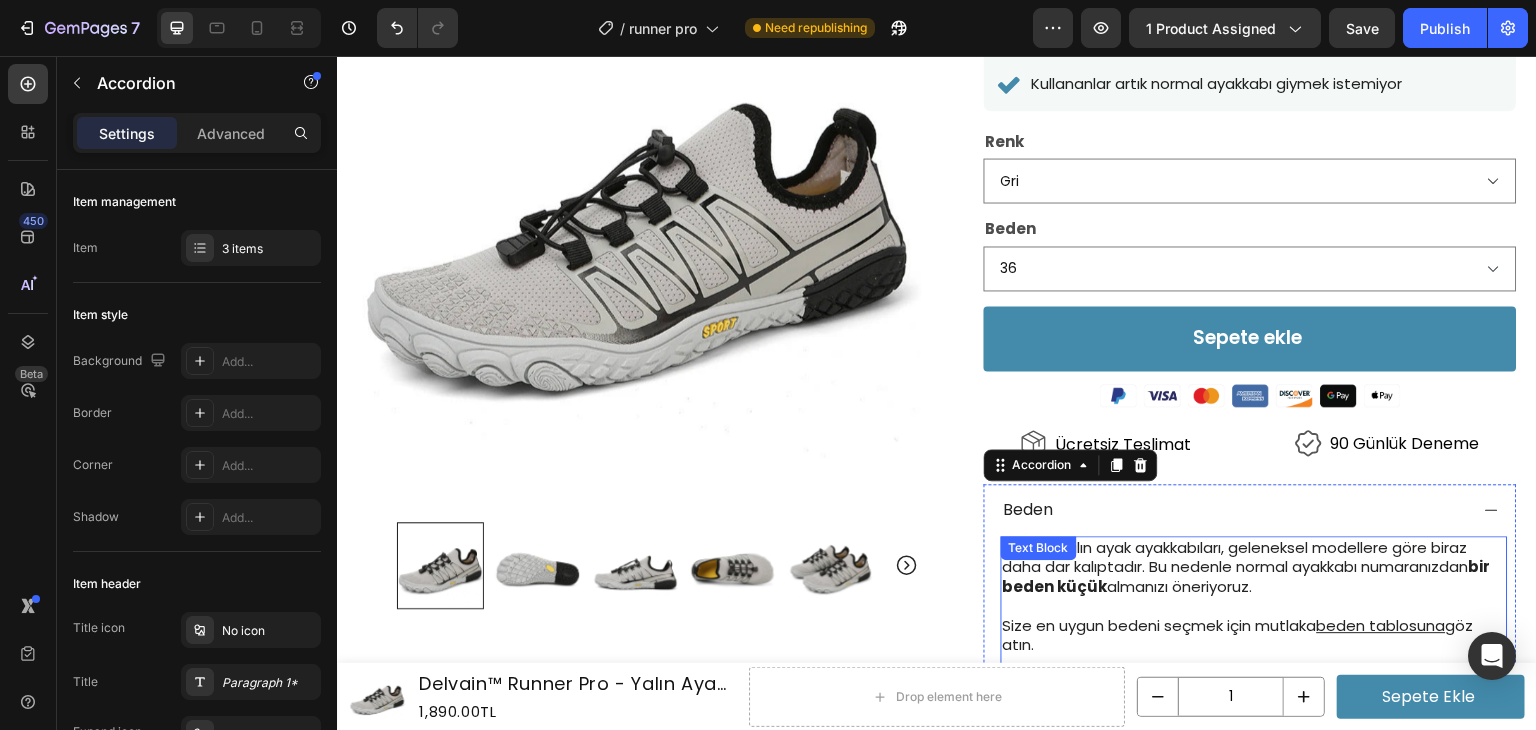 click on "beden tablosuna" at bounding box center (1381, 625) 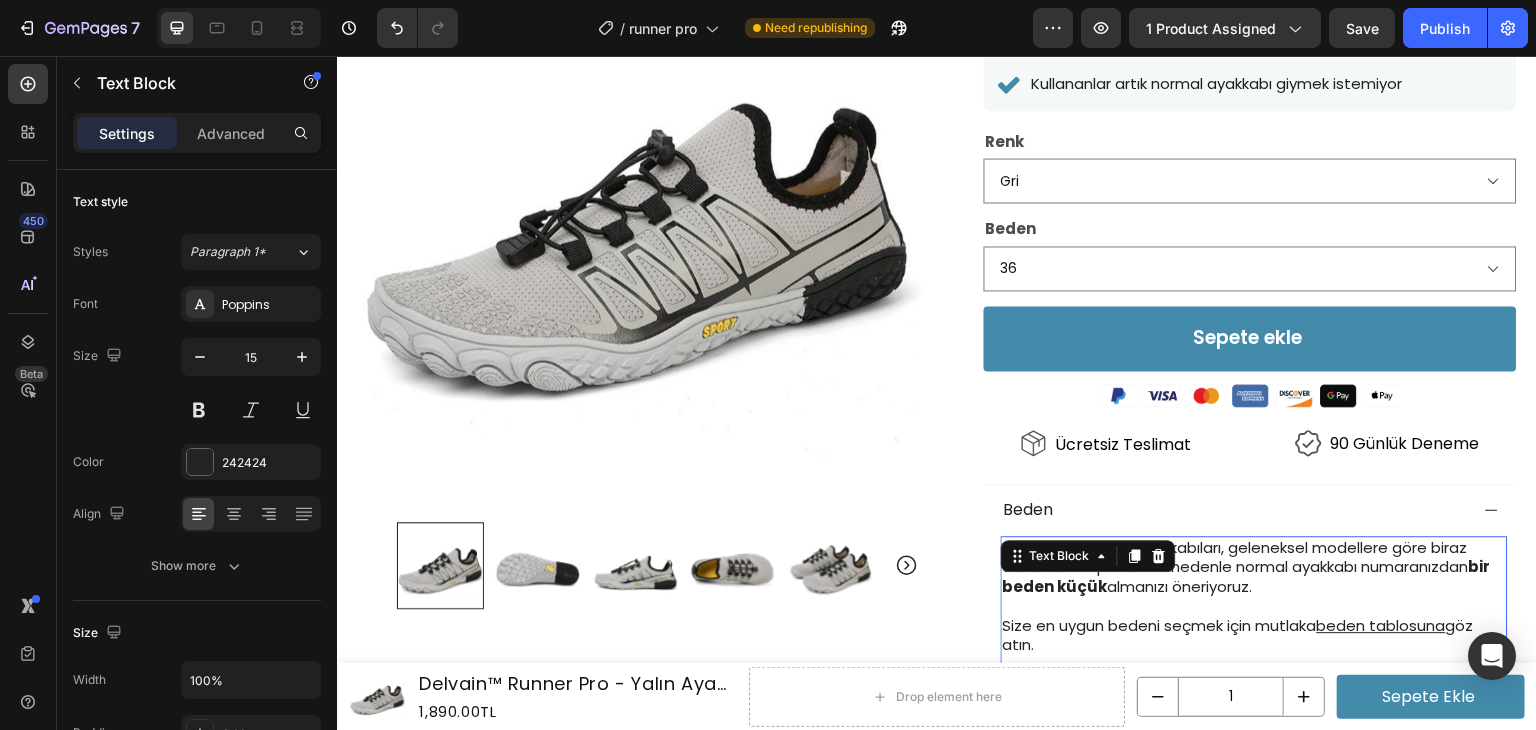click on "beden tablosuna" at bounding box center [1381, 625] 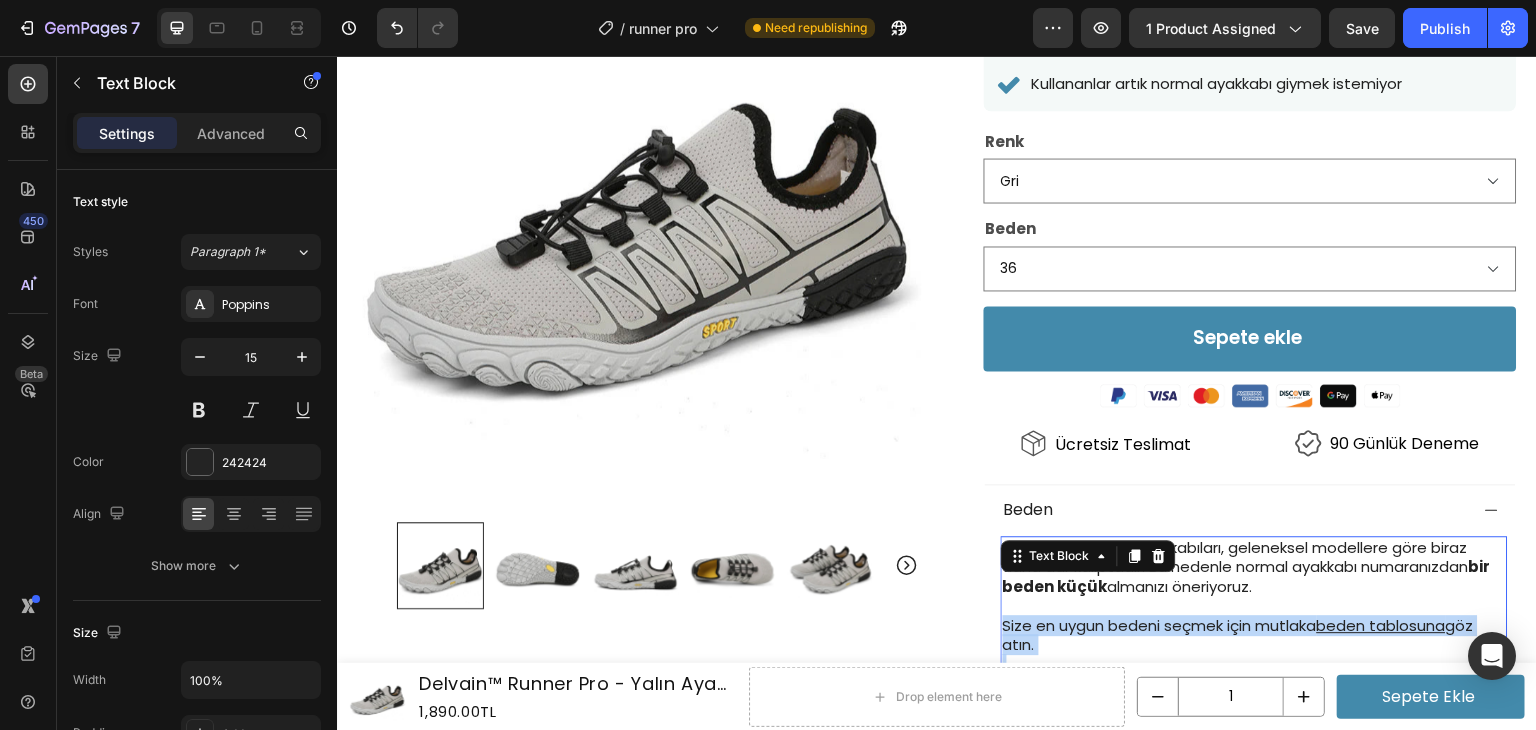 click on "beden tablosuna" at bounding box center [1381, 625] 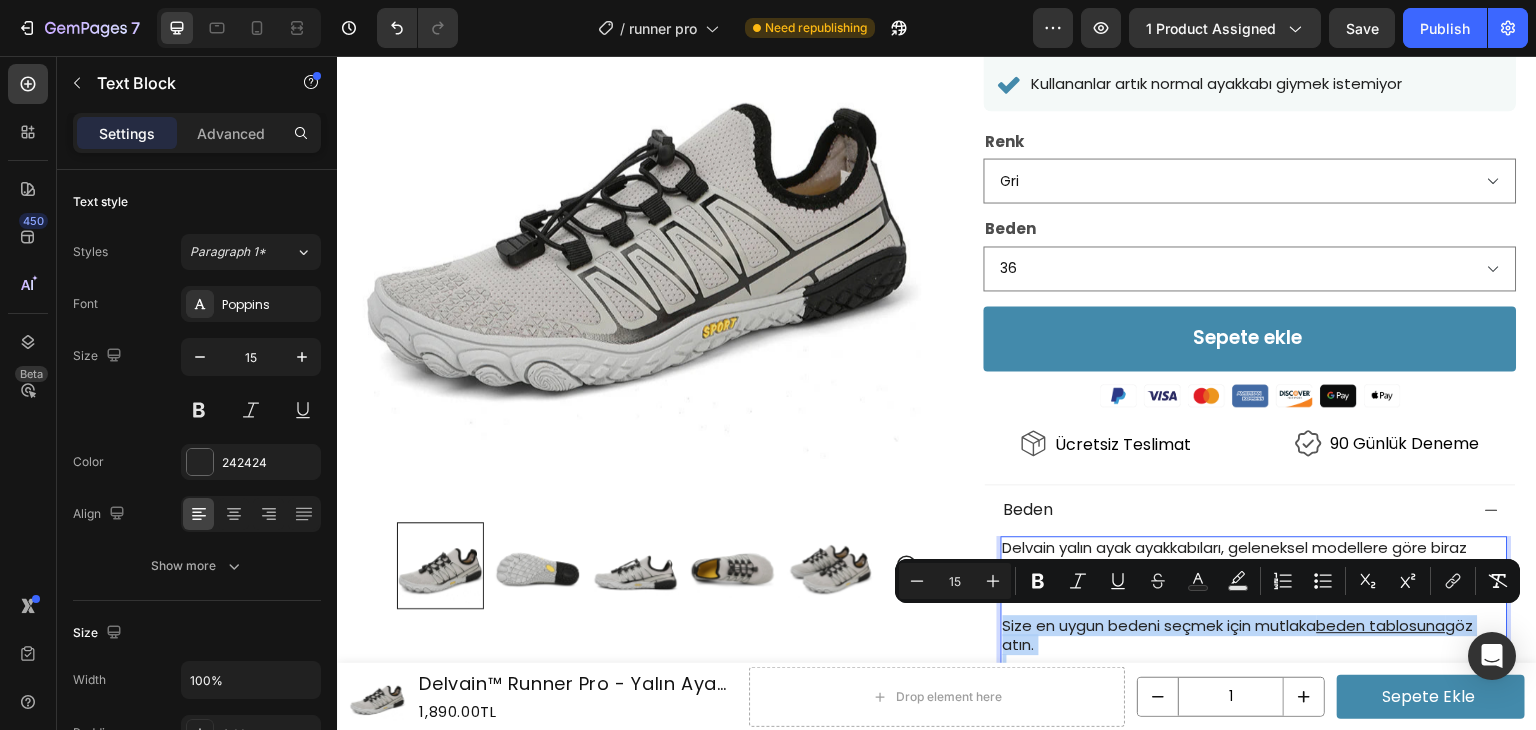 click on "beden tablosuna" at bounding box center (1381, 625) 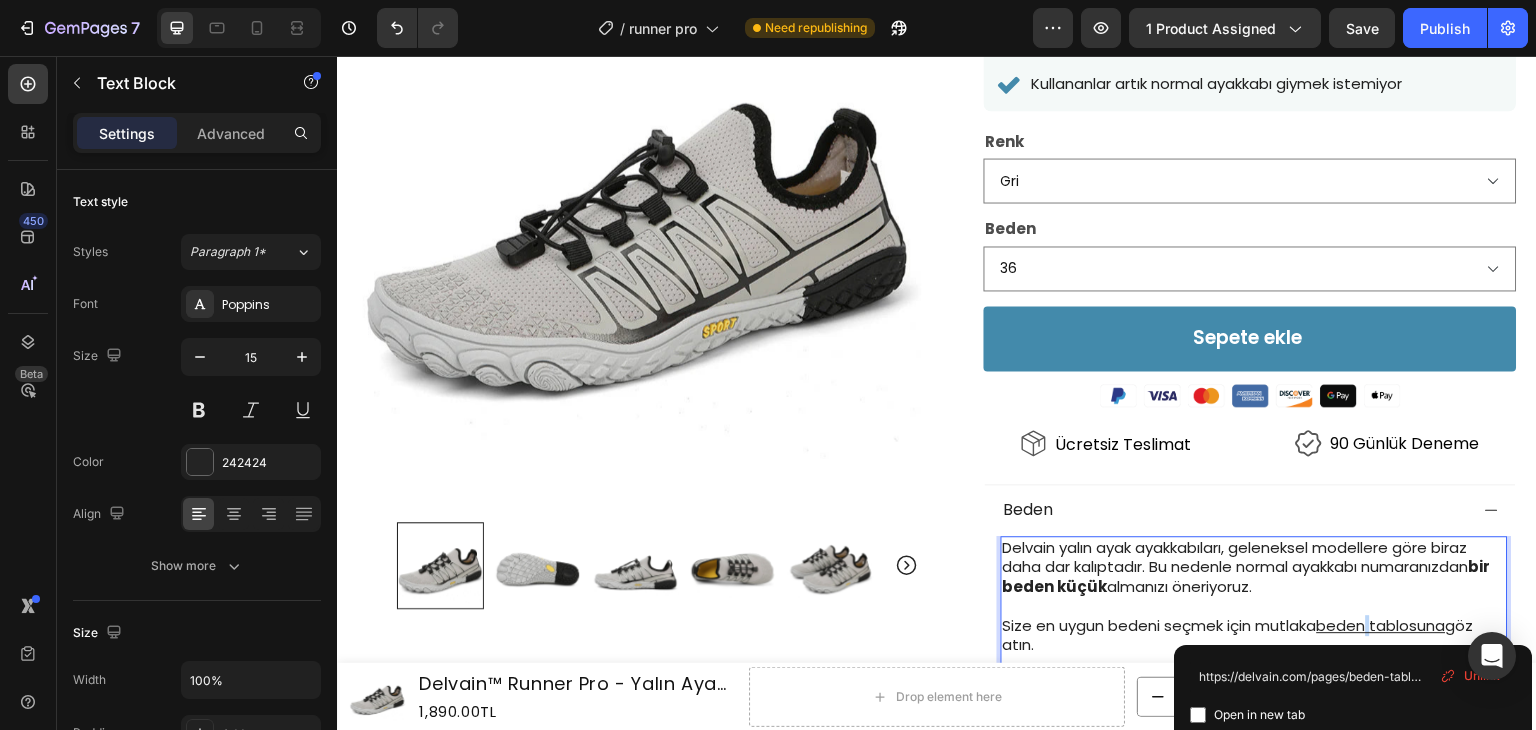 click on "beden tablosuna" at bounding box center [1381, 625] 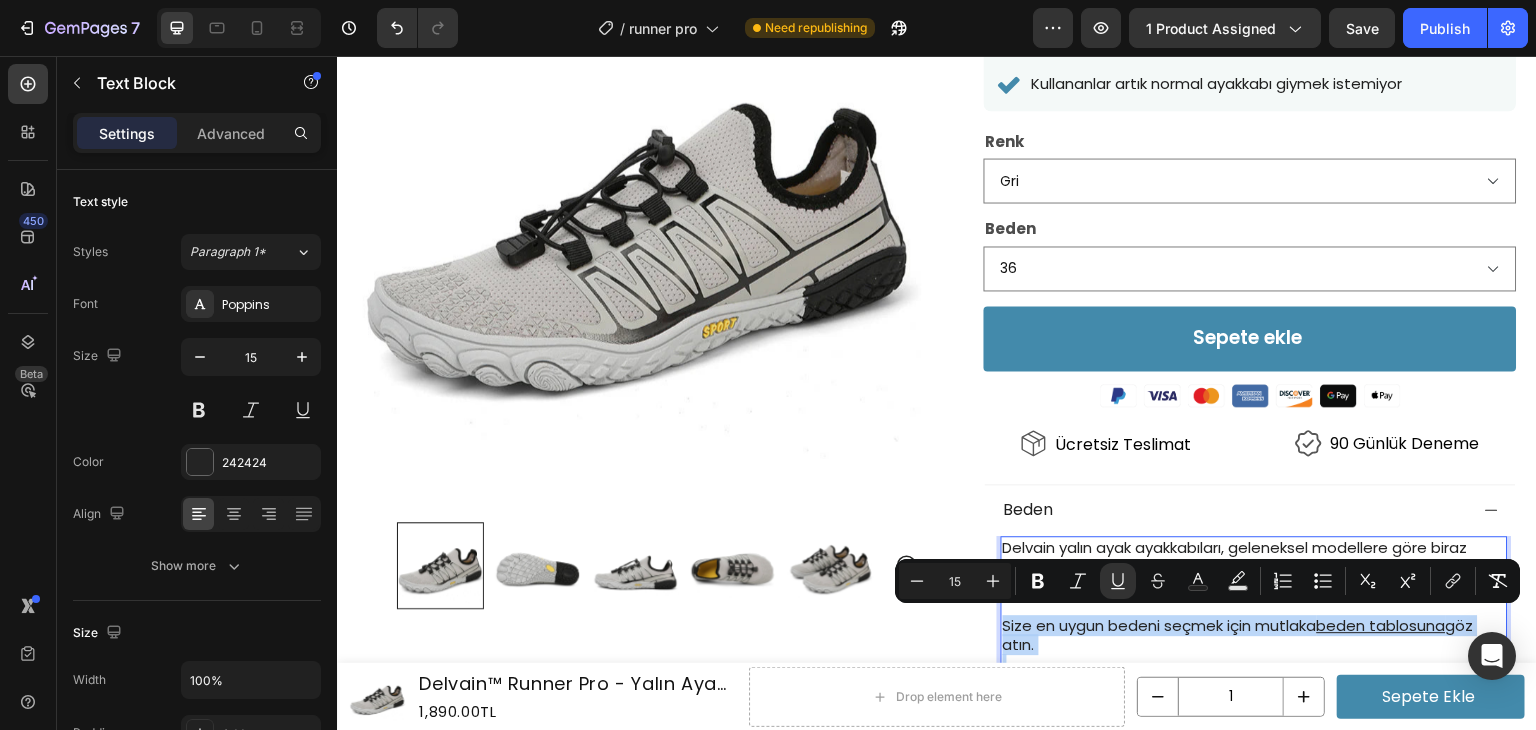 click on "beden tablosuna" at bounding box center (1381, 625) 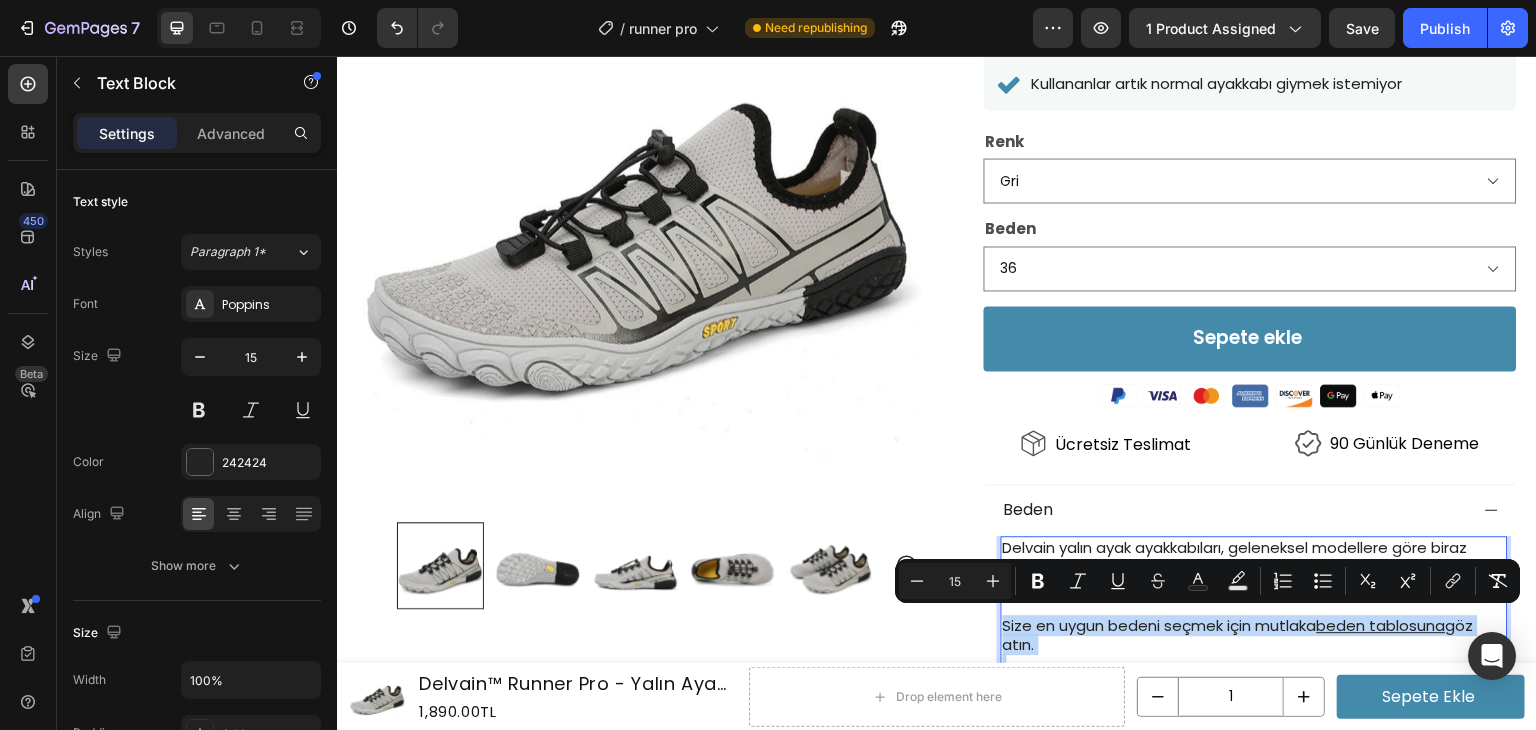 click on "beden tablosuna" at bounding box center (1381, 625) 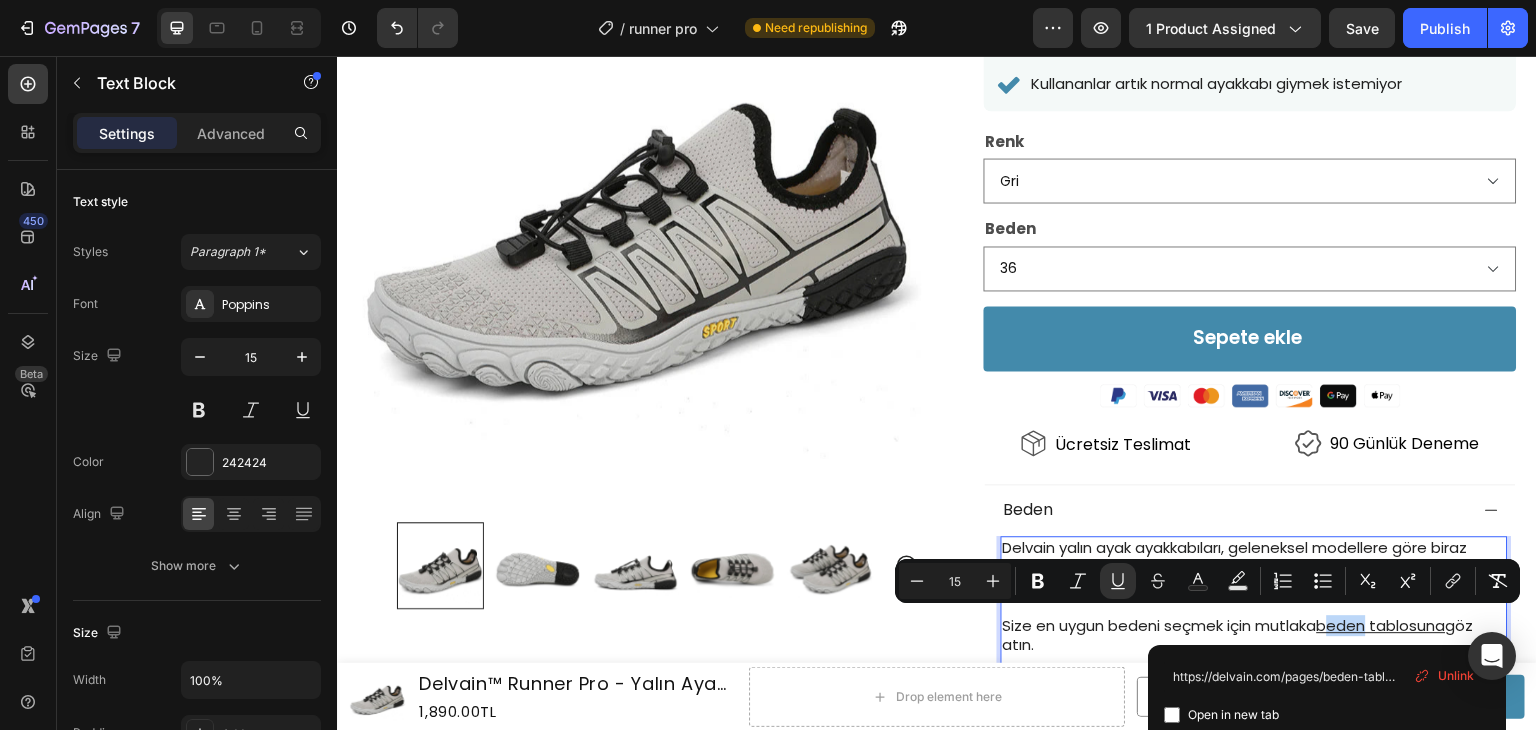 drag, startPoint x: 1324, startPoint y: 623, endPoint x: 1367, endPoint y: 624, distance: 43.011627 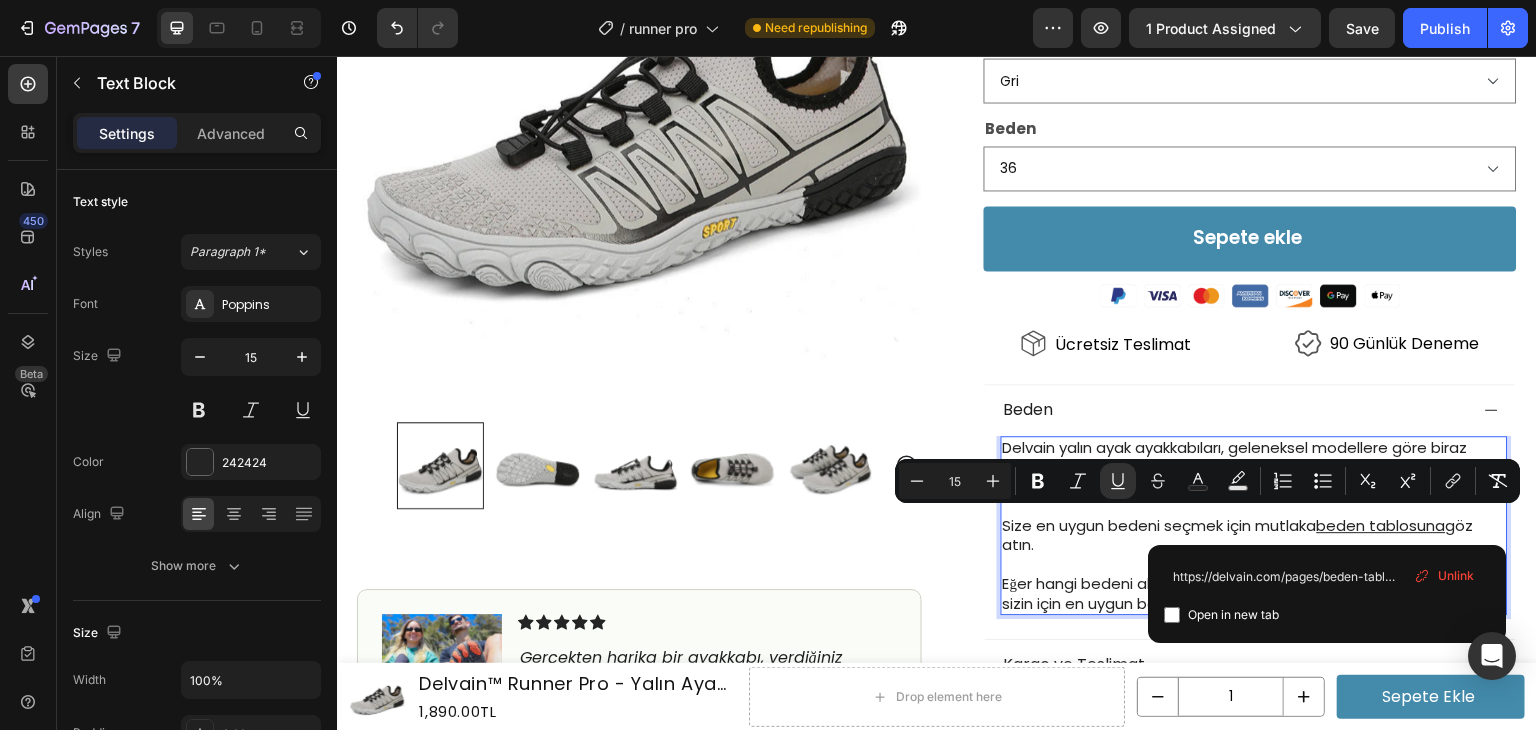 click on "Eğer hangi bedeni almanız gerektiğinden emin değilseniz,  bize ulaşın , sizin için en uygun bedeni birlikte belirleyelim." at bounding box center (1254, 593) 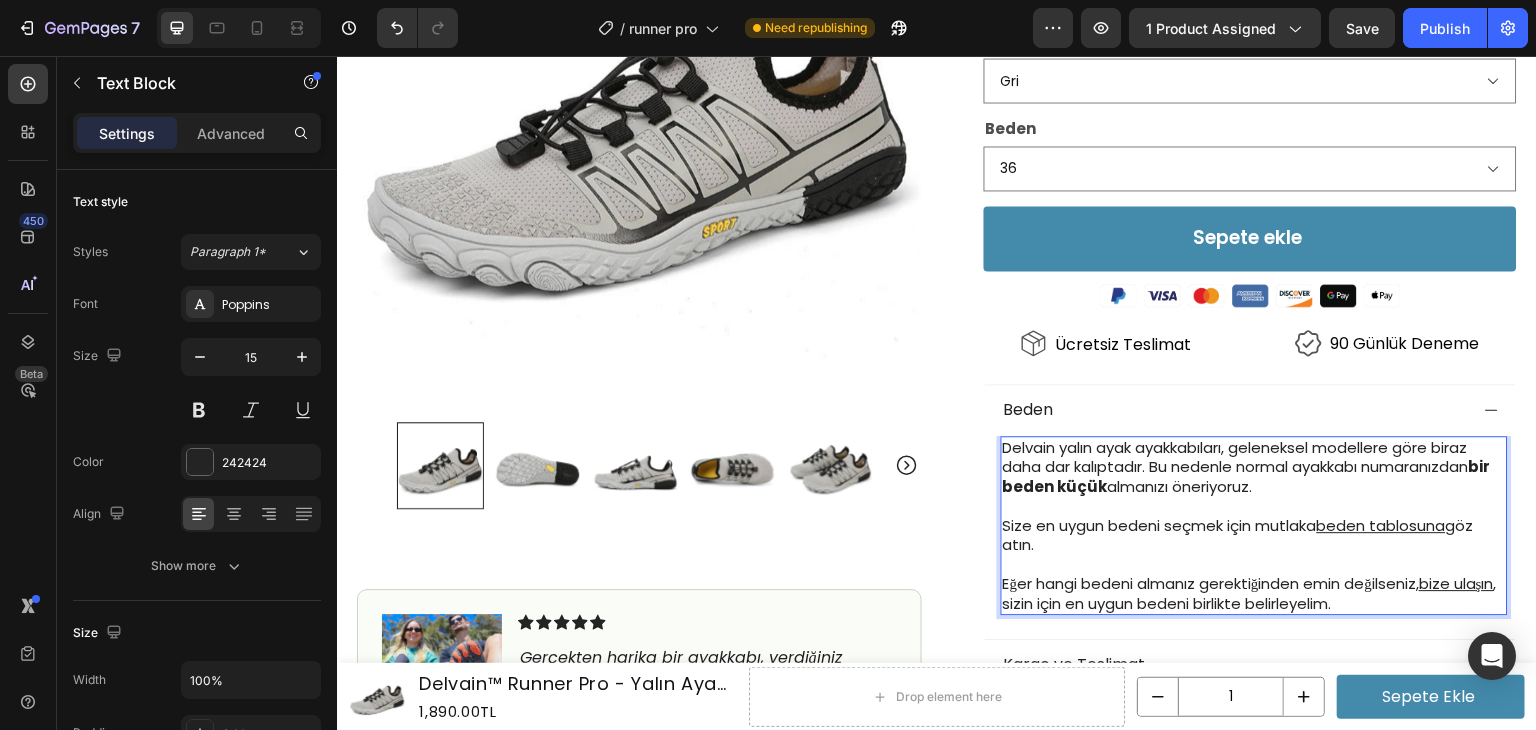 click on "bize ulaşın" at bounding box center (1457, 583) 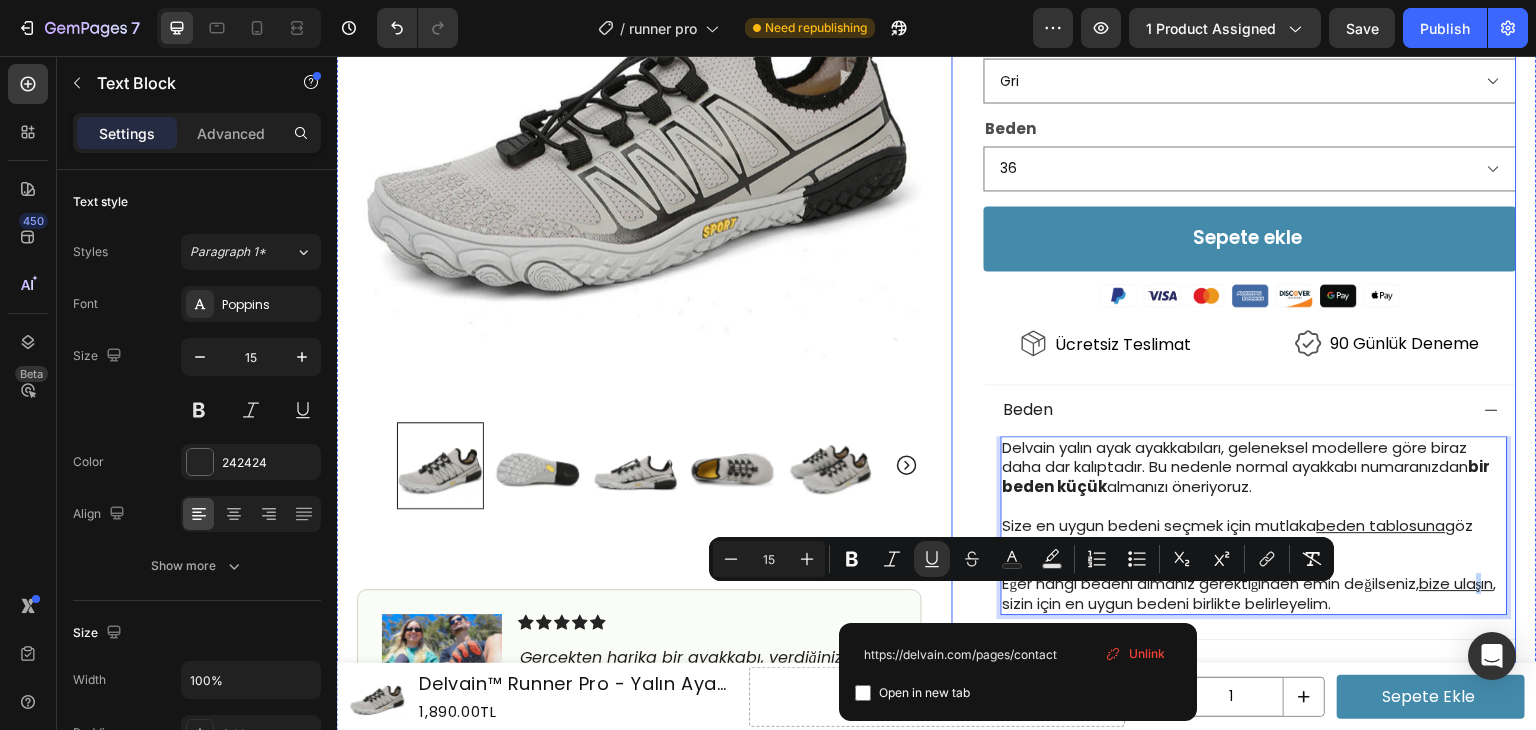 click on "Icon Icon Icon Icon Icon Icon List 4.7 |  12,000+ Memnun Müşteri Text Block Row Delvain™ Runner Pro Heading Yalın Ayak Ayakkabısı Text Block 1,890.00TL Product Price Product Price 2,910.00TL Product Price Product Price İNDİRİM 35% Discount Tag Row Row
Icon Stok Durumu: Çok Düşük Text Block Row
Ayak ağrılarını ortadan kaldırır
Yeni teknoloji ile ayağı kavrayan kaymaz taban
Günlük kullanıma uygun, çok rahat
Kullananlar artık normal ayakkabı giymek istemiyor Item List Renk   Gri Pembe Mavi Siyah Beyaz Bej Beden   36 37 38 39 40 41 42 43 44 45 46 47 48 Product Variants & Swatches Sepete ekle Add to Cart Image
Icon Ücretsiz Teslimat Text Block
Icon 90 Günlük Deneme Text Block Row Image Gerçekten harika bir ayakkabı, verdiğiniz paraya kesinlikle değer. Ayağıma mükemmel oturdu, teşekkürler! Text Block
Icon Ahmet Öztürk Text Block Row Row Beden   0" at bounding box center (1234, 197) 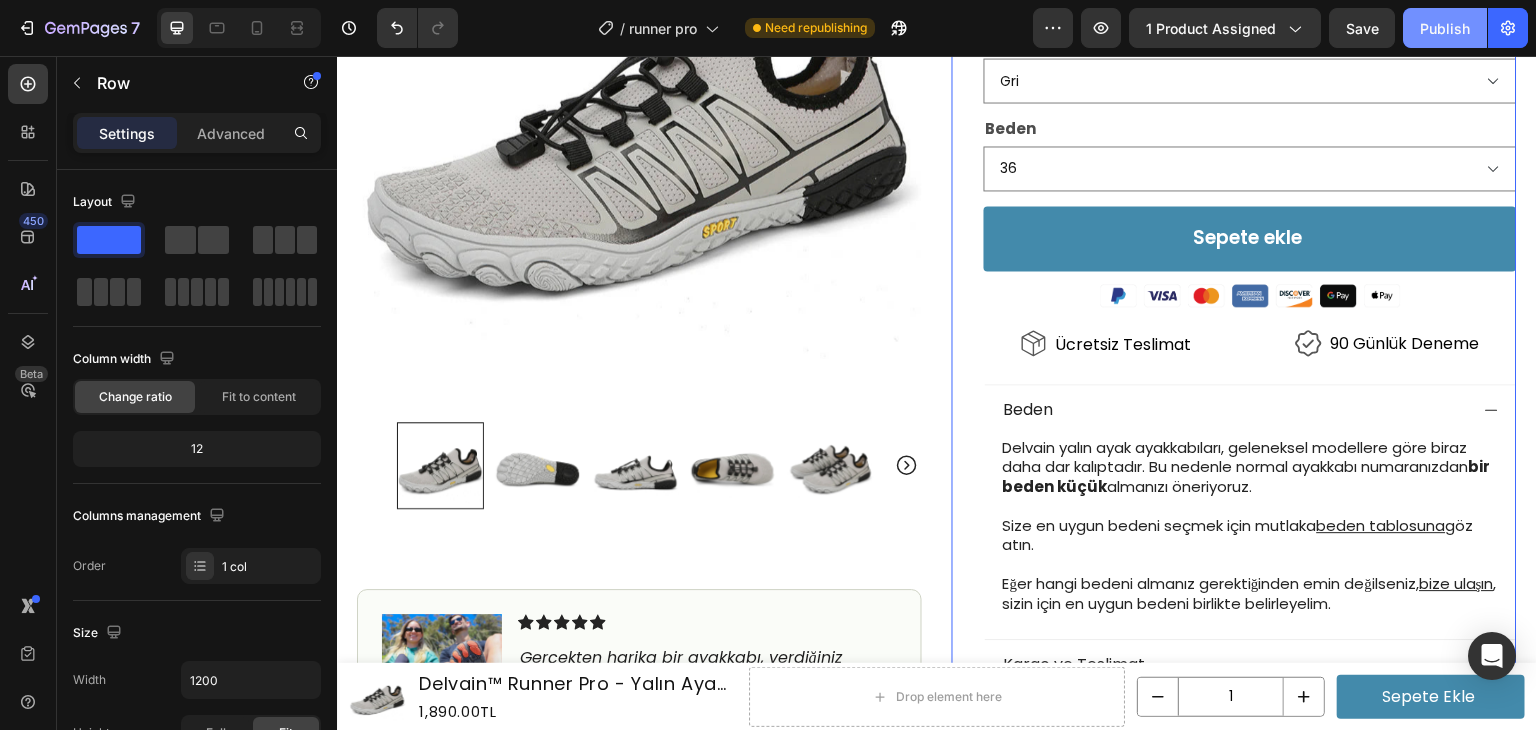 click on "Publish" at bounding box center (1445, 28) 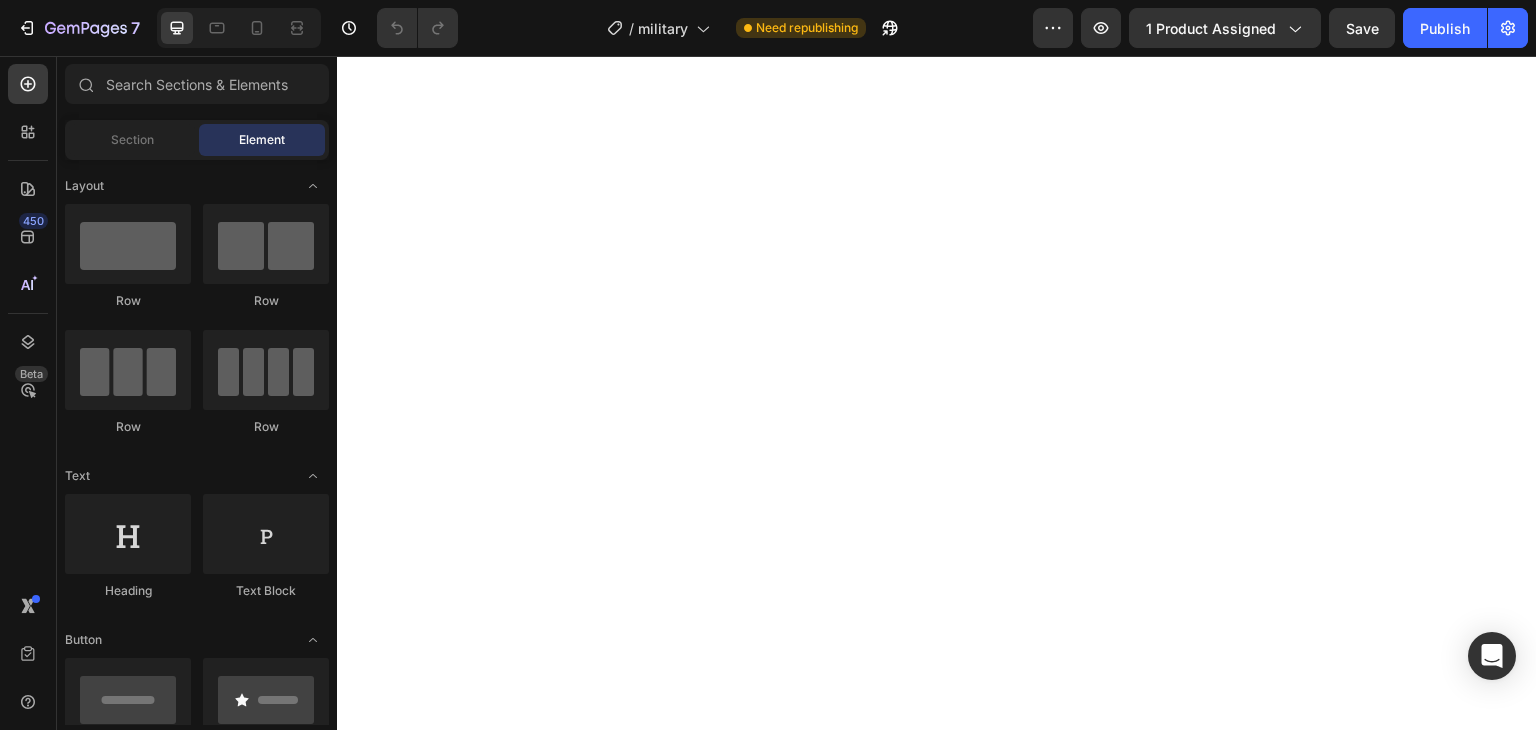 scroll, scrollTop: 0, scrollLeft: 0, axis: both 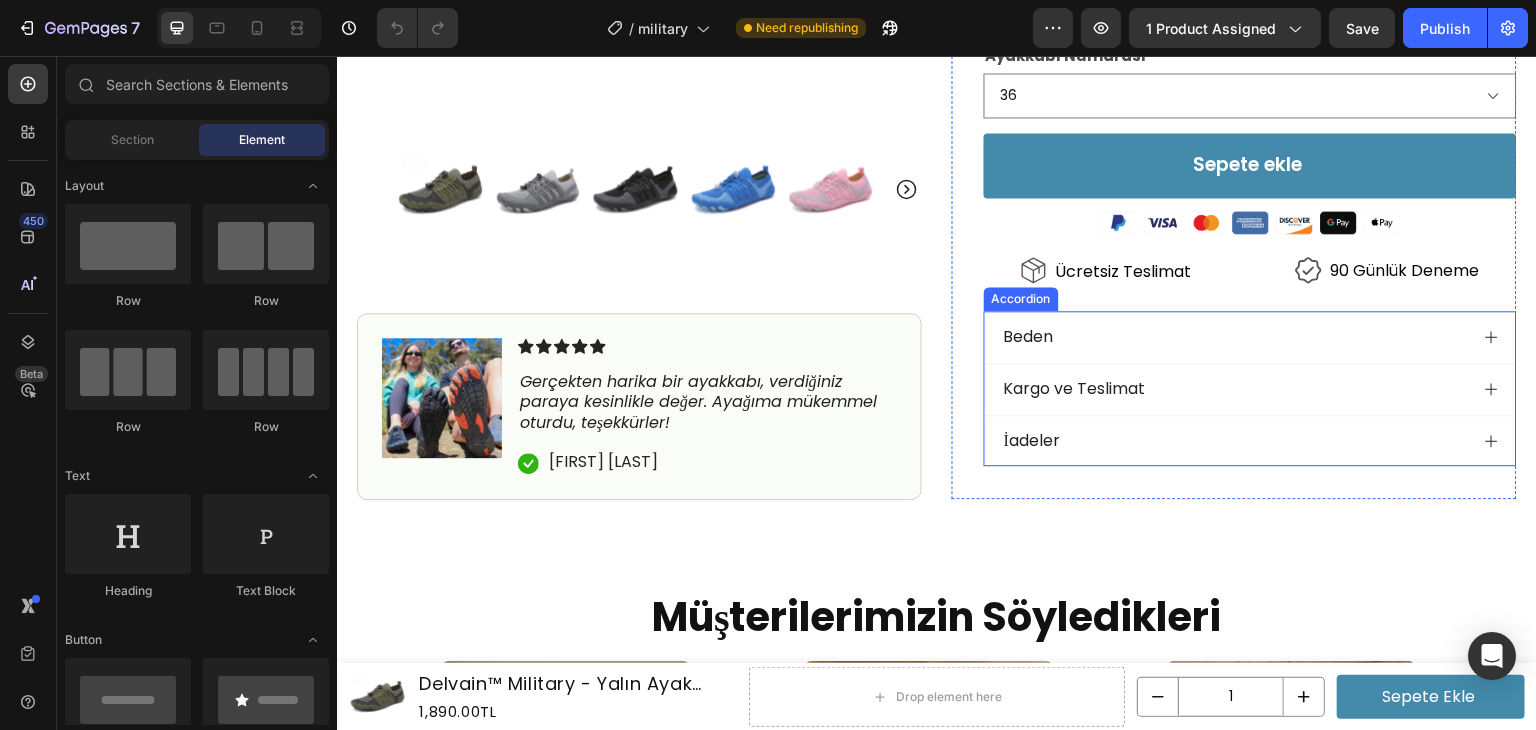 click on "Beden" at bounding box center [1234, 337] 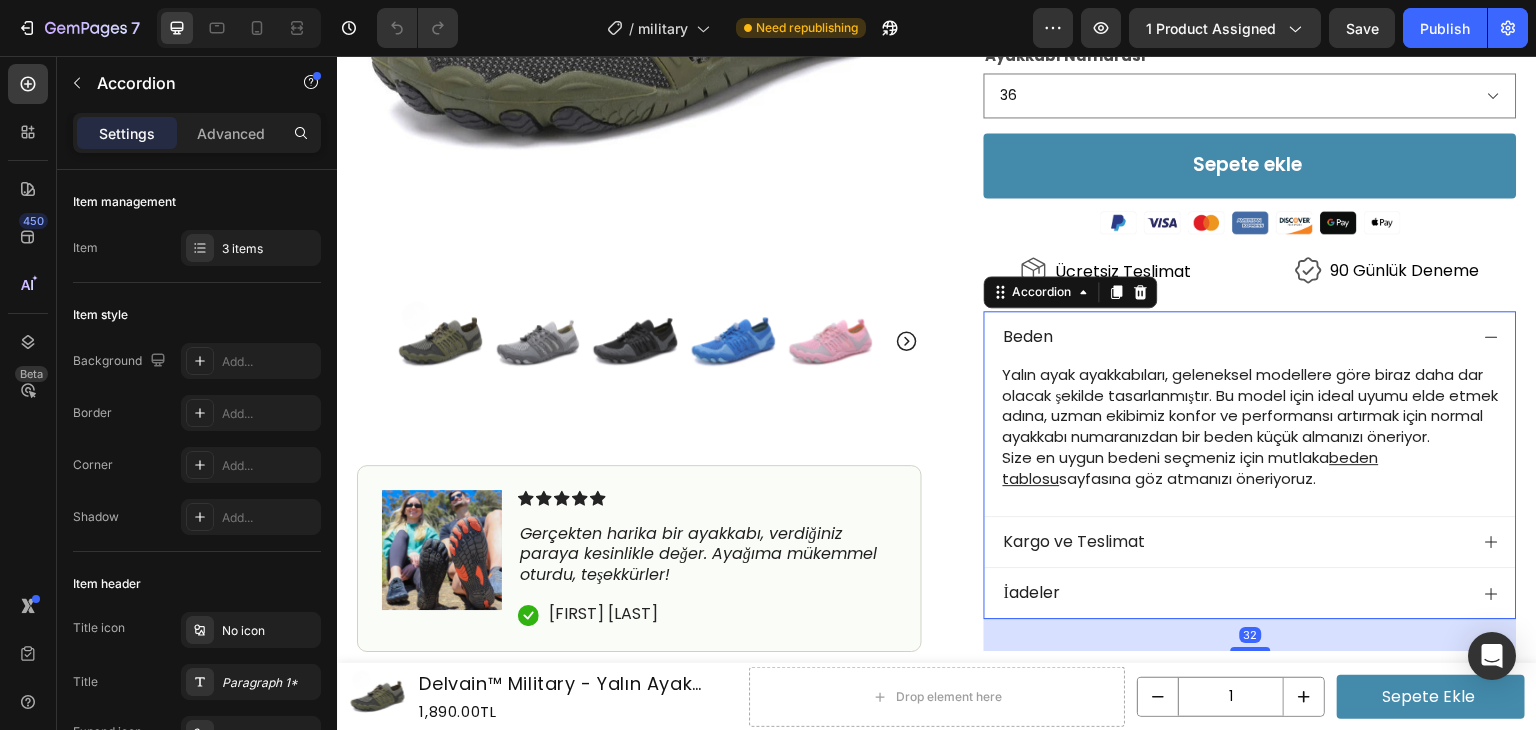 click on "Yalın ayak ayakkabıları, geleneksel modellere göre biraz daha dar olacak şekilde tasarlanmıştır. Bu model için ideal uyumu elde etmek adına, uzman ekibimiz konfor ve performansı artırmak için normal ayakkabı numaranızdan bir beden küçük almanızı öneriyor." at bounding box center (1251, 405) 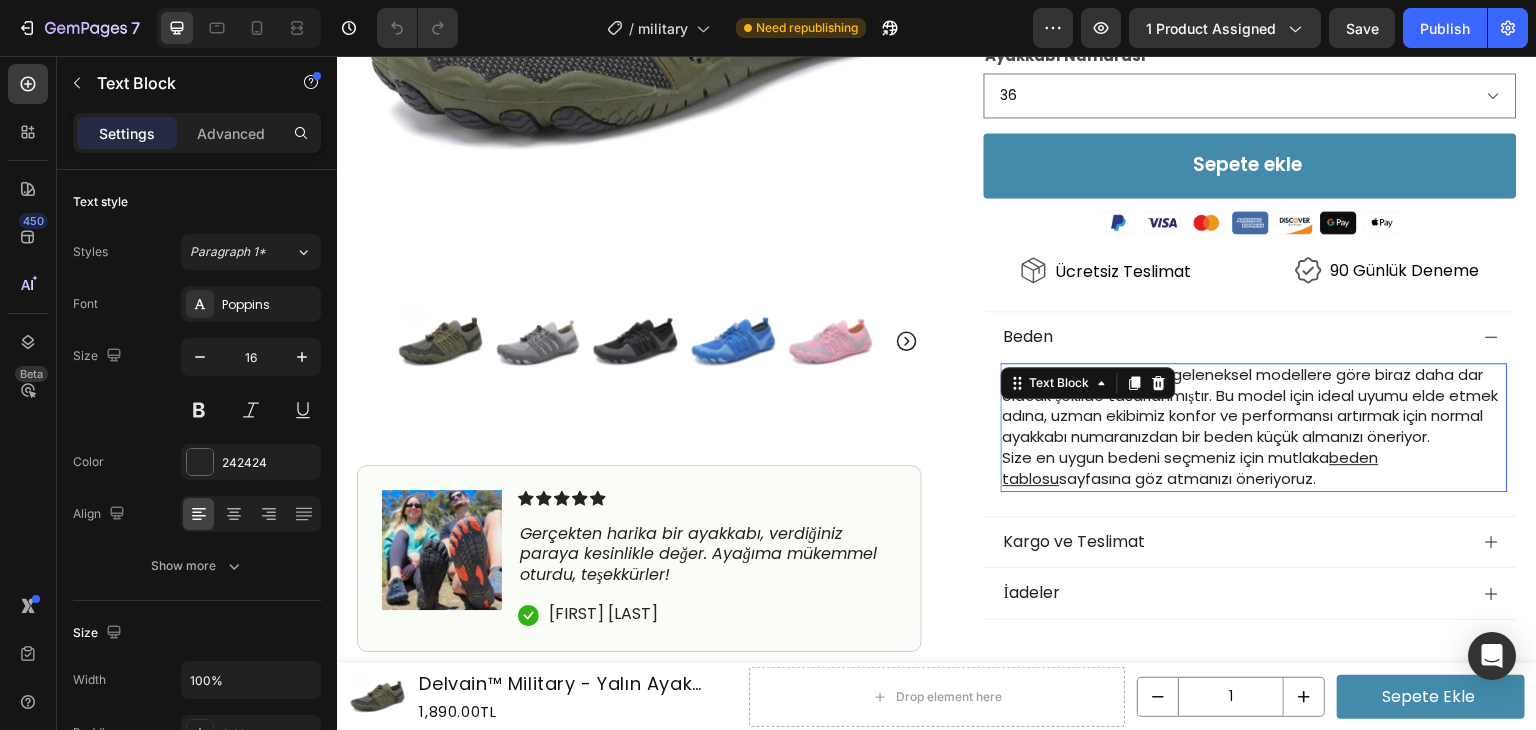 click on "Yalın ayak ayakkabıları, geleneksel modellere göre biraz daha dar olacak şekilde tasarlanmıştır. Bu model için ideal uyumu elde etmek adına, uzman ekibimiz konfor ve performansı artırmak için normal ayakkabı numaranızdan bir beden küçük almanızı öneriyor." at bounding box center (1251, 405) 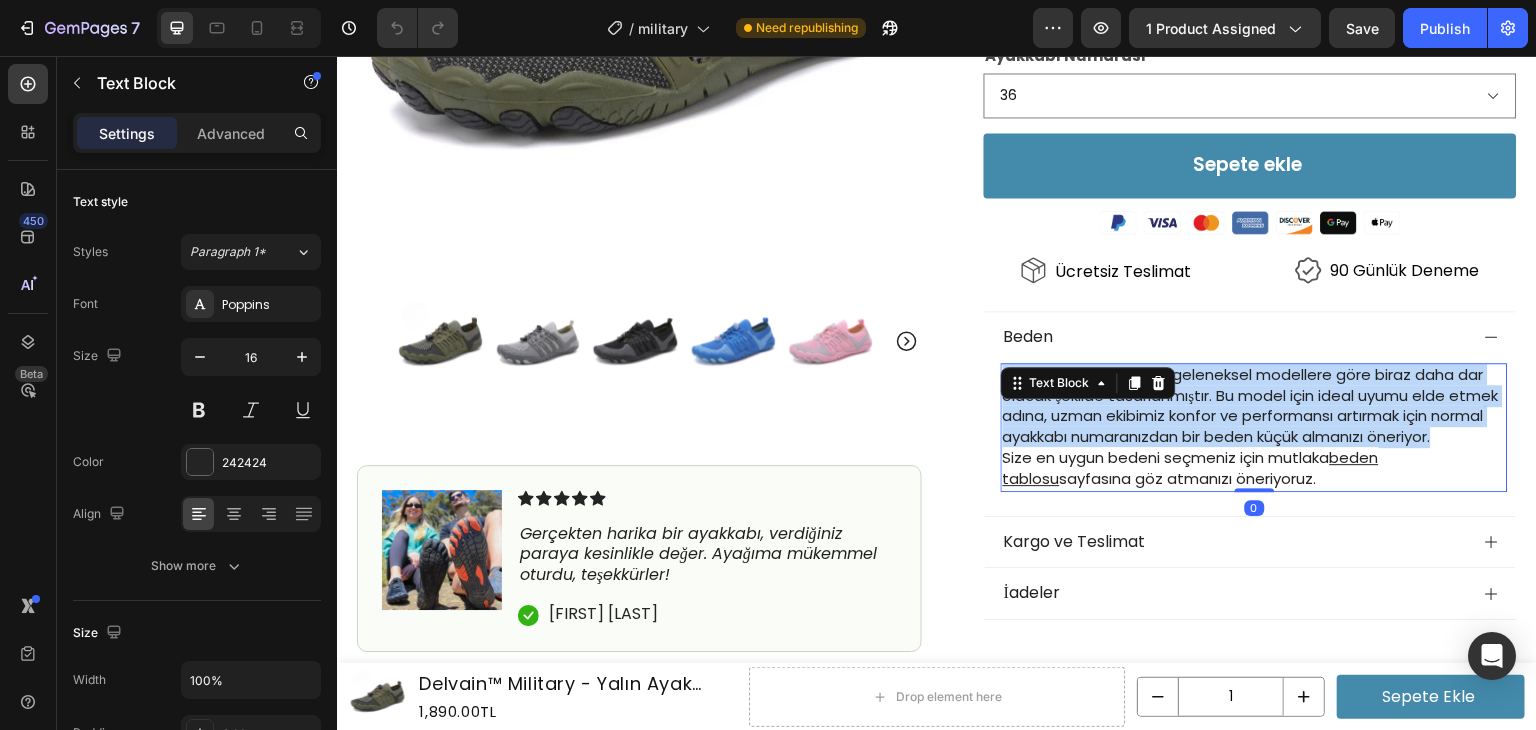 click on "Yalın ayak ayakkabıları, geleneksel modellere göre biraz daha dar olacak şekilde tasarlanmıştır. Bu model için ideal uyumu elde etmek adına, uzman ekibimiz konfor ve performansı artırmak için normal ayakkabı numaranızdan bir beden küçük almanızı öneriyor." at bounding box center [1251, 405] 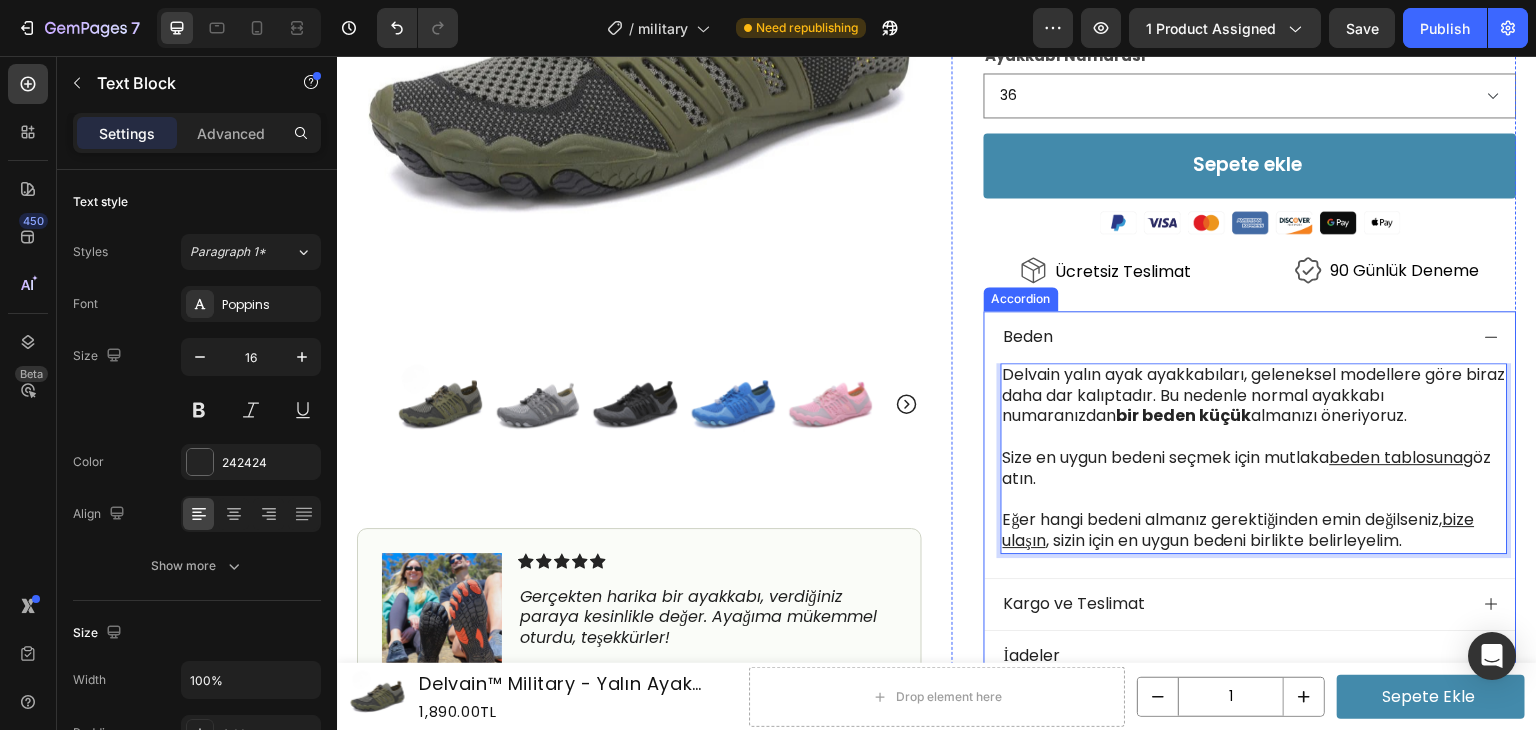 click on "Delvain yalın ayak ayakkabıları, geleneksel modellere göre biraz daha dar kalıptadır. Bu nedenle normal ayakkabı numaranızdan  bir beden küçük  almanızı öneriyoruz. Size en uygun bedeni seçmek için mutlaka  beden tablosuna  göz atın. Eğer hangi bedeni almanız gerektiğinden emin değilseniz,  bize ulaşın , sizin için en uygun bedeni birlikte belirleyelim.  Text Block   0" at bounding box center [1250, 470] 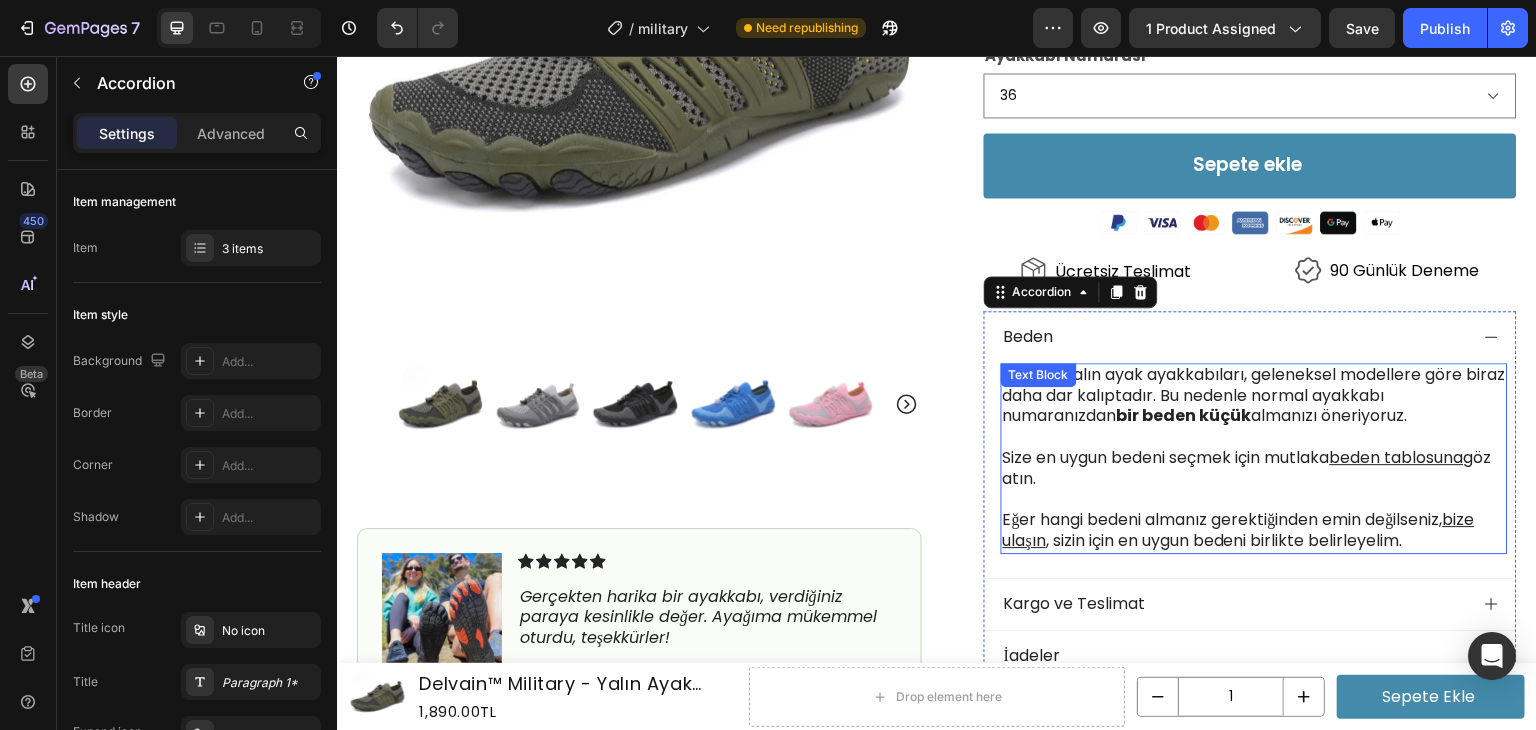 click at bounding box center (1254, 437) 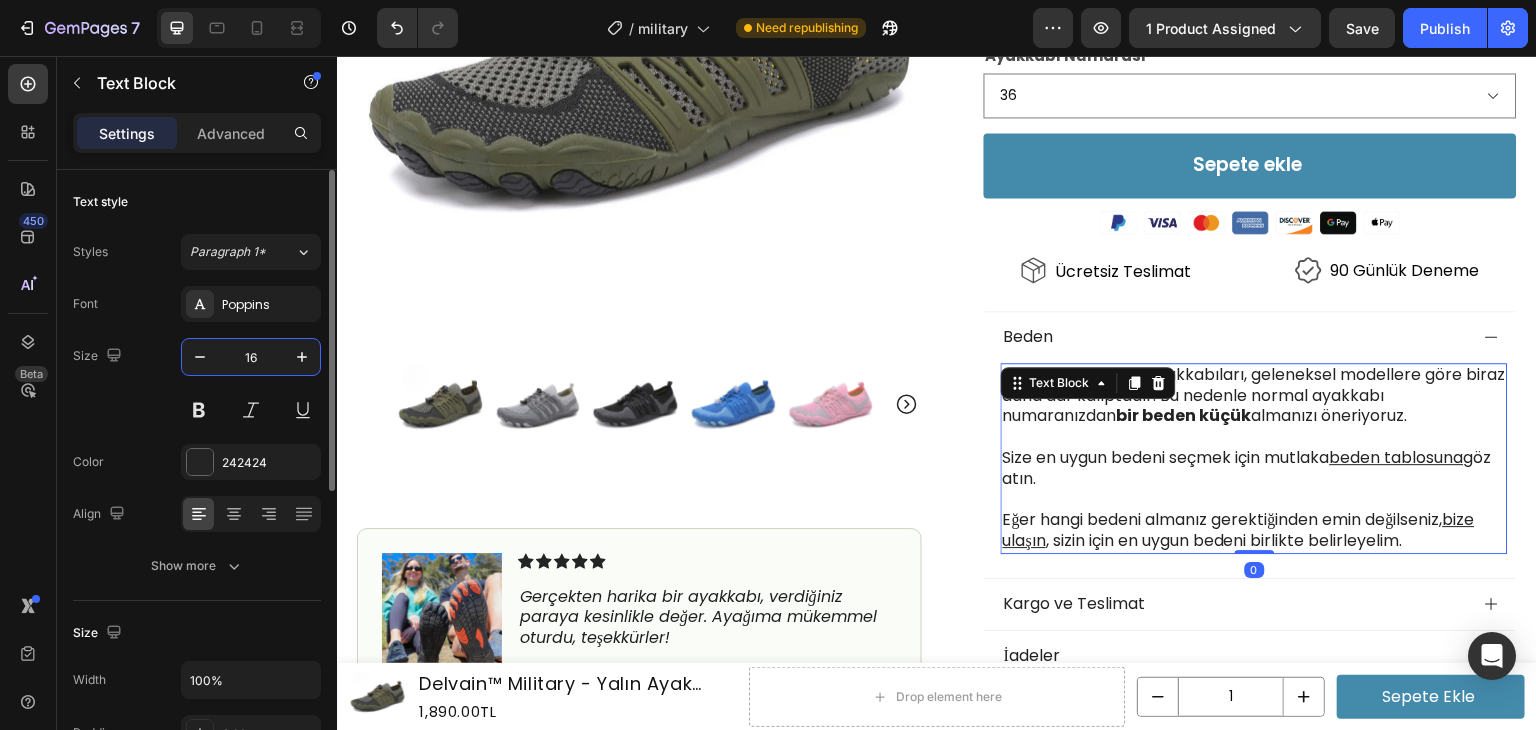 click on "16" at bounding box center (251, 357) 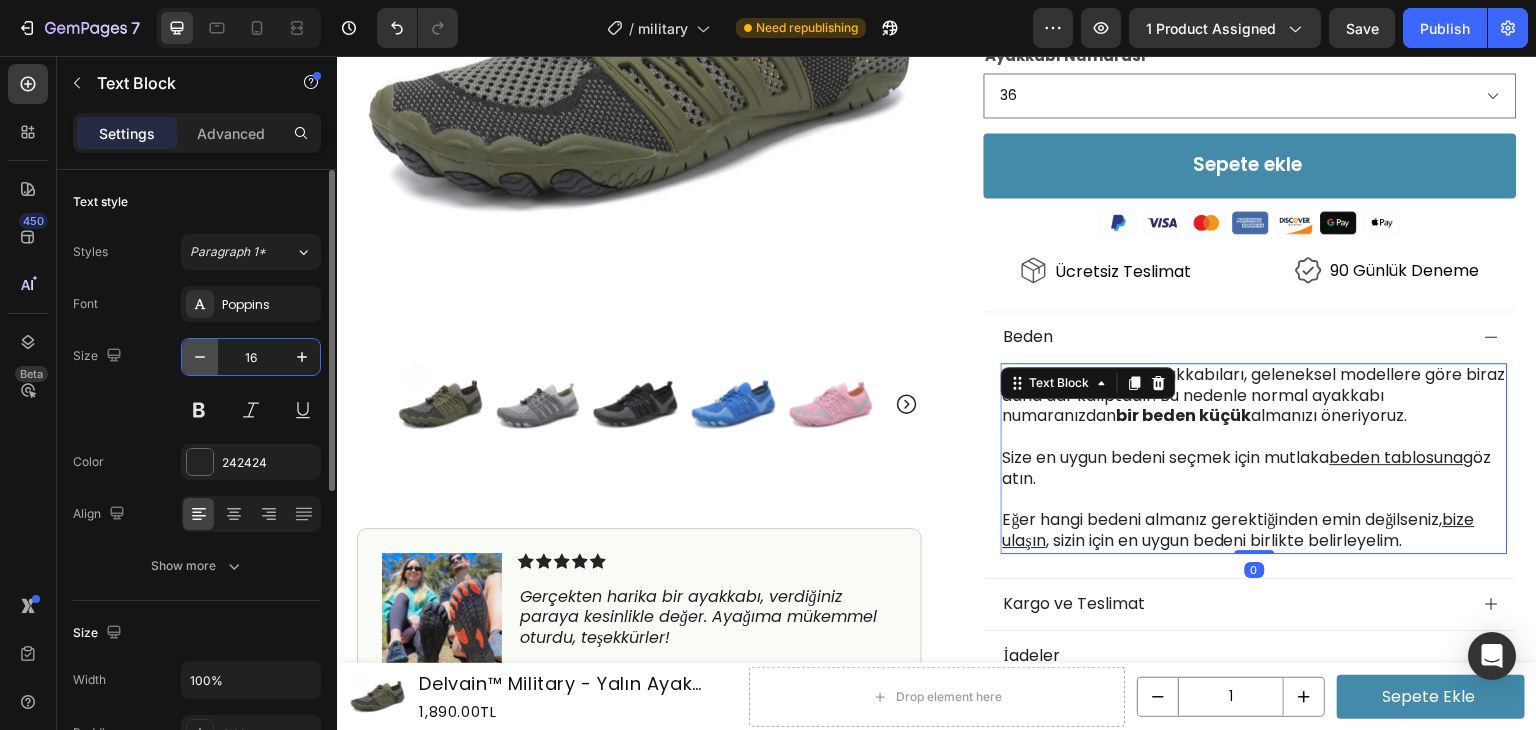 click at bounding box center [200, 357] 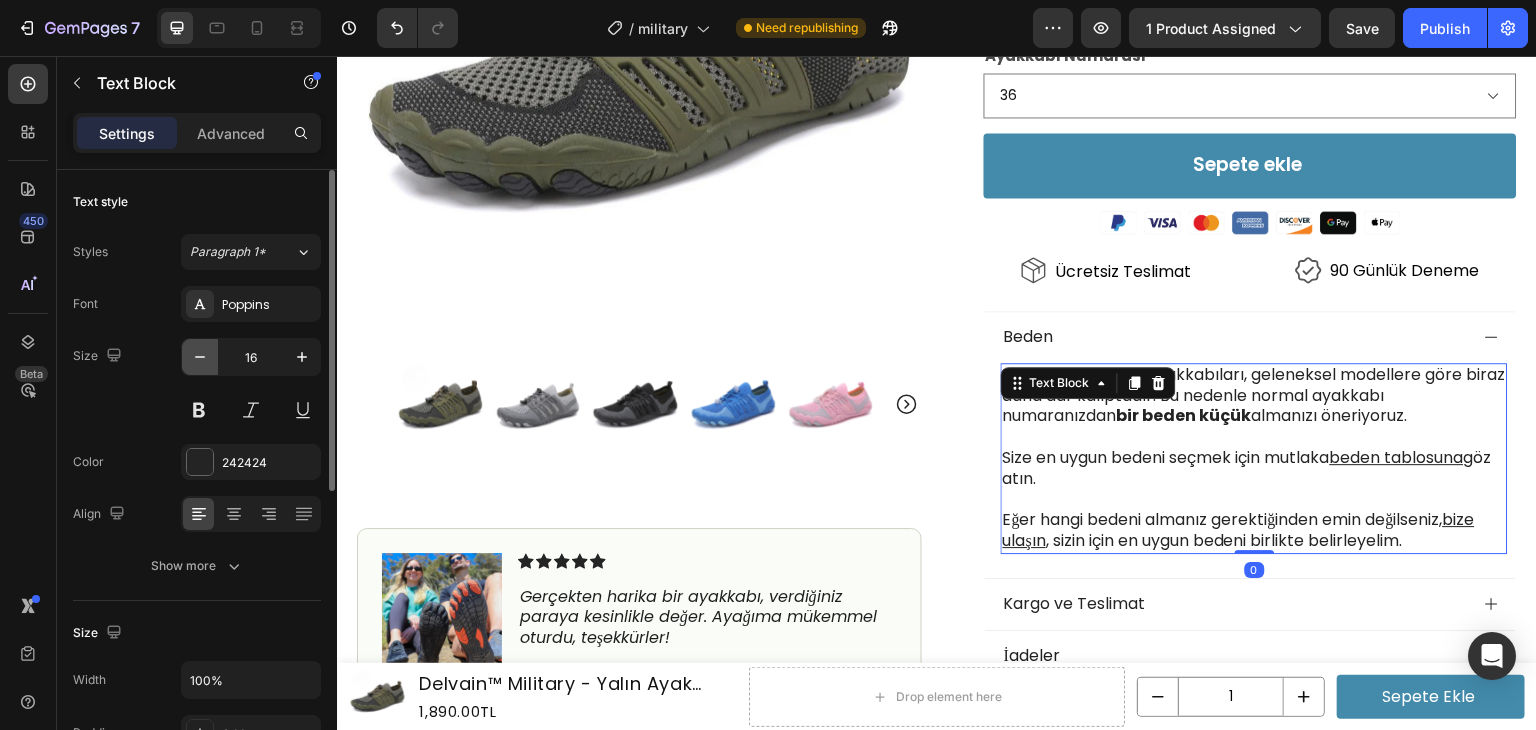 type on "15" 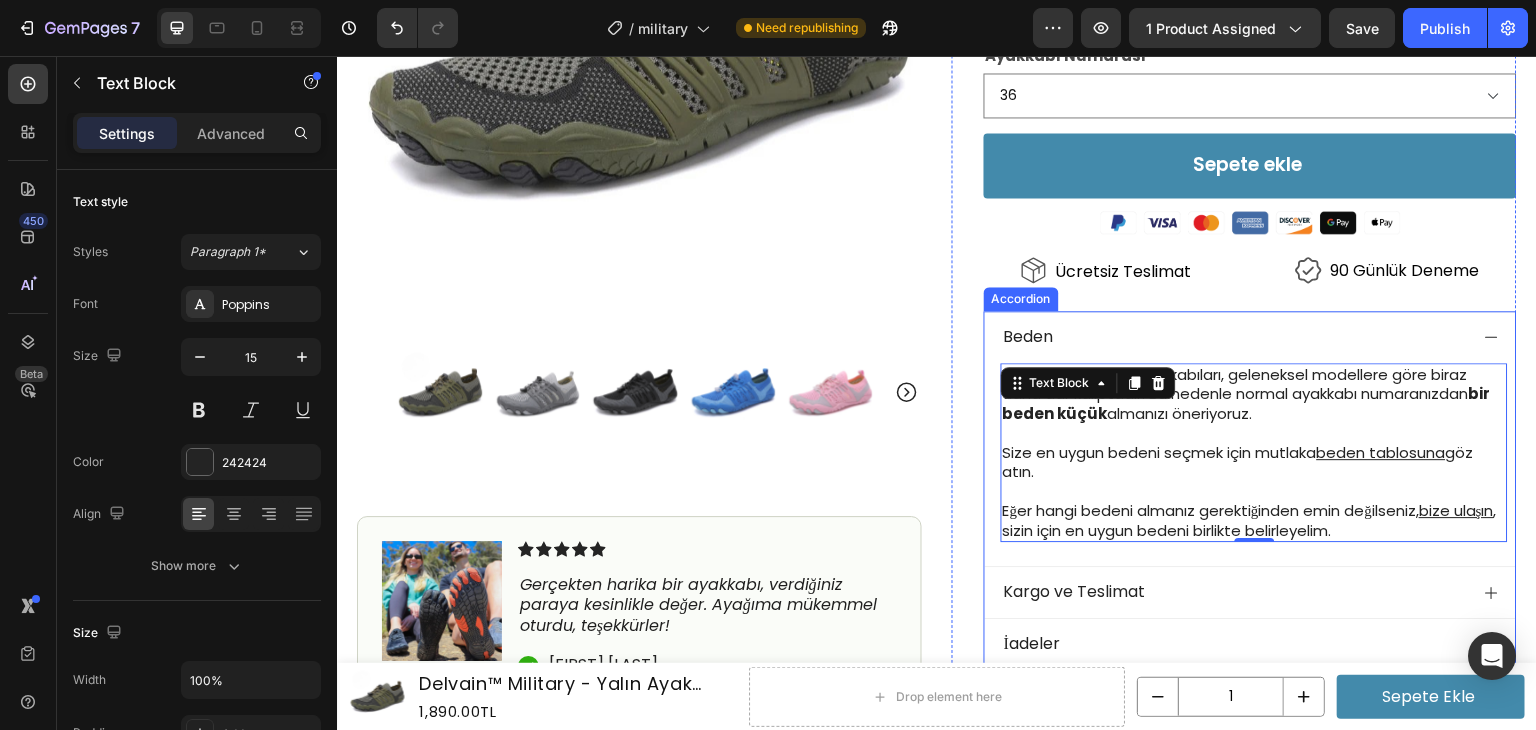 click on "Icon Icon Icon Icon Icon Icon List 4.7 |  12,000+ Memnun Müşteri Text Block Row Delvain™ Military Heading Yalın Ayak Ayakkabısı Text Block 1,890.00TL Product Price Product Price 2,910.00TL Product Price Product Price İNDİRİM 35% Discount Tag Row Row
Icon Stok Durumu: Çok Düşük Text Block Row
Ayak ağrılarını ortadan kaldırır
Yeni teknoloji ile ayağı kavrayan kaymaz taban
Günlük kullanıma uygun, çok rahat
Kullananlar artık normal ayakkabı giymek istemiyor Item List Renk   Yeşil Gri Siyah Blue Pembe Mor Ayakkabı Numarası   36 37 38 39 40 41 42 43 44 45 46 Product Variants & Swatches Sepete ekle Add to Cart Image
Icon Ücretsiz Teslimat Text Block
Icon 90 Günlük Deneme Text Block Row Image Gerçekten harika bir ayakkabı, verdiğiniz paraya kesinlikle değer. Ayağıma mükemmel oturdu, teşekkürler! Text Block
Icon [FIRST] [LAST] Text Block Row Row   0" at bounding box center [1234, 124] 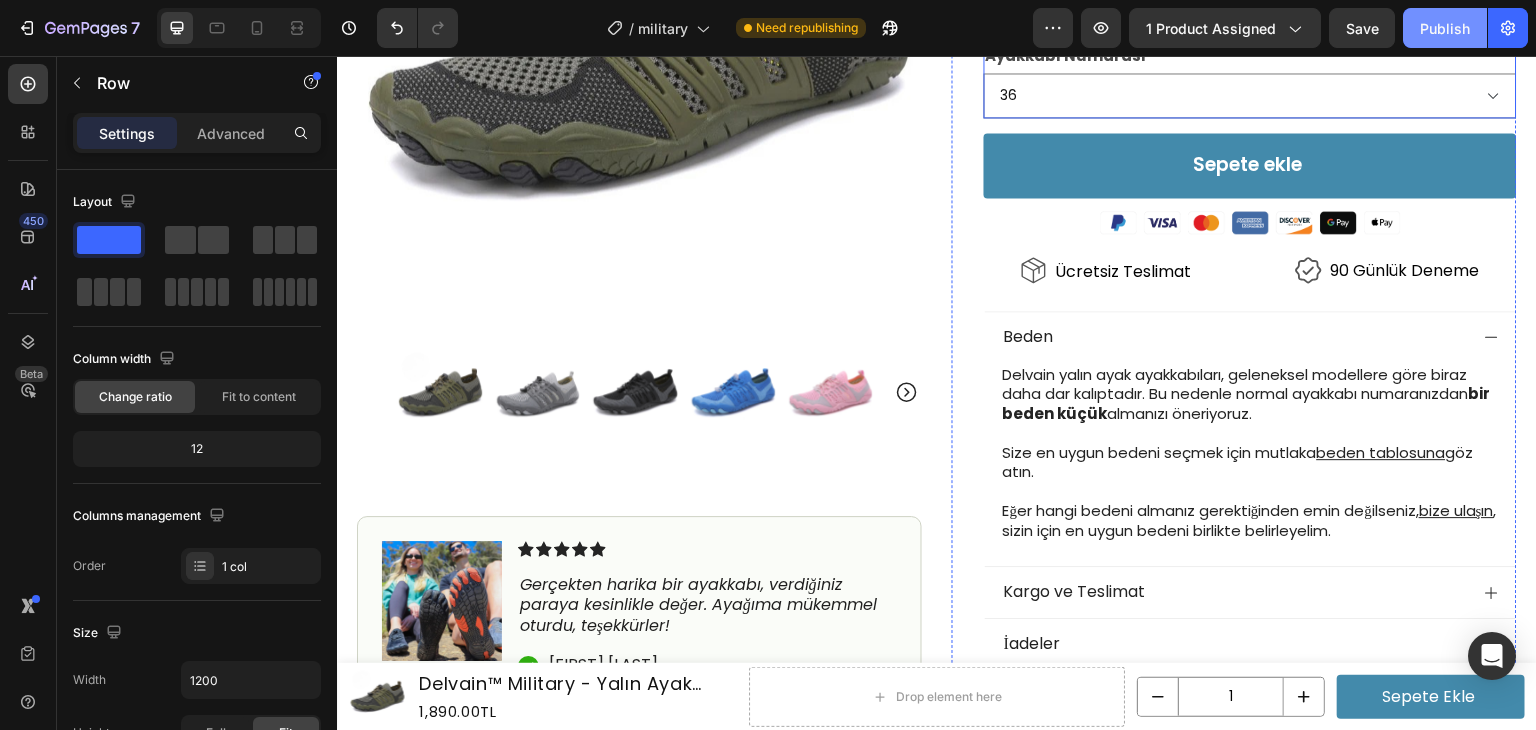 click on "Publish" 